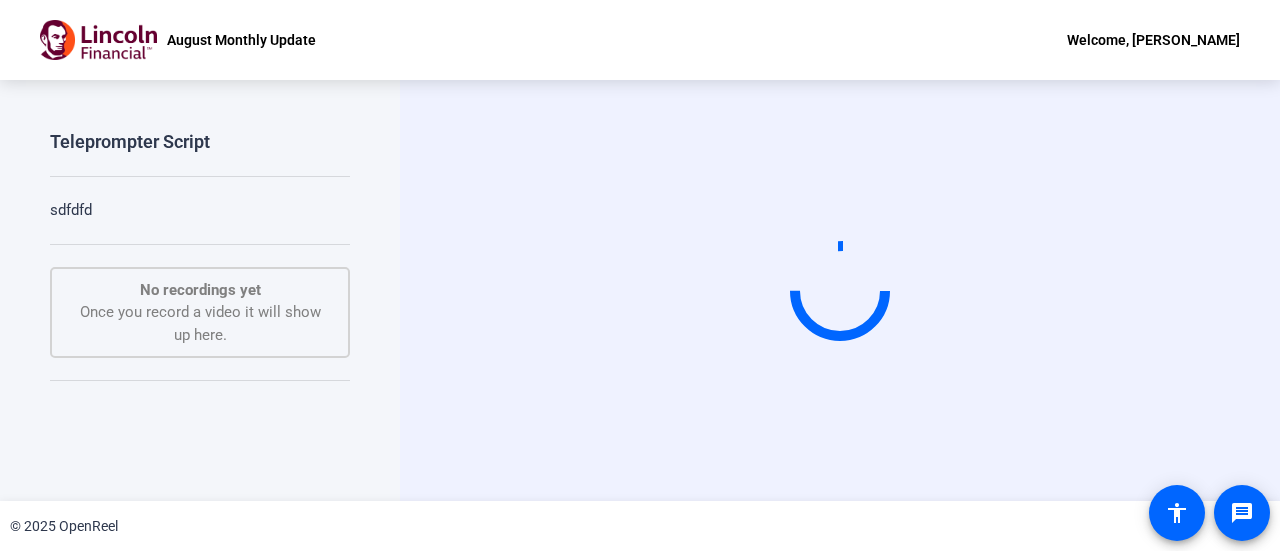 scroll, scrollTop: 0, scrollLeft: 0, axis: both 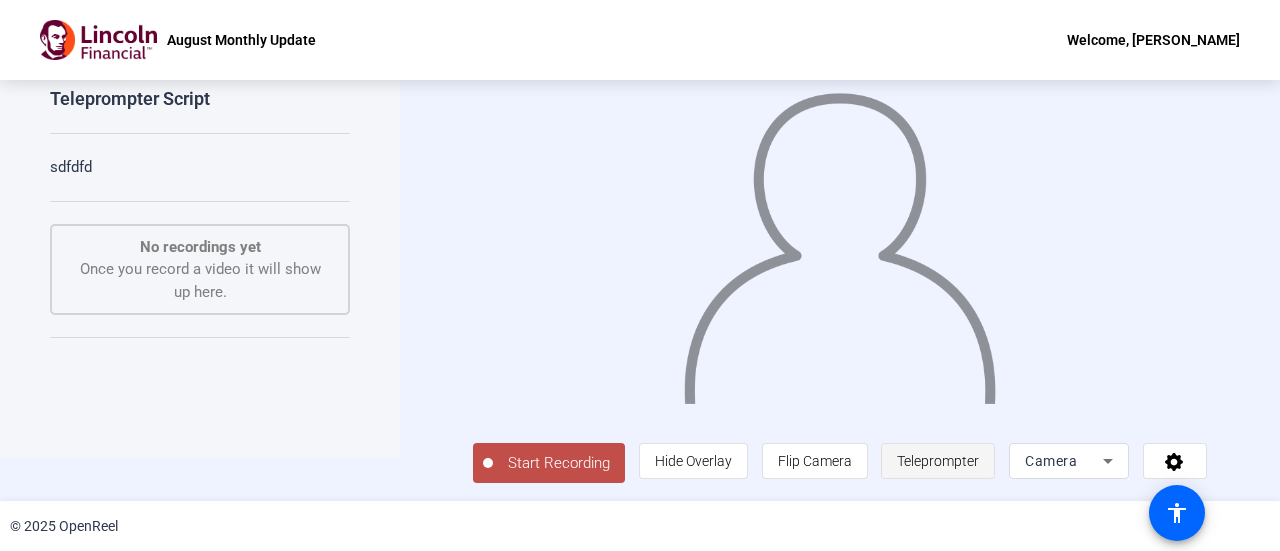click on "Teleprompter" 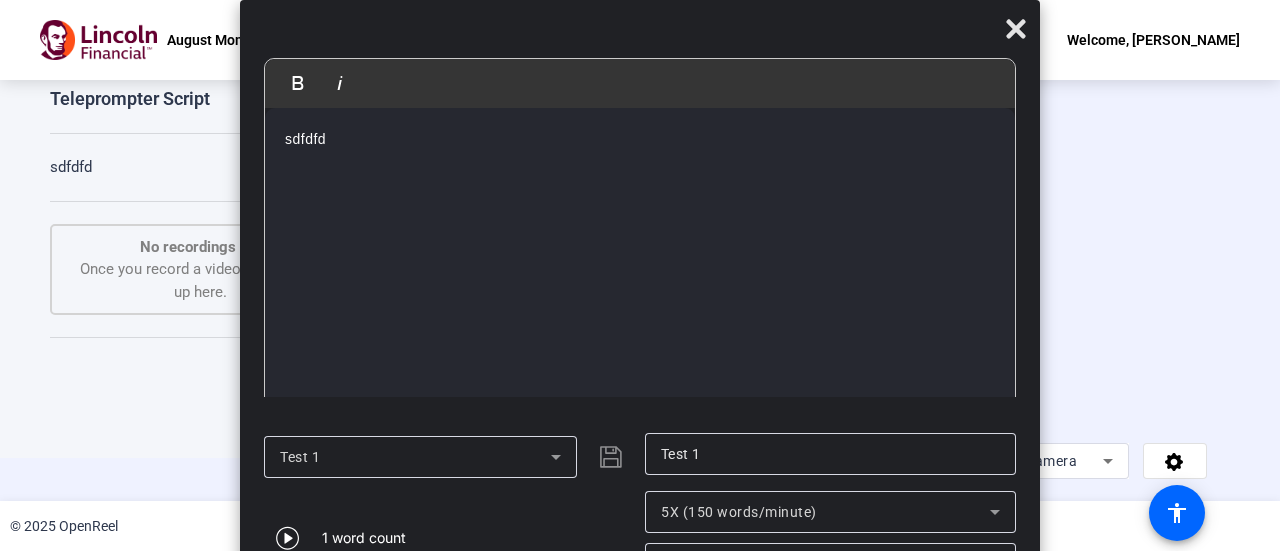 click on "sdfdfd" at bounding box center [640, 139] 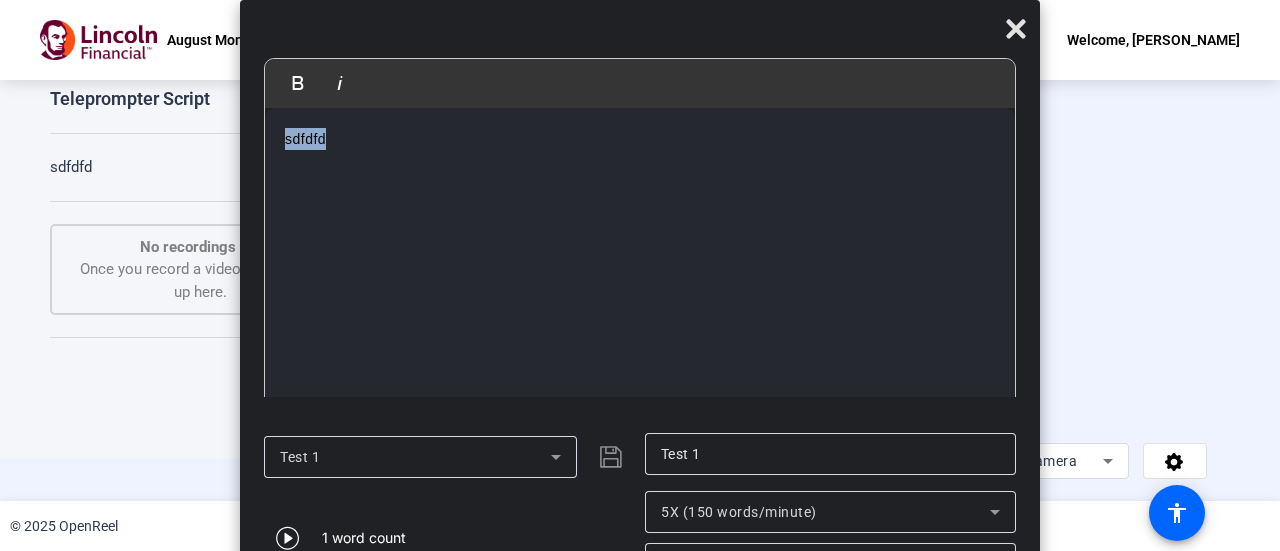 drag, startPoint x: 344, startPoint y: 149, endPoint x: 227, endPoint y: 117, distance: 121.29716 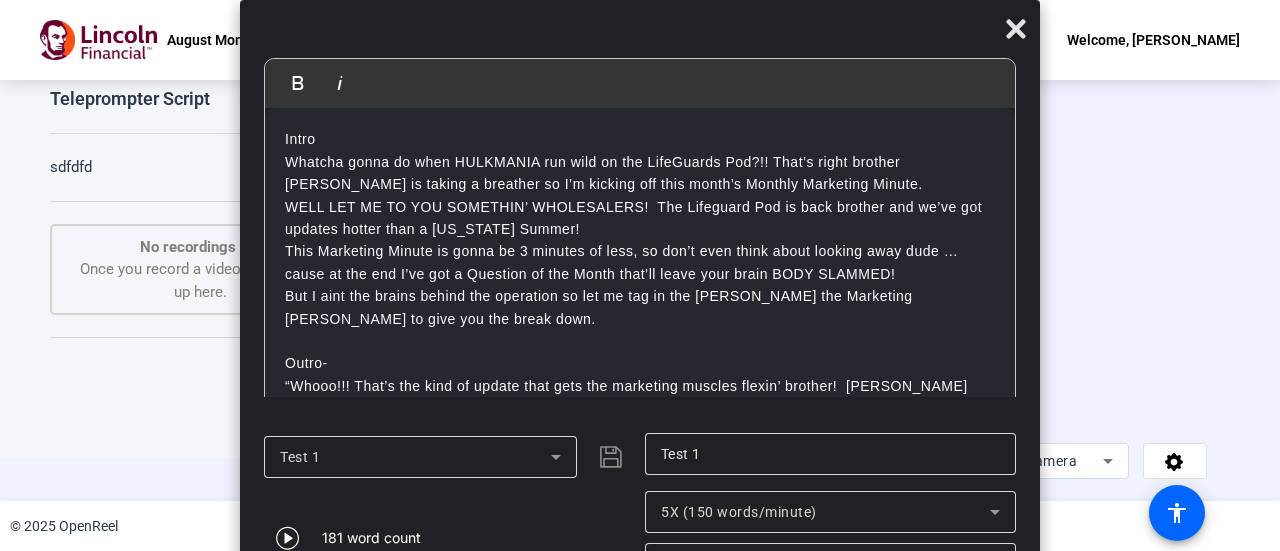scroll, scrollTop: 72, scrollLeft: 0, axis: vertical 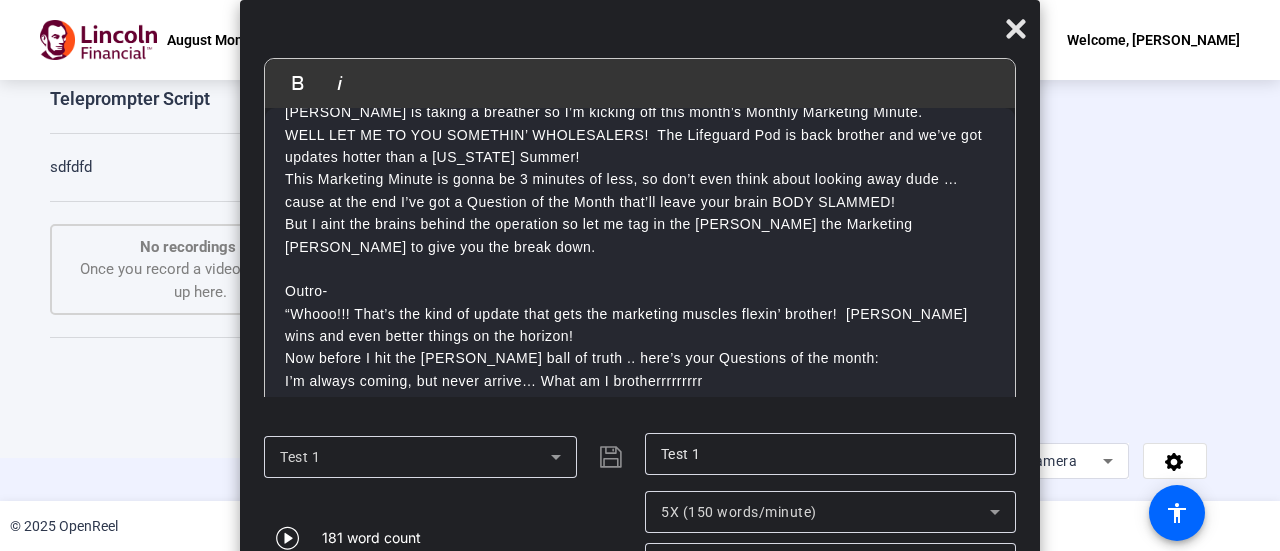 click on "Test 1" 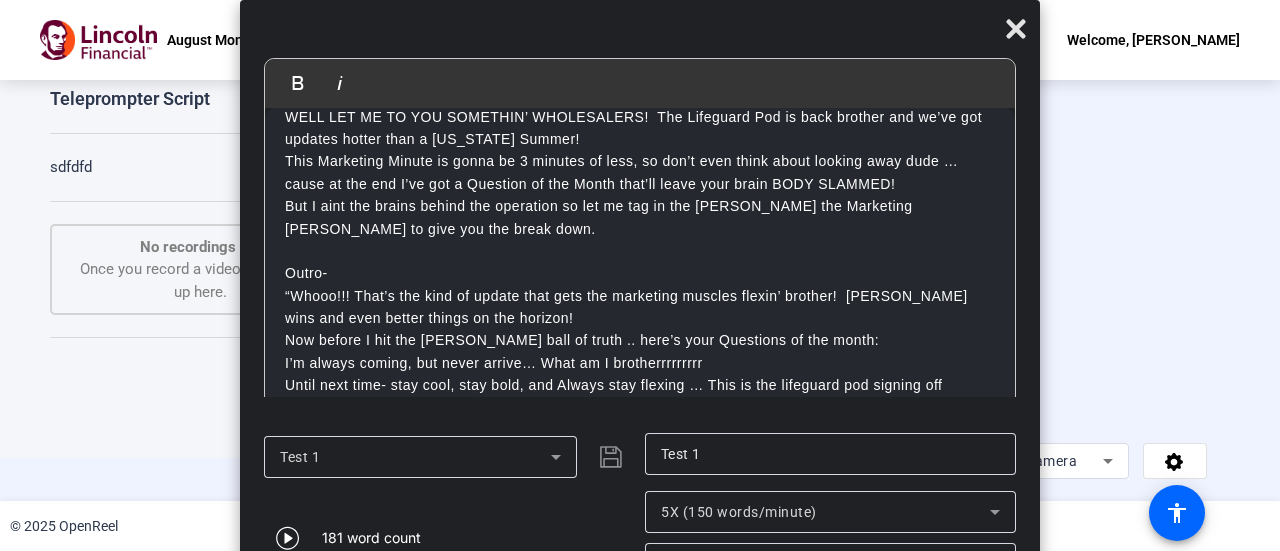 click on "Test 1" 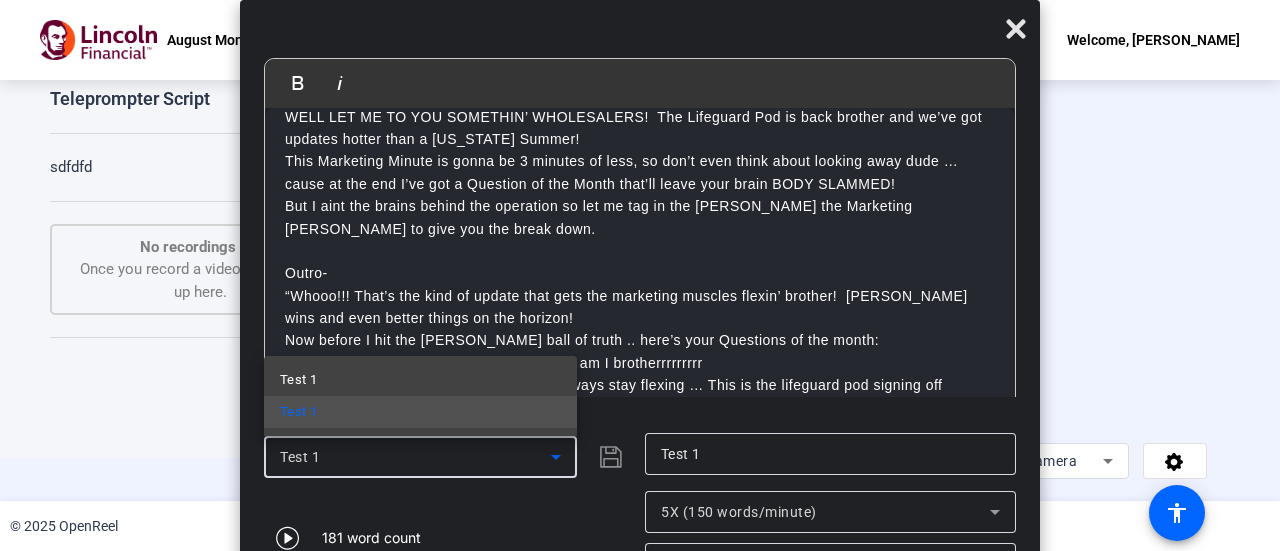 click at bounding box center [640, 275] 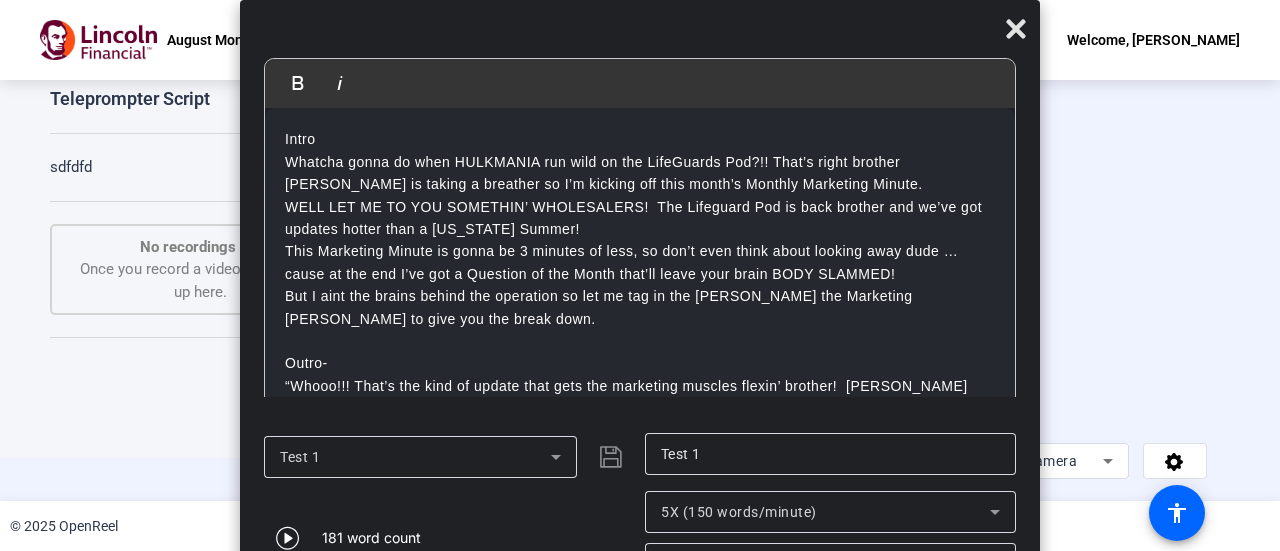 scroll, scrollTop: 90, scrollLeft: 0, axis: vertical 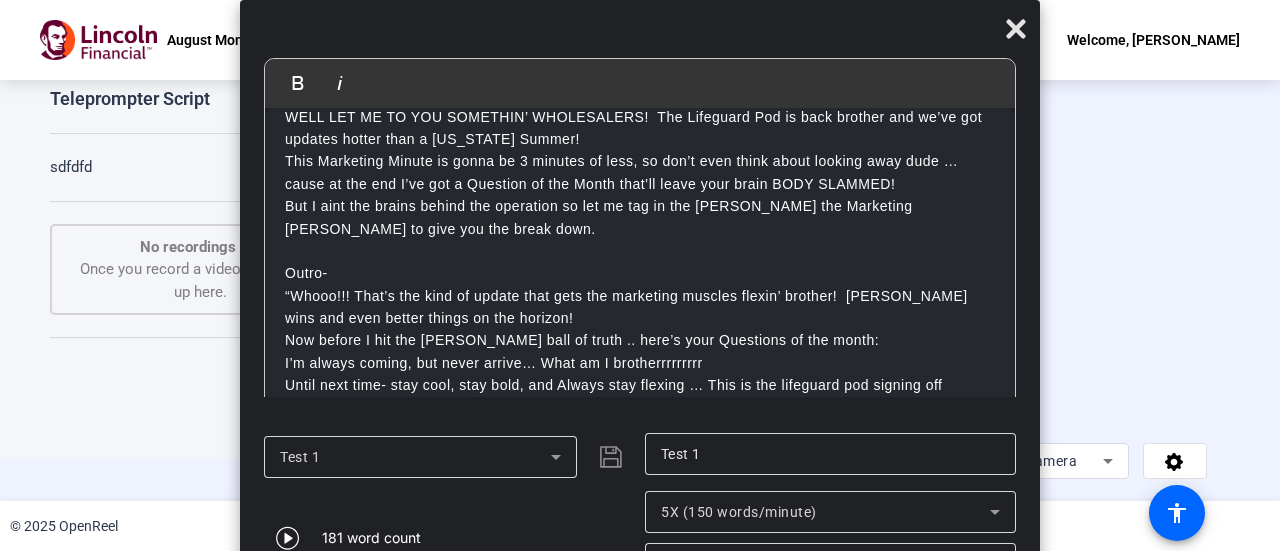 drag, startPoint x: 918, startPoint y: 33, endPoint x: 918, endPoint y: -35, distance: 68 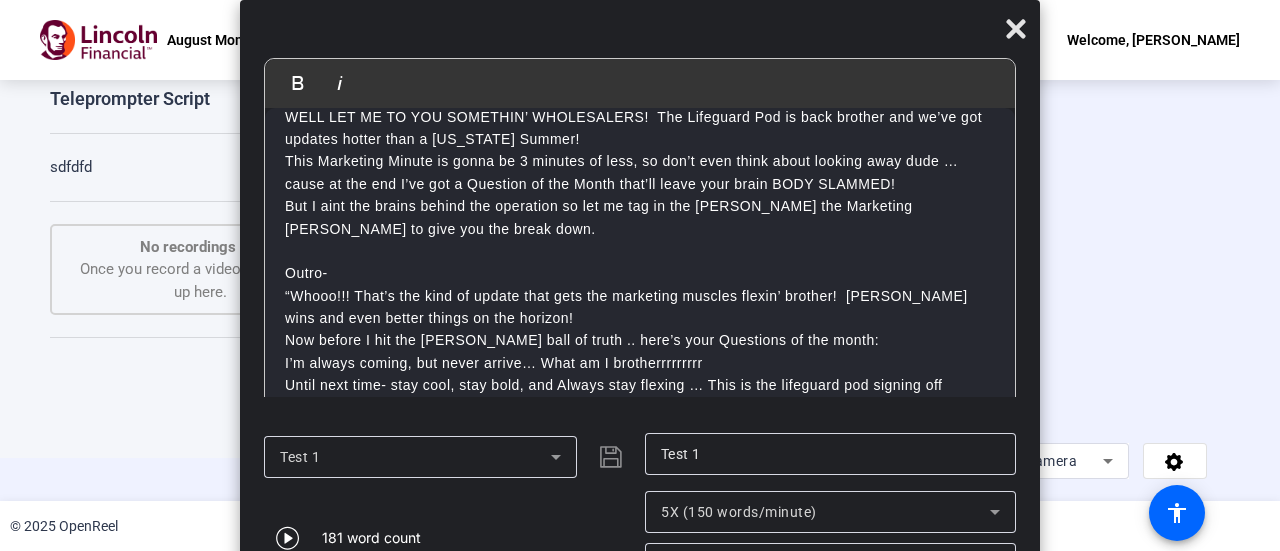 click on "Test 1" 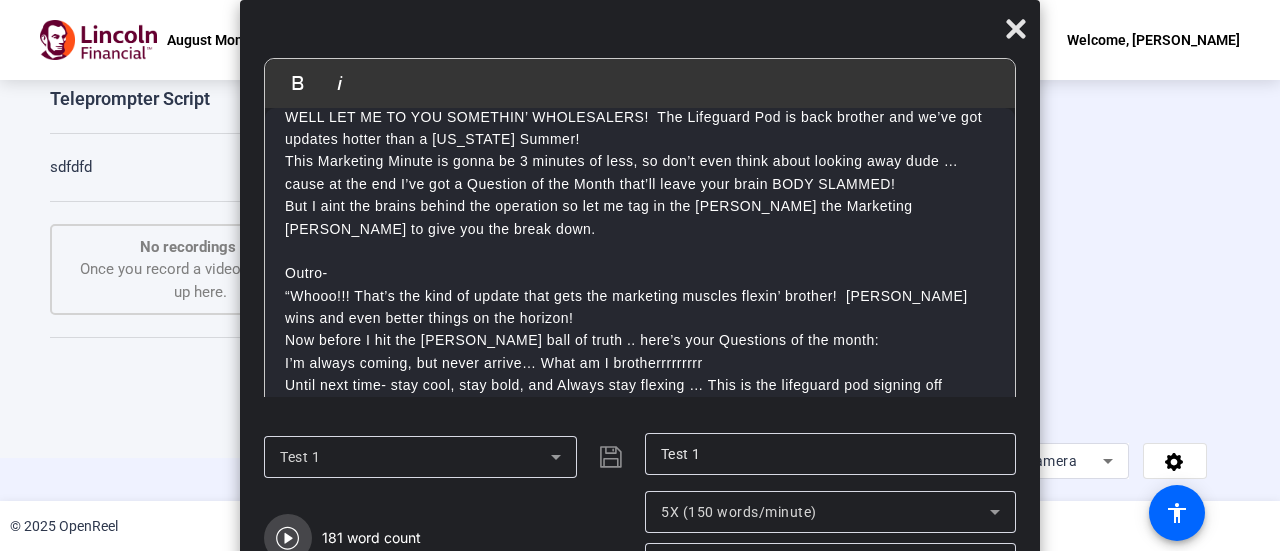 click 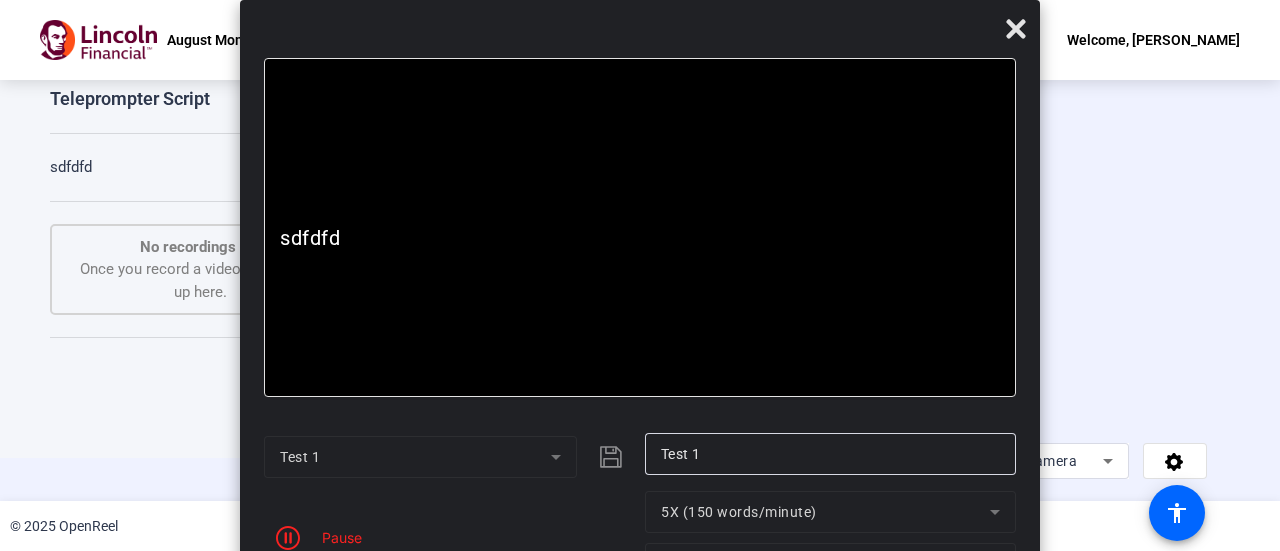 click on "Test 1" 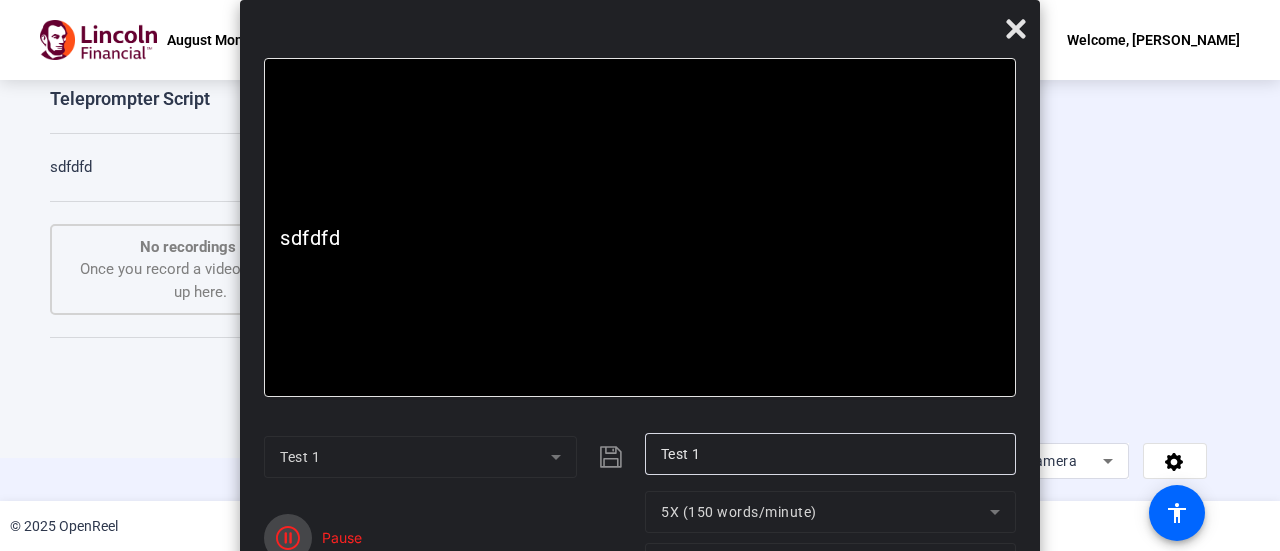 click 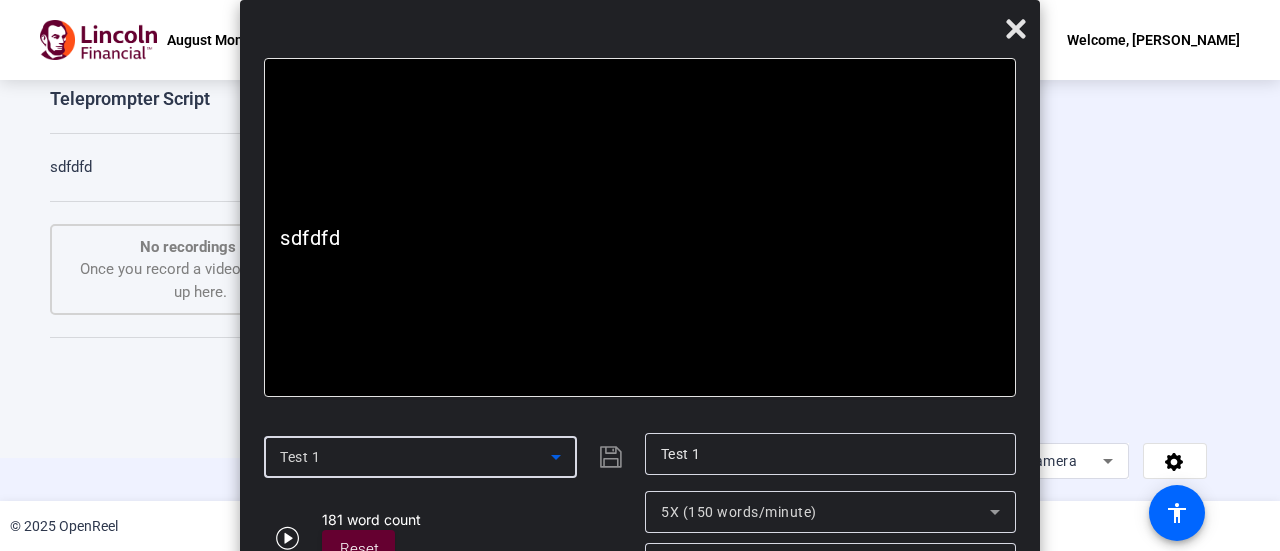 click 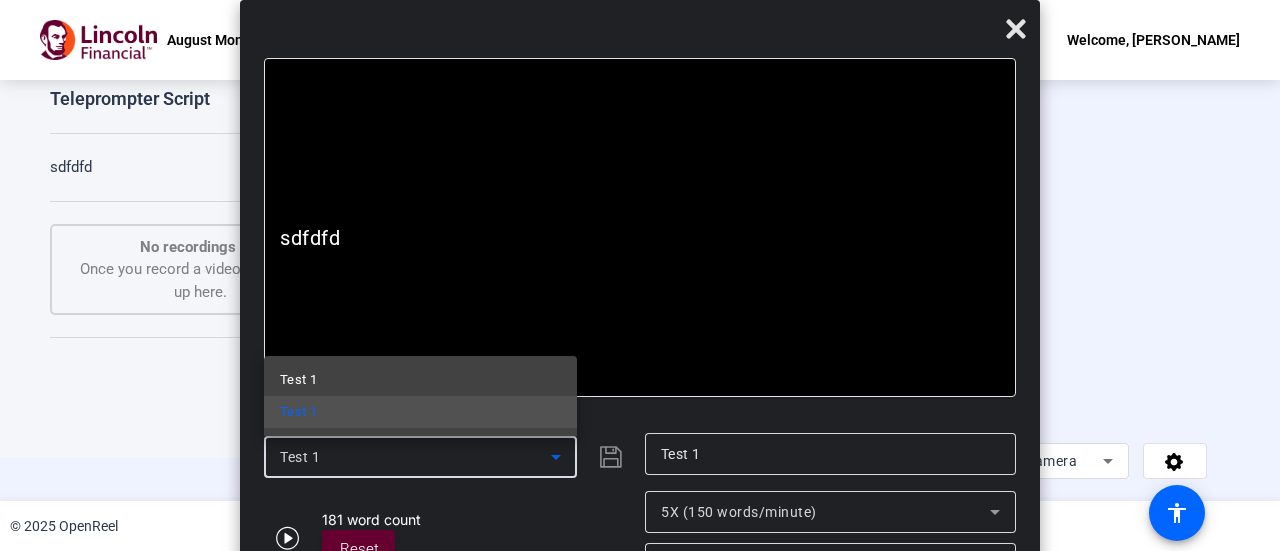 click at bounding box center [640, 275] 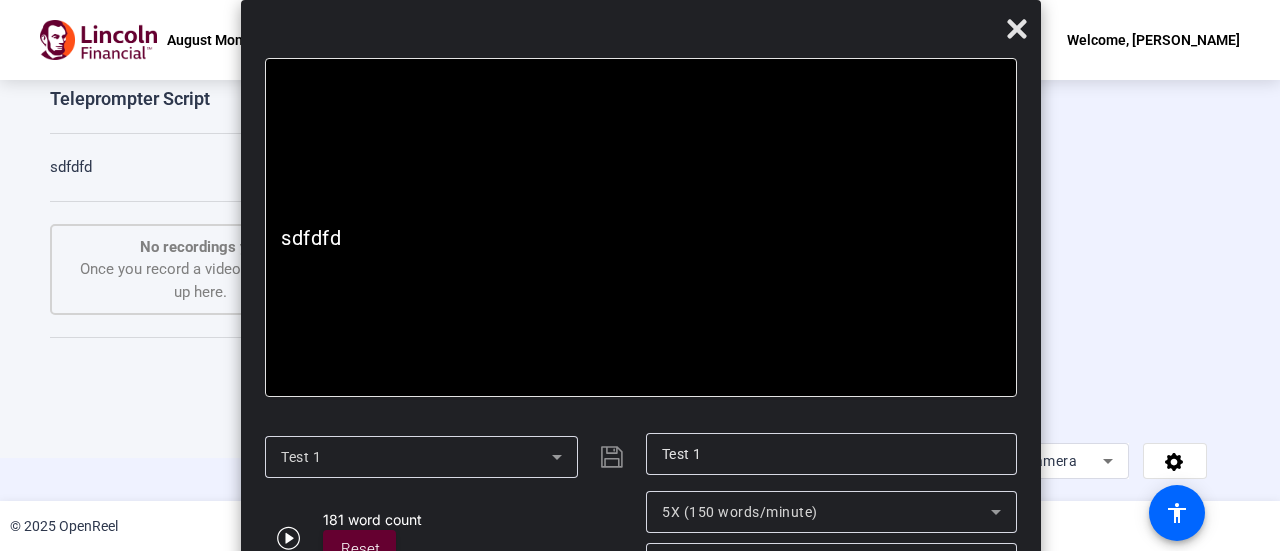 drag, startPoint x: 903, startPoint y: 21, endPoint x: 905, endPoint y: -42, distance: 63.03174 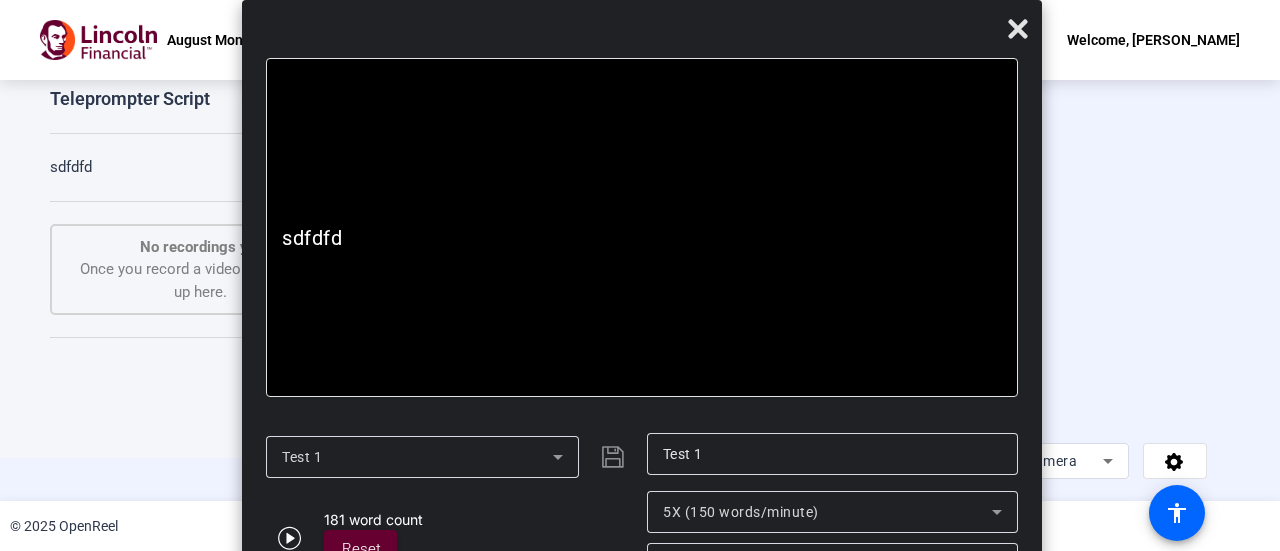 drag, startPoint x: 885, startPoint y: 11, endPoint x: 762, endPoint y: 4, distance: 123.19903 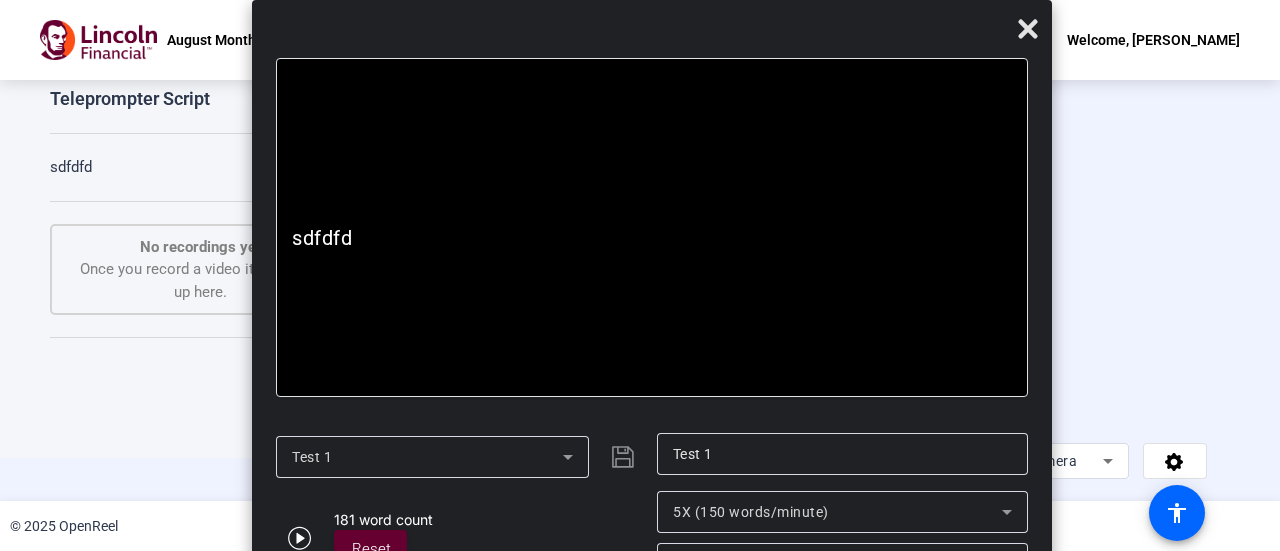 drag, startPoint x: 762, startPoint y: 21, endPoint x: 770, endPoint y: -103, distance: 124.2578 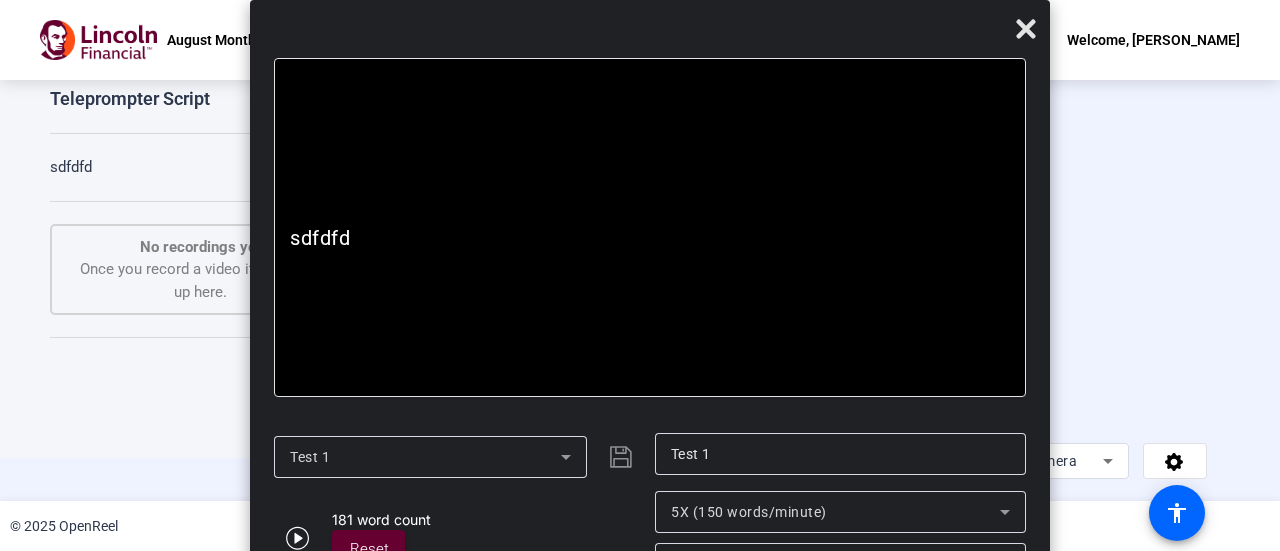 click on "Test 1" 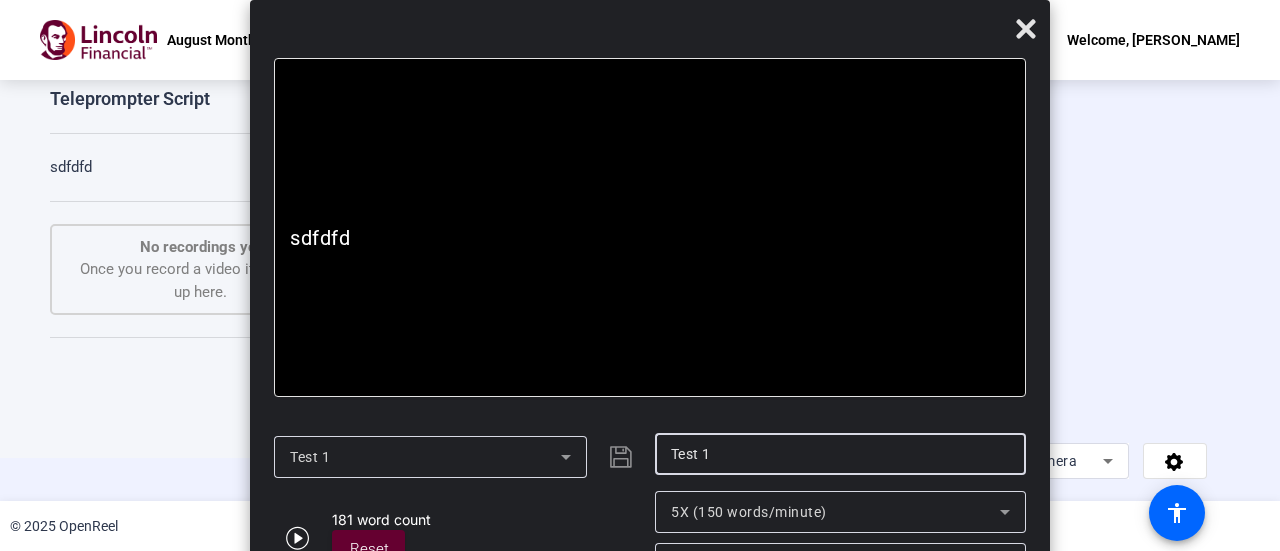 click on "Test 1" at bounding box center [840, 454] 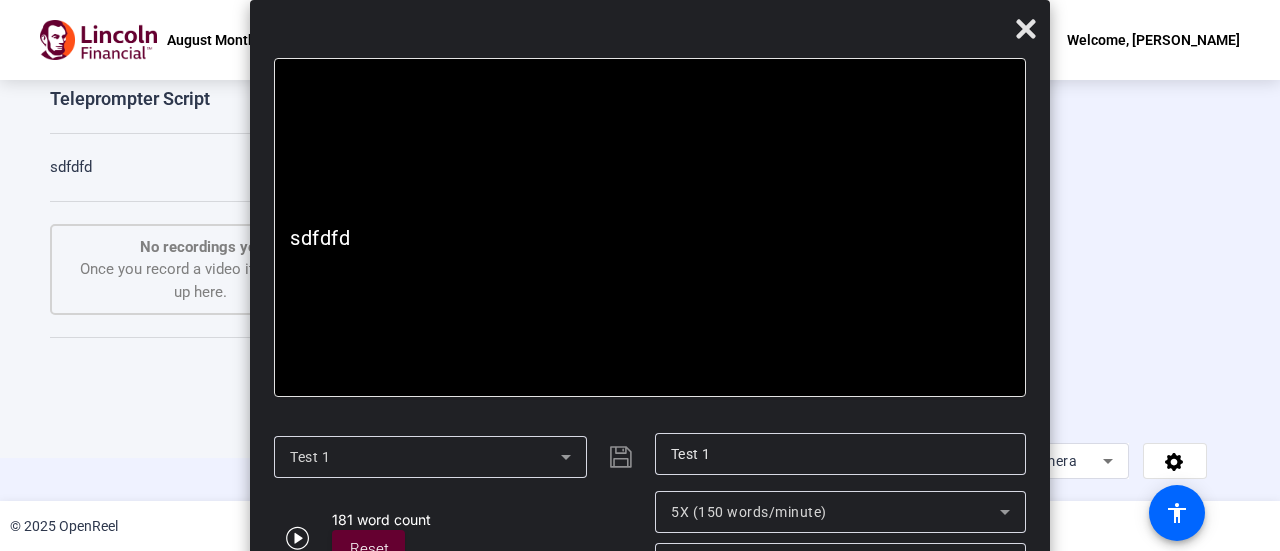click on "sdfdfd" 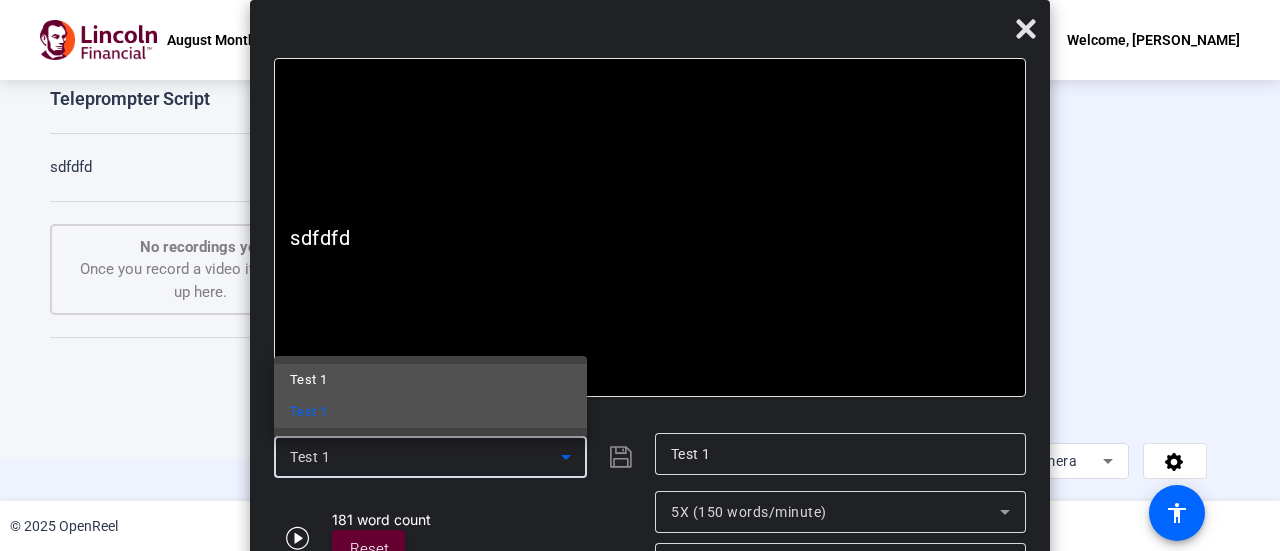 click on "Test 1" at bounding box center [308, 380] 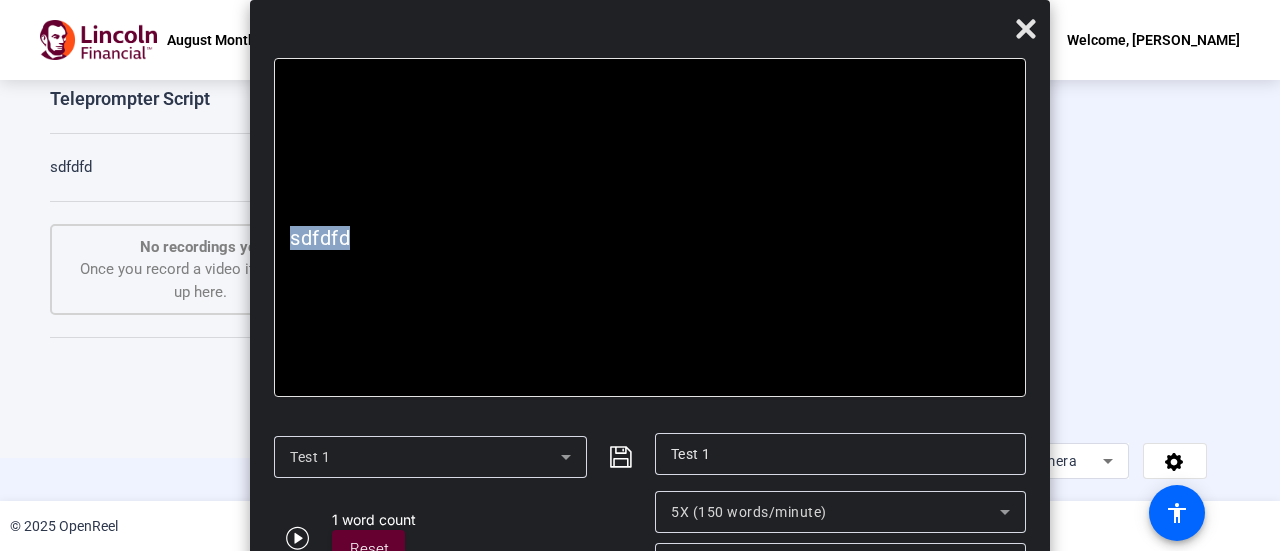 drag, startPoint x: 393, startPoint y: 248, endPoint x: 282, endPoint y: 243, distance: 111.11256 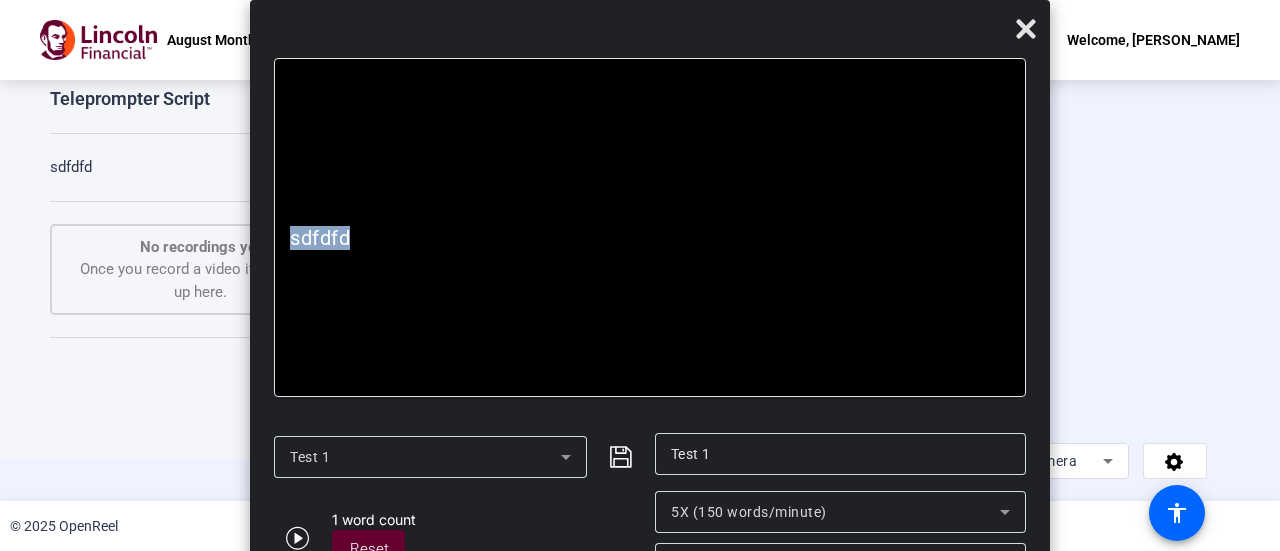 click on "sdfdfd" 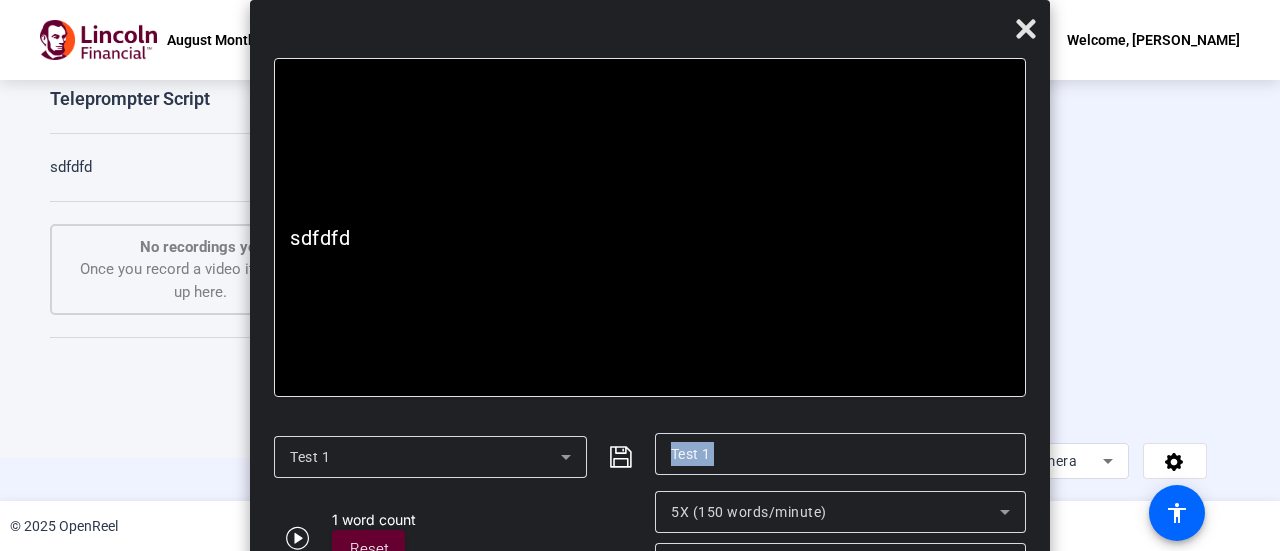 click on "sdfdfd" 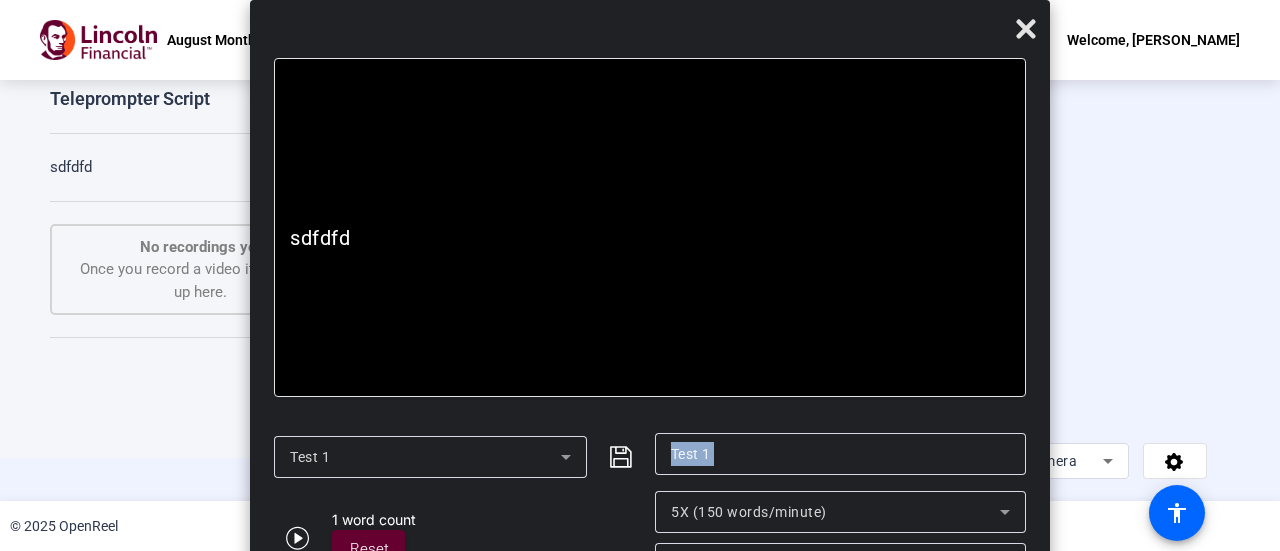 click 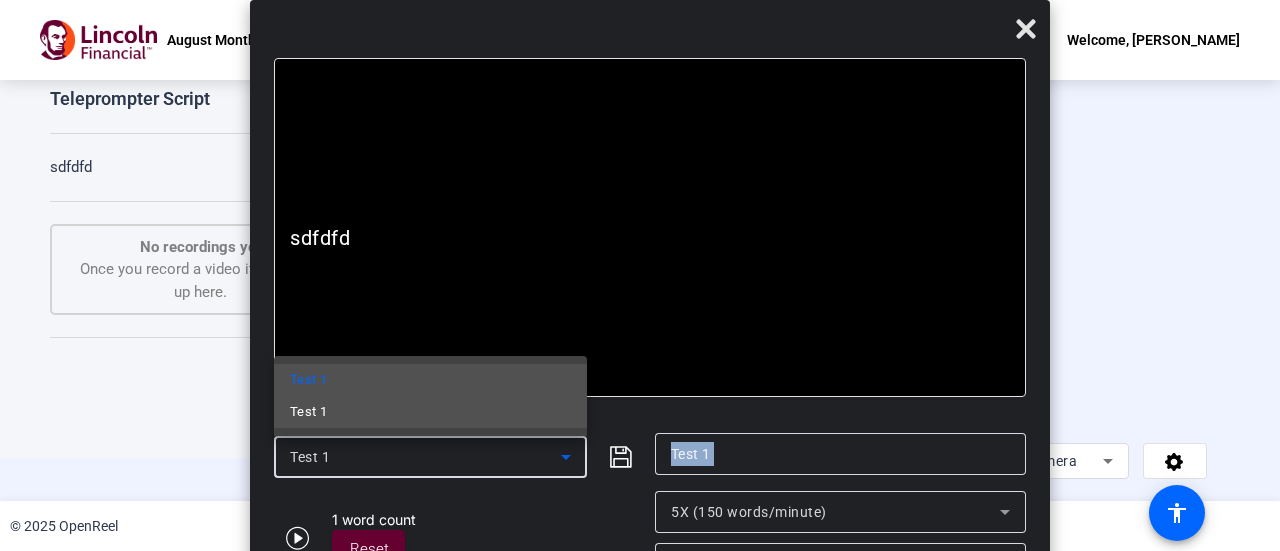click on "Test 1" at bounding box center (430, 412) 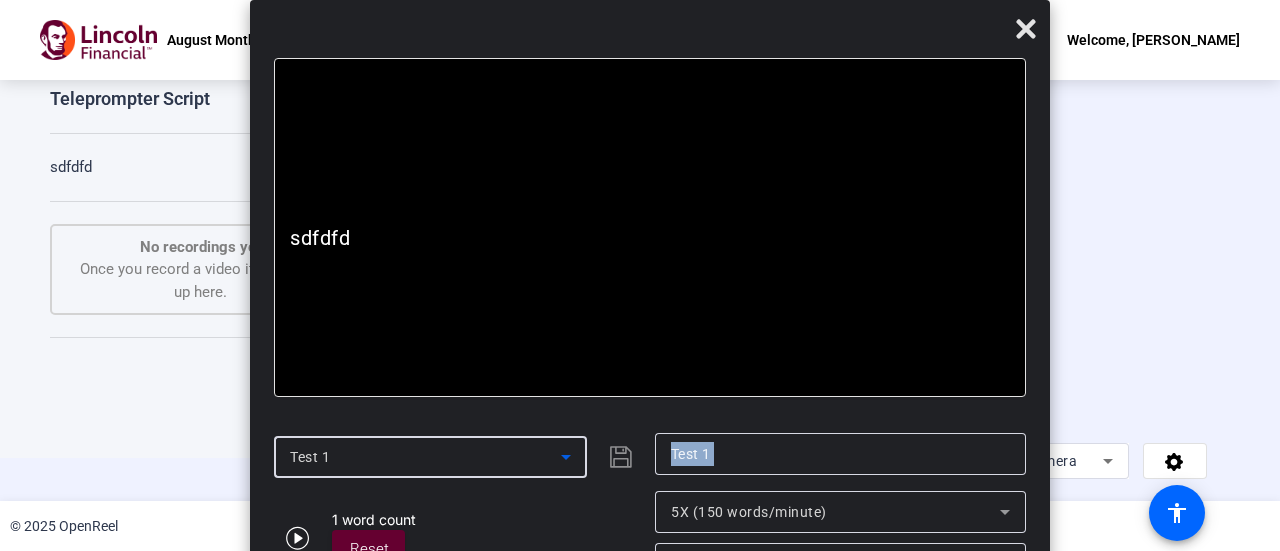 click on "sdfdfd" 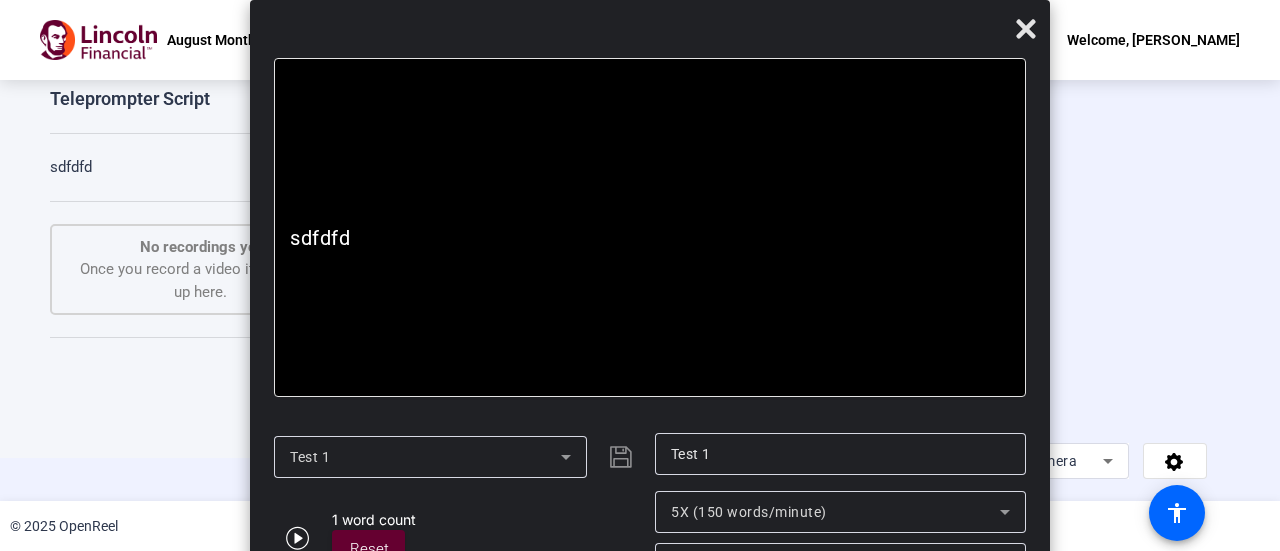 click on "sdfdfd" 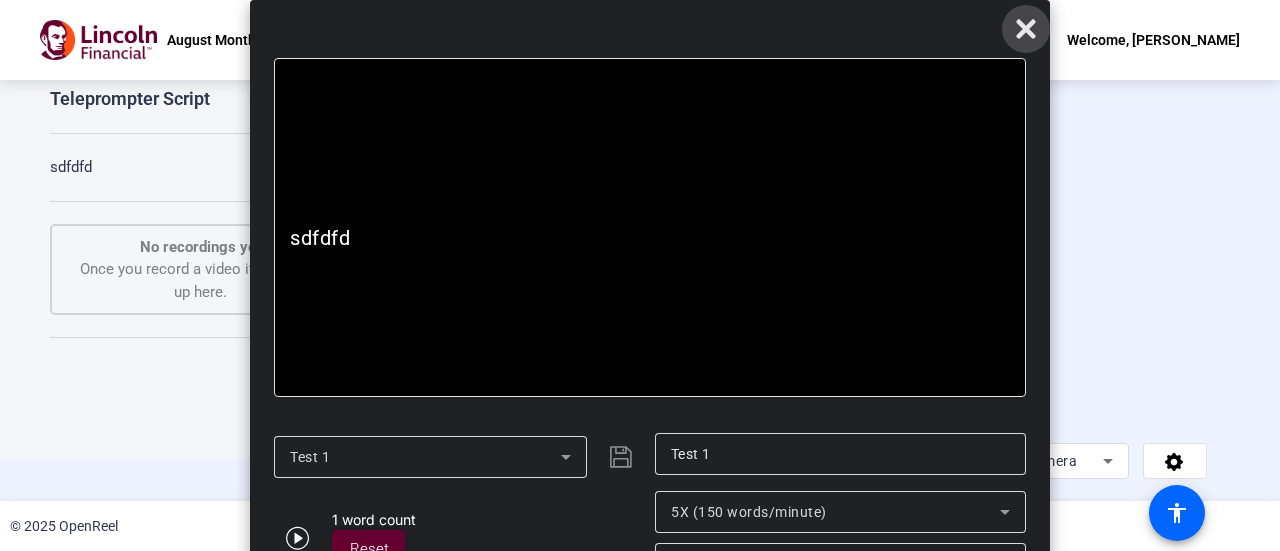 click 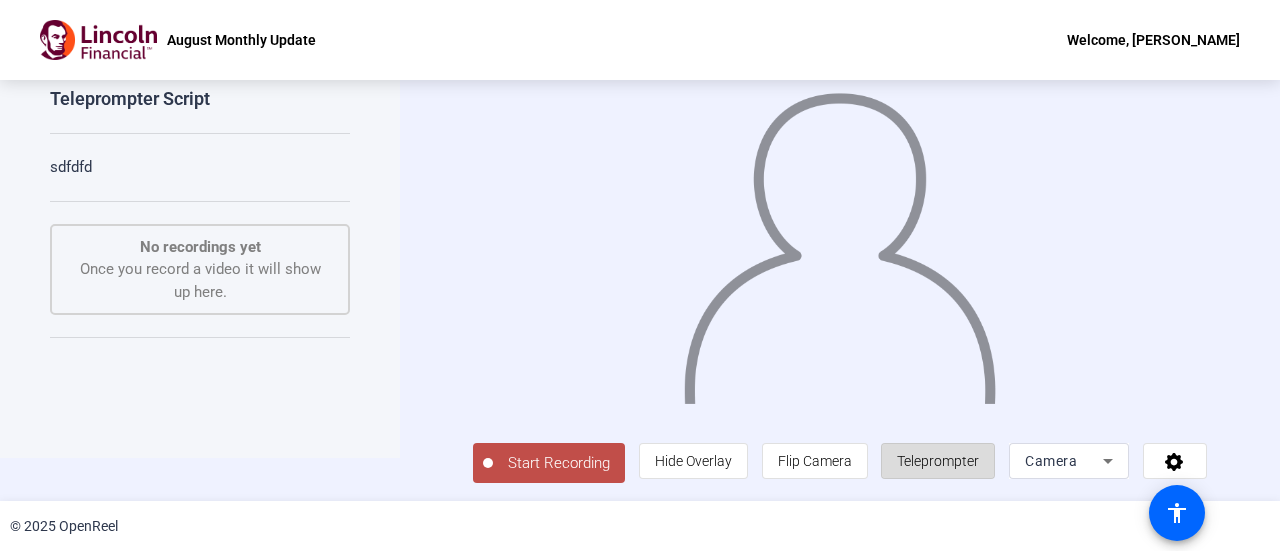 click on "Teleprompter" 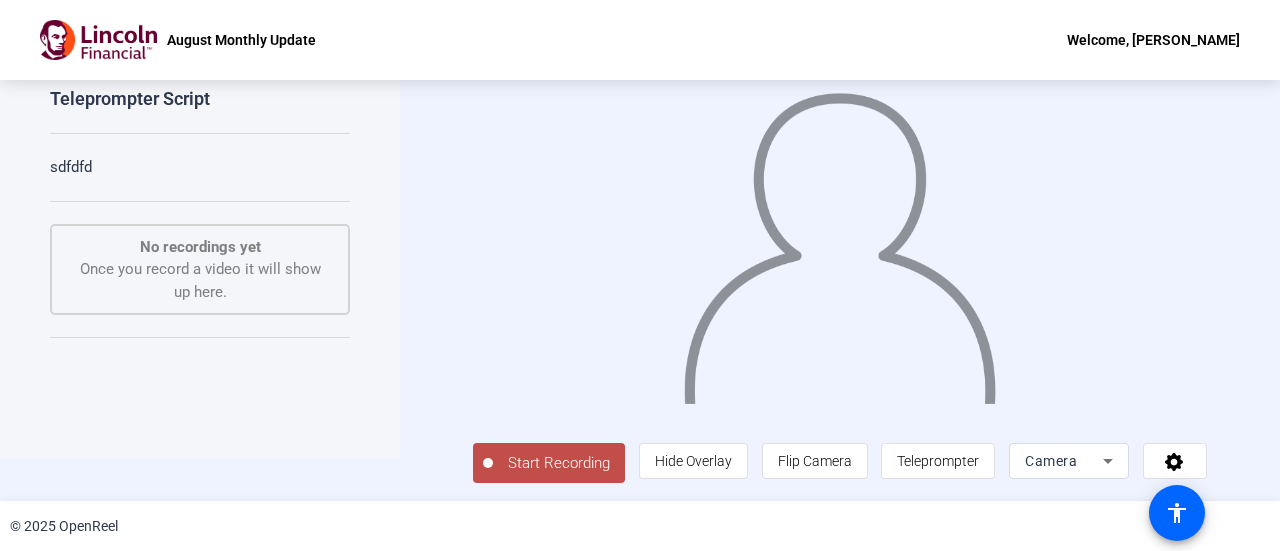 click on "sdfdfd" 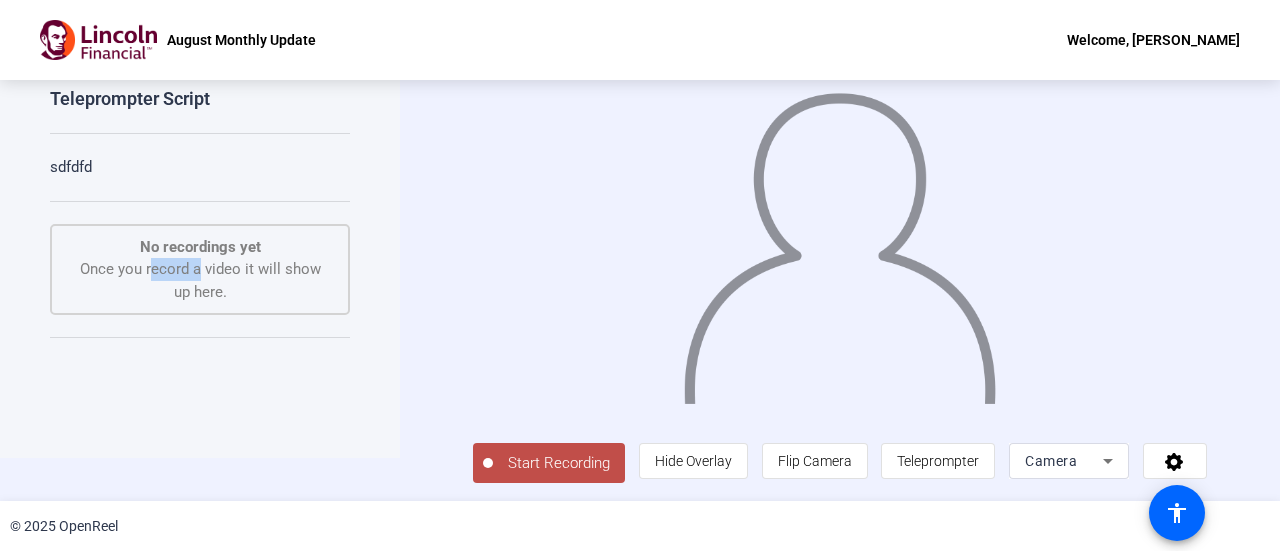 click on "No recordings yet  Once you record a video it will show up here." 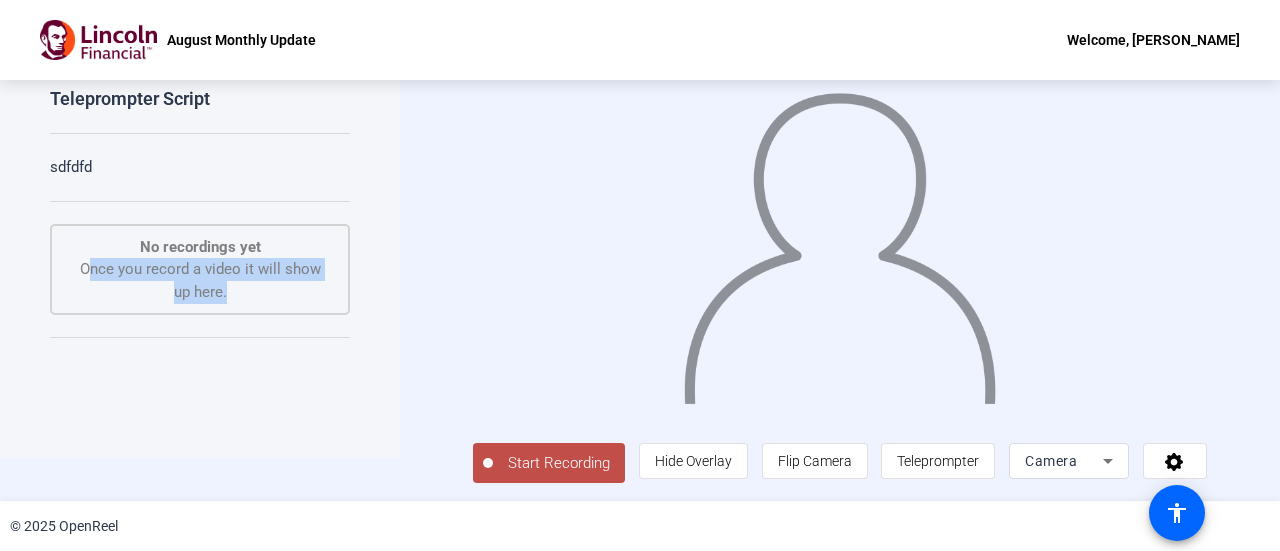 click on "No recordings yet  Once you record a video it will show up here." 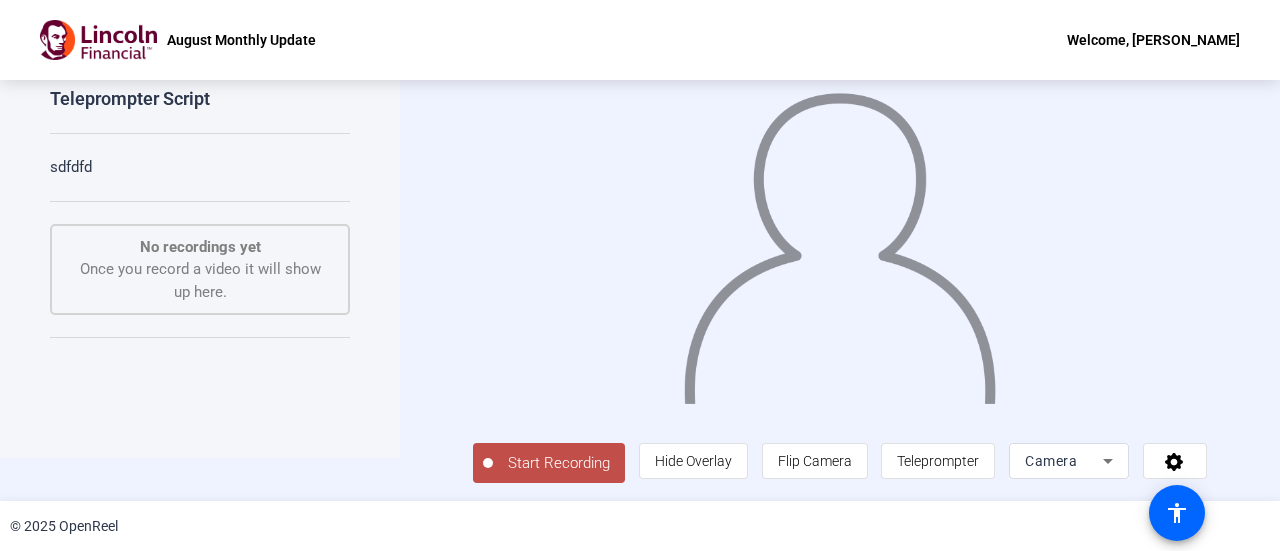 click on "sdfdfd" 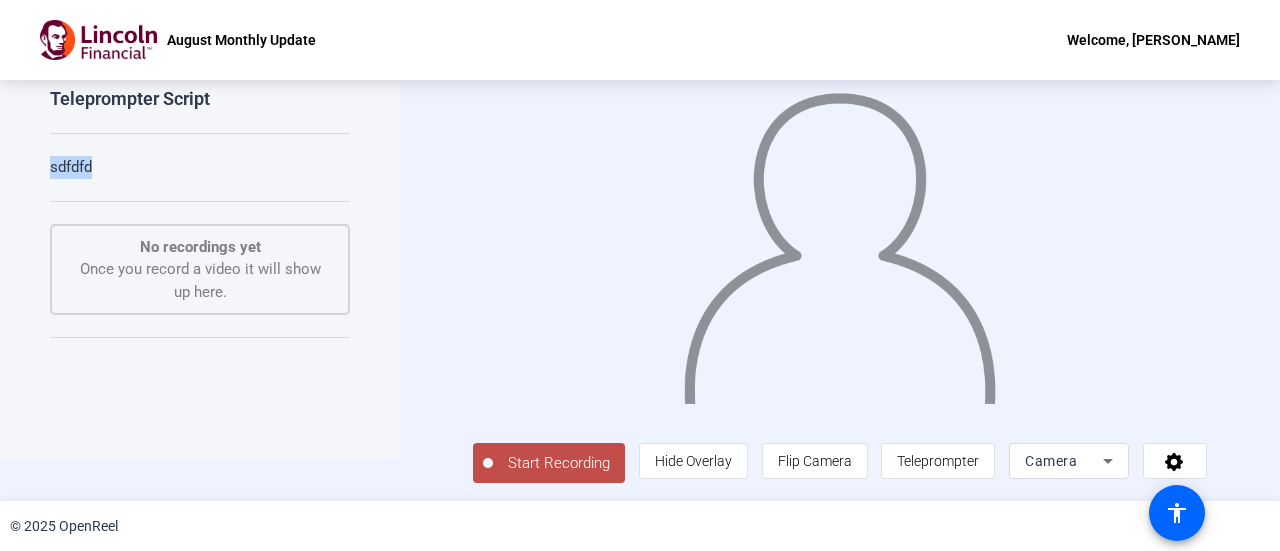 click on "sdfdfd" 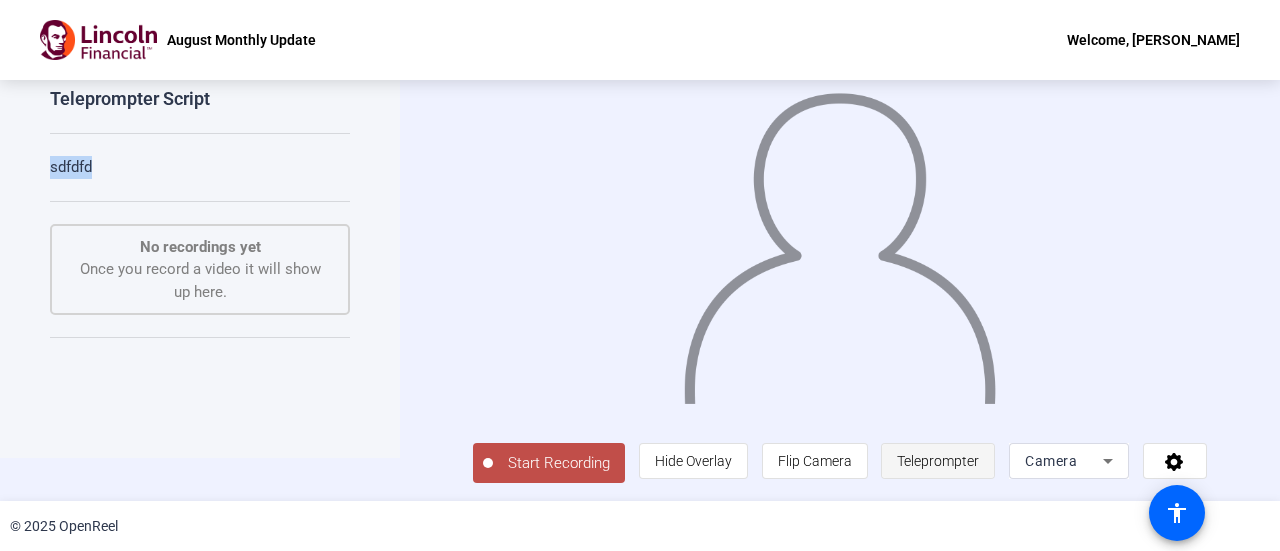 click on "Teleprompter" 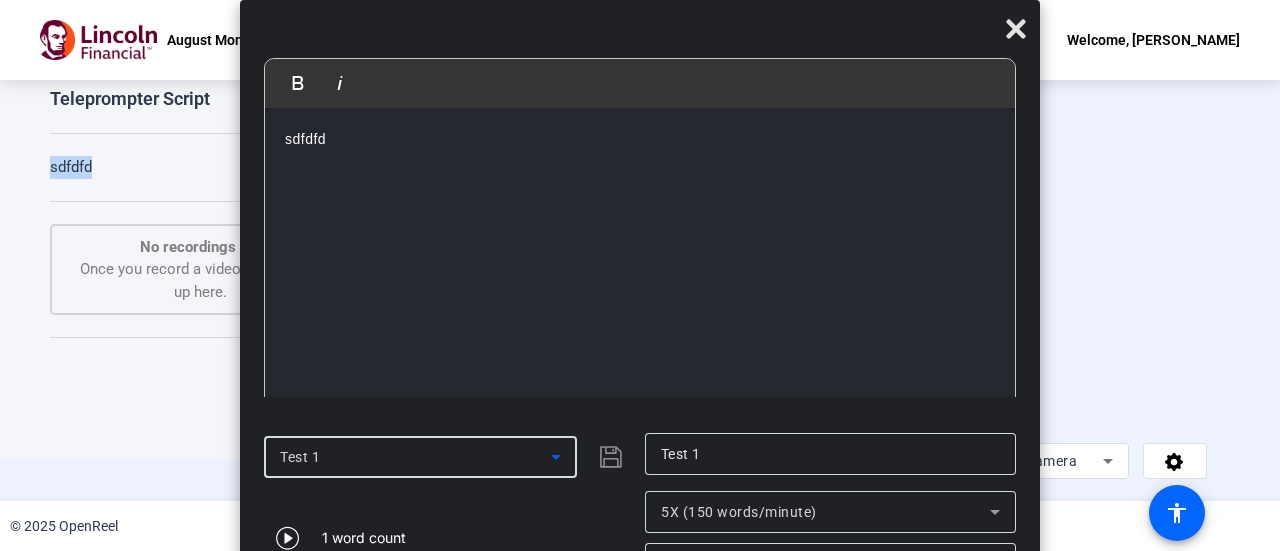click 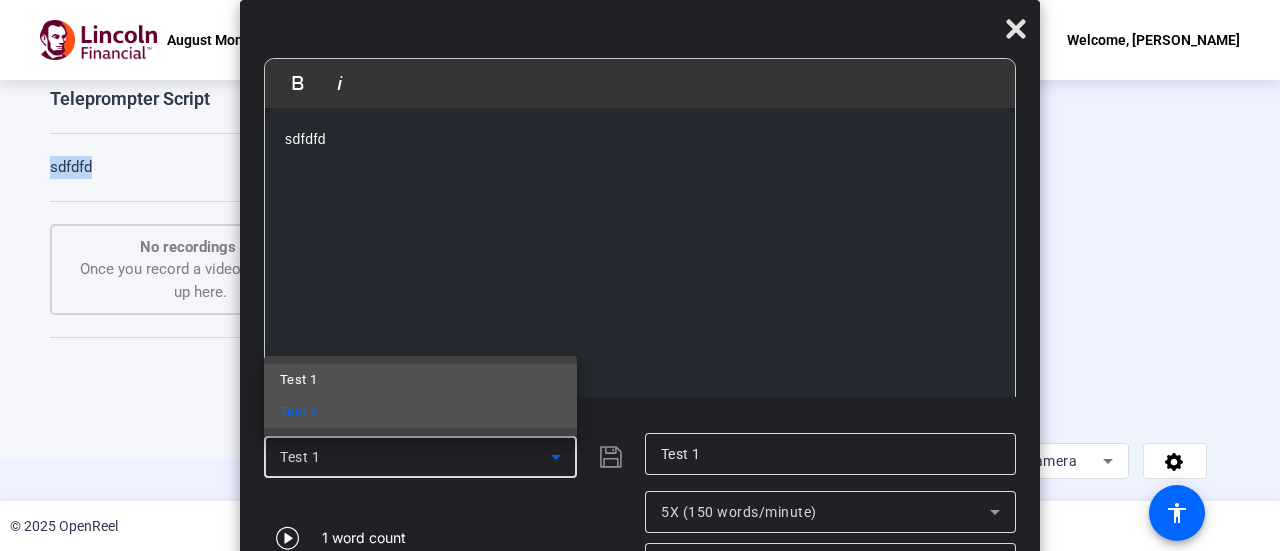click on "Test 1" at bounding box center [420, 380] 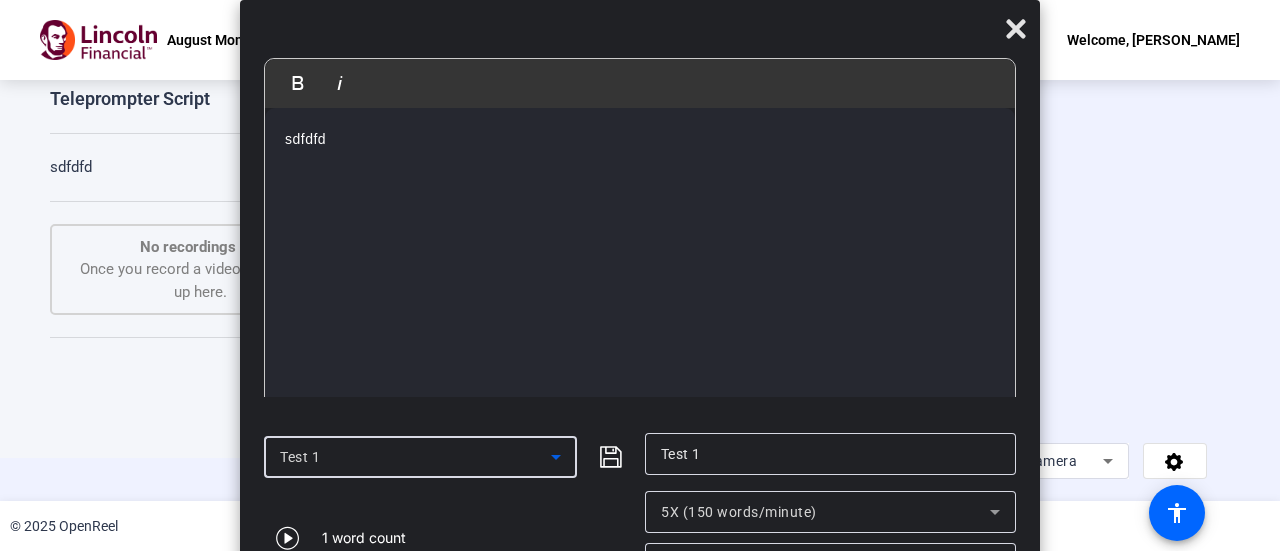 click on "sdfdfd" at bounding box center (640, 139) 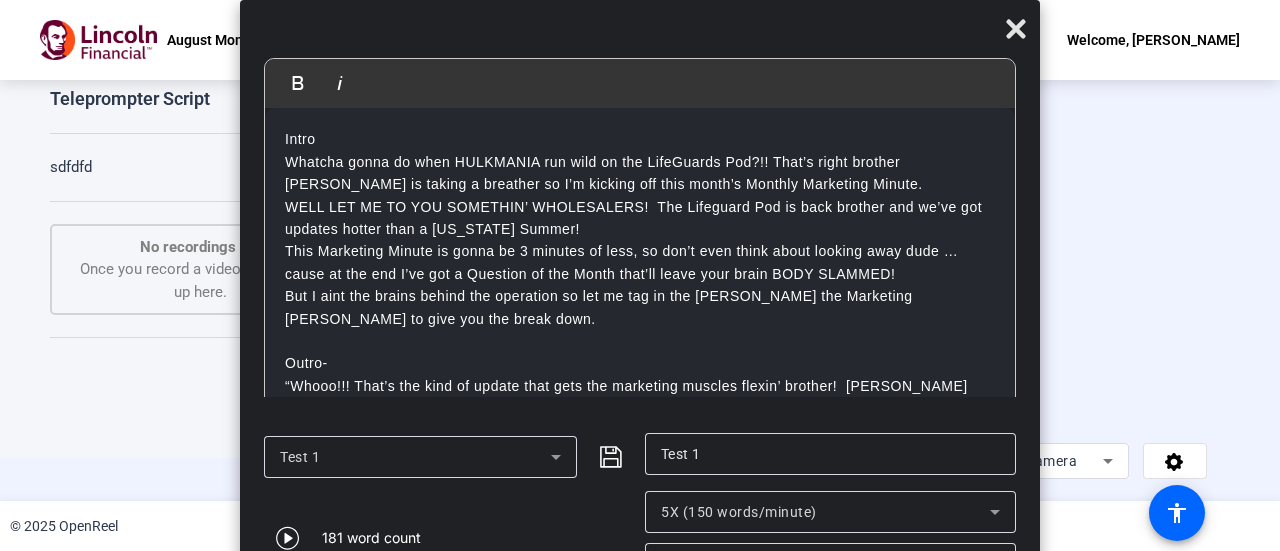 scroll, scrollTop: 72, scrollLeft: 0, axis: vertical 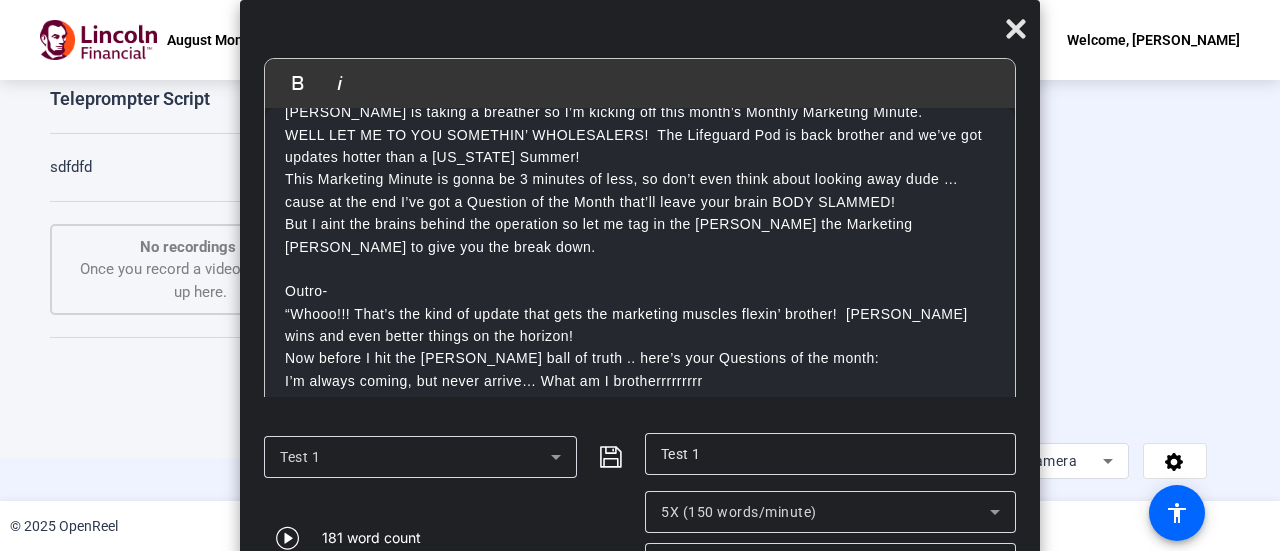 click on "WELL LET ME TO YOU SOMETHIN’ WHOLESALERS!  The Lifeguard Pod is back brother and we’ve got updates hotter than a [US_STATE] Summer!" at bounding box center (640, 146) 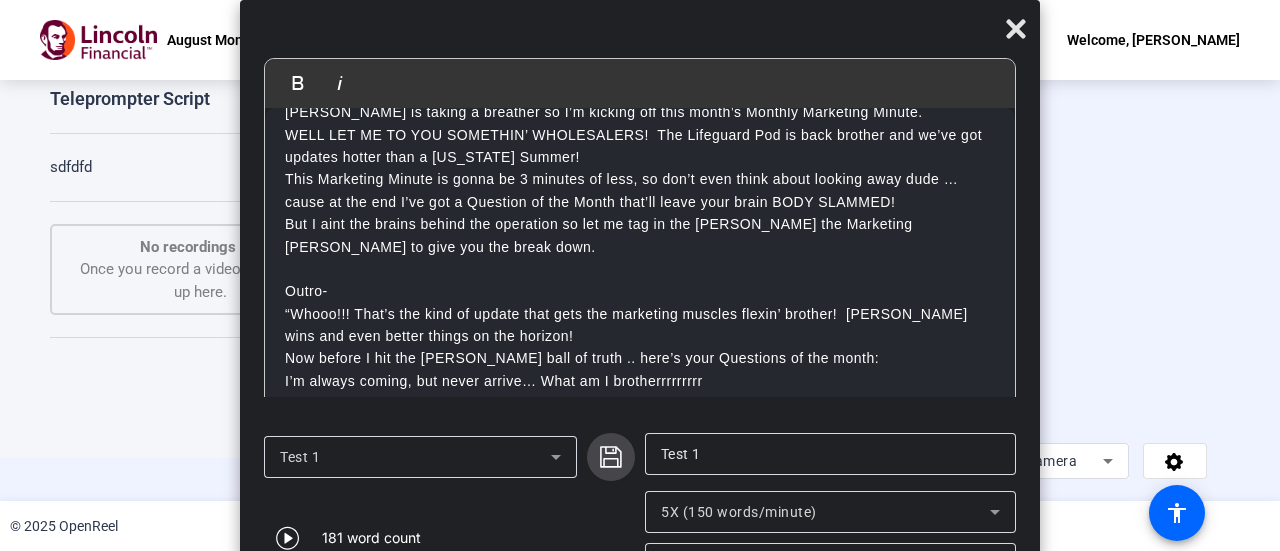 click 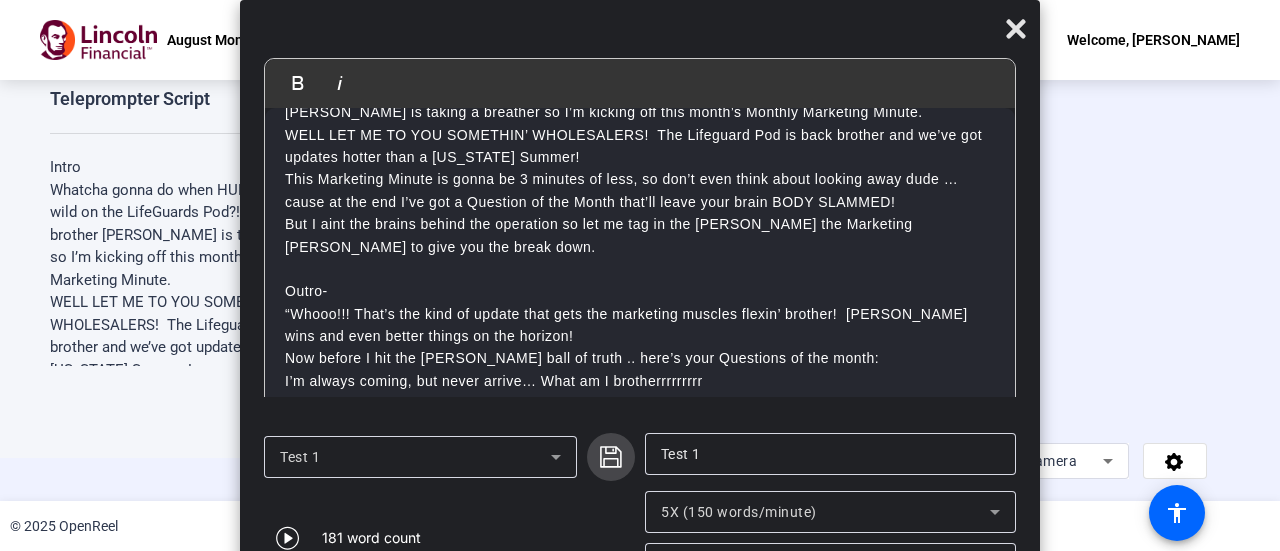 click 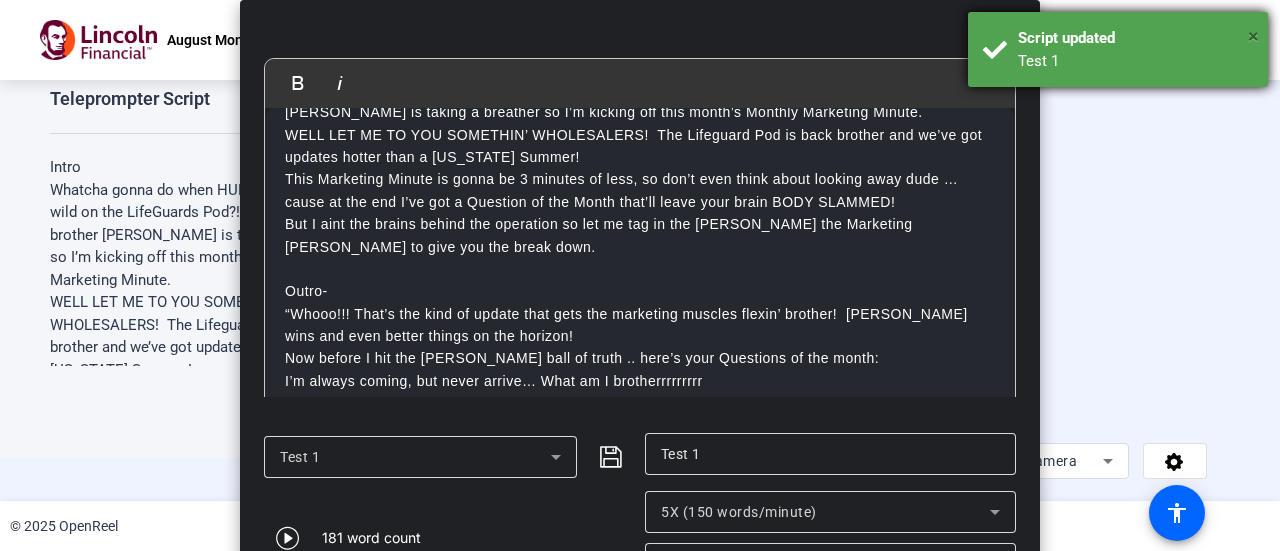 click on "×" at bounding box center (1253, 36) 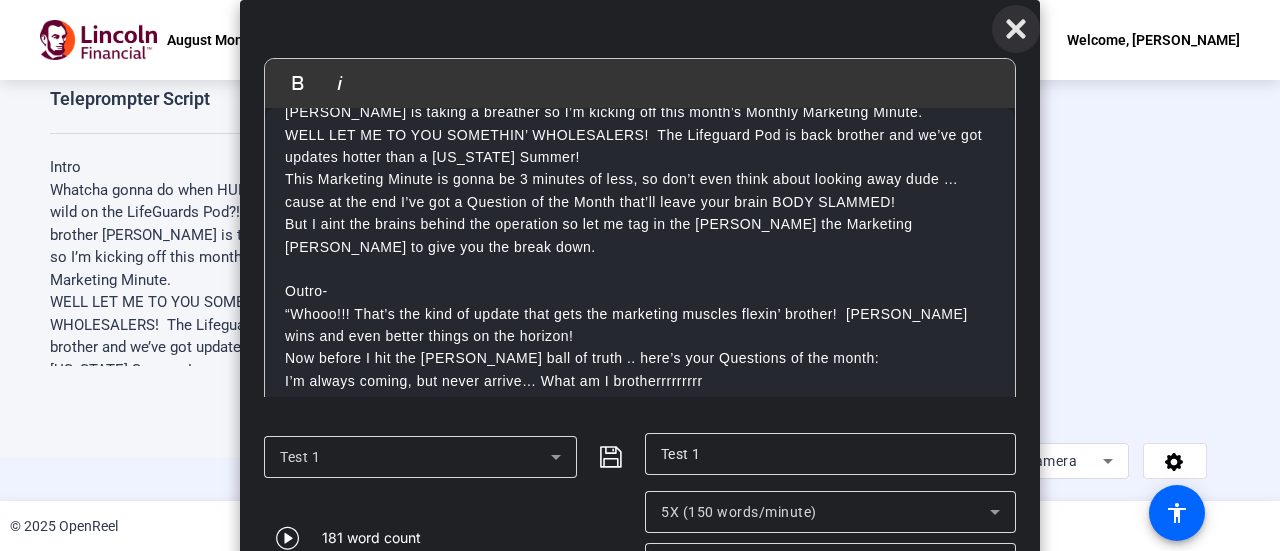 click 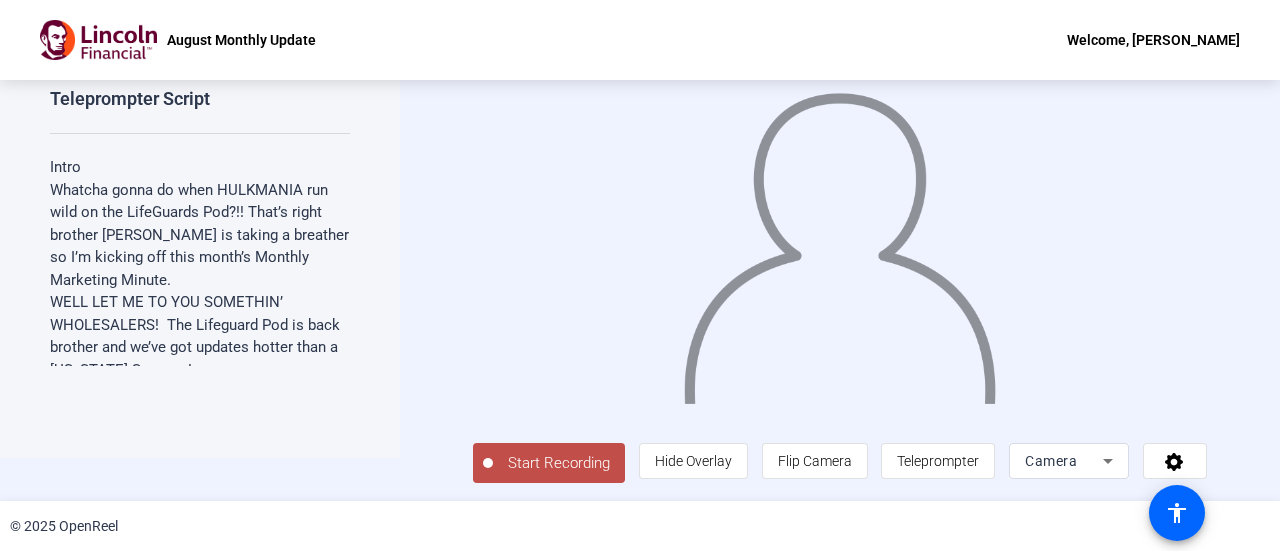 click 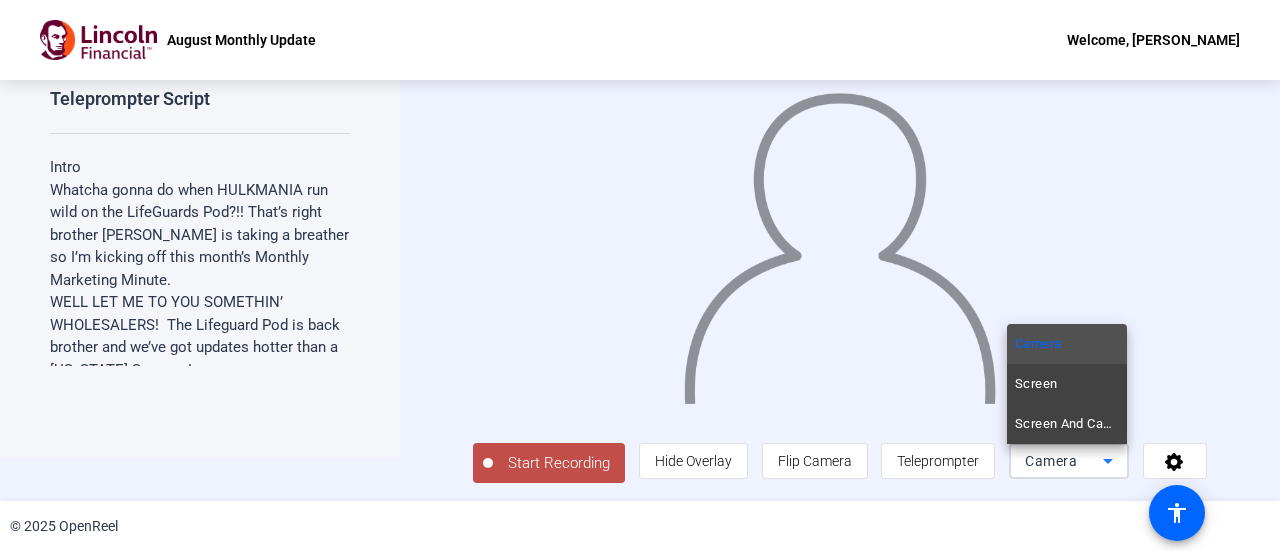 click at bounding box center (640, 275) 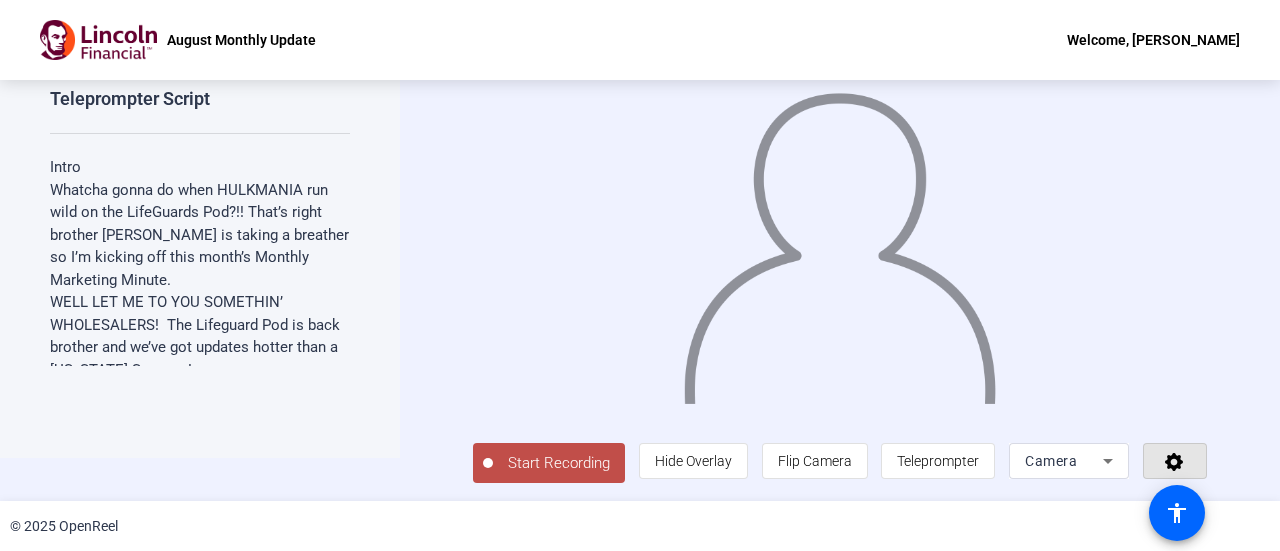 click 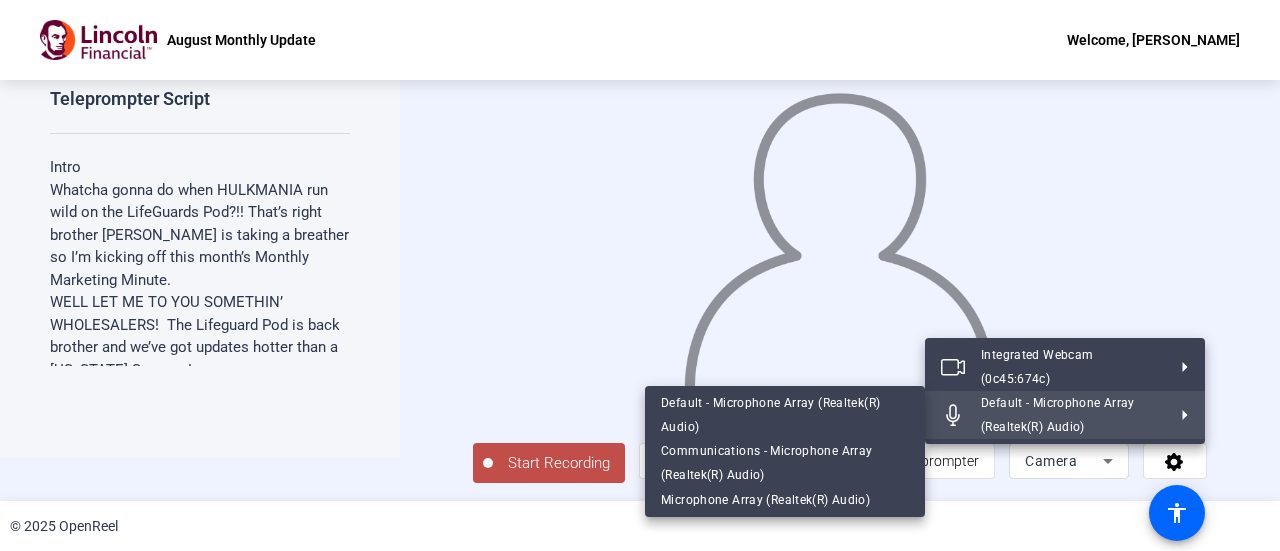 click at bounding box center (640, 275) 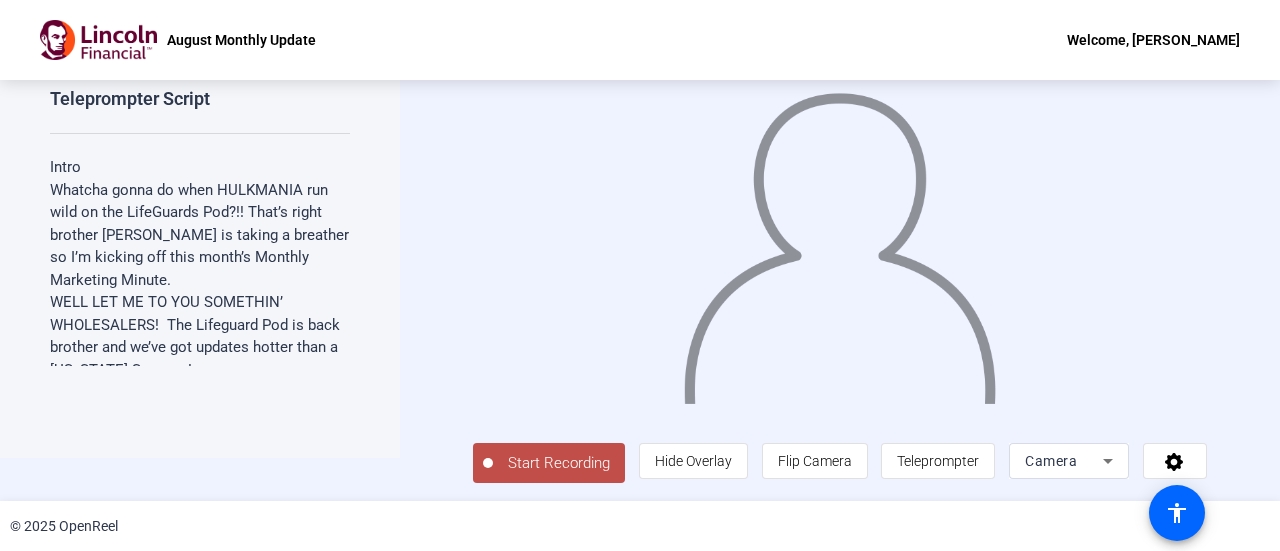 click on "Camera" at bounding box center (1064, 461) 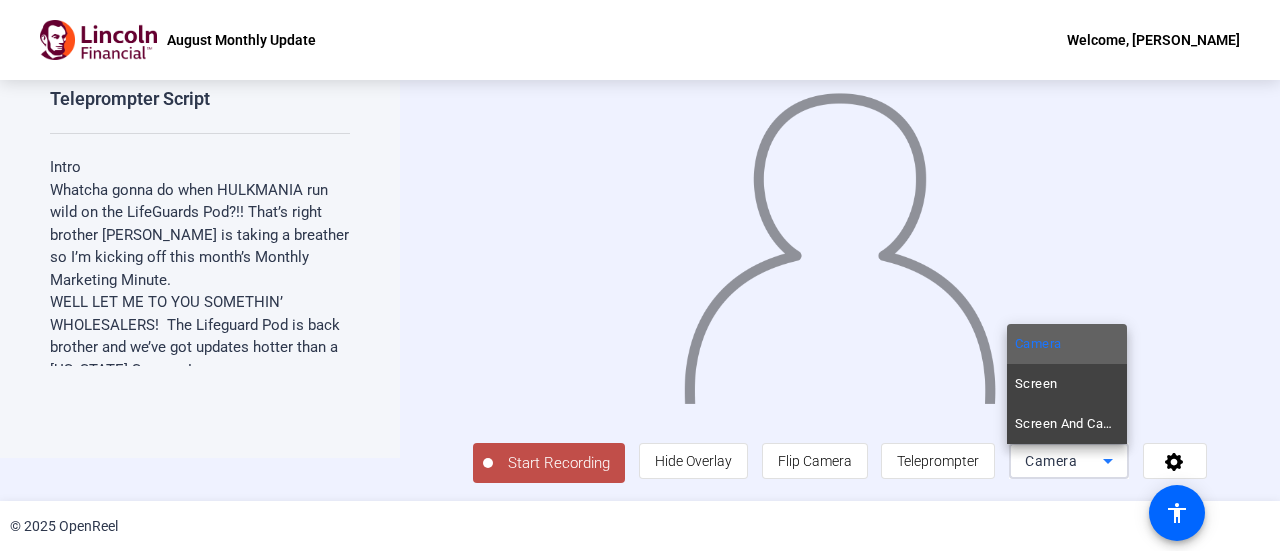 click on "Camera" at bounding box center [1038, 344] 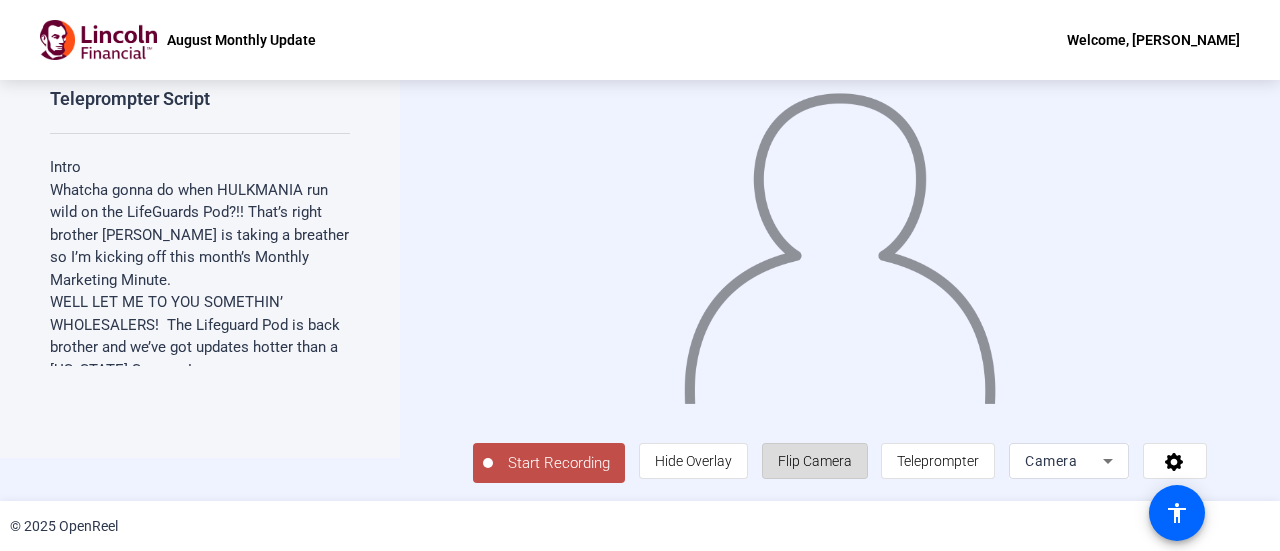 click on "Flip Camera" 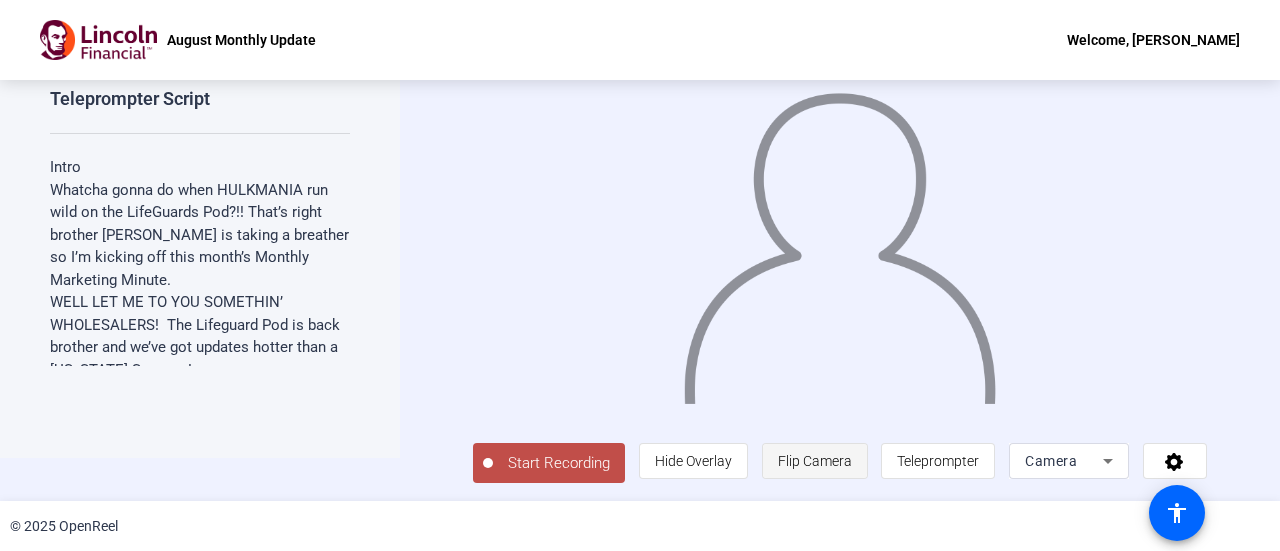 click on "Flip Camera" 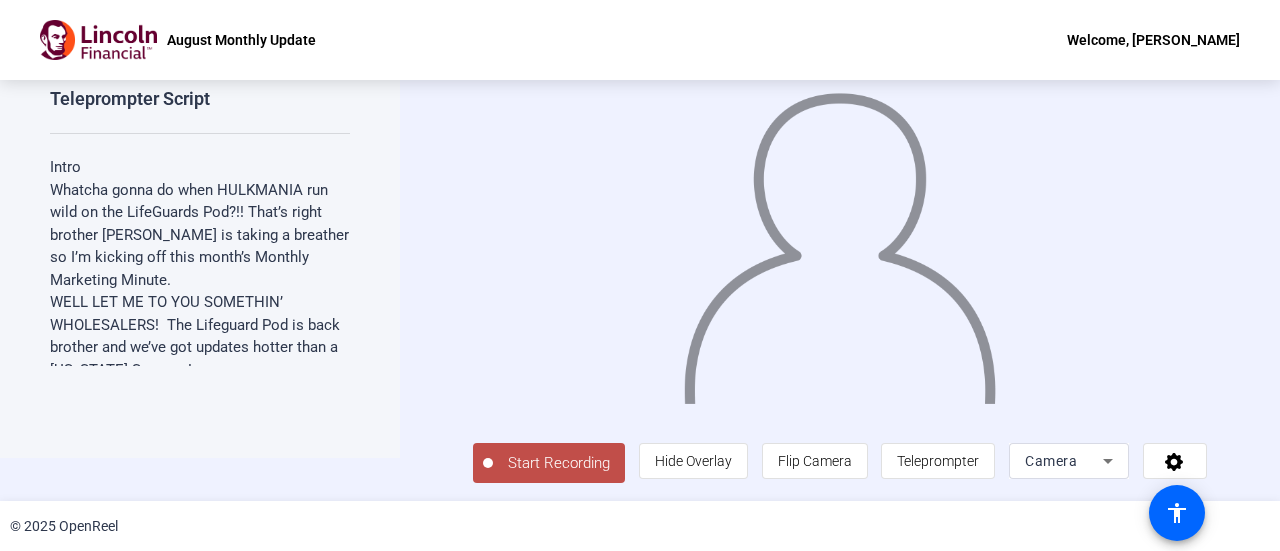 click on "Camera" at bounding box center (1051, 461) 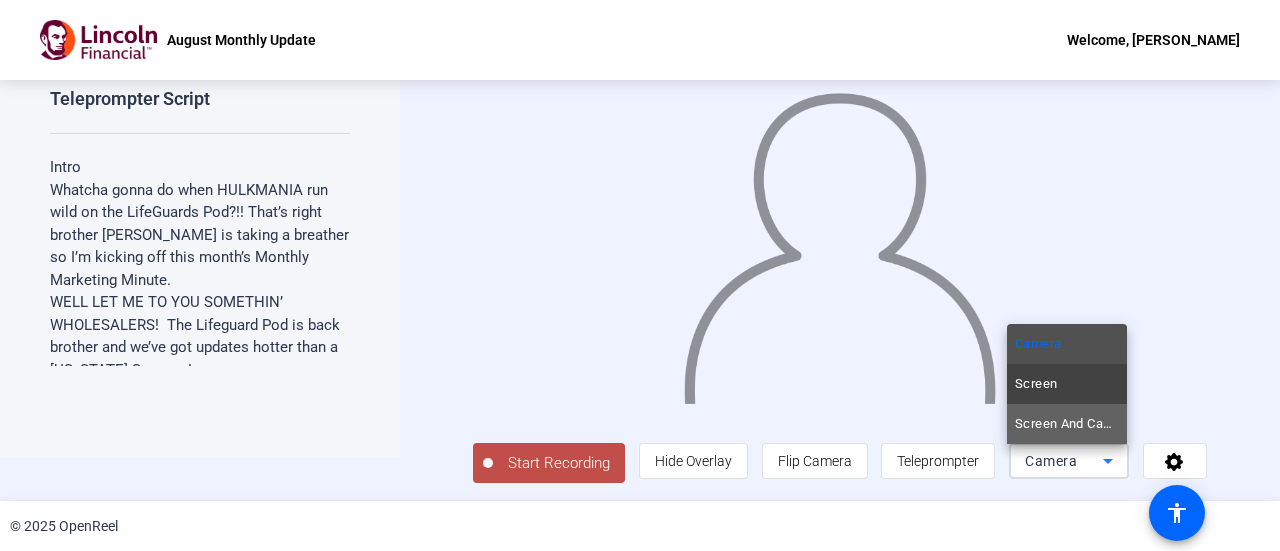 click on "Screen And Camera" at bounding box center [1067, 424] 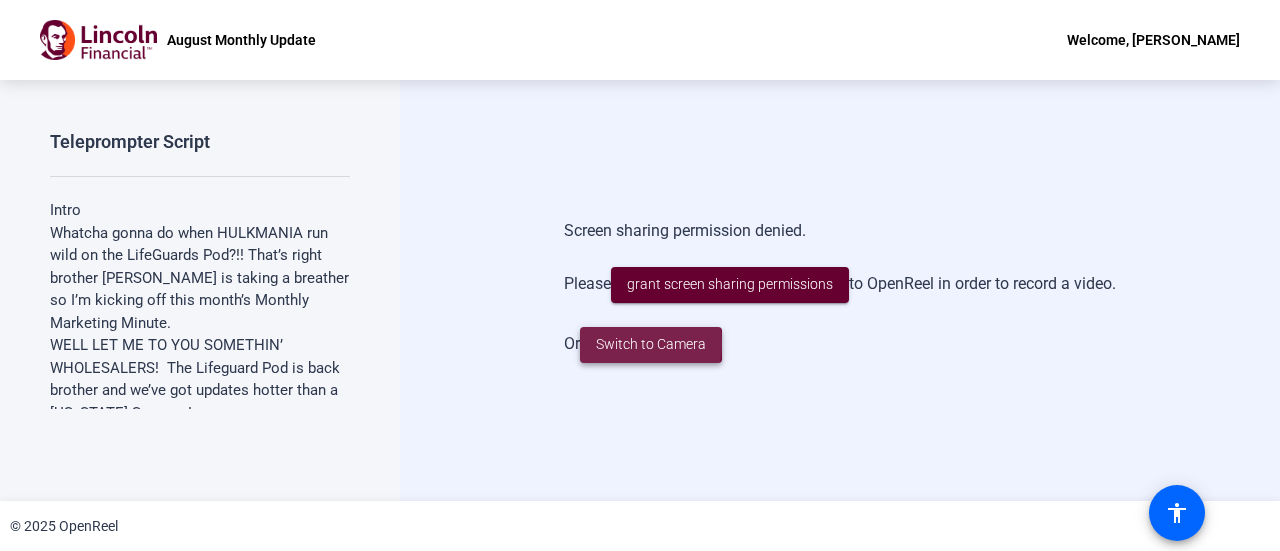click on "Switch to Camera" 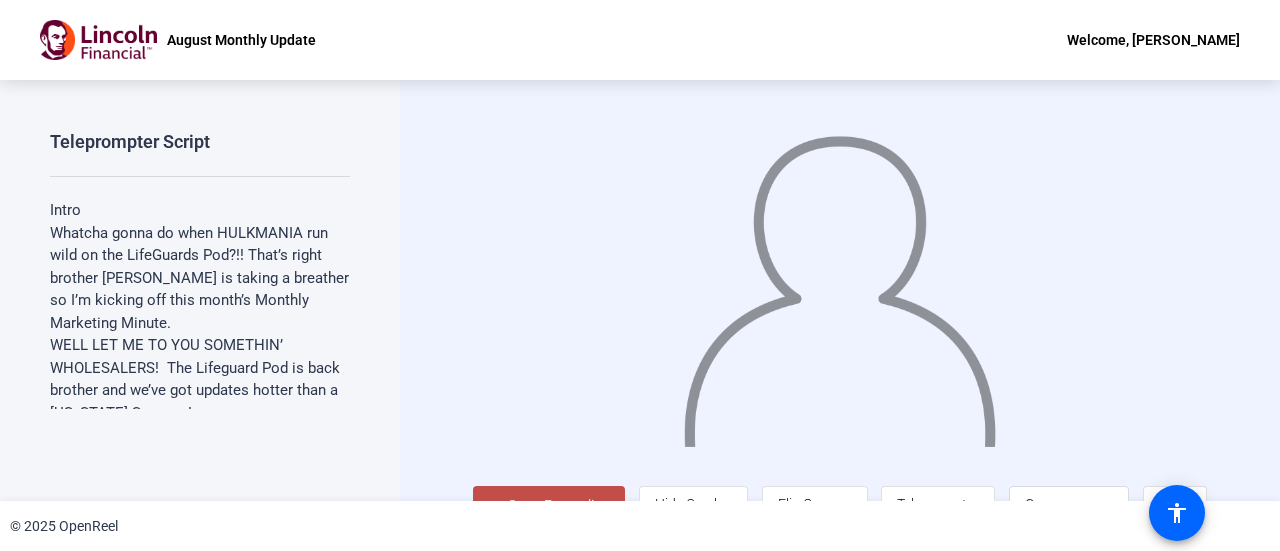 scroll, scrollTop: 44, scrollLeft: 0, axis: vertical 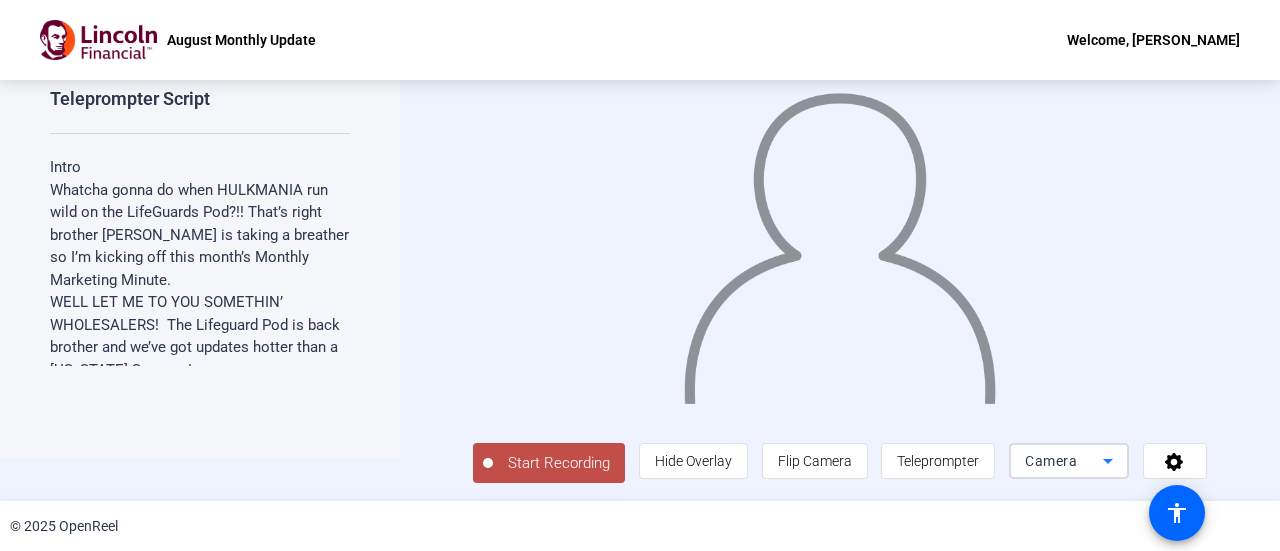 click 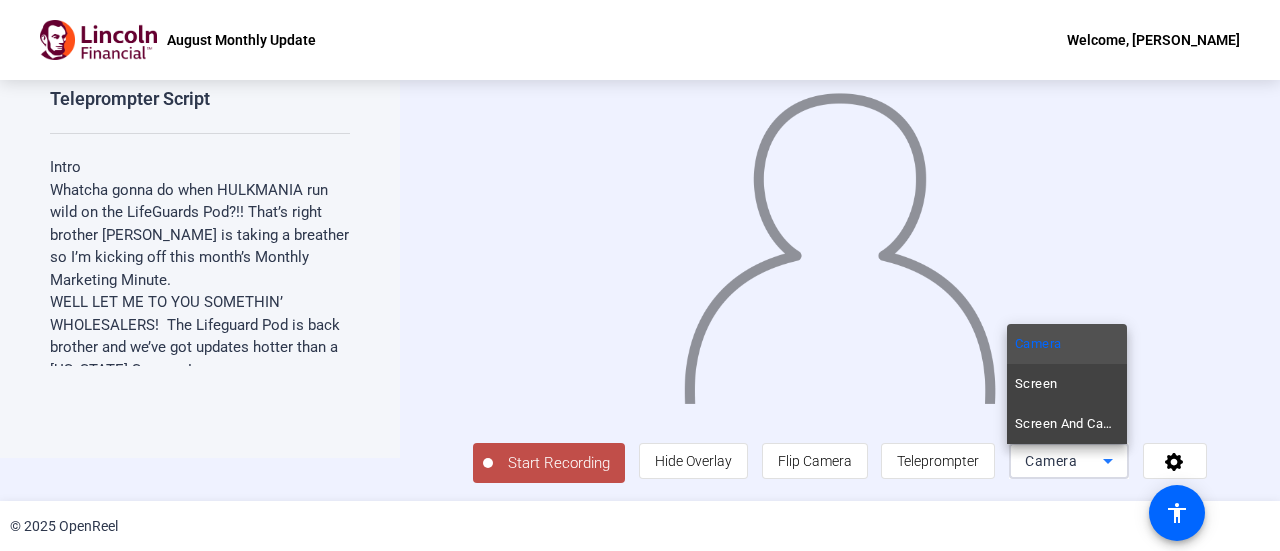 click at bounding box center [640, 275] 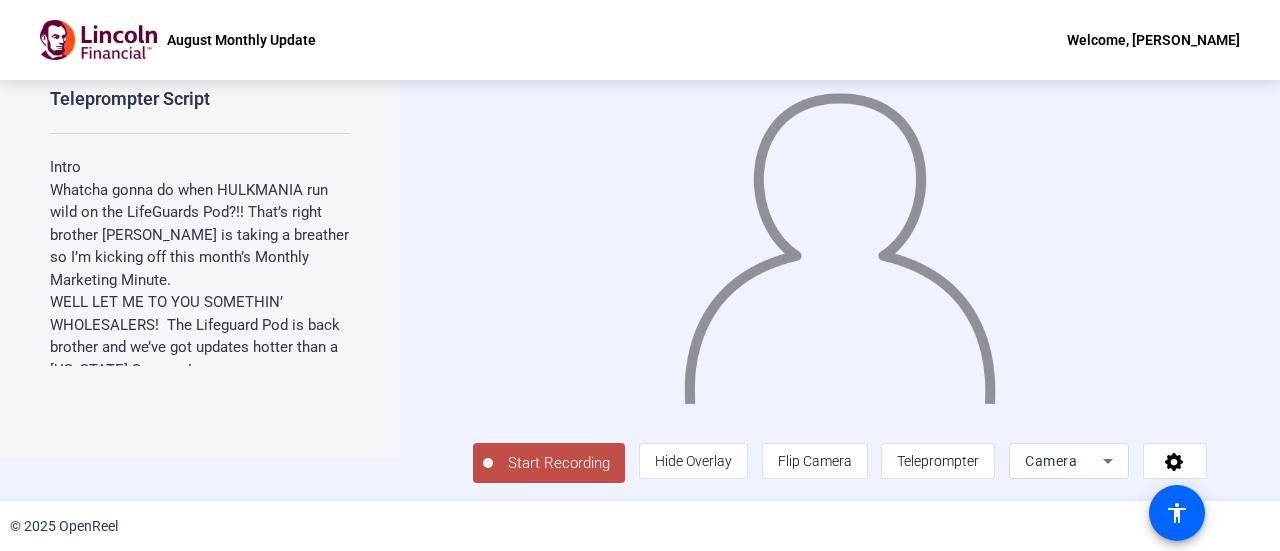 click 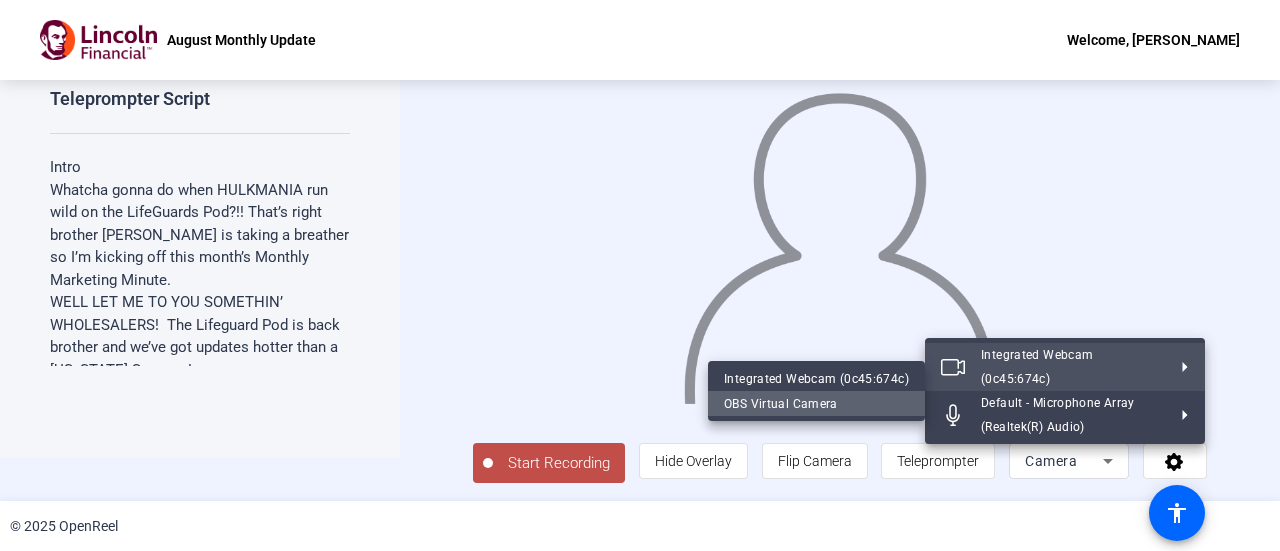 click on "OBS Virtual Camera" at bounding box center [816, 403] 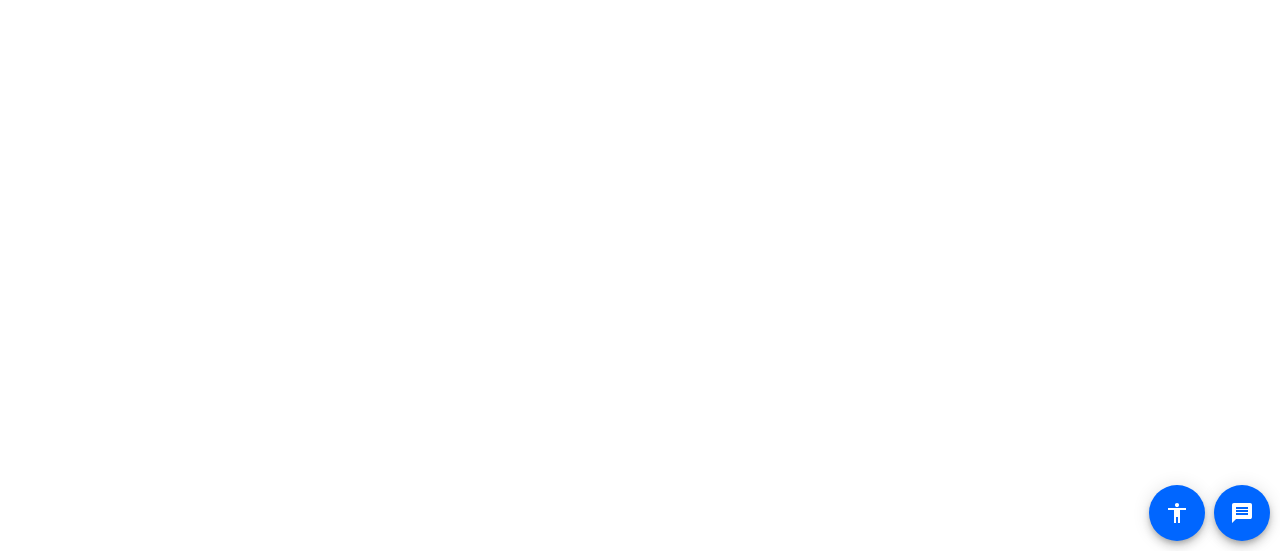scroll, scrollTop: 0, scrollLeft: 0, axis: both 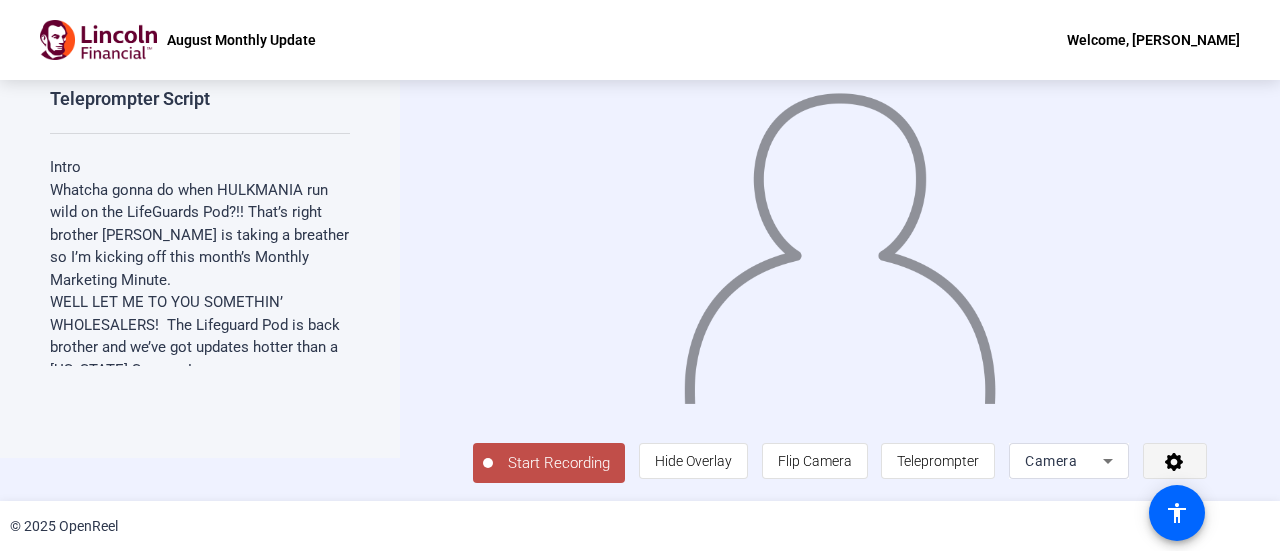 click 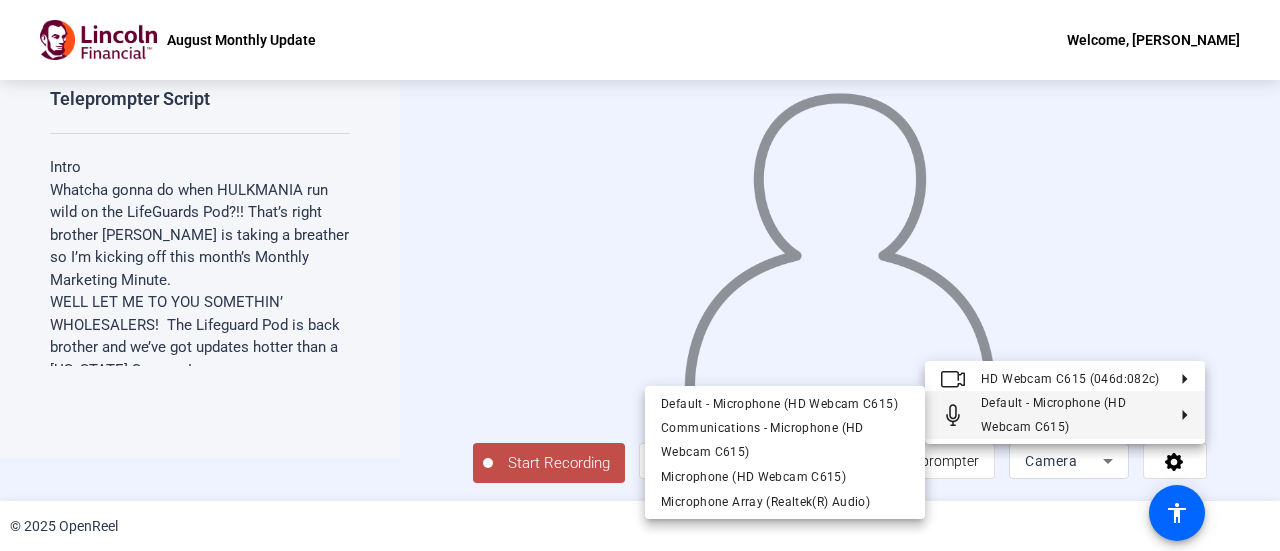 click at bounding box center (640, 275) 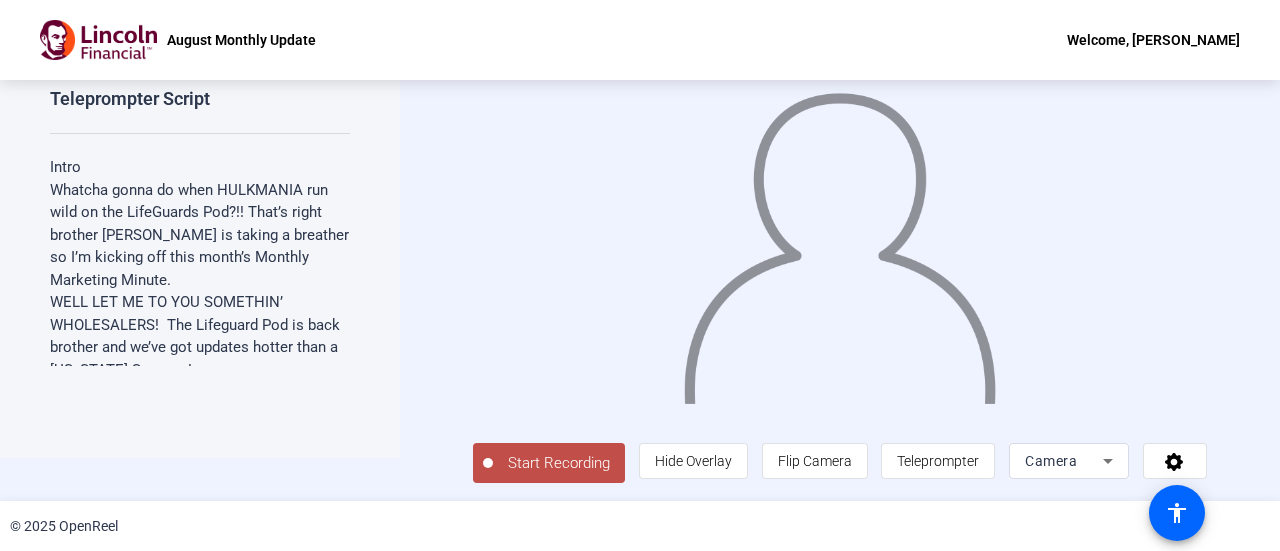 click on "Camera" at bounding box center [1064, 461] 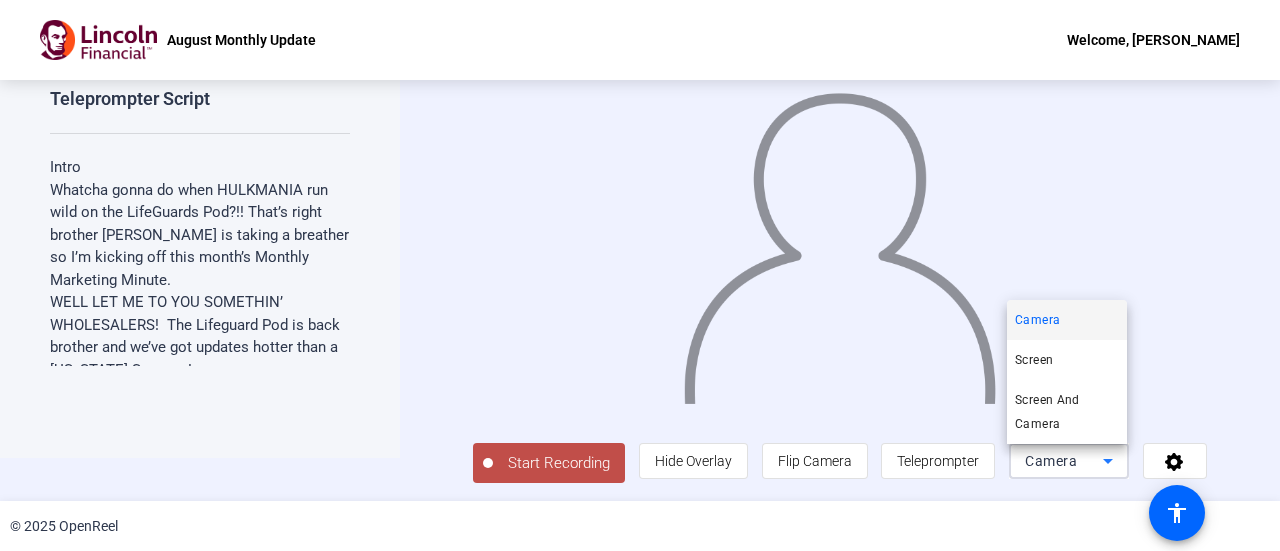 click at bounding box center [640, 275] 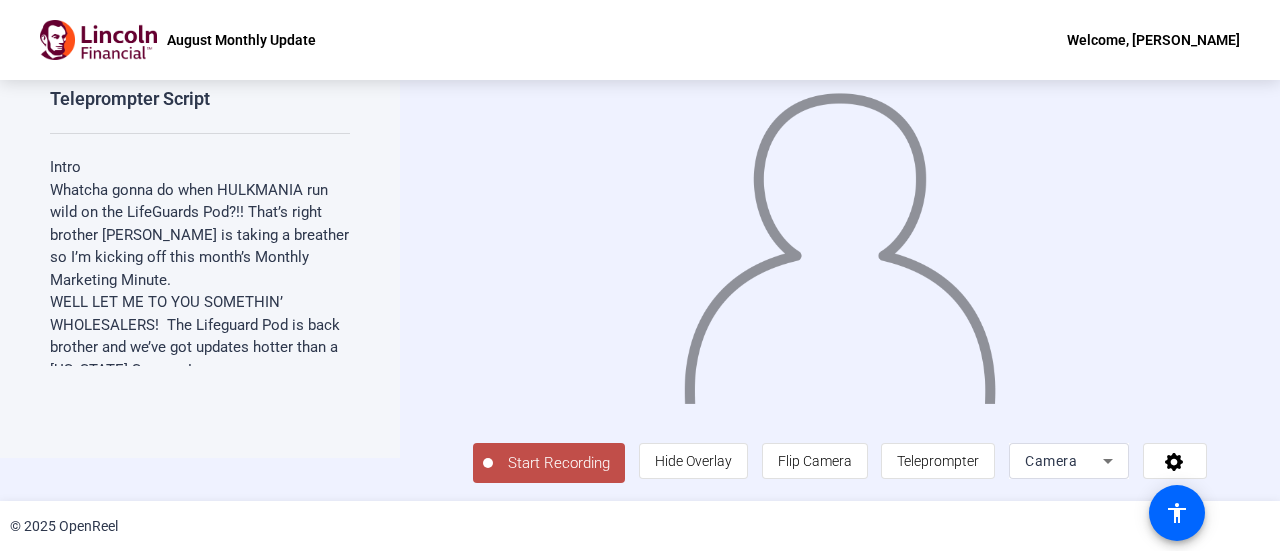 click 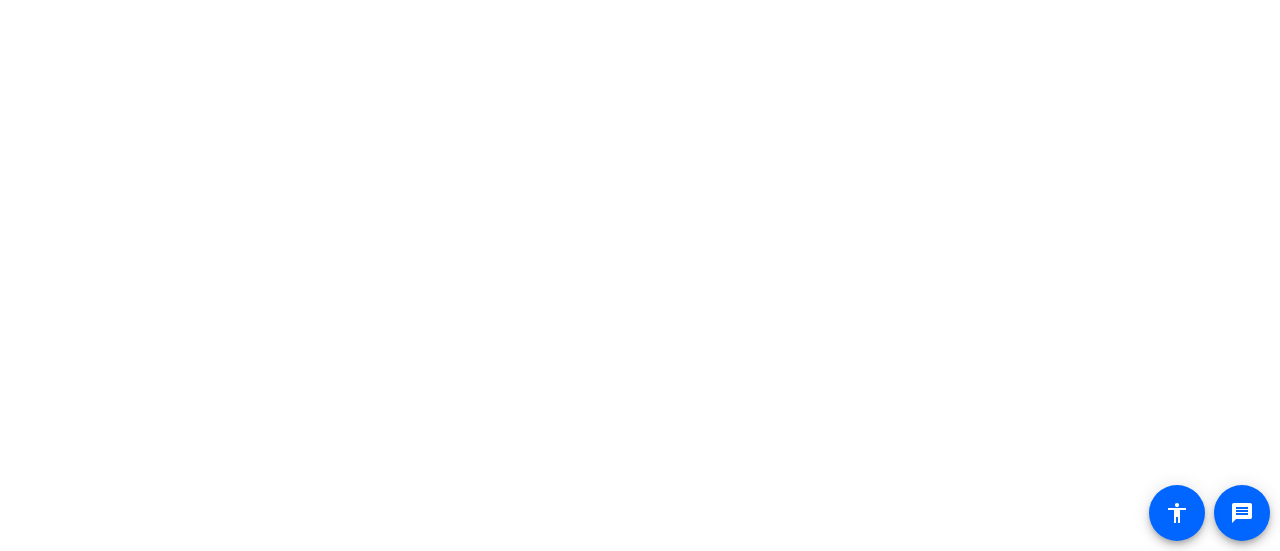 scroll, scrollTop: 0, scrollLeft: 0, axis: both 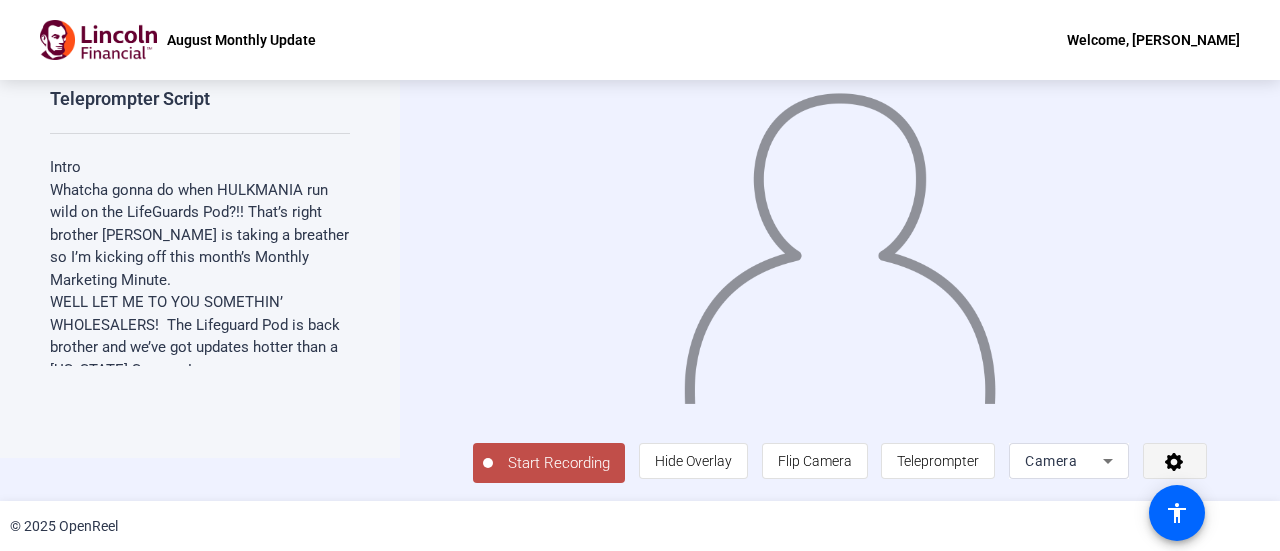 click 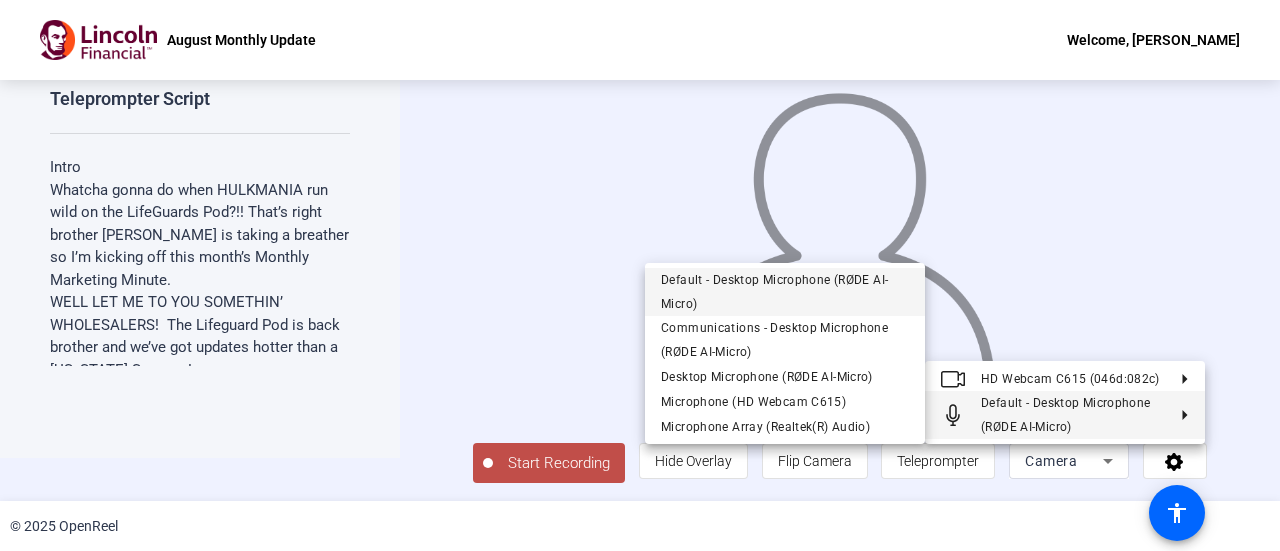 click on "Default - Desktop Microphone (RØDE AI-Micro)" at bounding box center [785, 292] 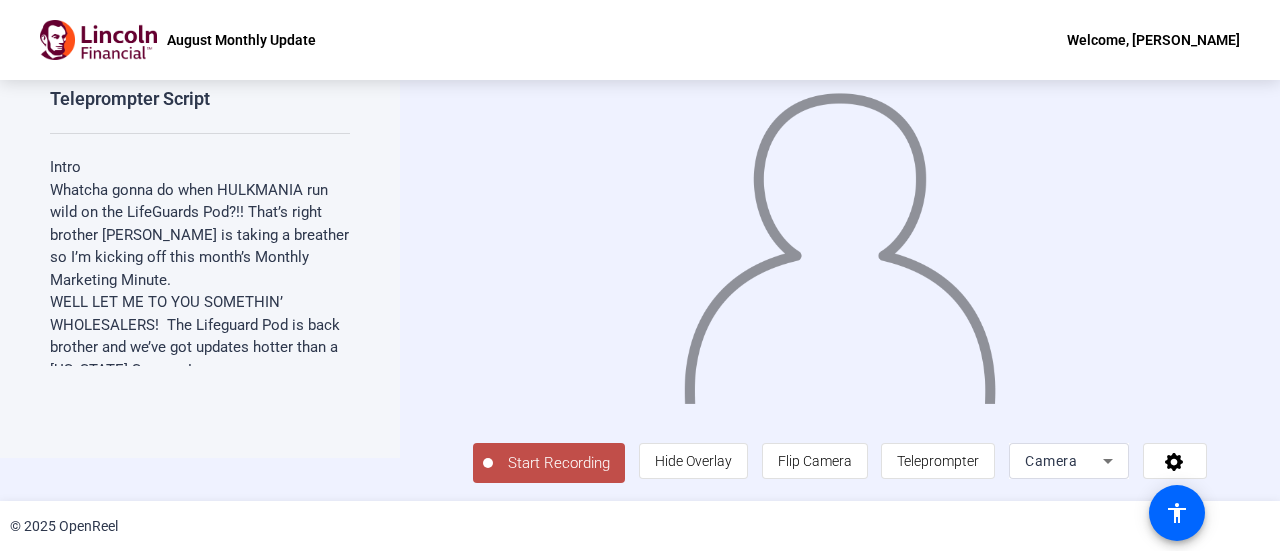 click on "Start Recording" 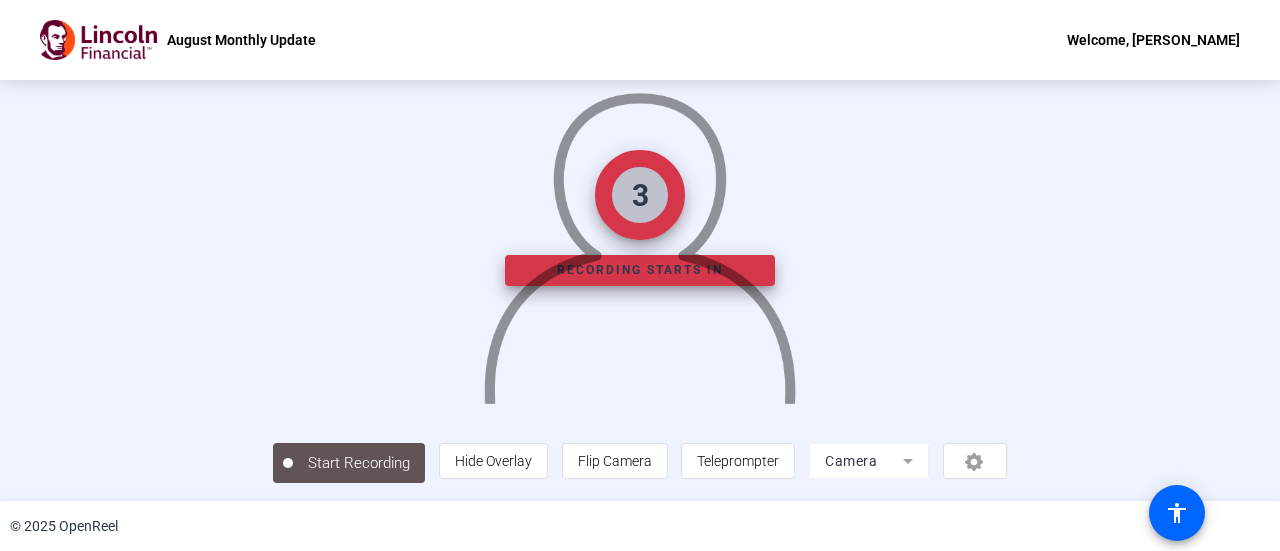 scroll, scrollTop: 0, scrollLeft: 0, axis: both 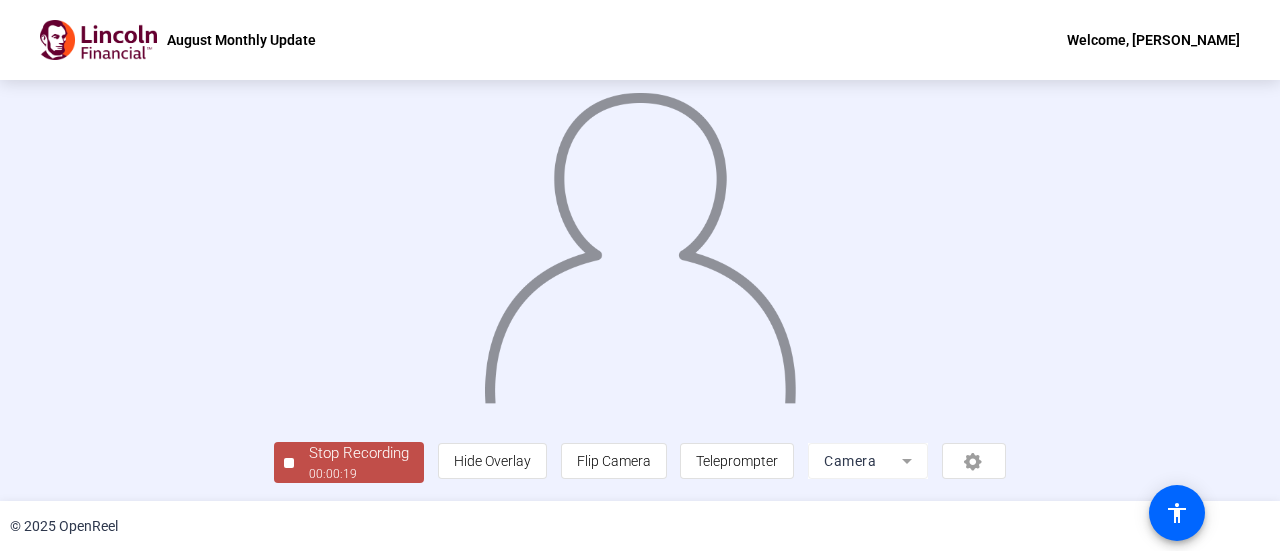 click on "Stop Recording" 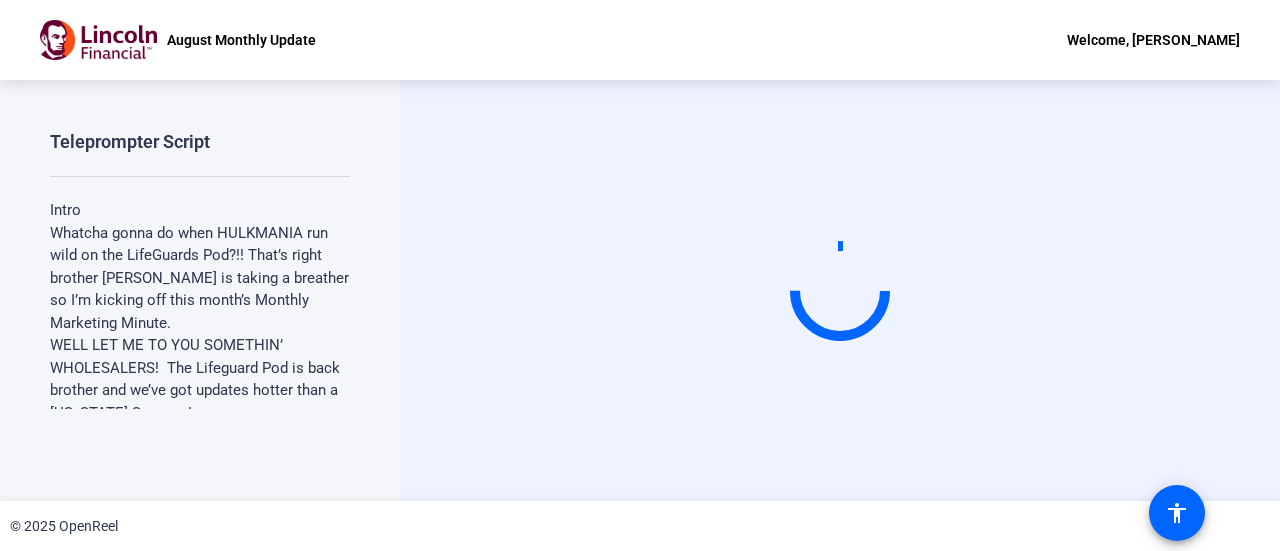 scroll, scrollTop: 0, scrollLeft: 0, axis: both 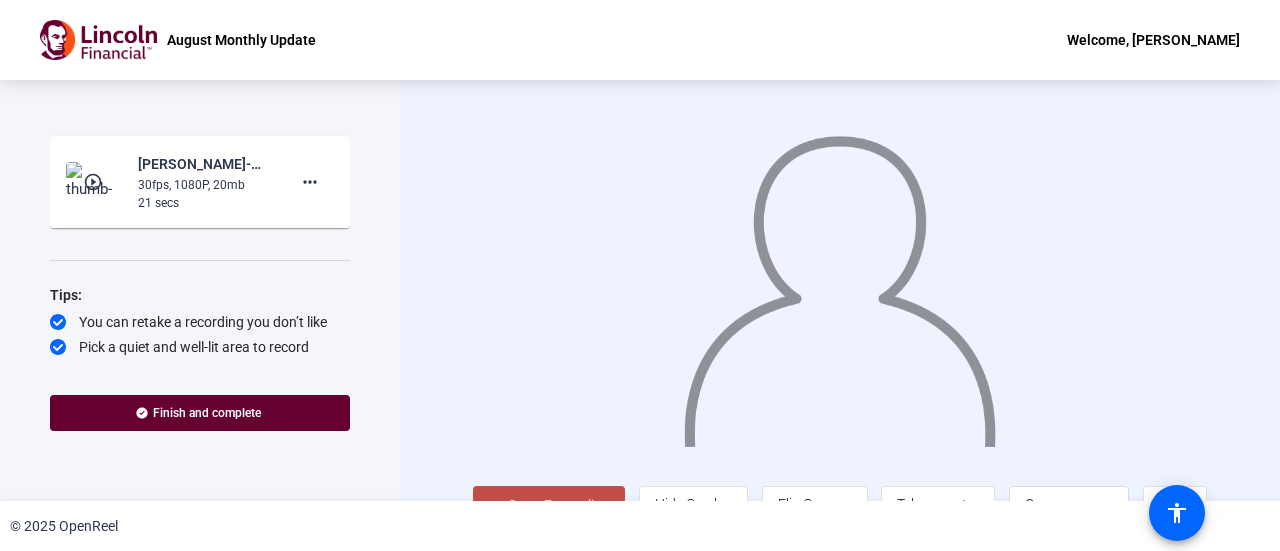 click on "play_circle_outline" 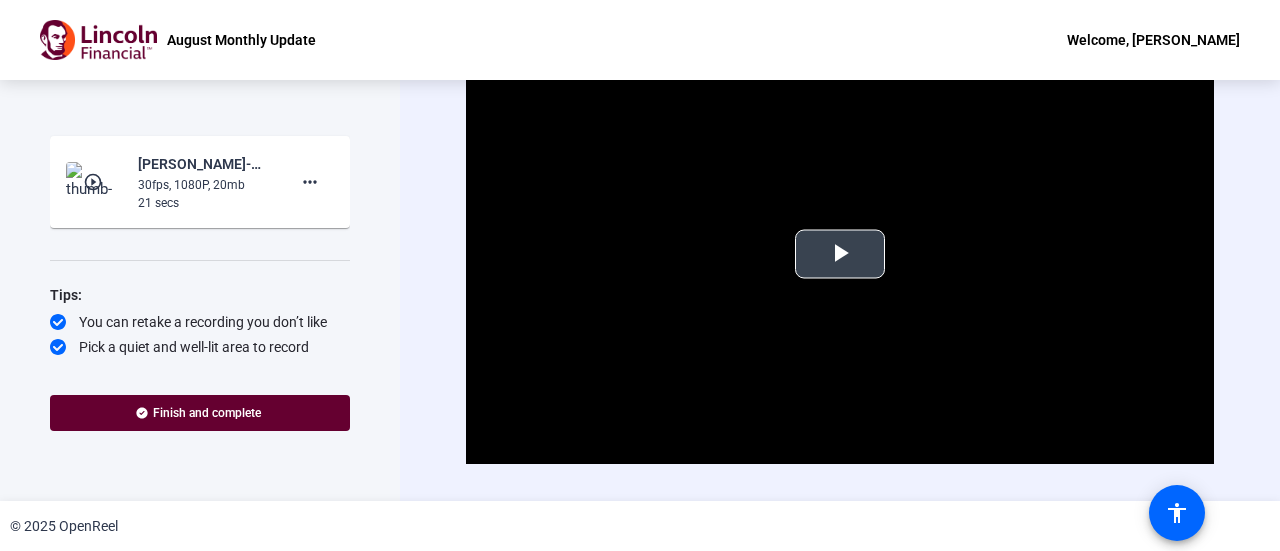 click at bounding box center [840, 254] 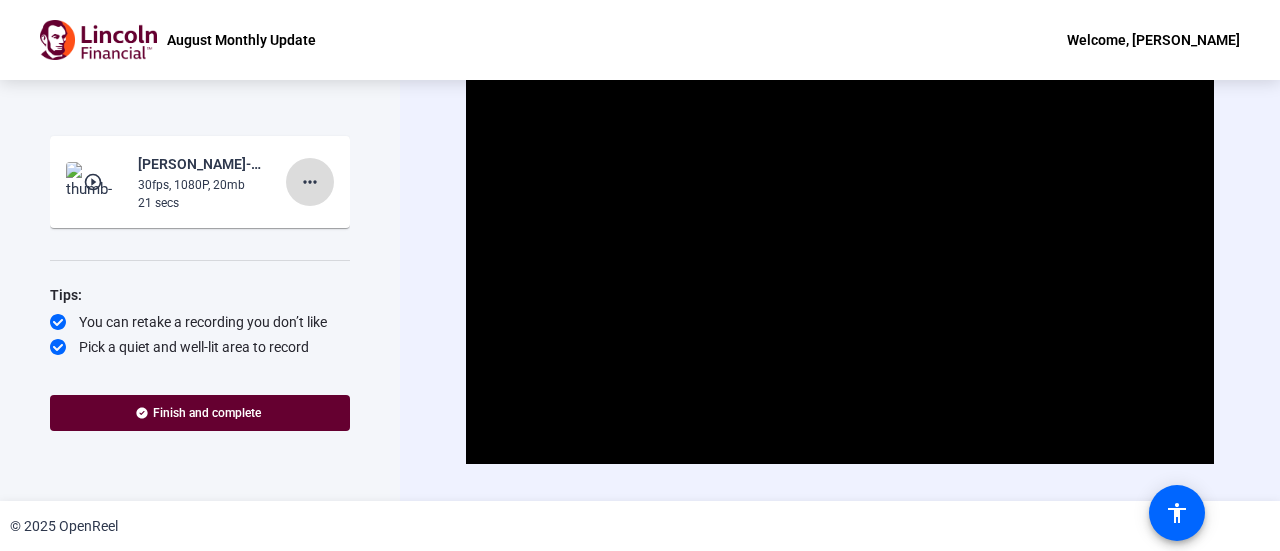 click on "more_horiz" 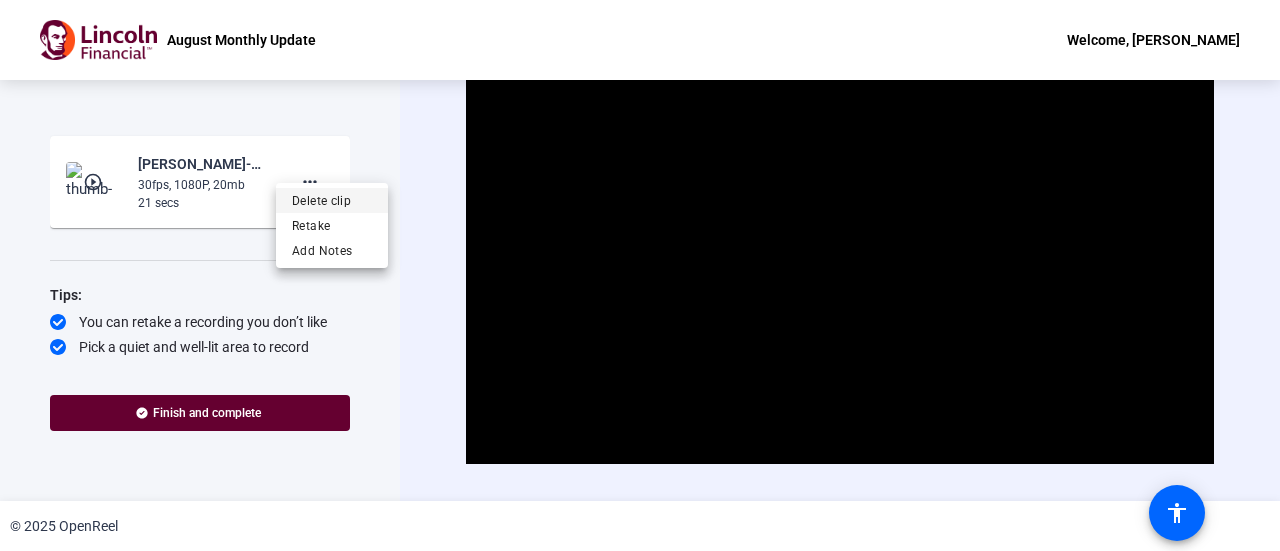 click on "Delete clip" at bounding box center [332, 200] 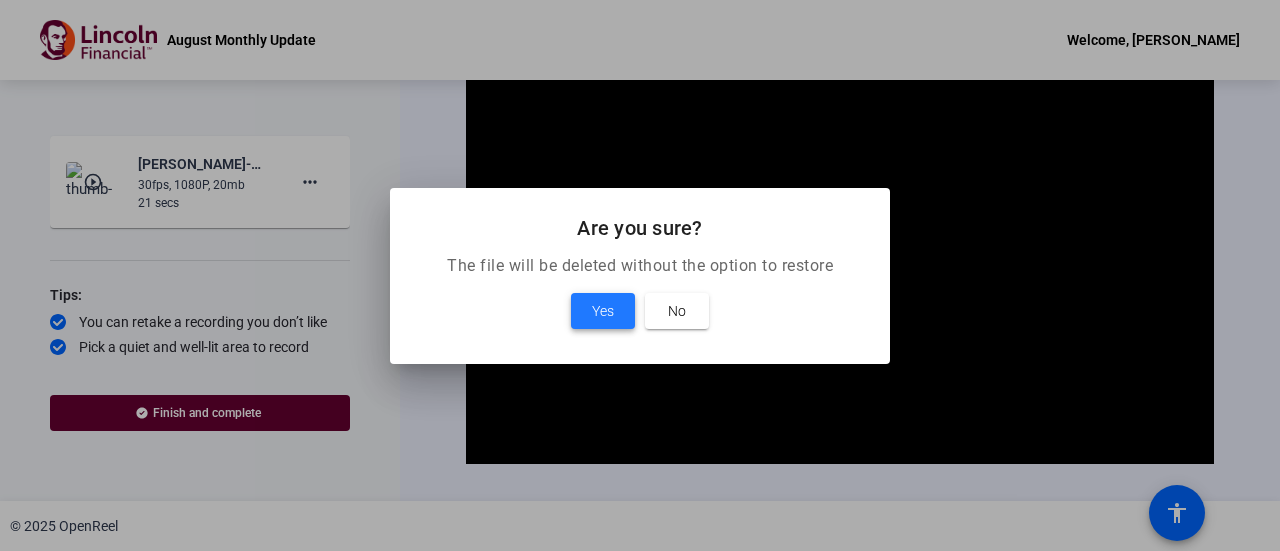 click on "Yes" at bounding box center (603, 311) 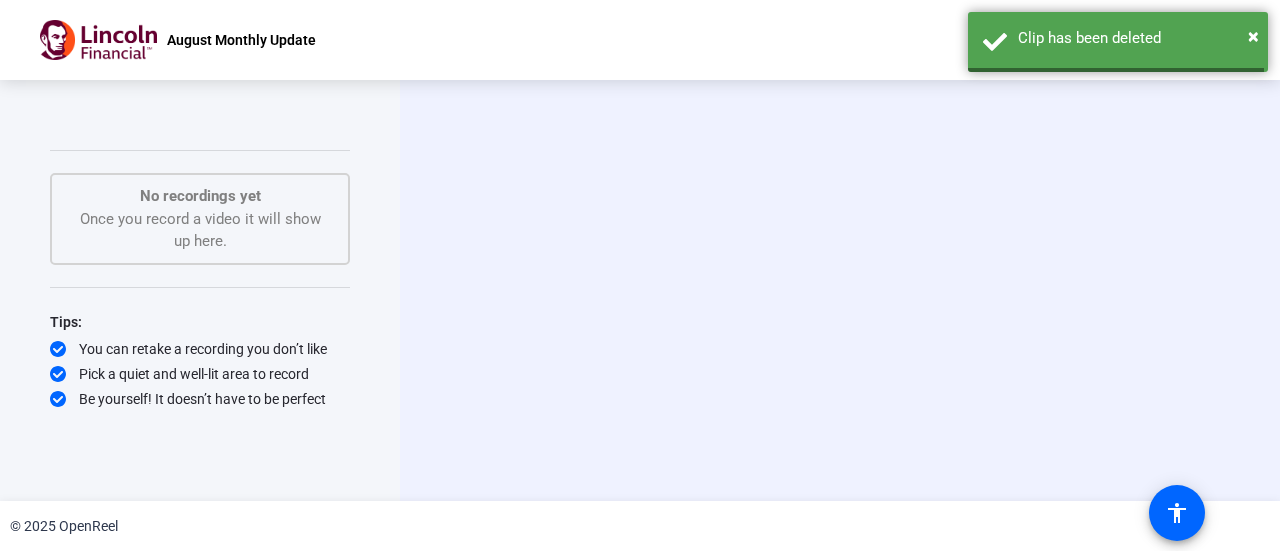 scroll, scrollTop: 766, scrollLeft: 0, axis: vertical 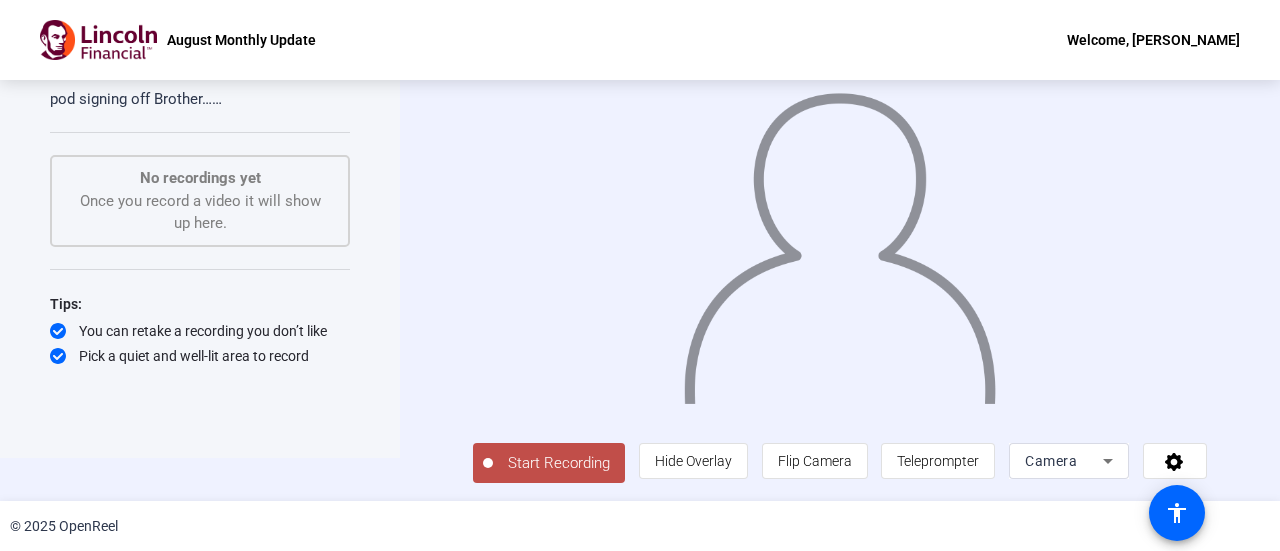 click 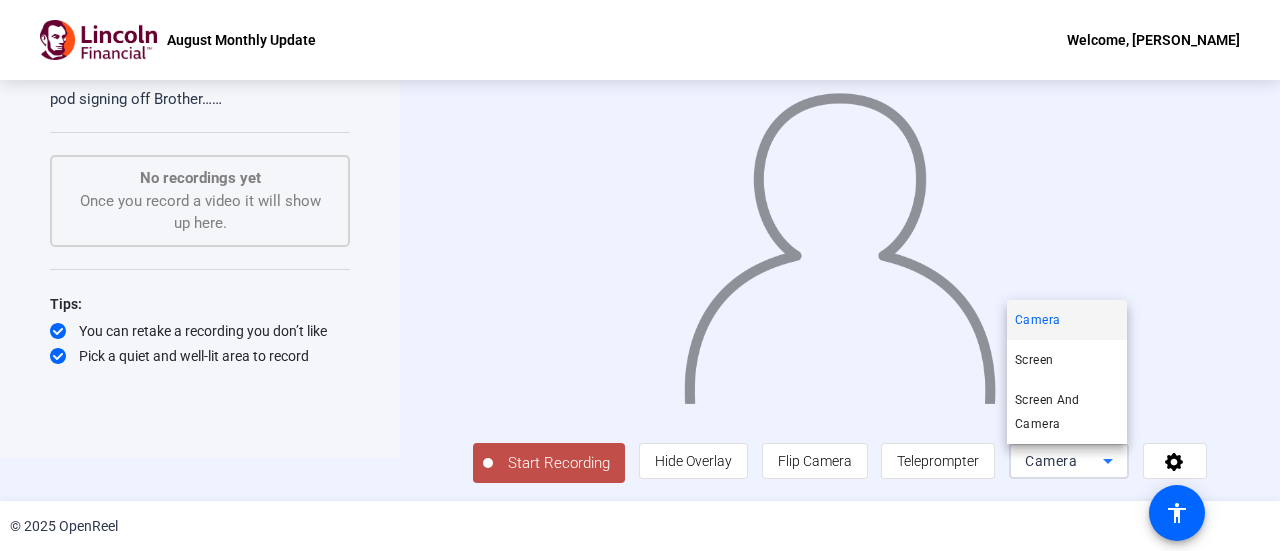 click at bounding box center (640, 275) 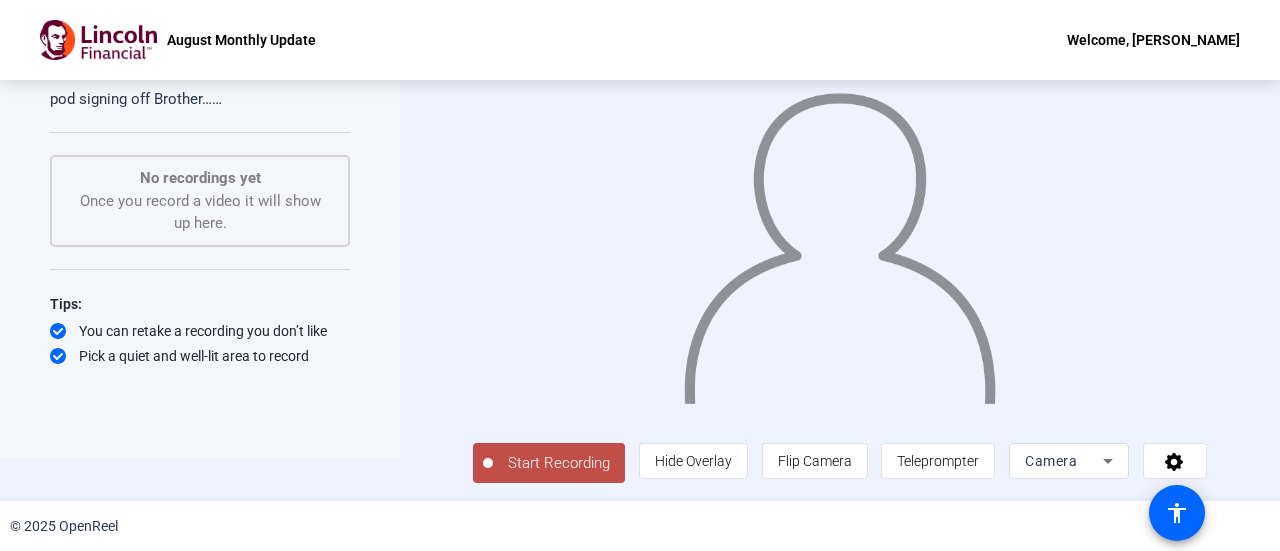 click 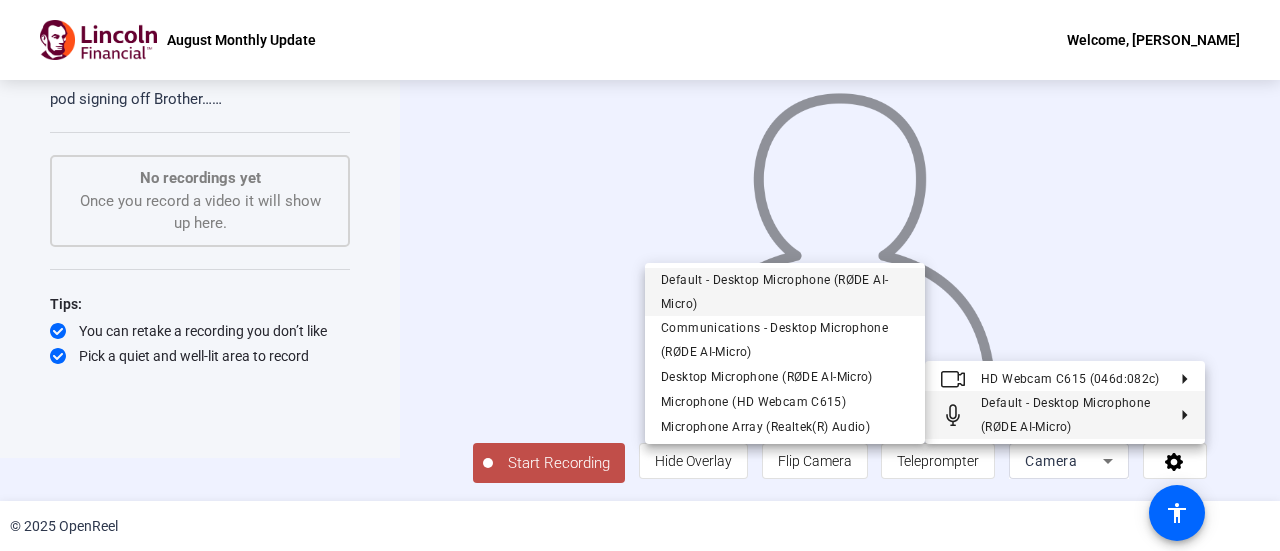 click on "Default - Desktop Microphone (RØDE AI-Micro)" at bounding box center (774, 292) 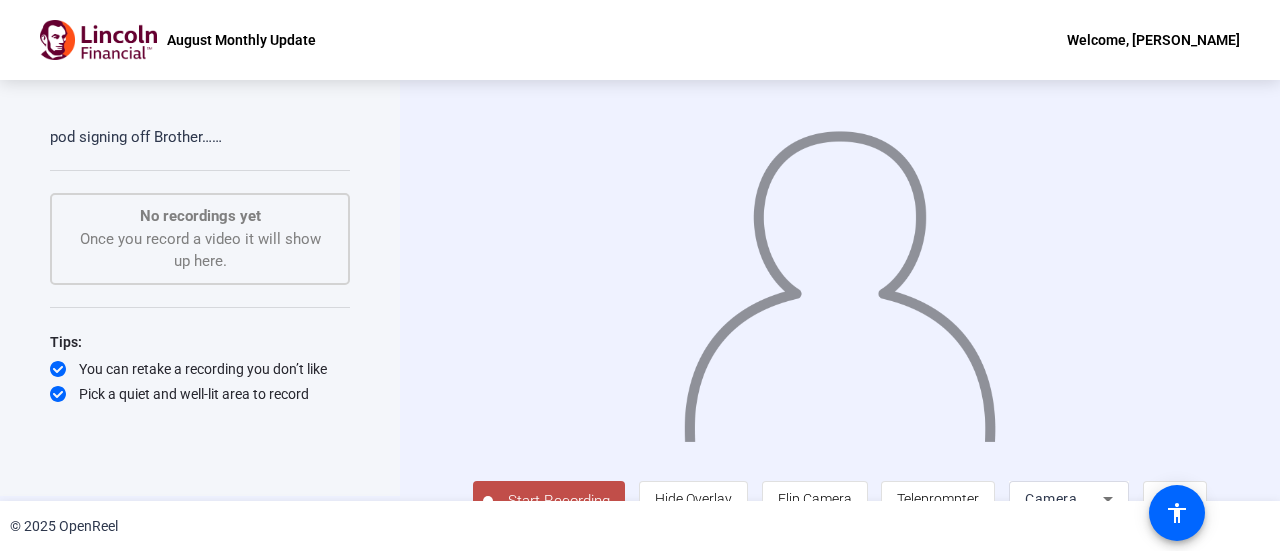 scroll, scrollTop: 0, scrollLeft: 0, axis: both 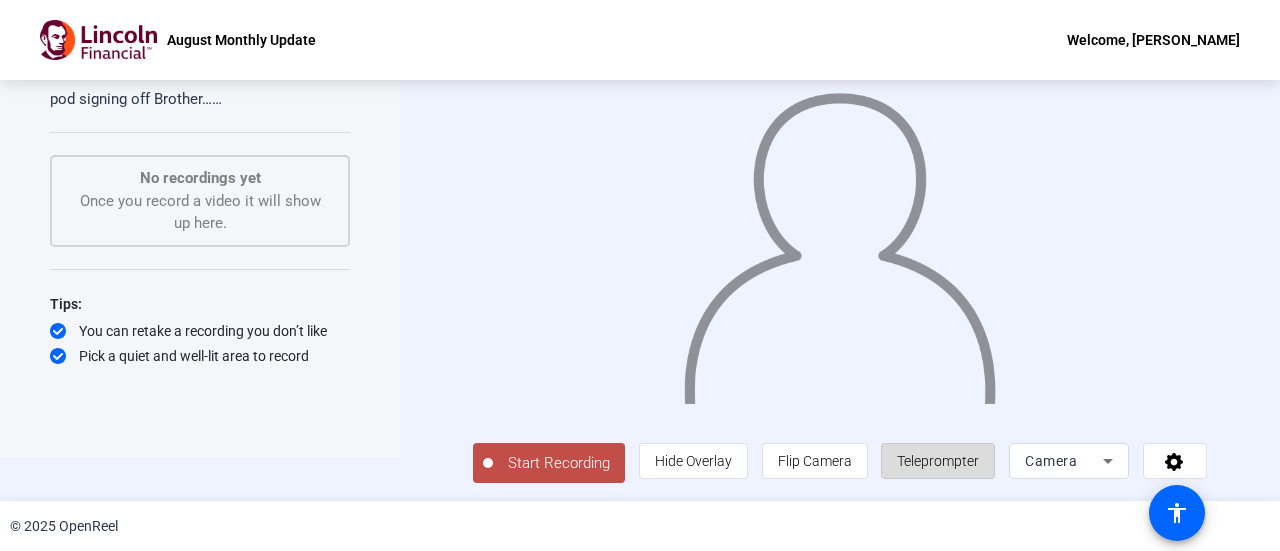 click on "Teleprompter" 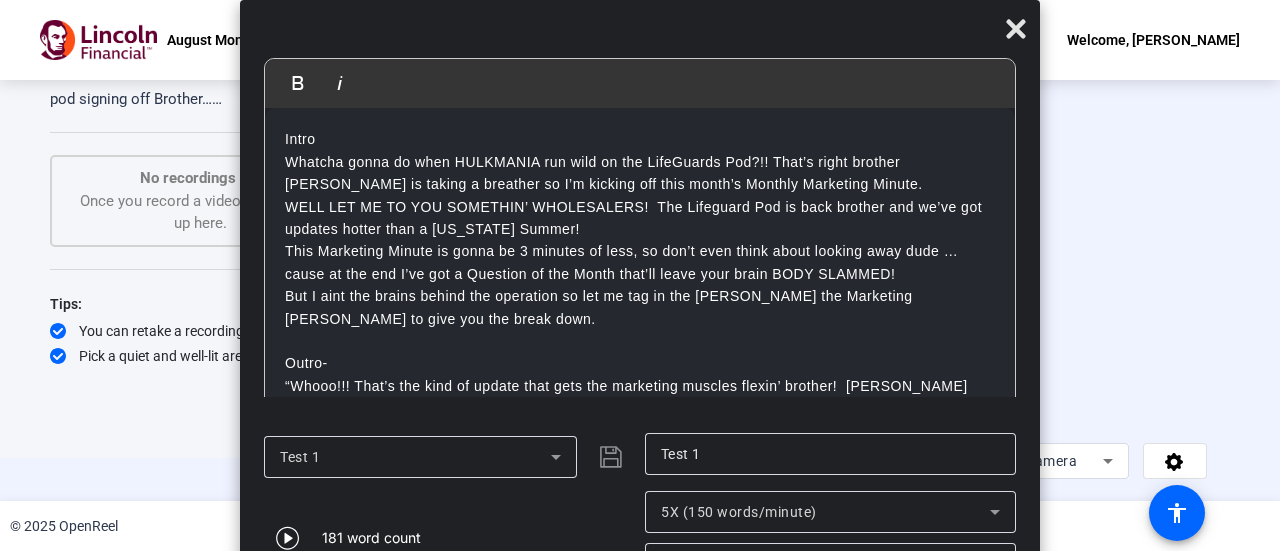 click on "20px" 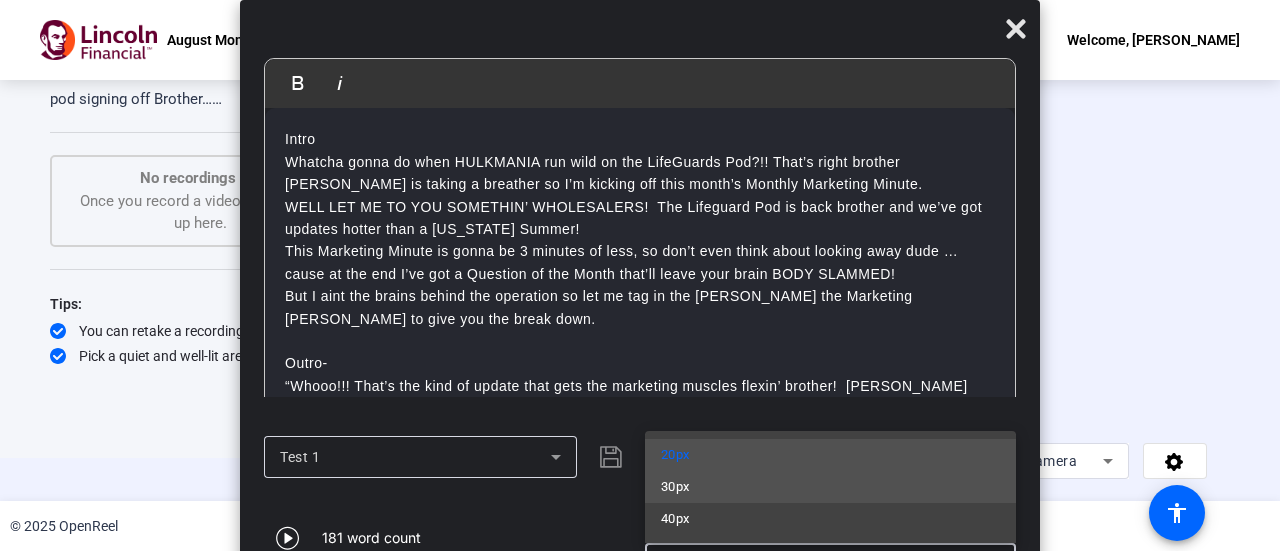 click on "30px" at bounding box center [675, 487] 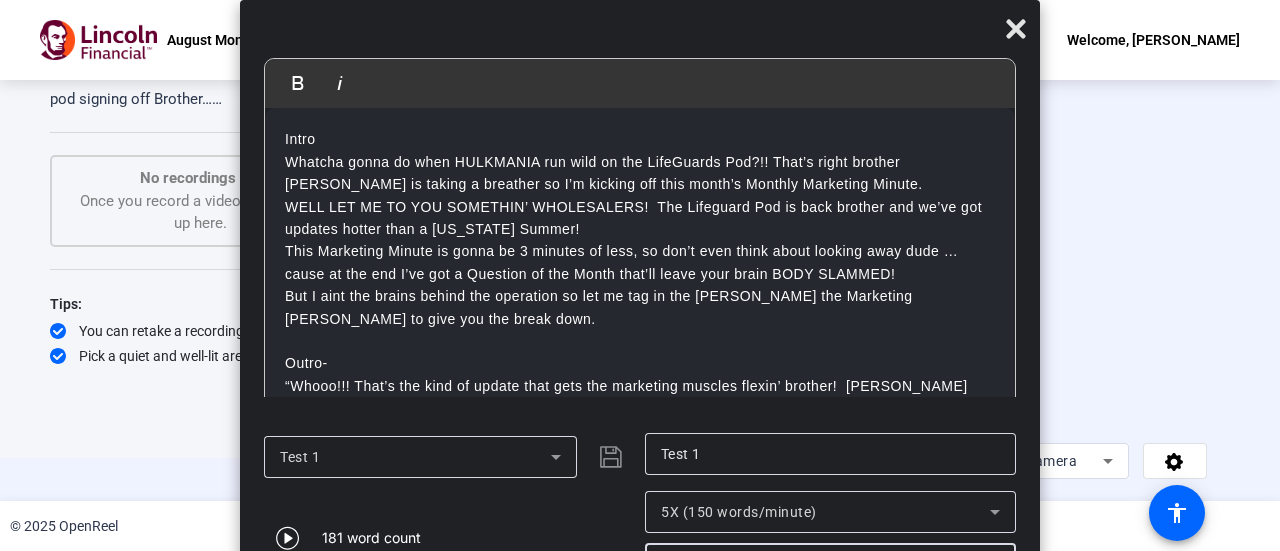 click on "5X (150 words/minute)" at bounding box center (825, 512) 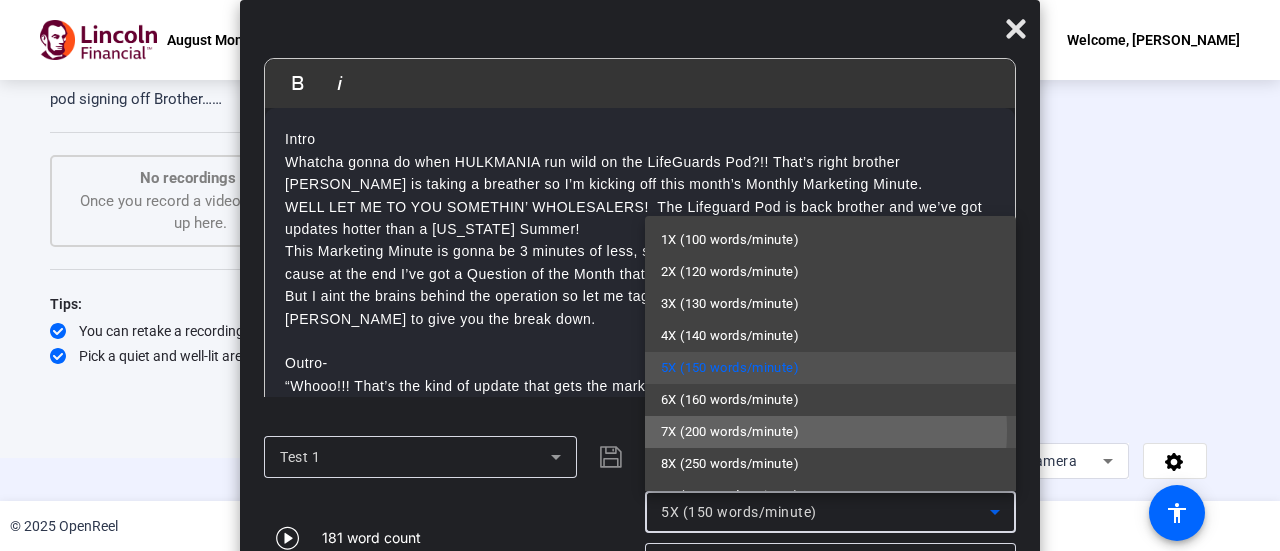 click on "7X (200 words/minute)" at bounding box center [730, 432] 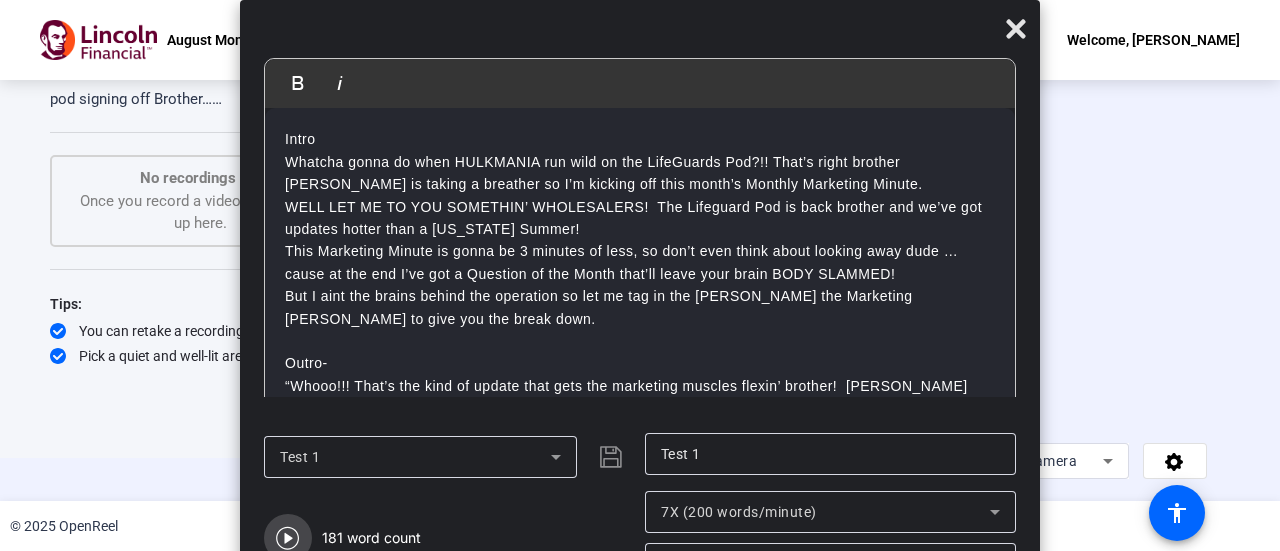 click 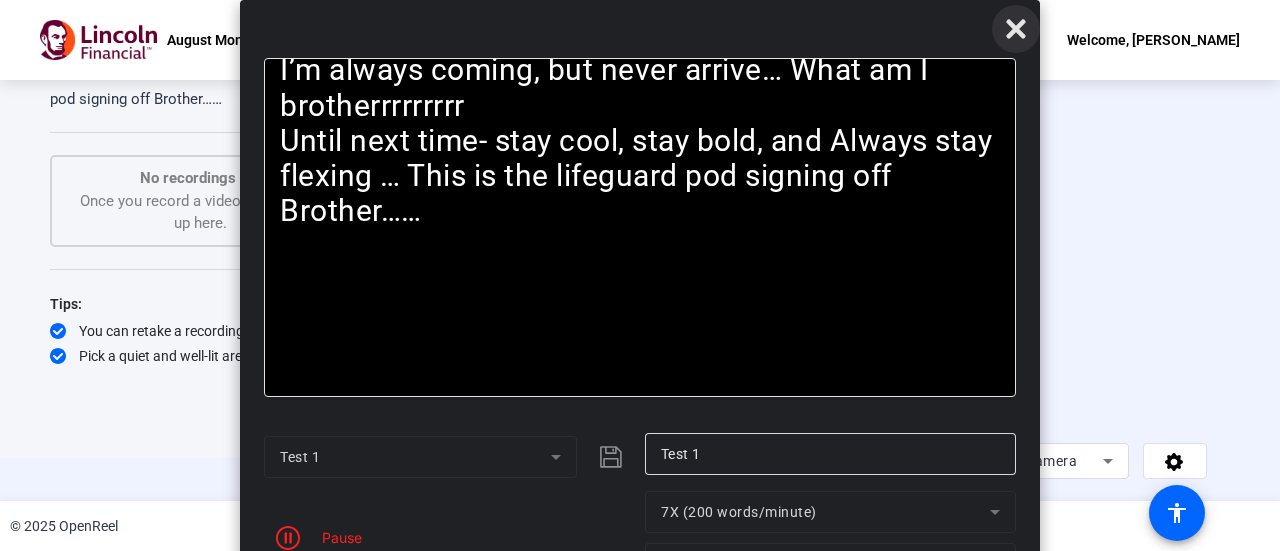 click 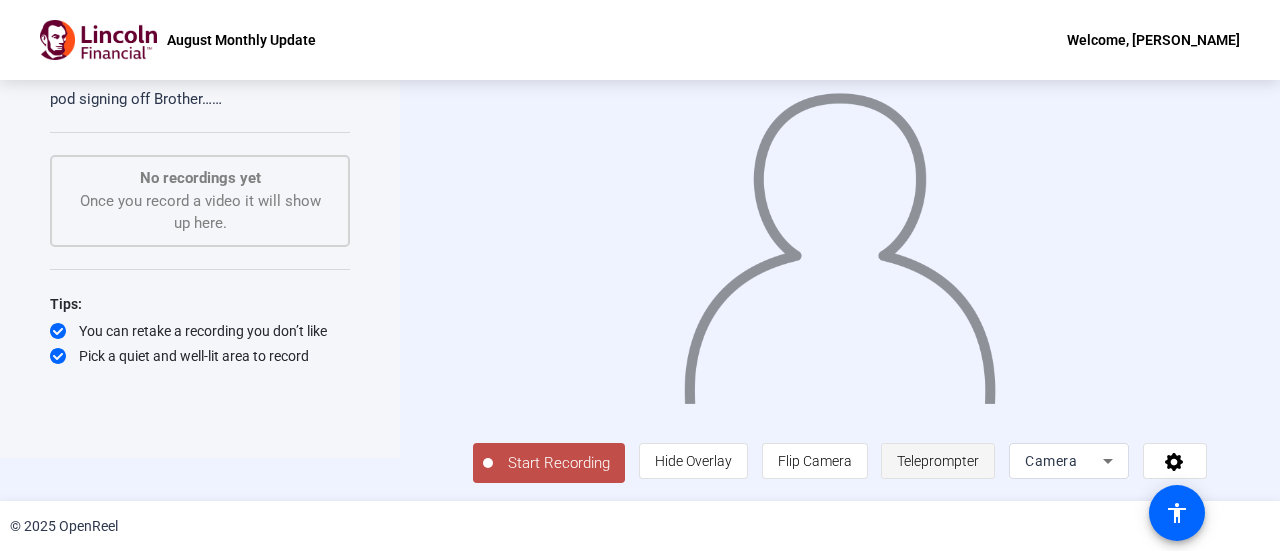 click on "Teleprompter" 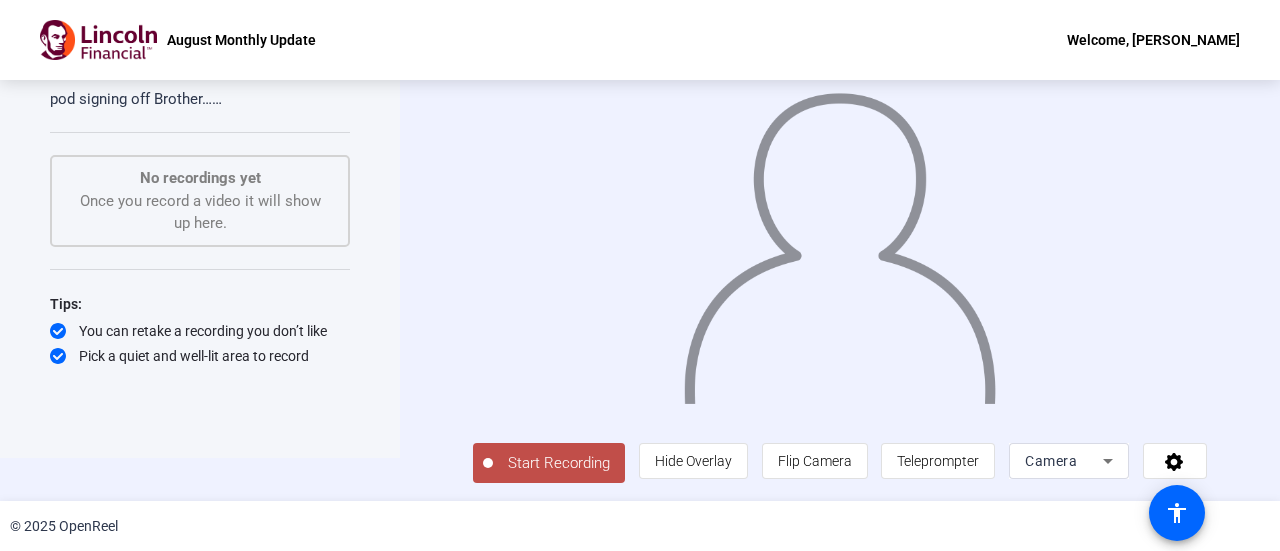 click on "Start Recording" 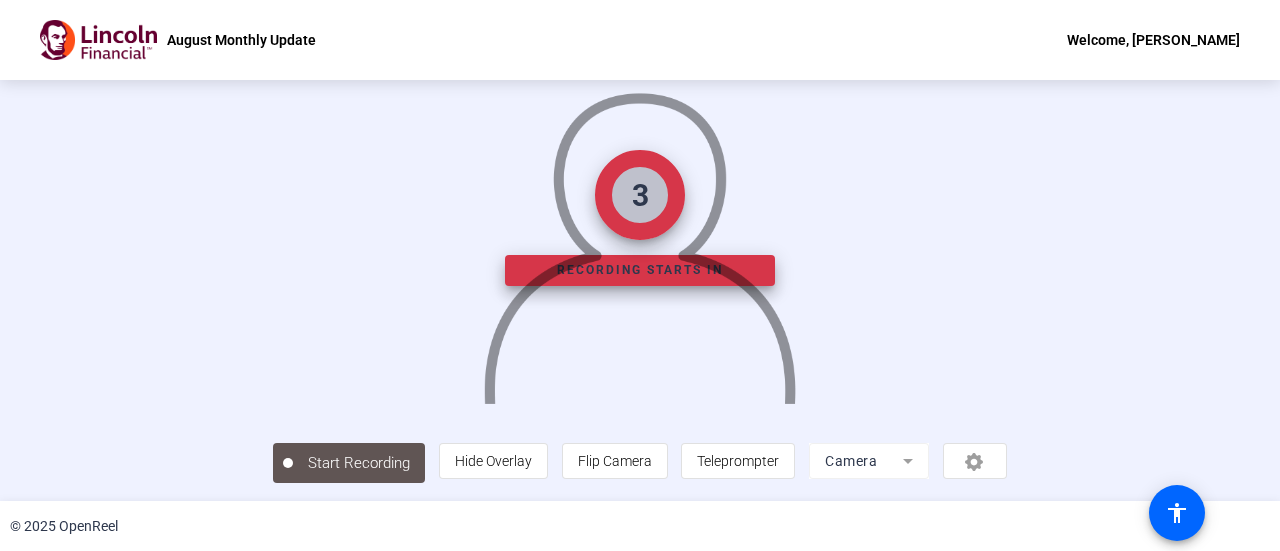 scroll, scrollTop: 0, scrollLeft: 0, axis: both 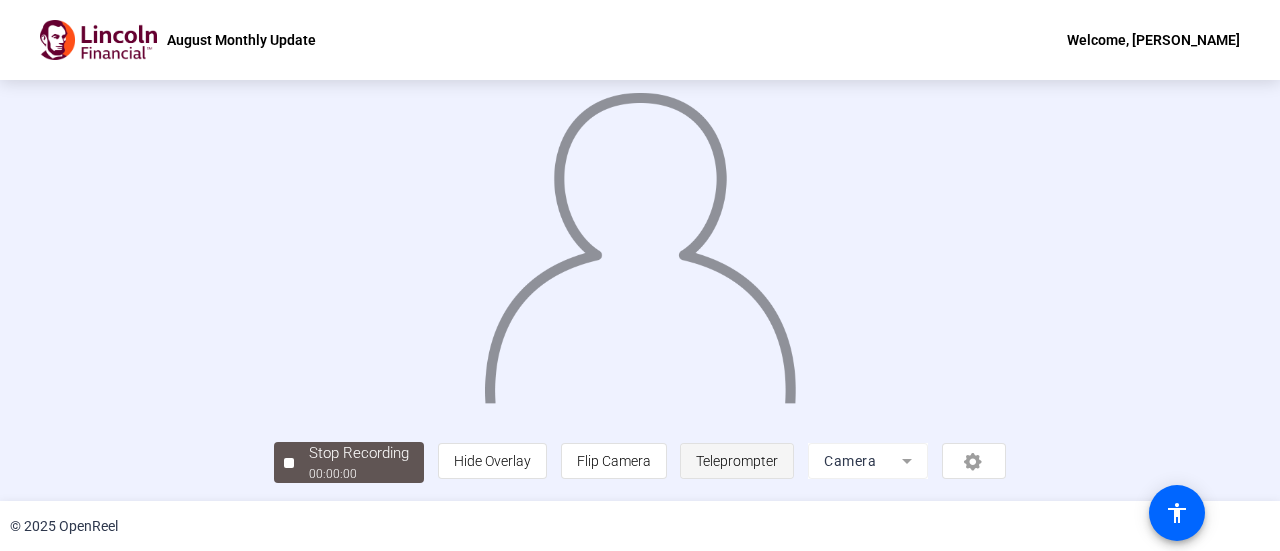 click on "Teleprompter" 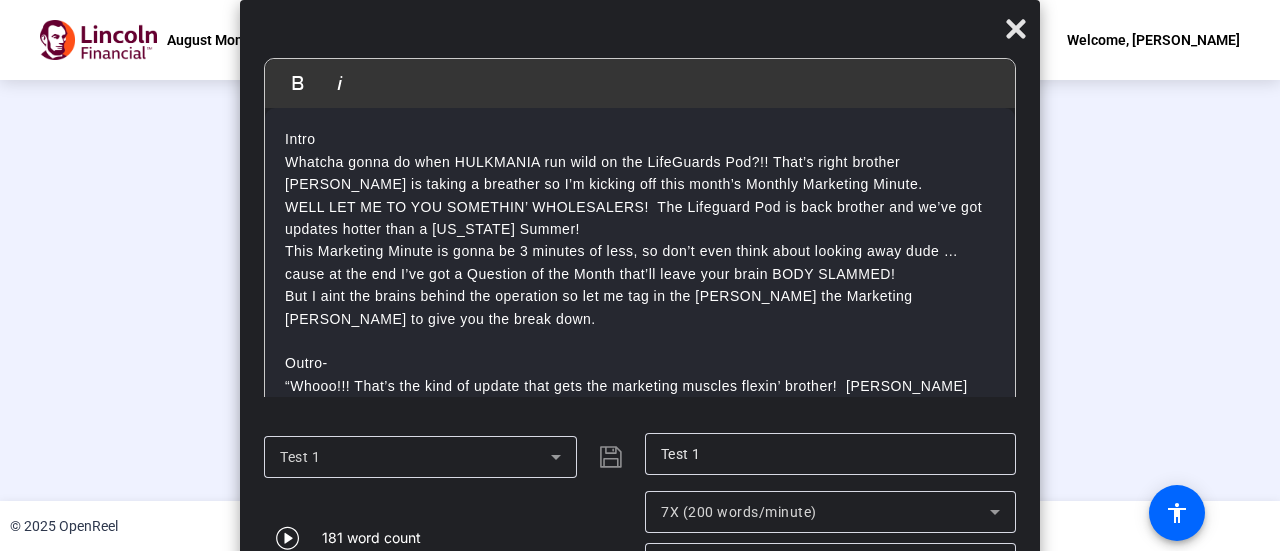 click on "7X (200 words/minute)" at bounding box center (825, 512) 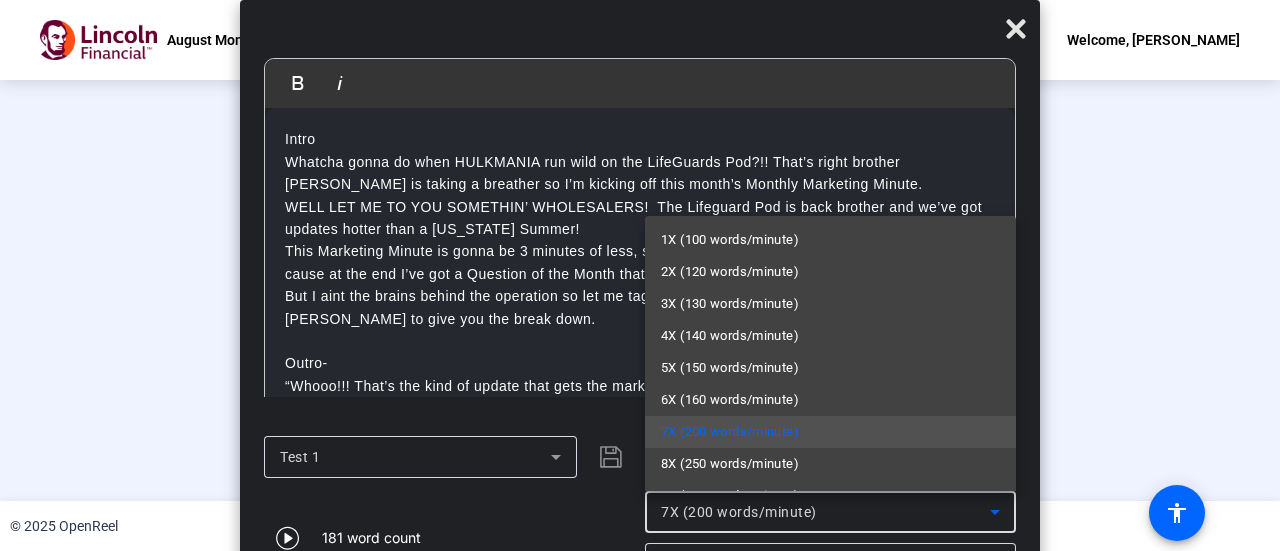click at bounding box center (640, 275) 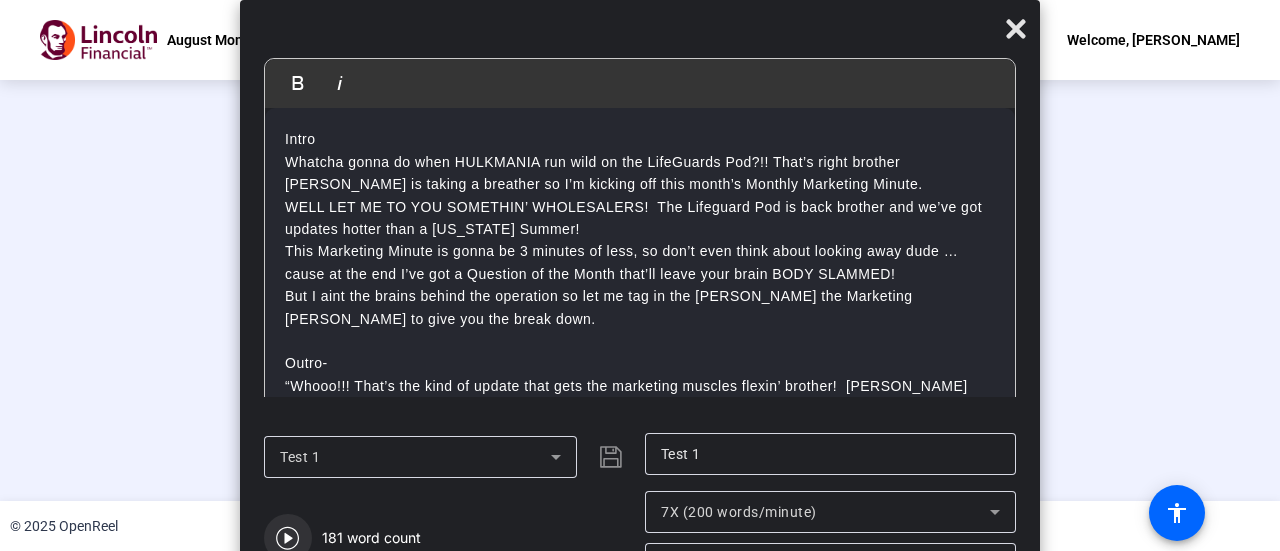 click 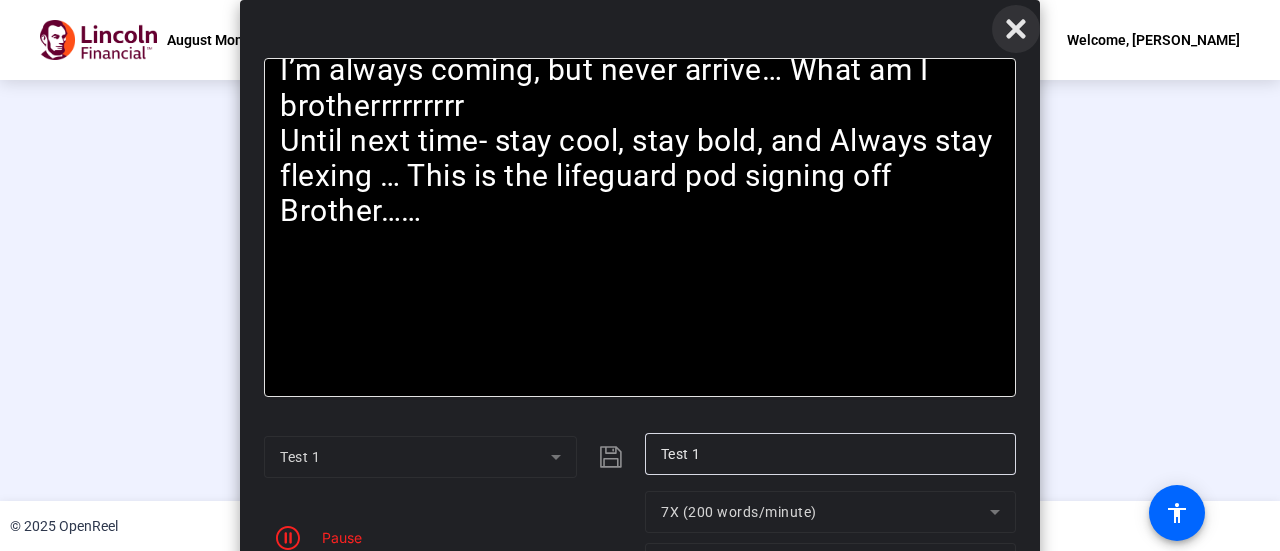 click 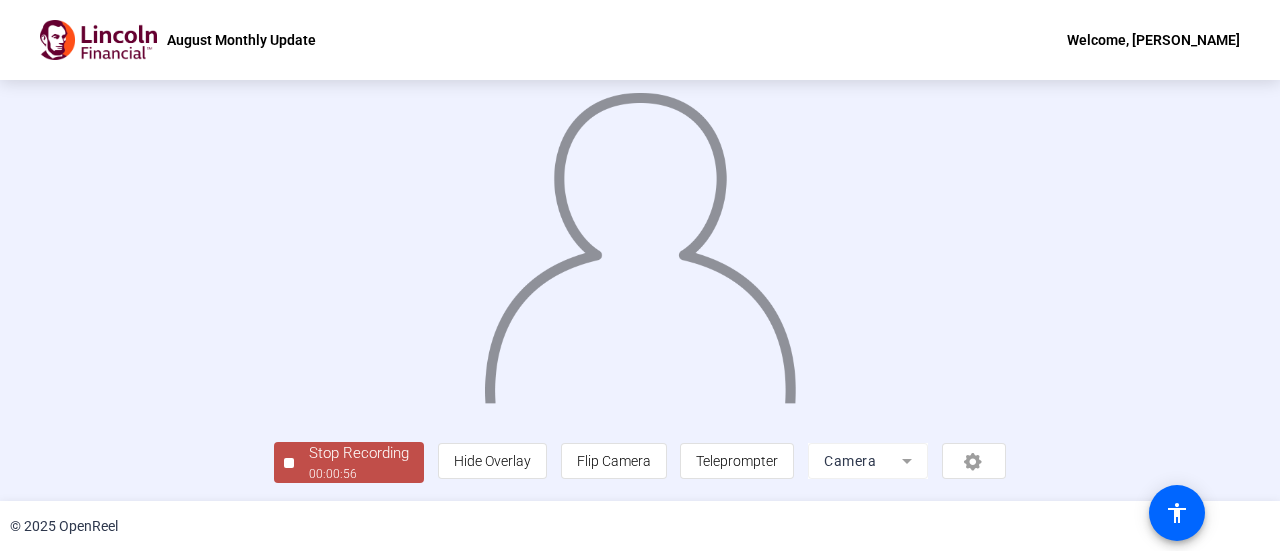 click on "Stop Recording" 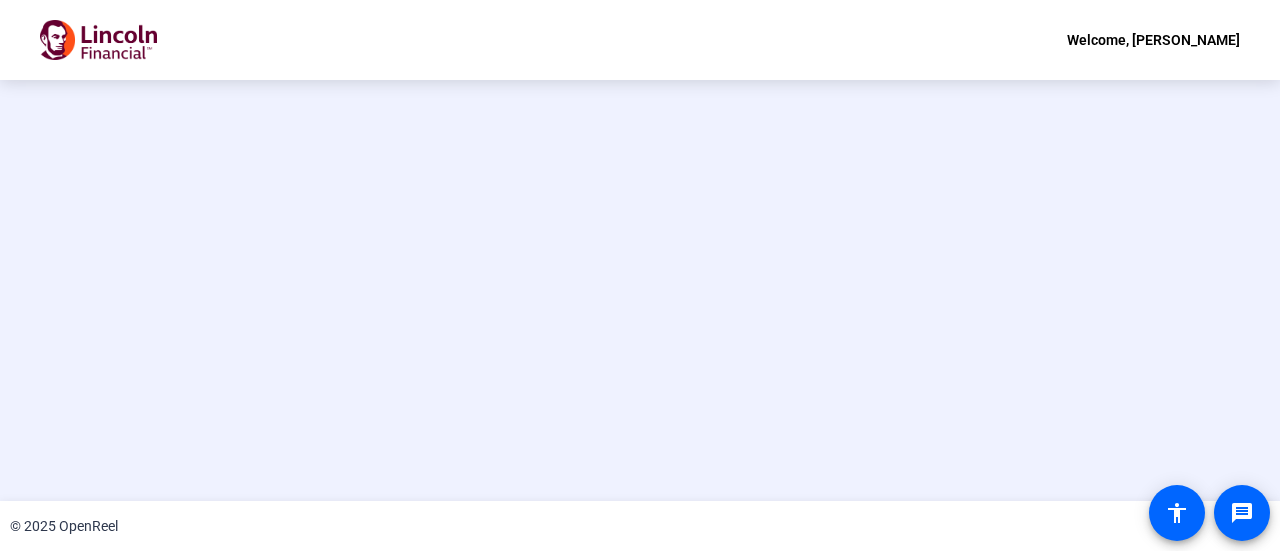 scroll, scrollTop: 0, scrollLeft: 0, axis: both 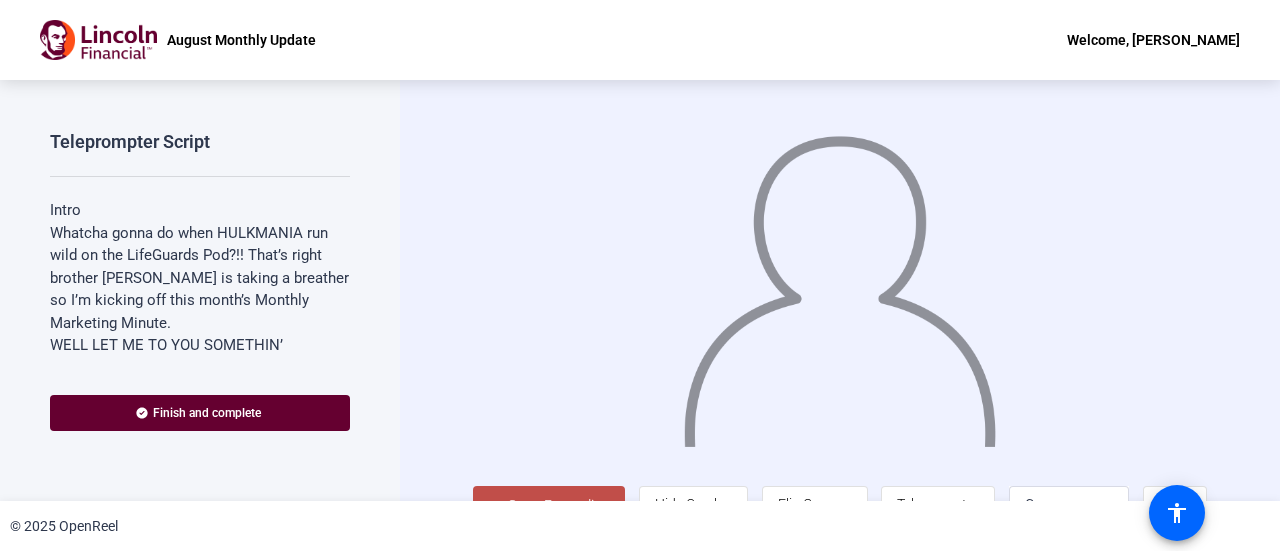 click on "Start Recording" 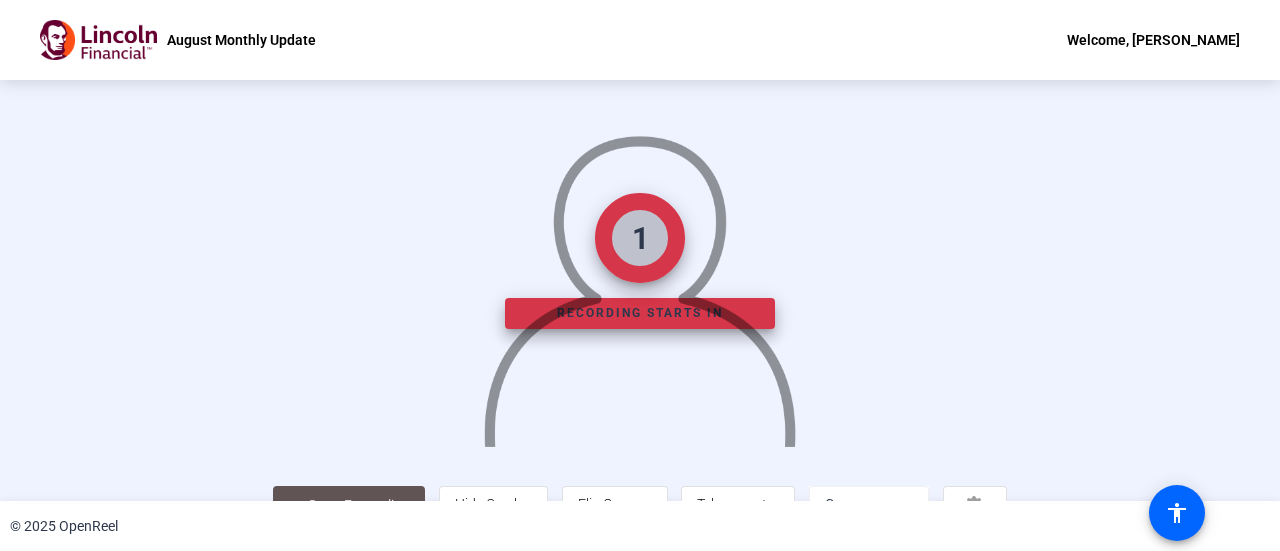 scroll, scrollTop: 140, scrollLeft: 0, axis: vertical 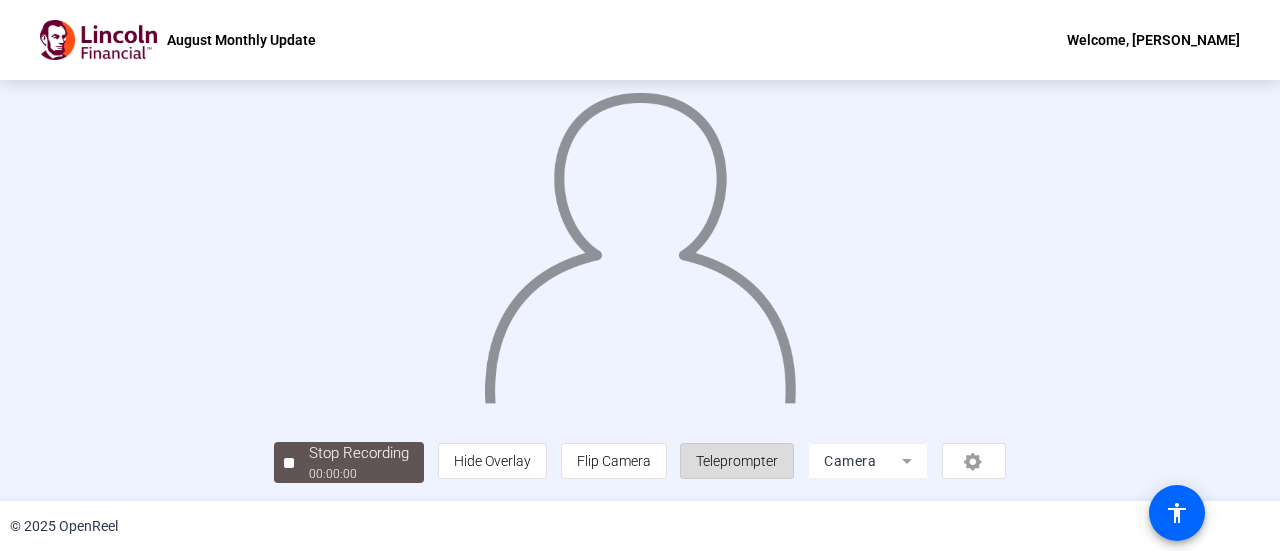 click on "Teleprompter" 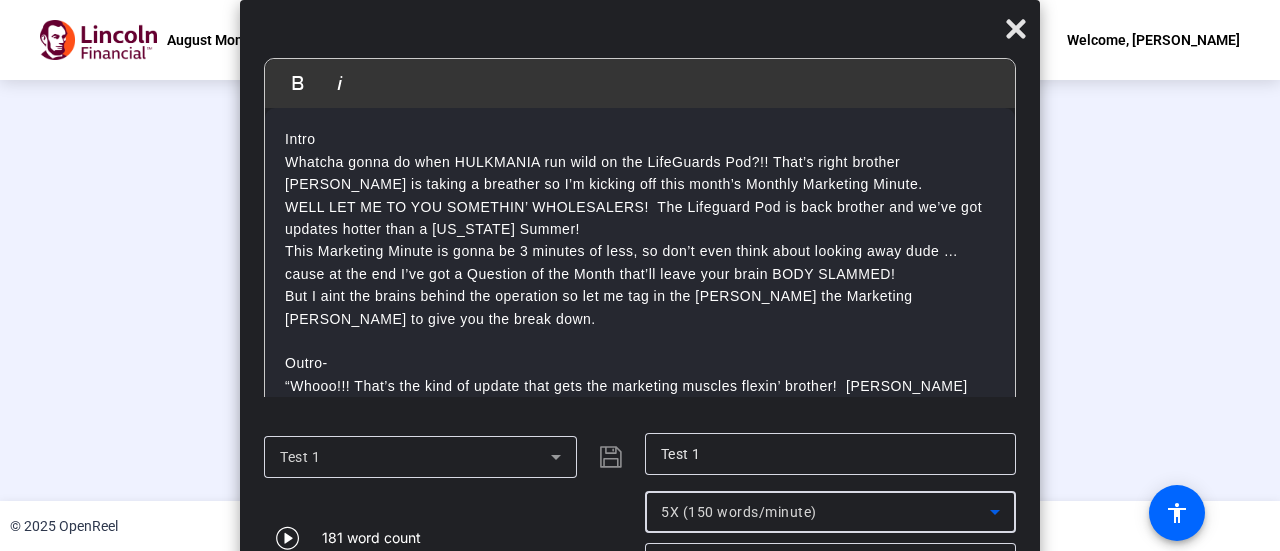 click on "5X (150 words/minute)" at bounding box center [825, 512] 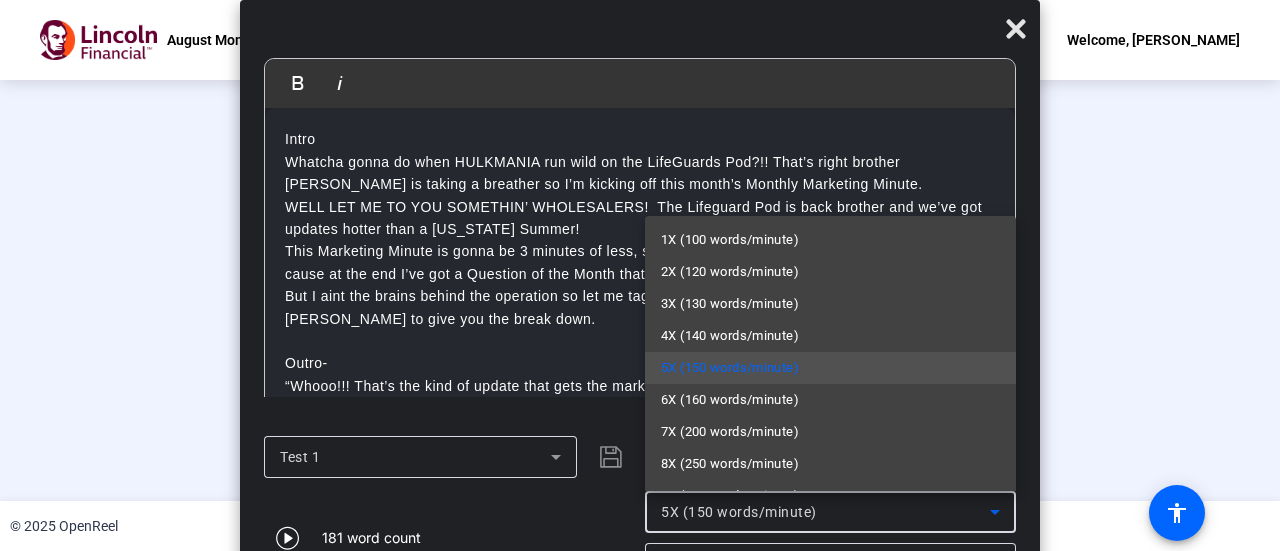 click at bounding box center [640, 275] 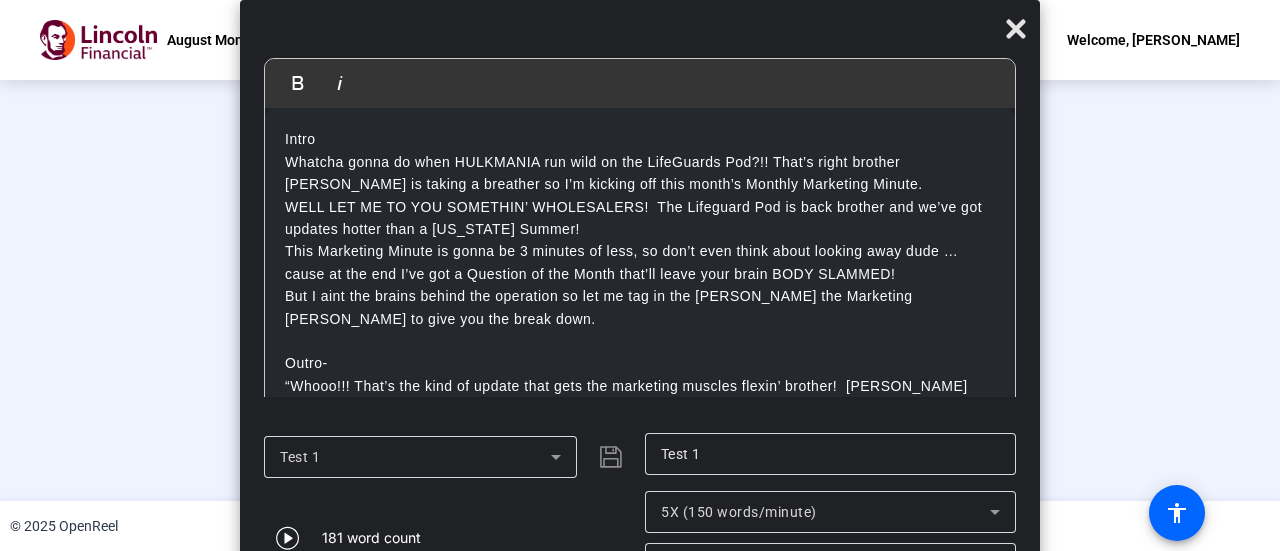 click on "20px" 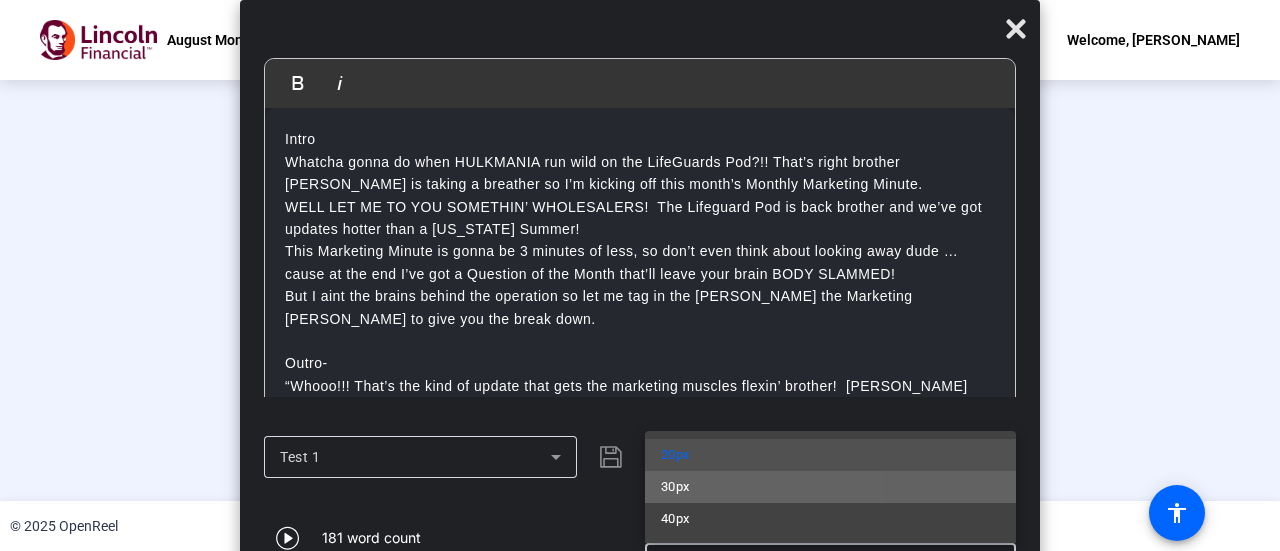 click on "30px" at bounding box center (830, 487) 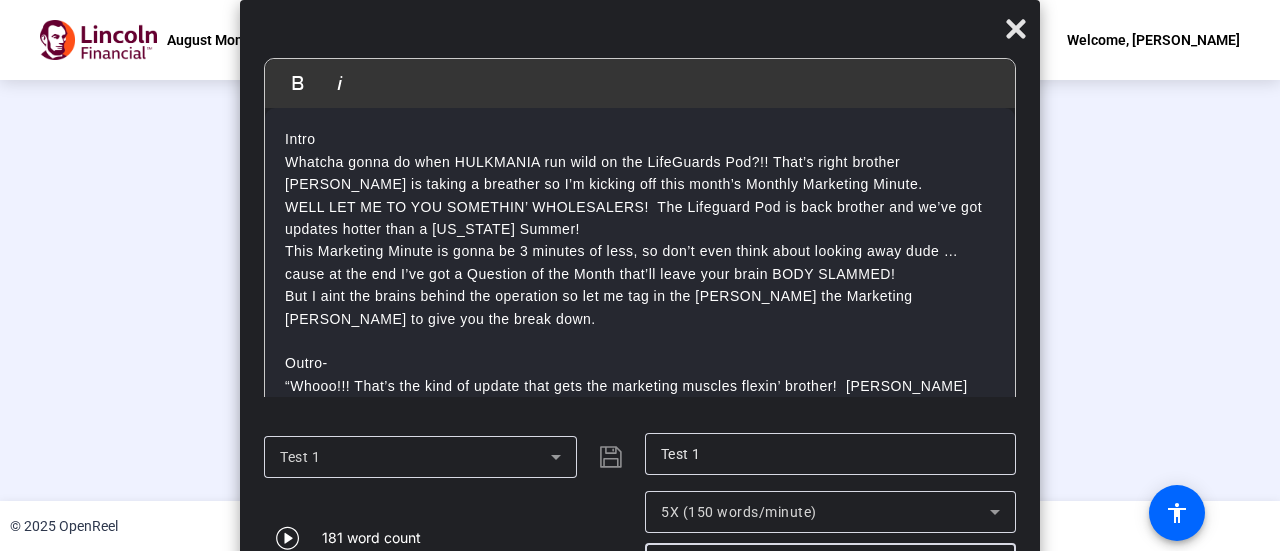 click on "5X (150 words/minute)" 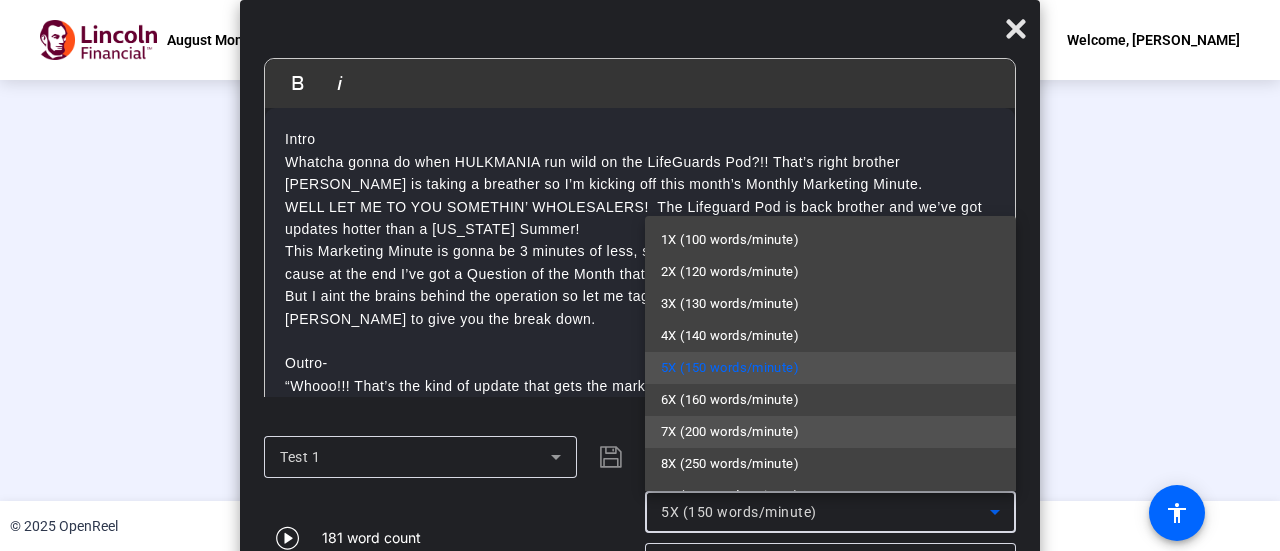 click on "7X (200 words/minute)" at bounding box center [730, 432] 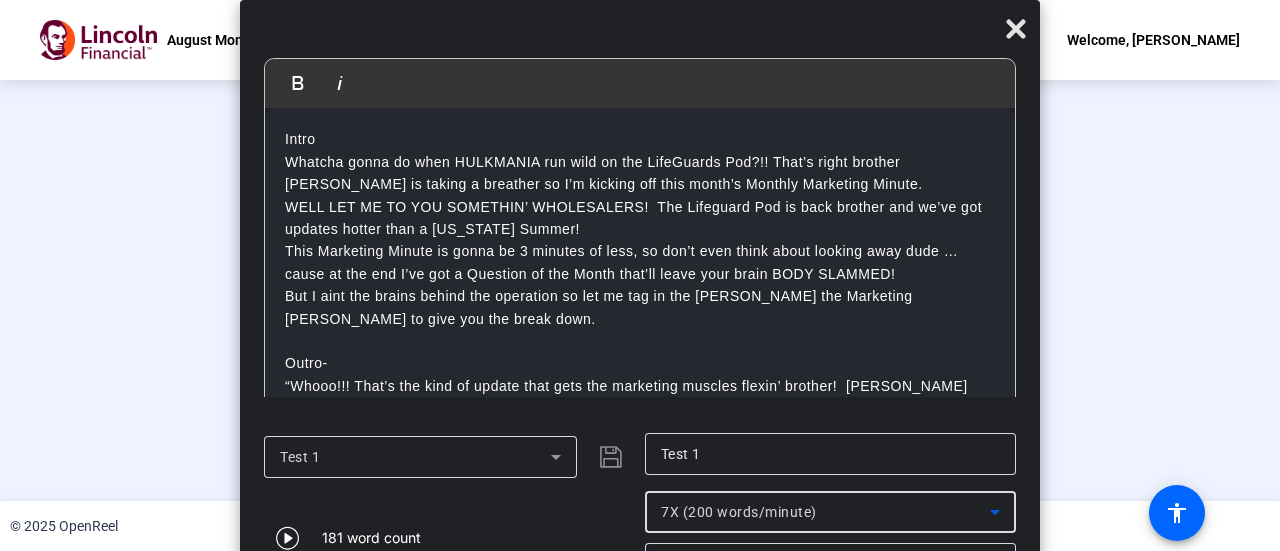 click on "30px" 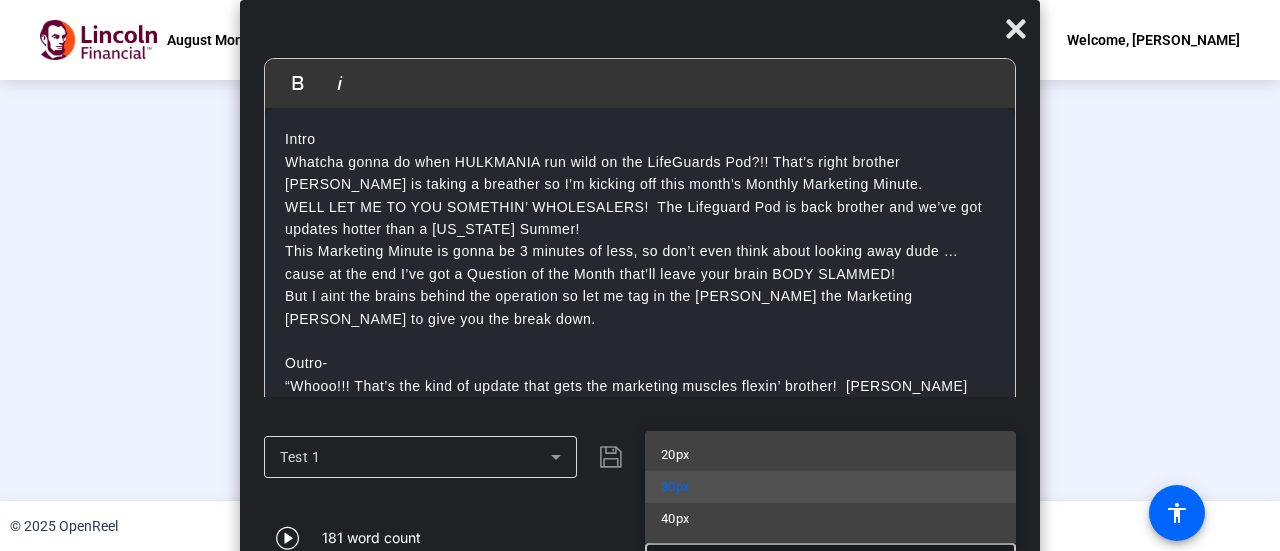 click at bounding box center [640, 275] 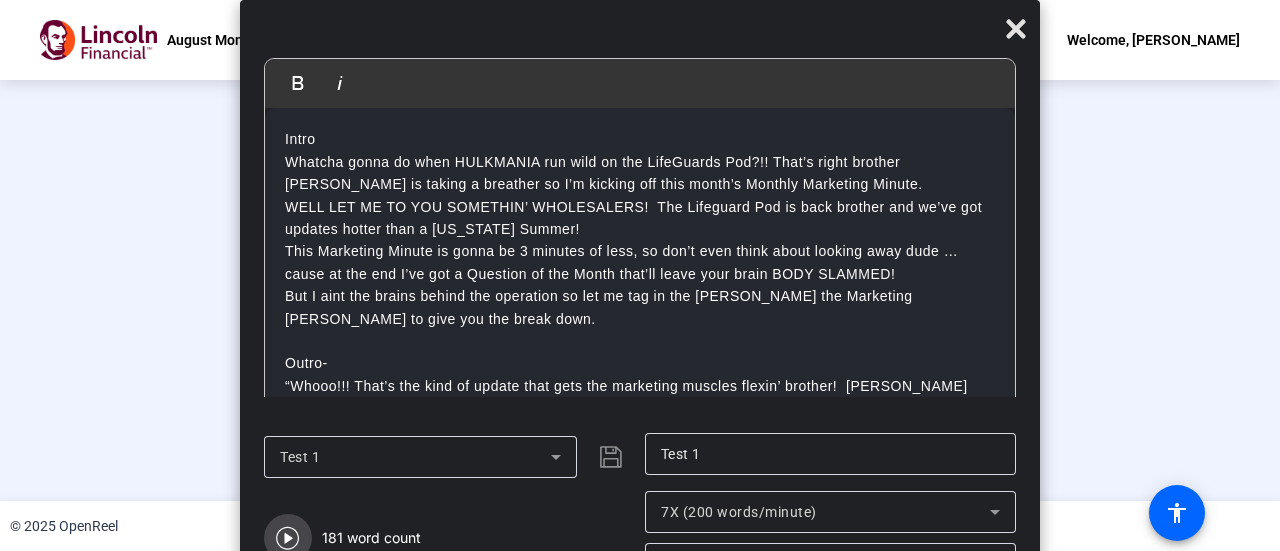 click 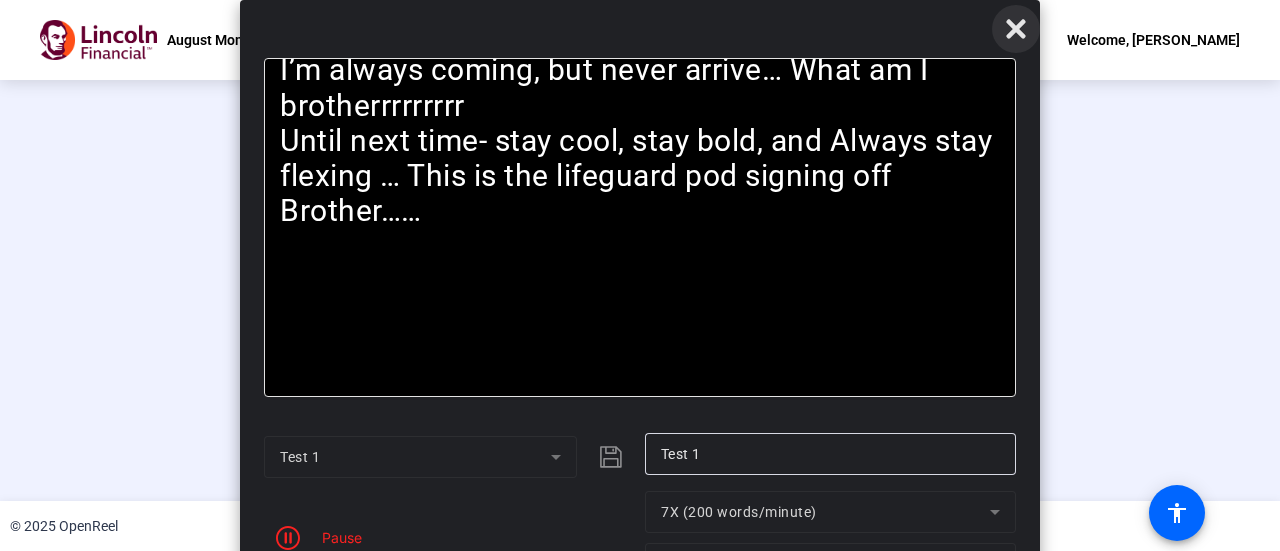 click 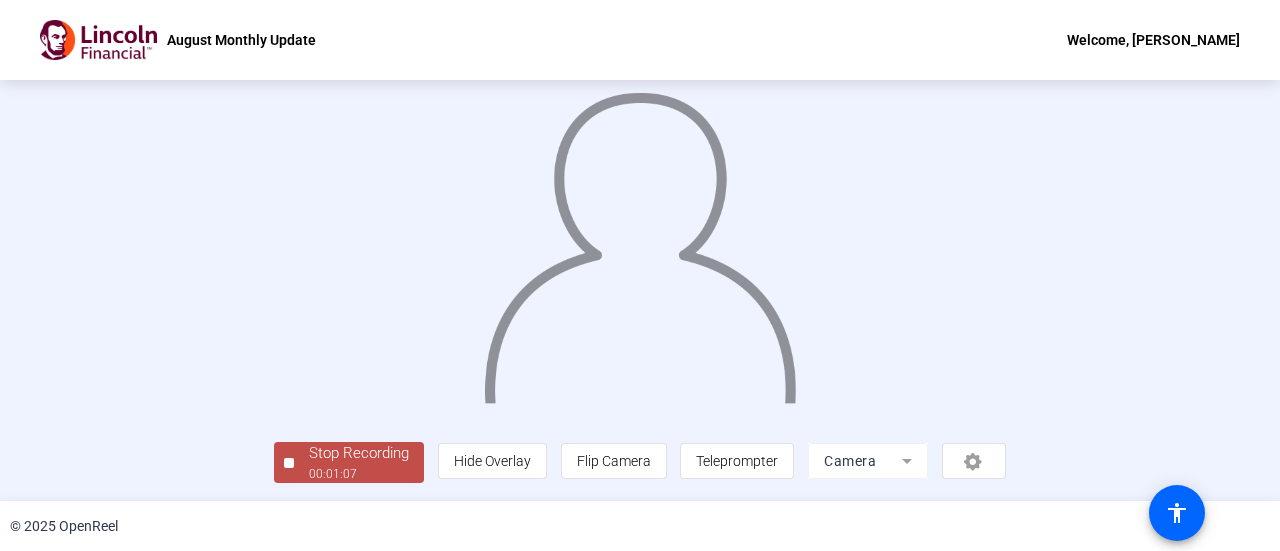 click on "Stop Recording" 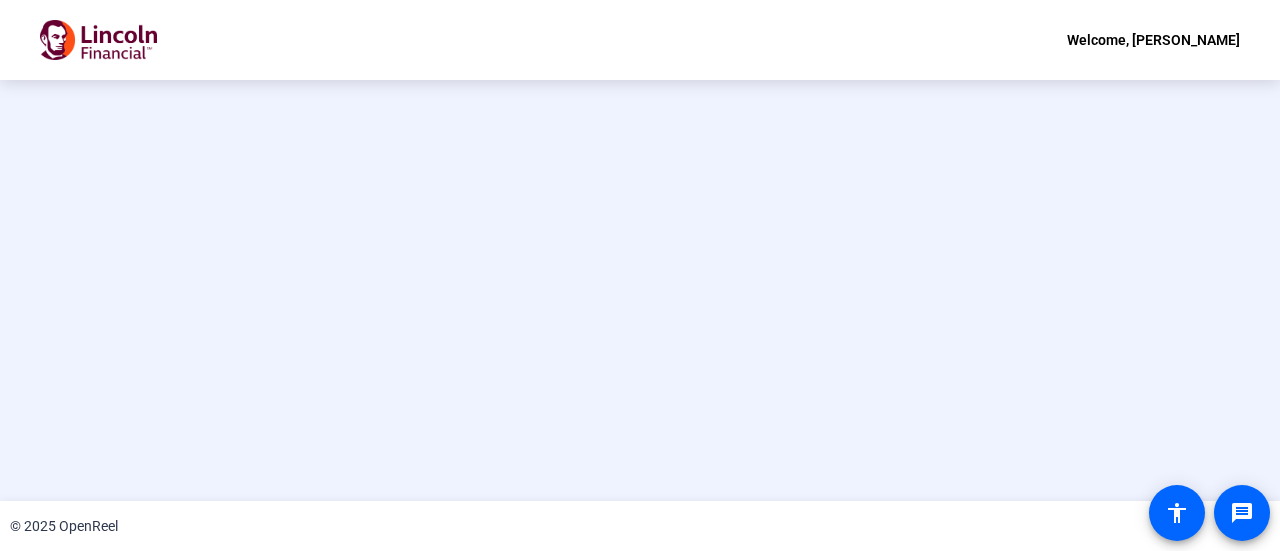 scroll, scrollTop: 0, scrollLeft: 0, axis: both 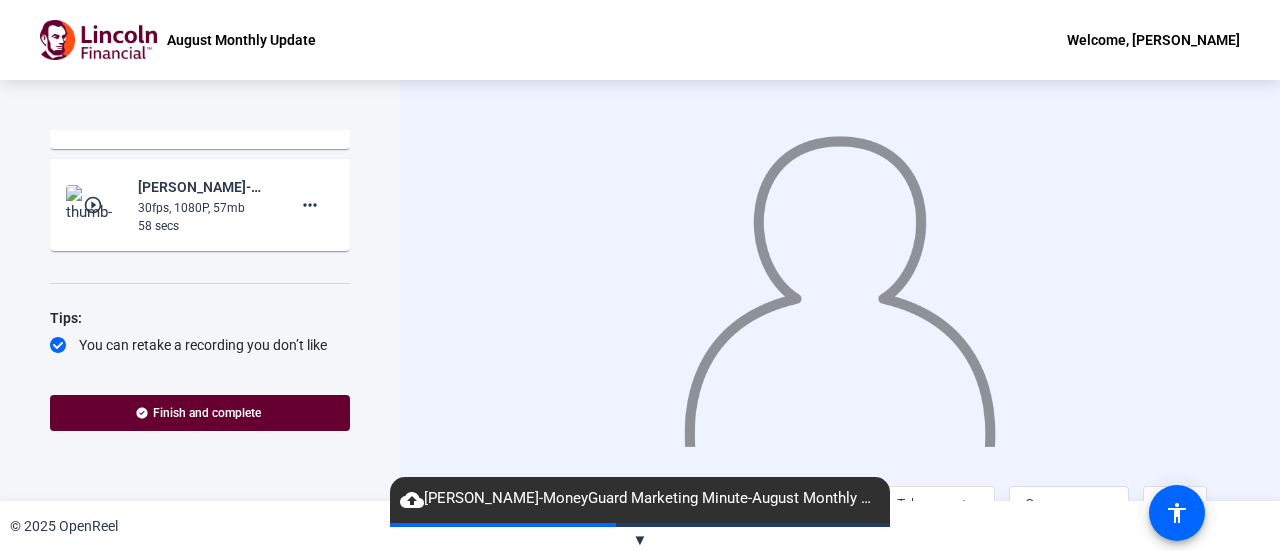 click on "play_circle_outline" 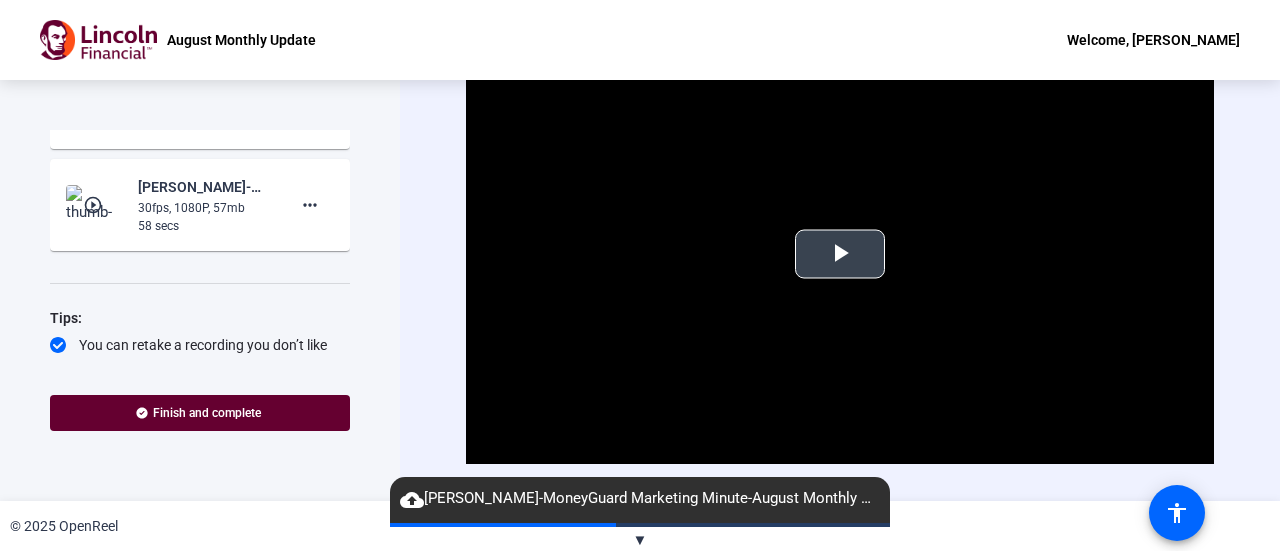 click at bounding box center [840, 254] 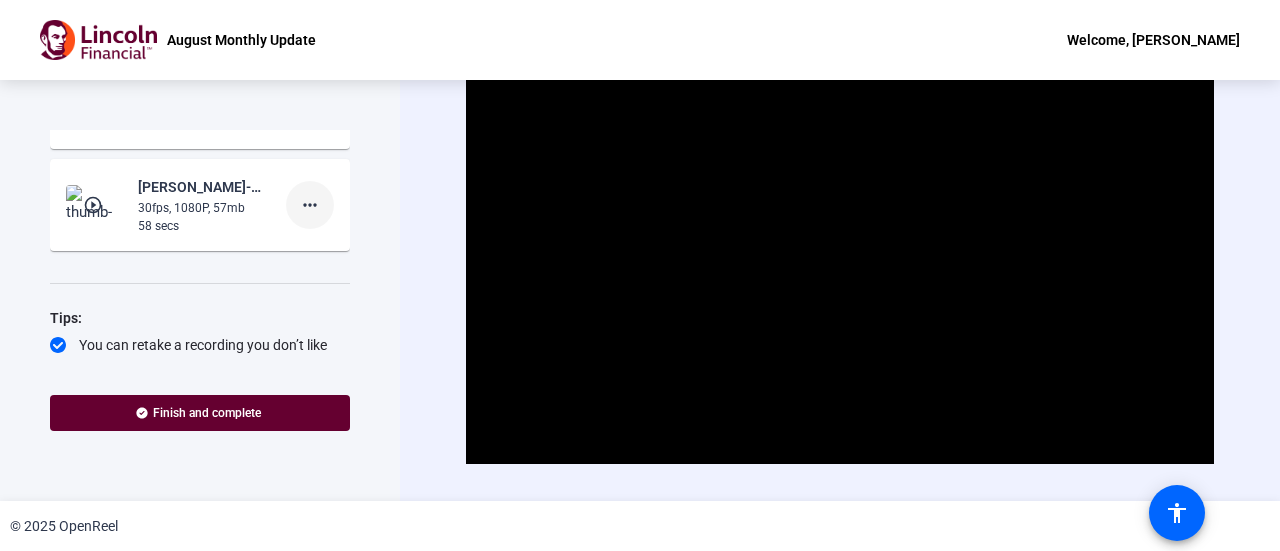 click 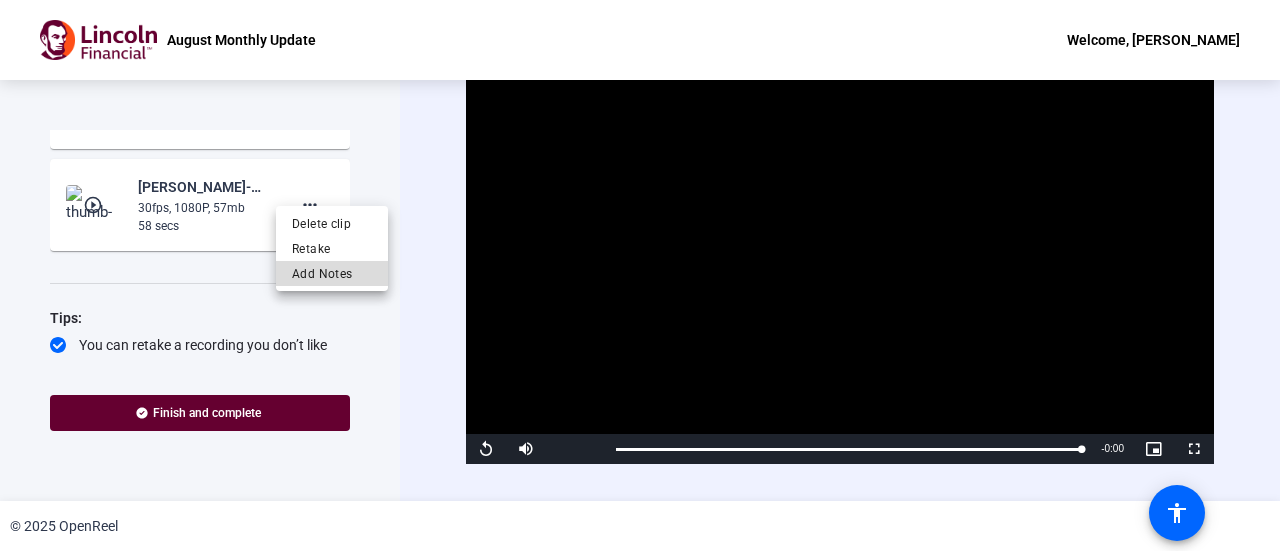 click on "Add Notes" at bounding box center (332, 273) 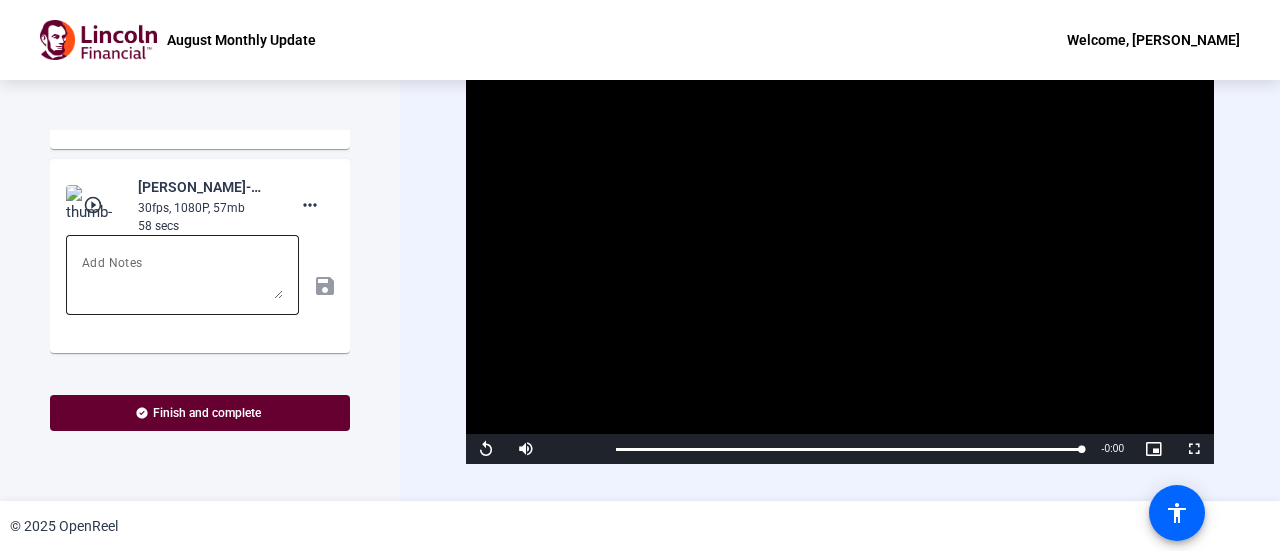 click at bounding box center (182, 275) 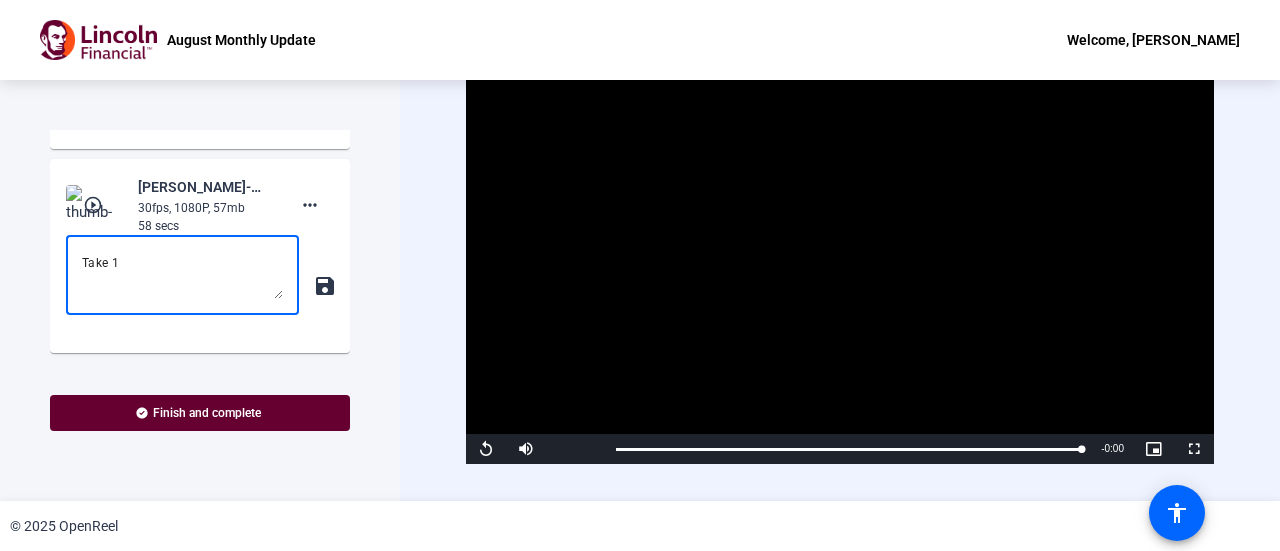 type on "Take 1" 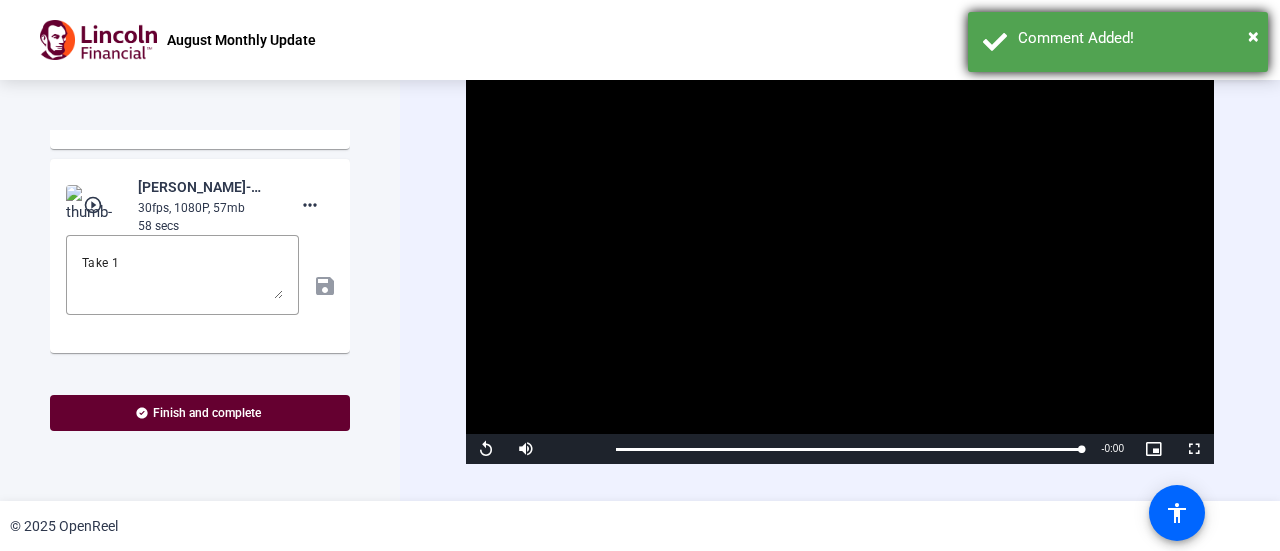 click on "Comment Added!" at bounding box center (1135, 38) 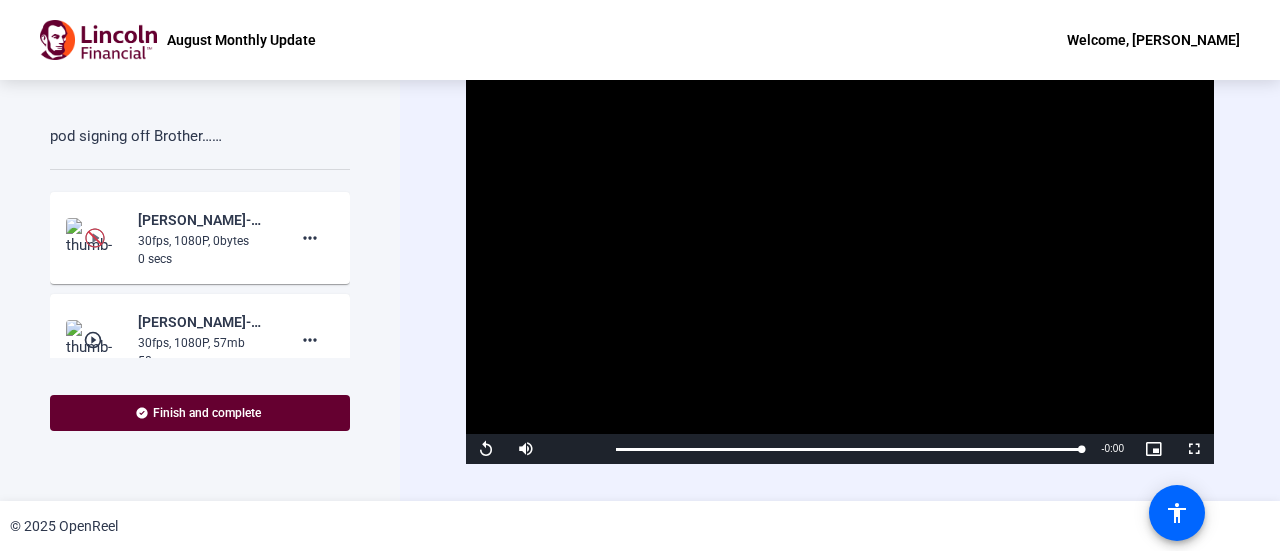 scroll, scrollTop: 764, scrollLeft: 0, axis: vertical 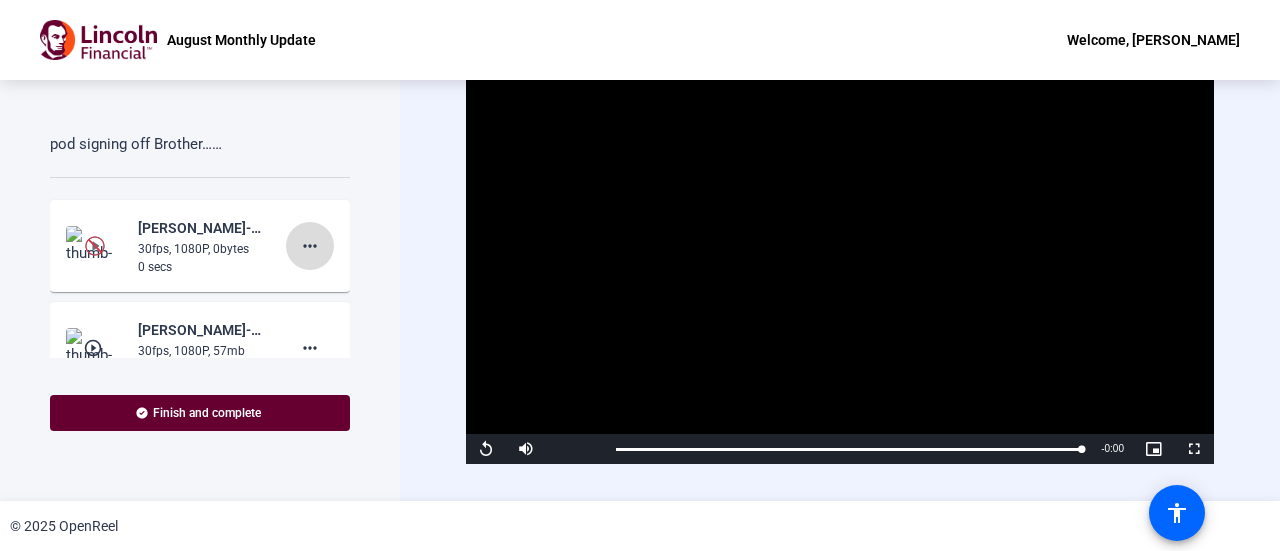 click on "more_horiz" 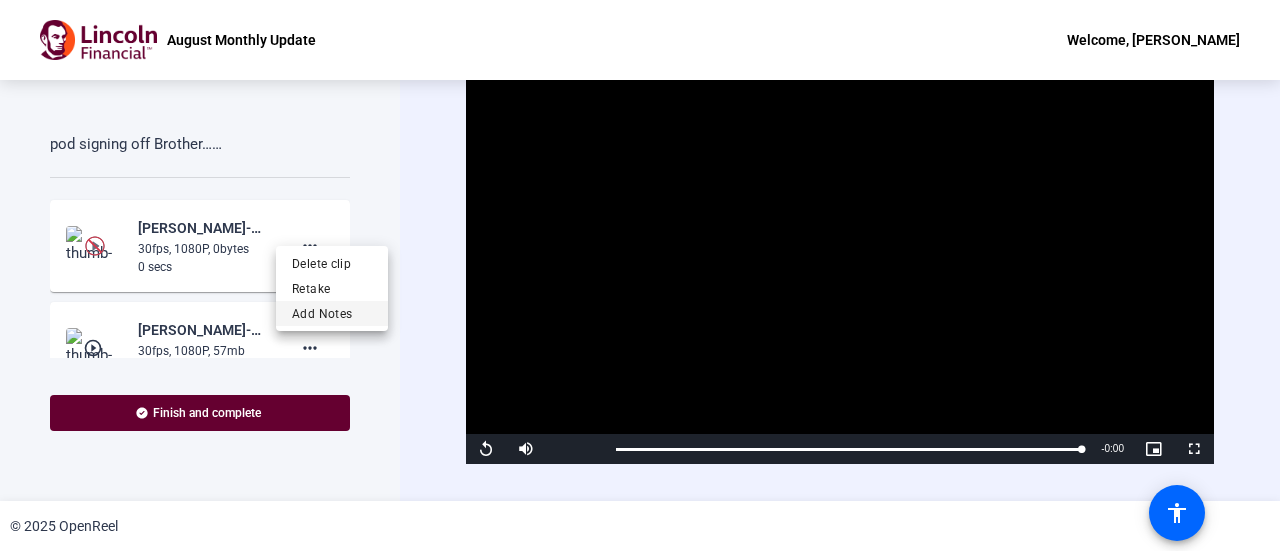 click on "Add Notes" at bounding box center [332, 314] 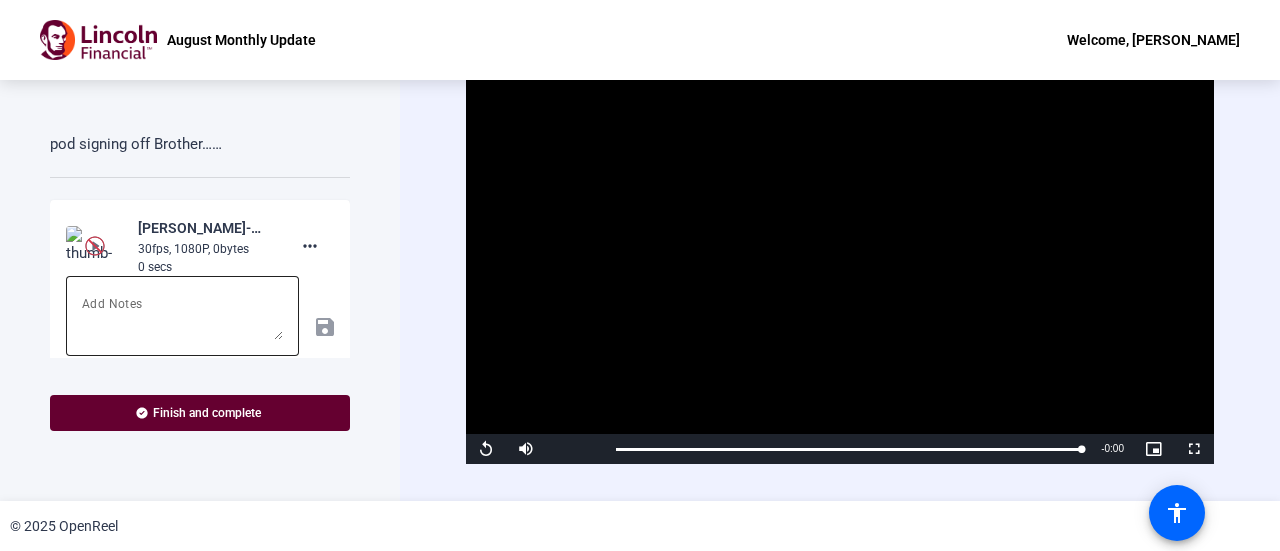 click at bounding box center [182, 316] 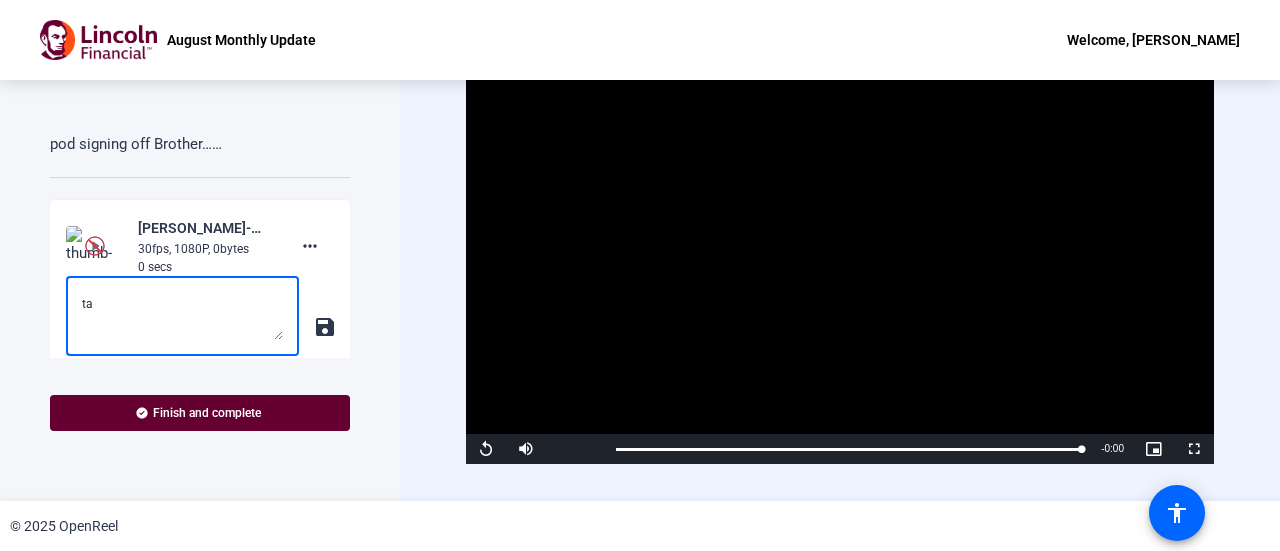 type on "t" 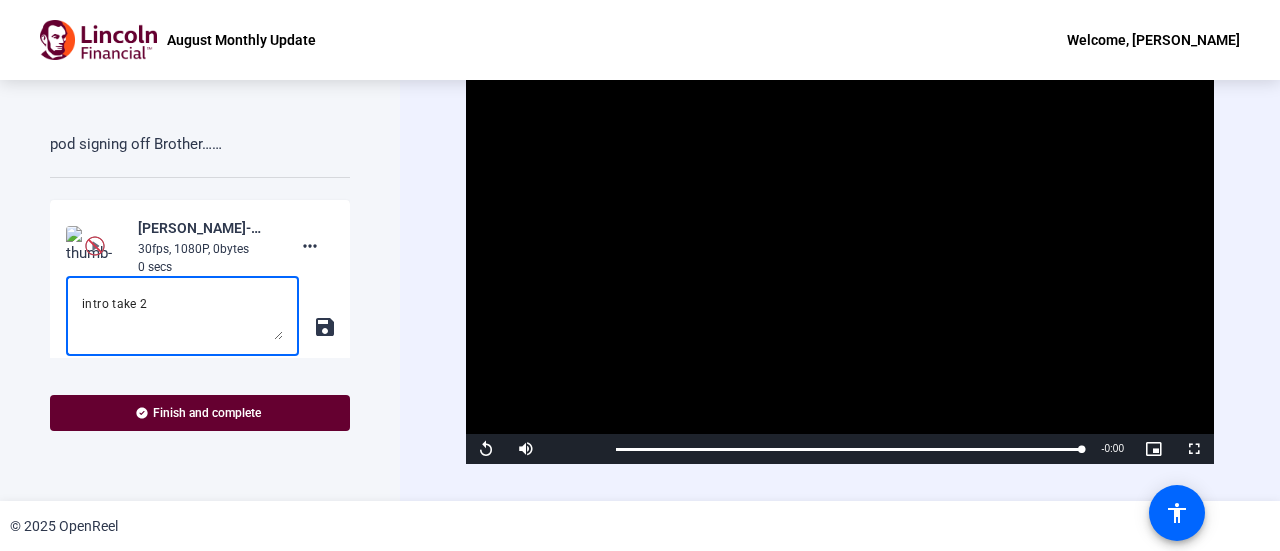 type on "intro take 2" 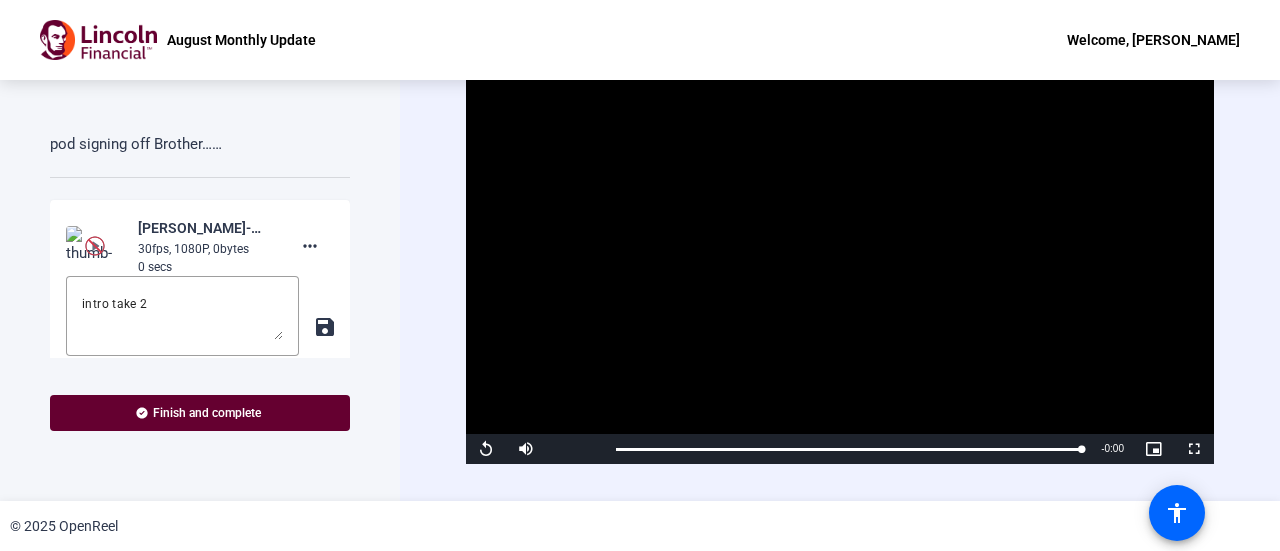 click on "save" 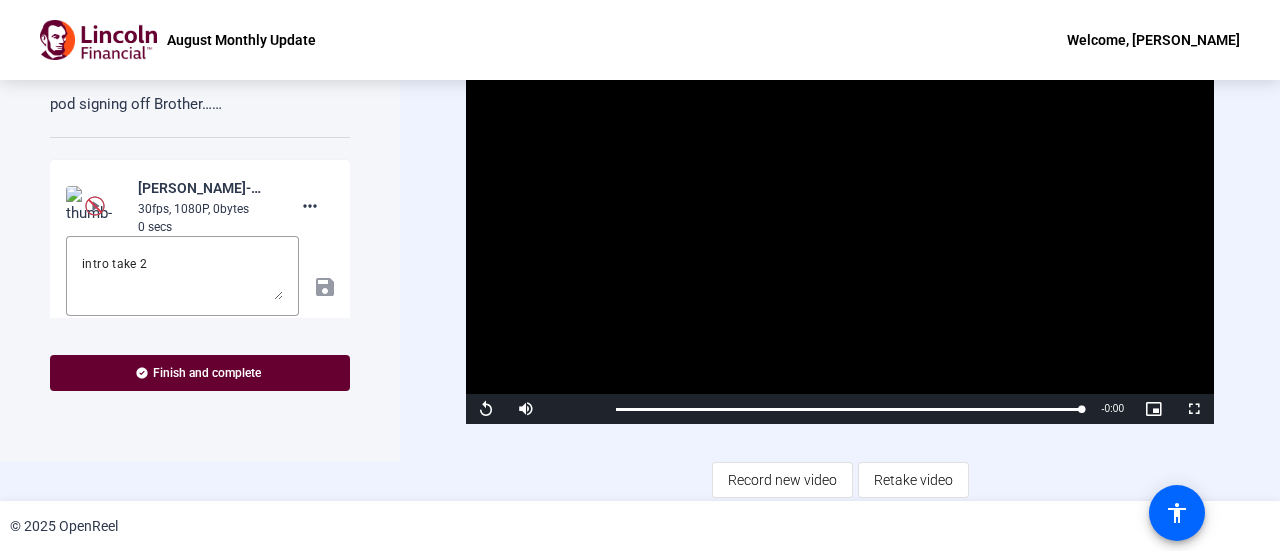 scroll, scrollTop: 0, scrollLeft: 0, axis: both 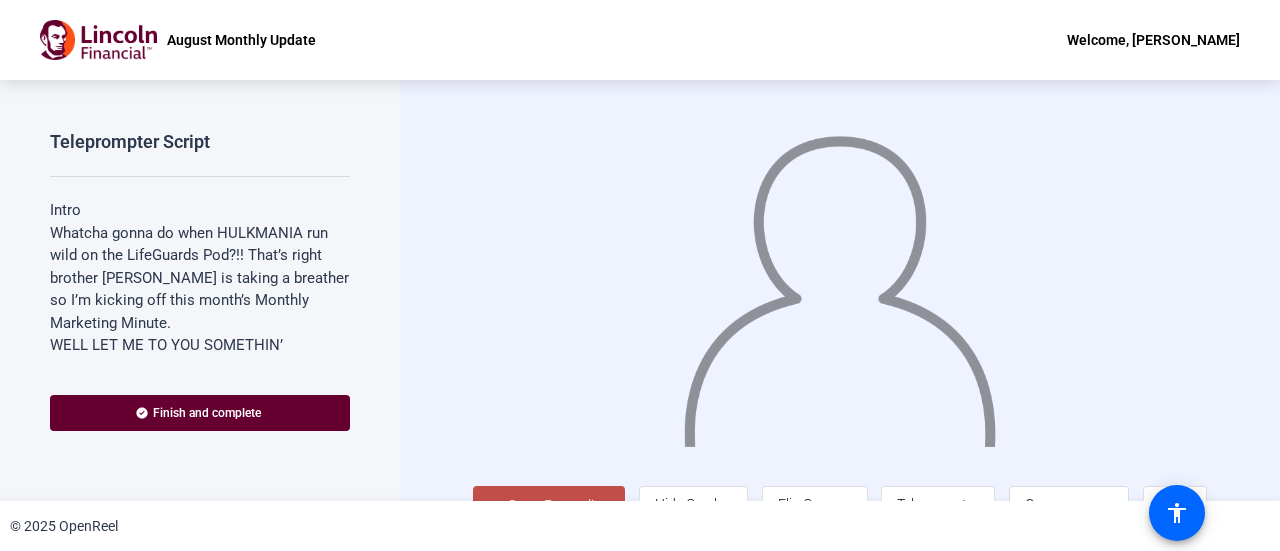 click on "Start Recording" 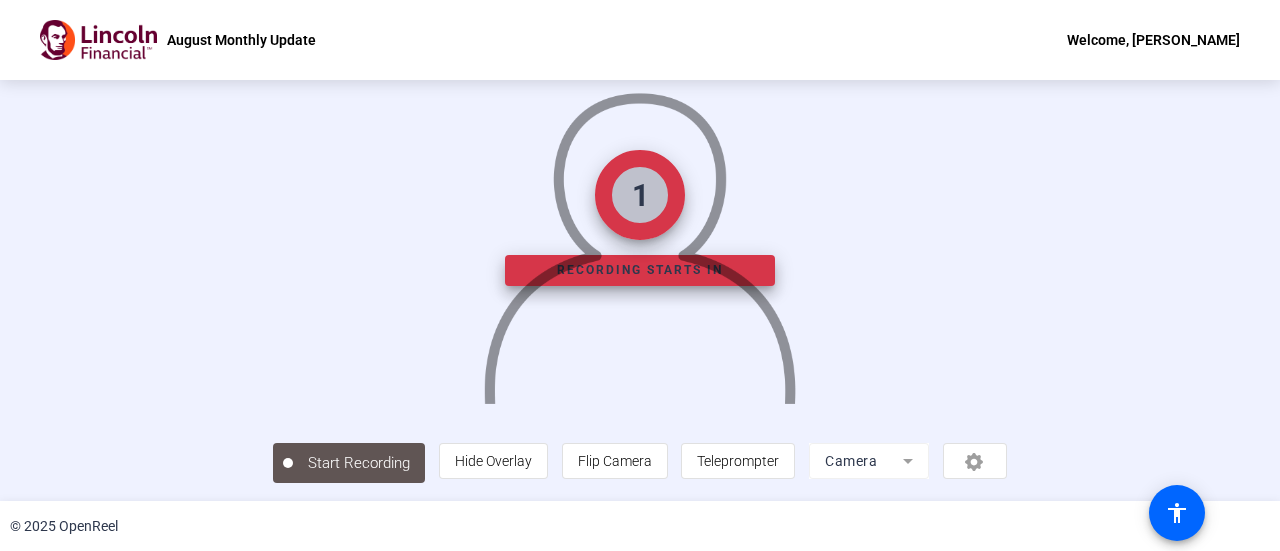 scroll, scrollTop: 140, scrollLeft: 0, axis: vertical 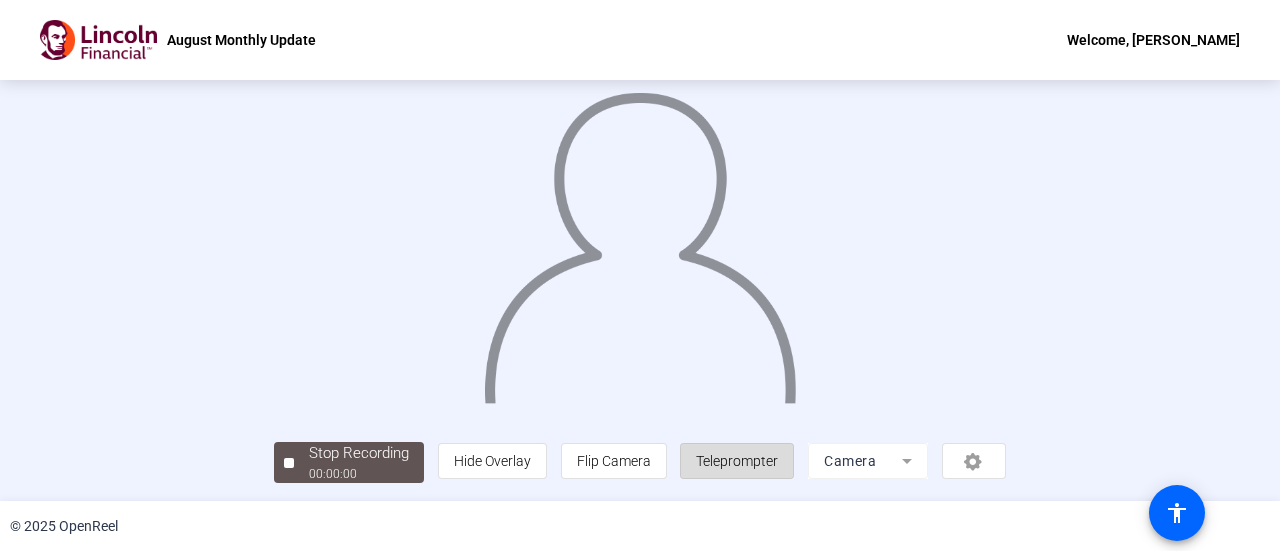 click on "Teleprompter" 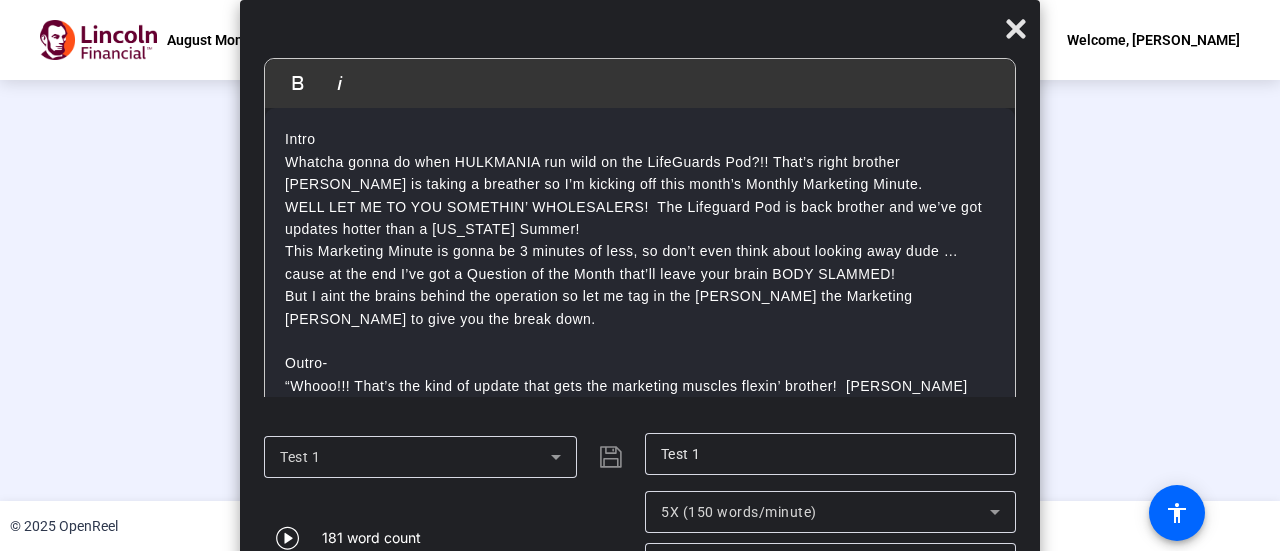 click on "5X (150 words/minute)" at bounding box center (739, 512) 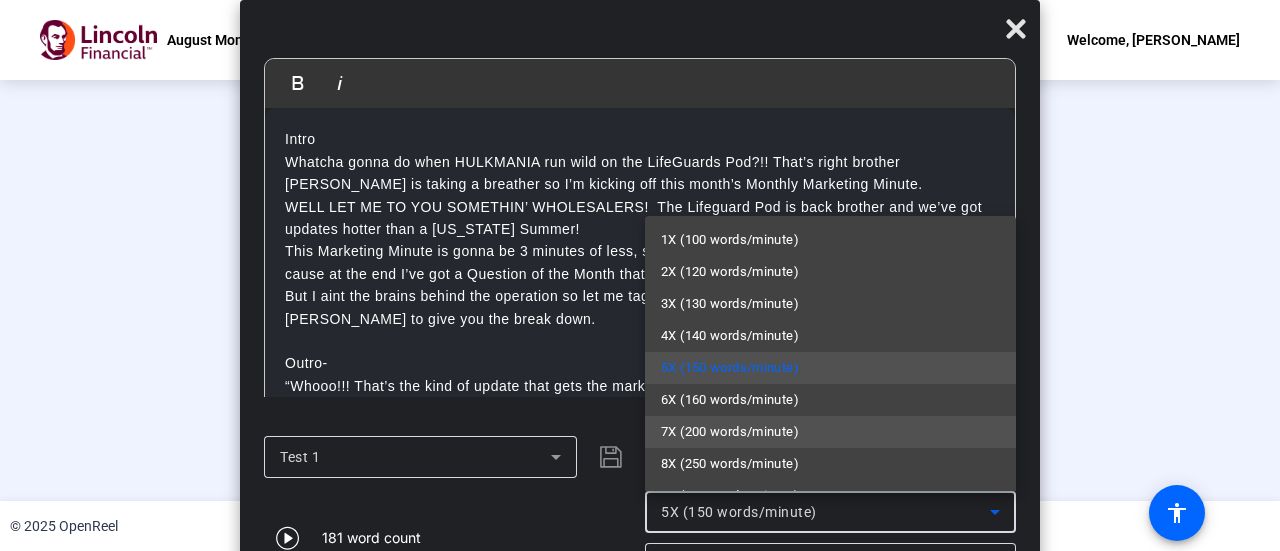 click on "7X (200 words/minute)" at bounding box center (730, 432) 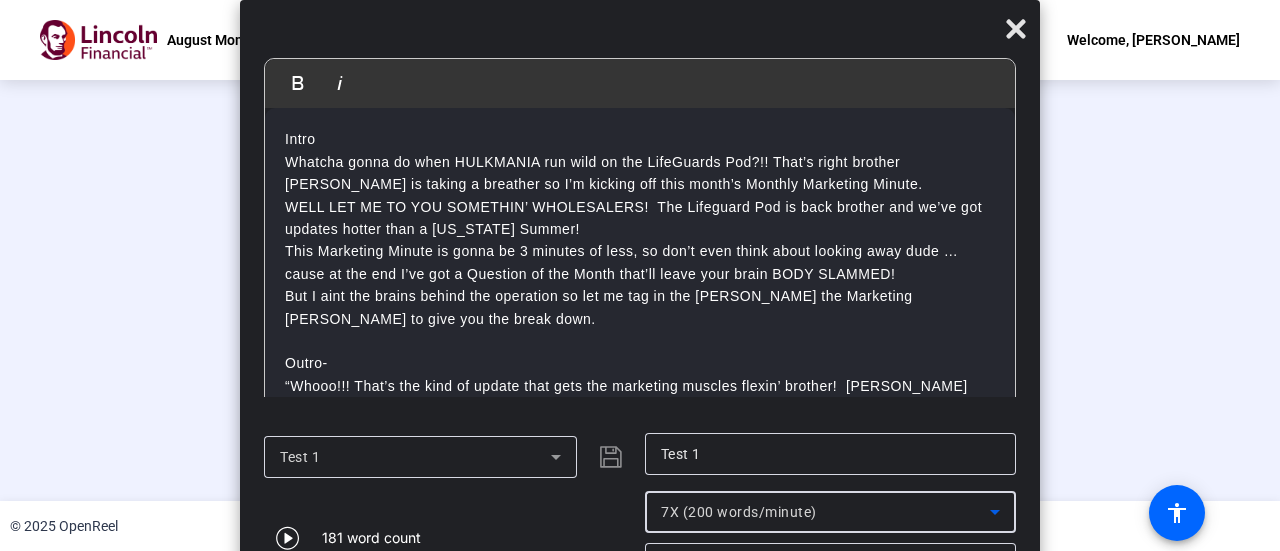click on "20px" 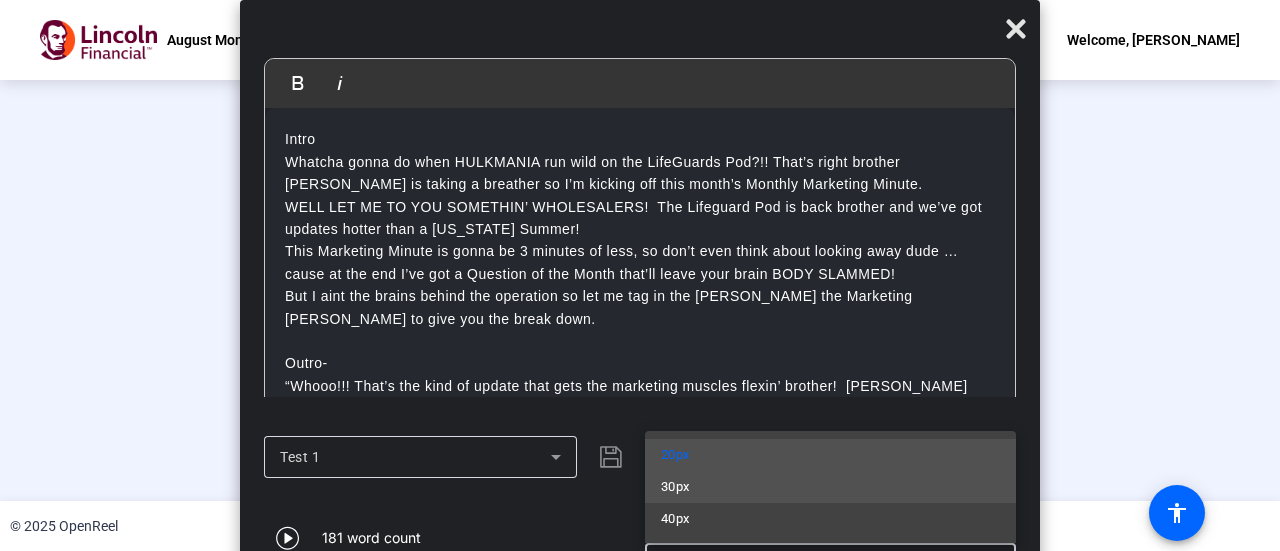 click on "30px" at bounding box center [830, 487] 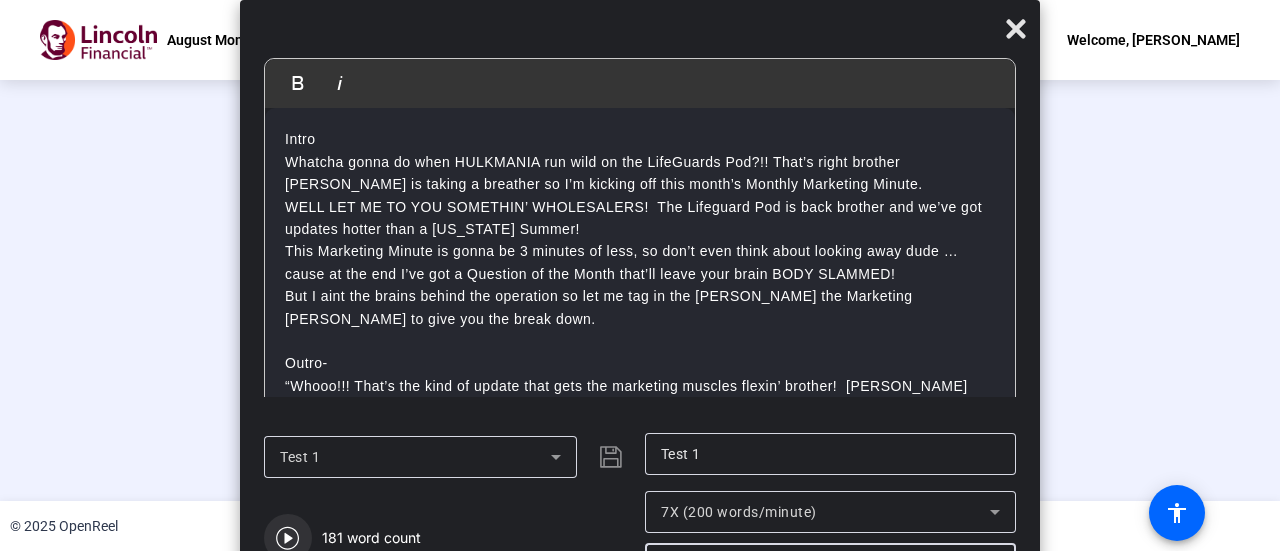 click 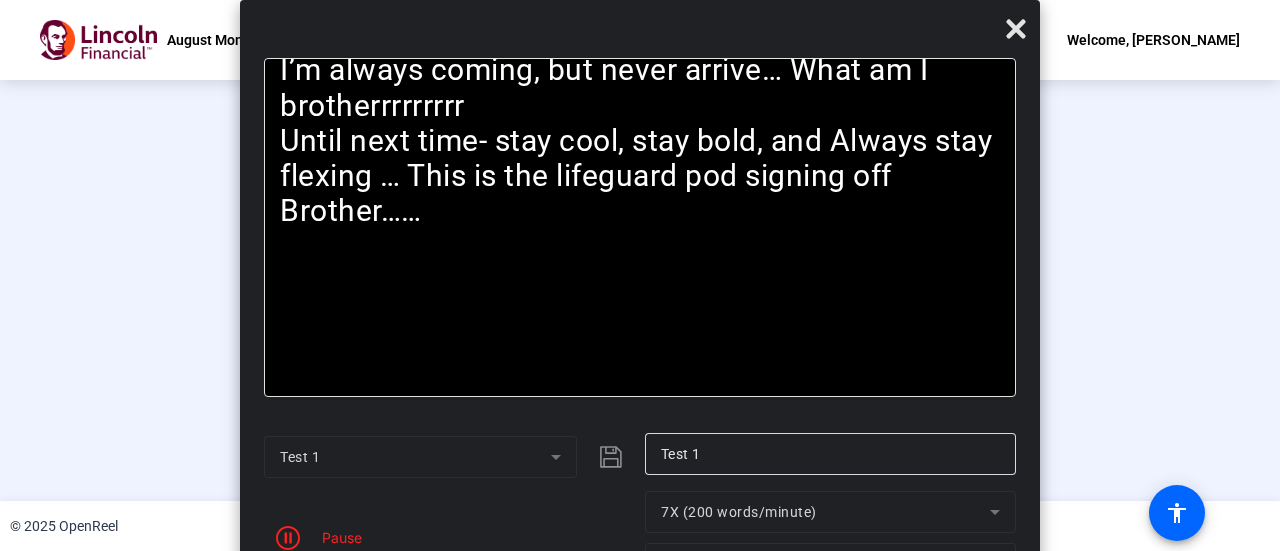 click on "Stop Recording  00:00:55" 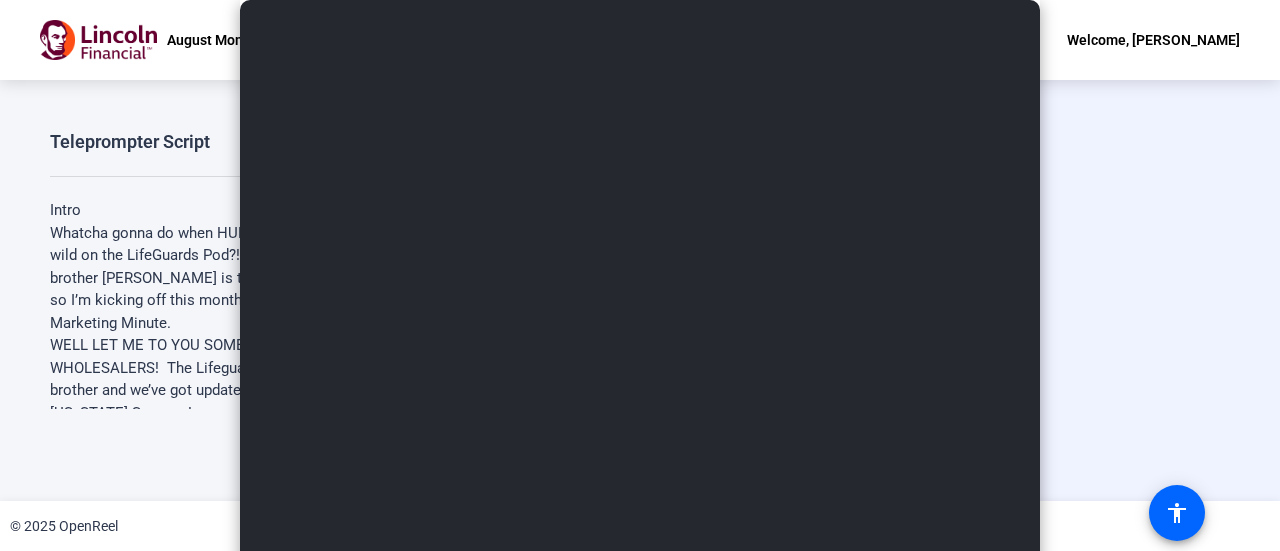 scroll, scrollTop: 0, scrollLeft: 0, axis: both 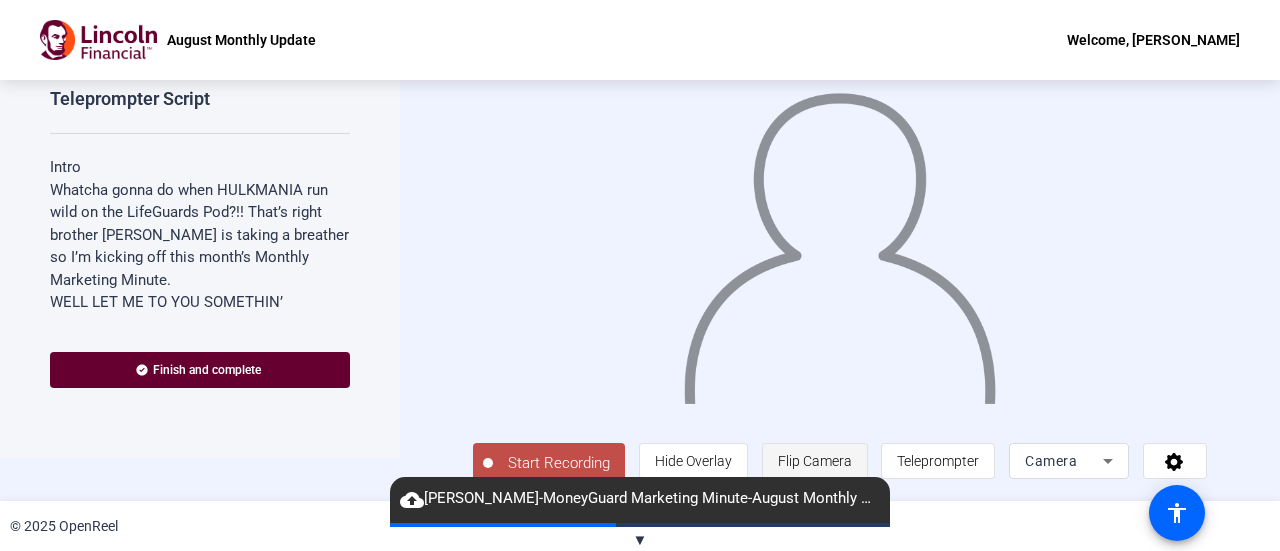 click on "Start Recording" 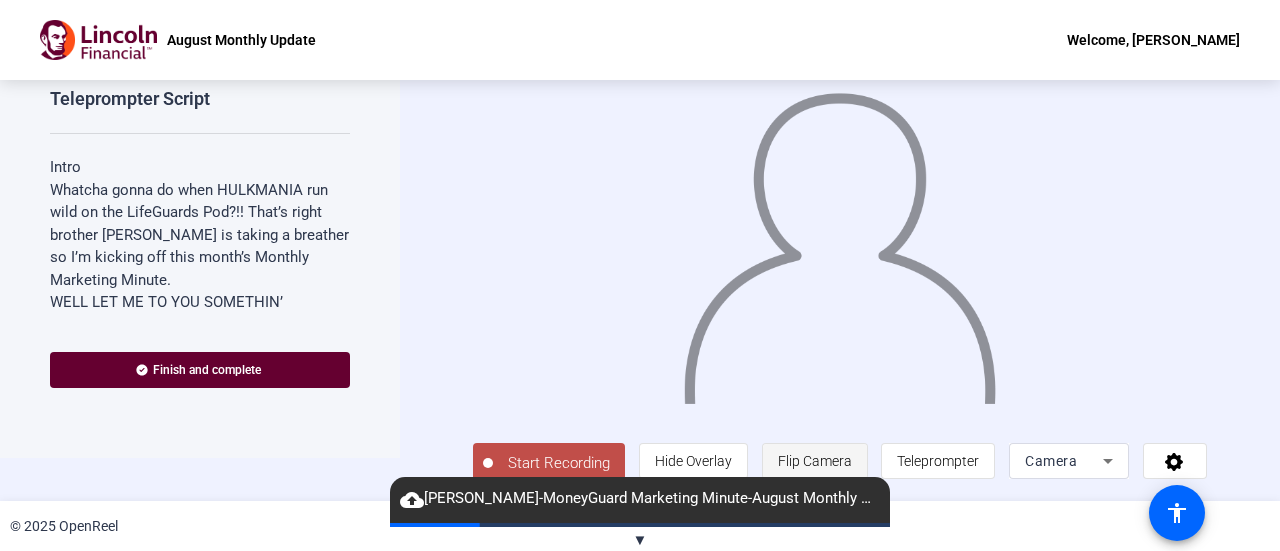 scroll, scrollTop: 0, scrollLeft: 0, axis: both 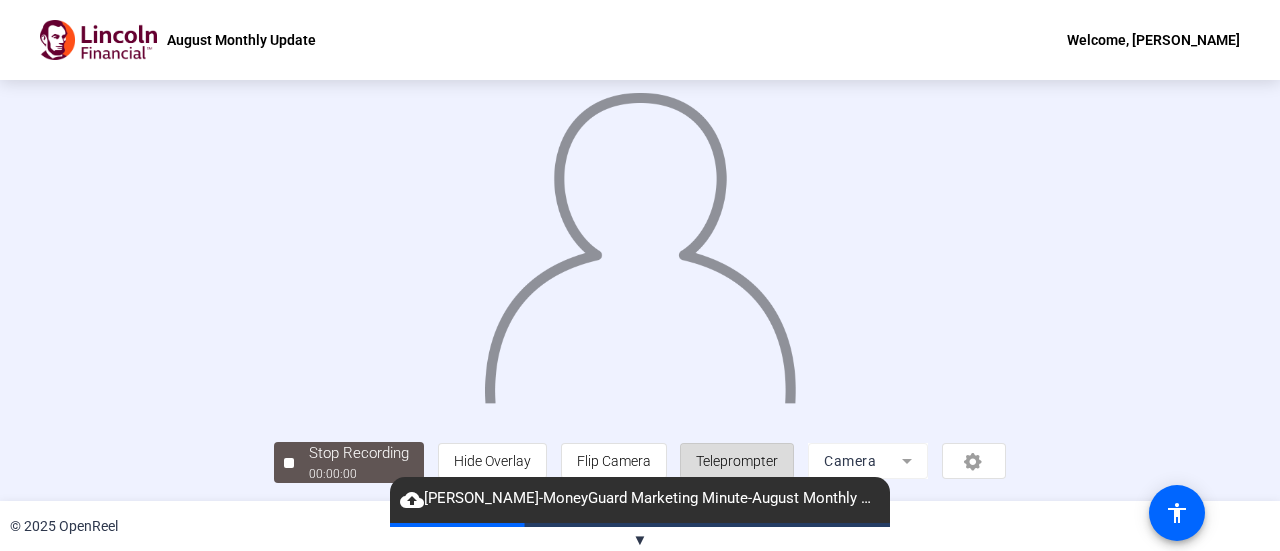 click on "Teleprompter" 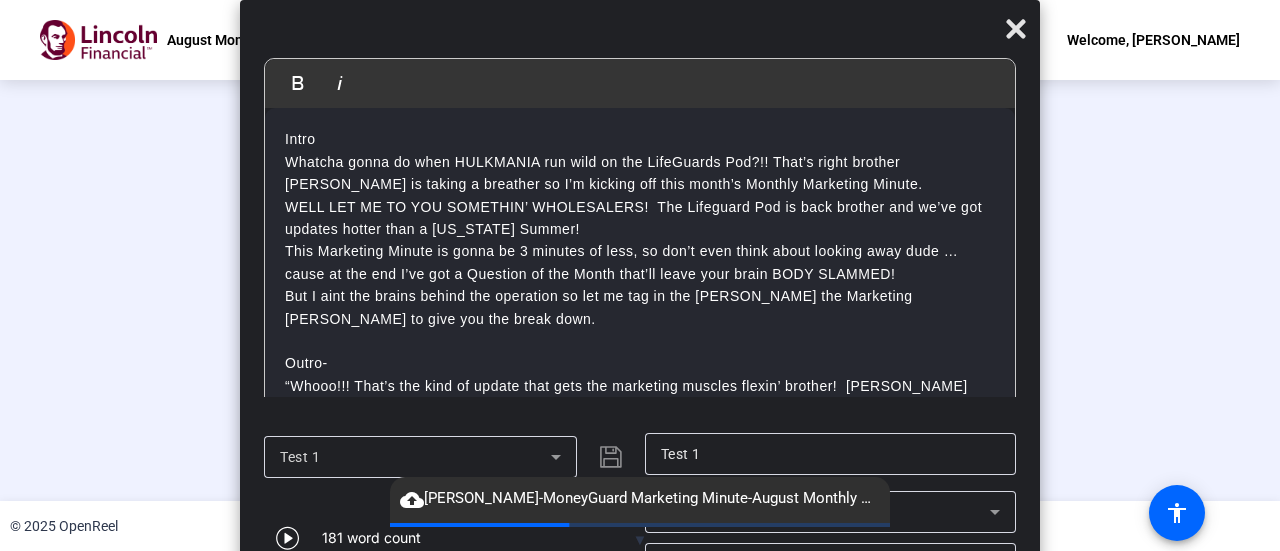 click on "5X (150 words/minute)" at bounding box center [825, 512] 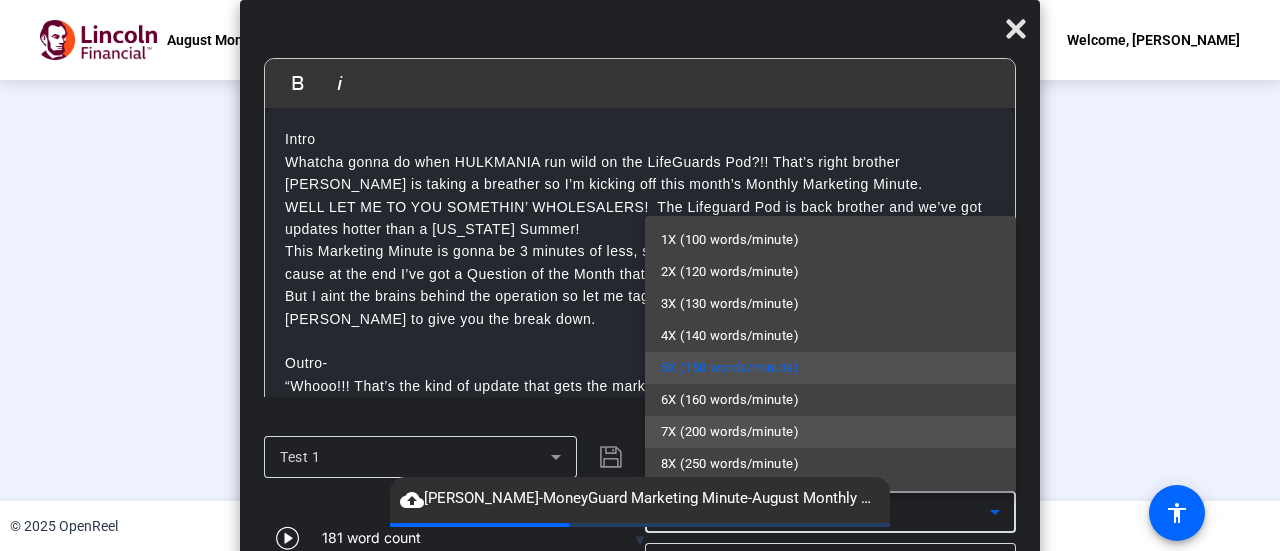 click on "7X (200 words/minute)" at bounding box center [730, 432] 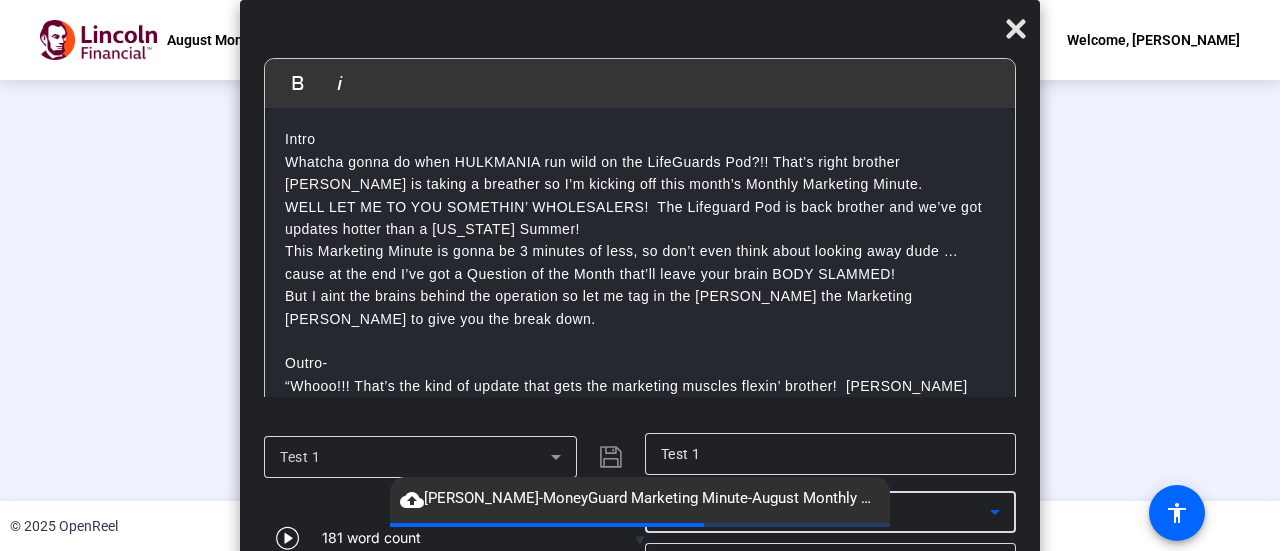 click on "20px" 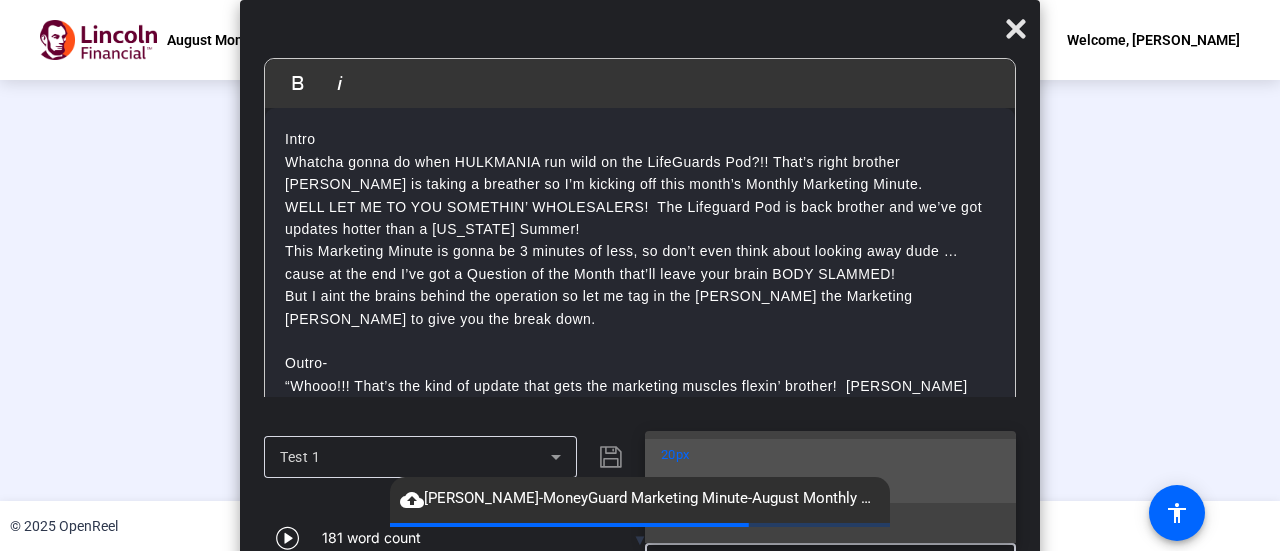 click on "30px" at bounding box center [830, 487] 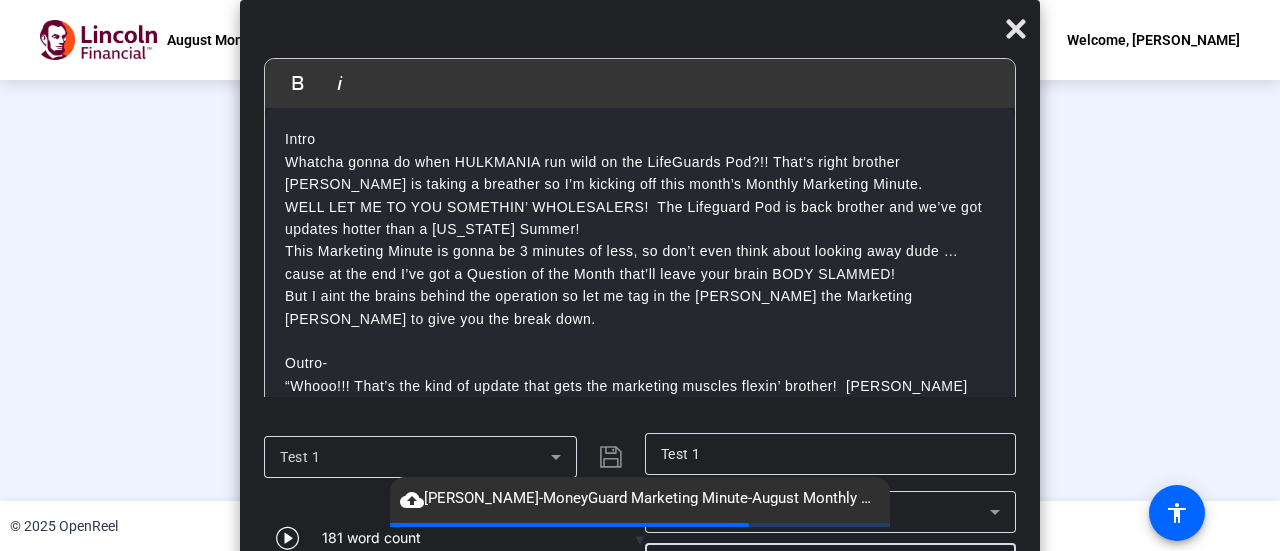 click on "7X (200 words/minute)" at bounding box center (825, 512) 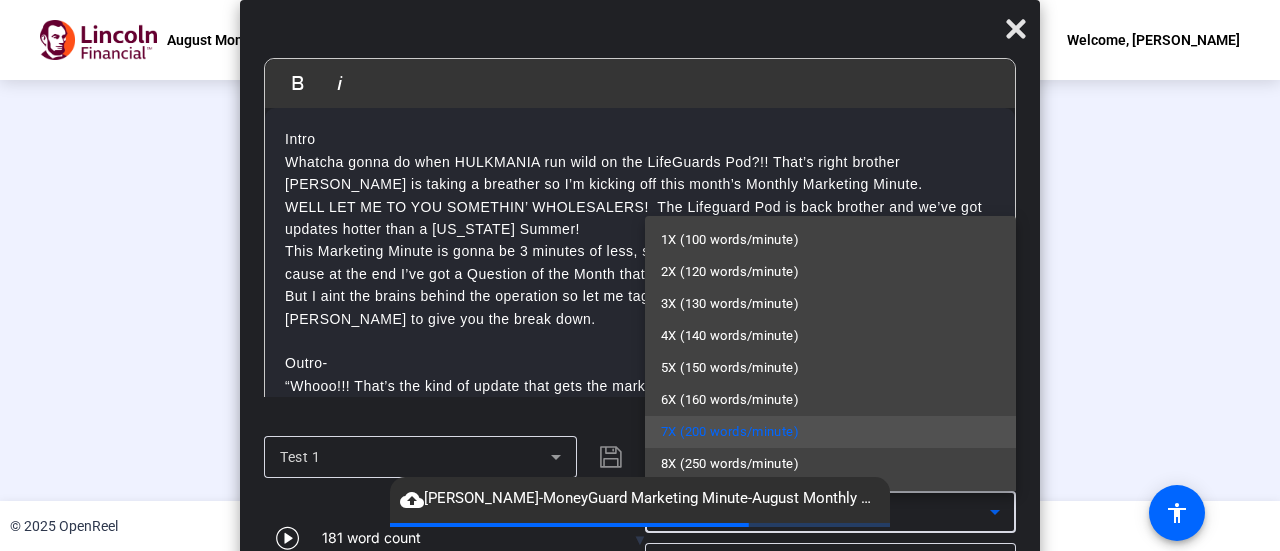 click at bounding box center [640, 275] 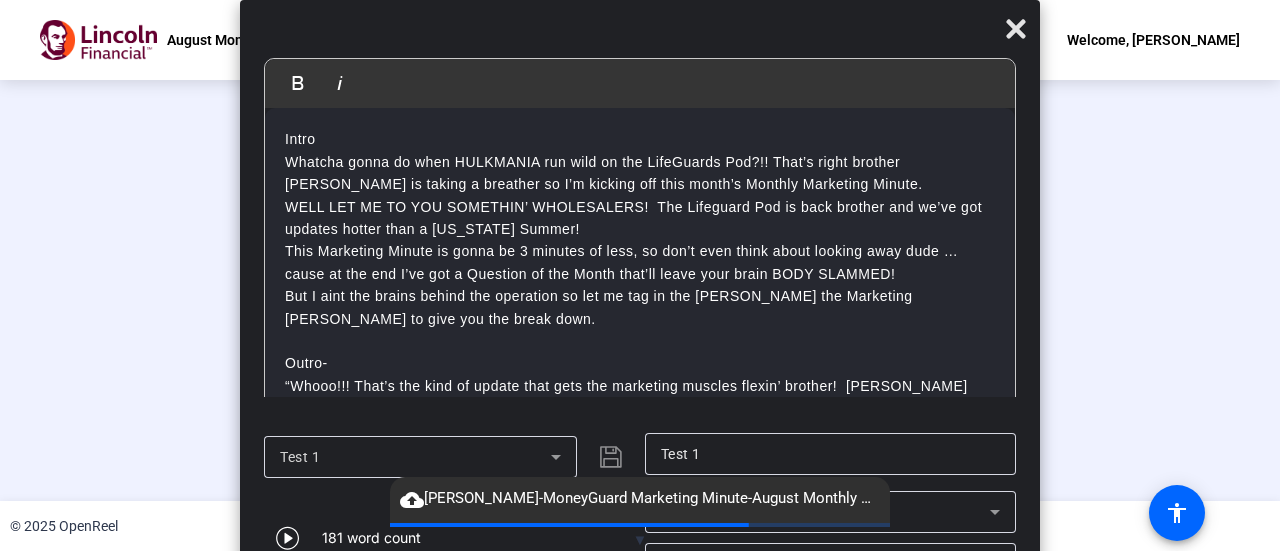 click on "30px" 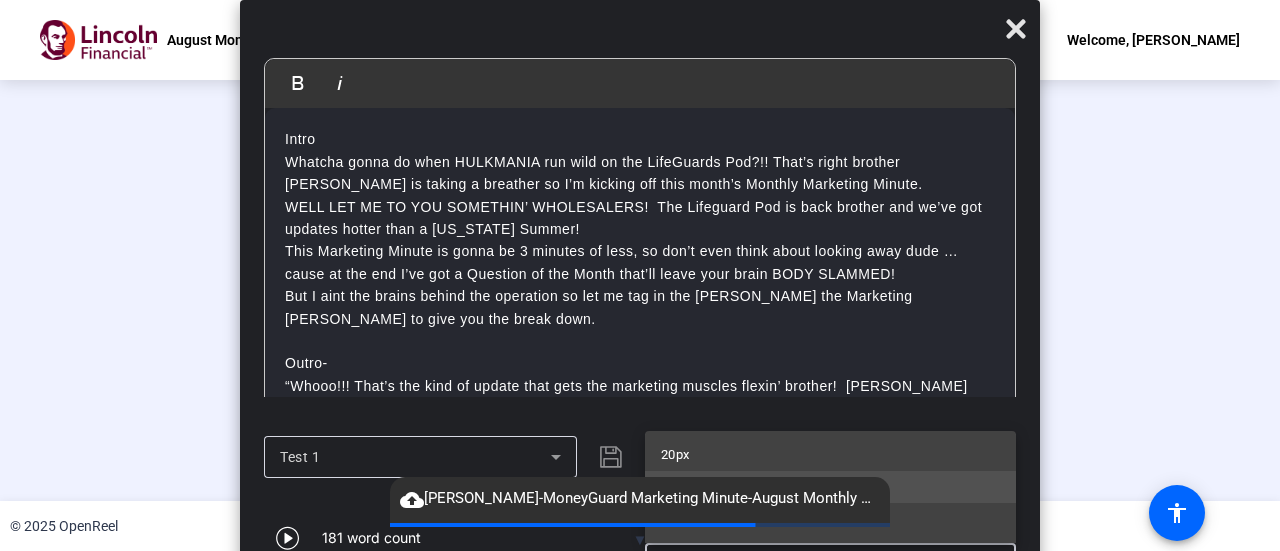 click on "30px" at bounding box center [830, 487] 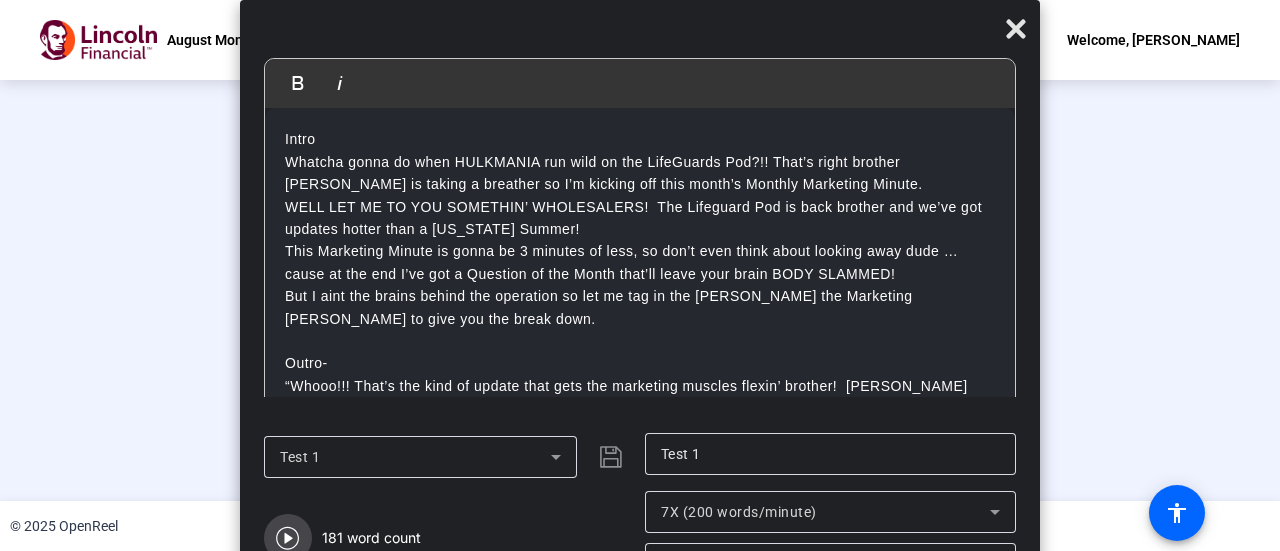 click 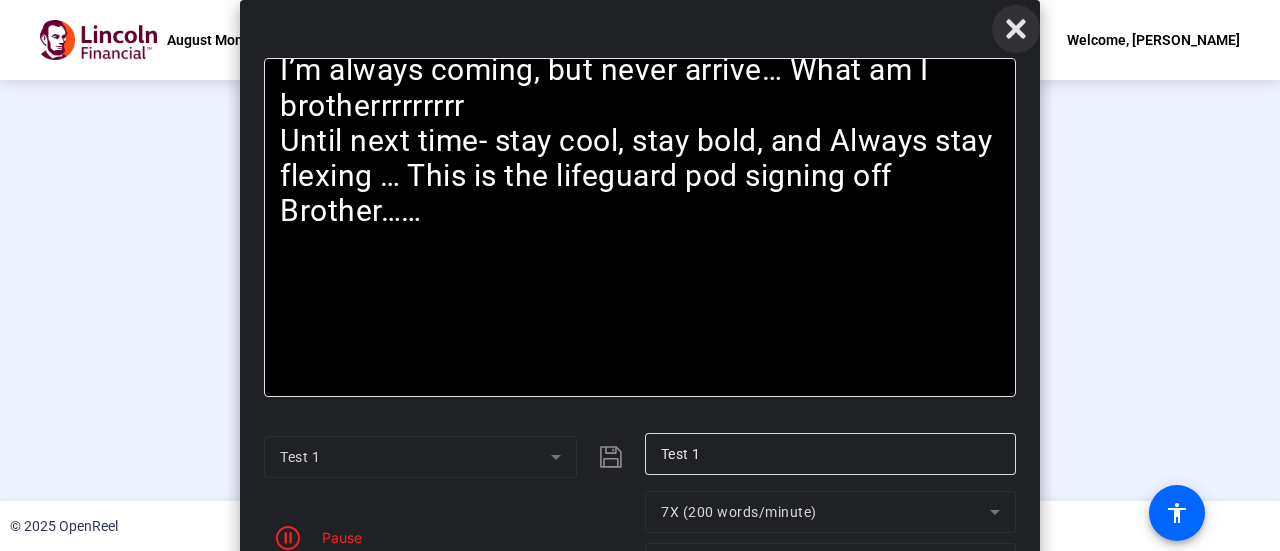 click 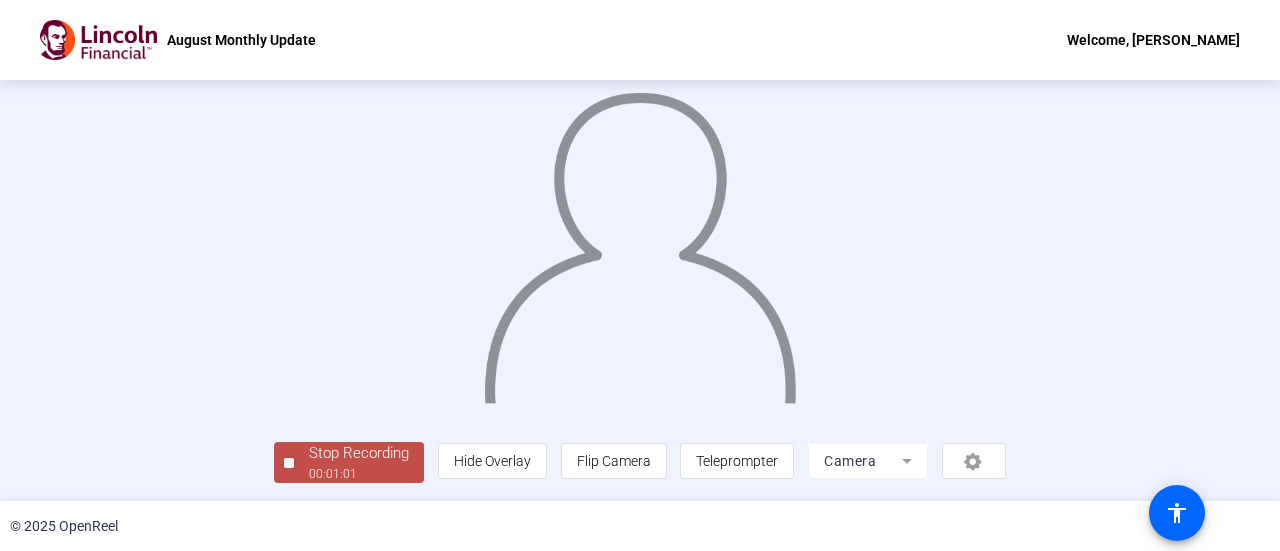 click on "Stop Recording" 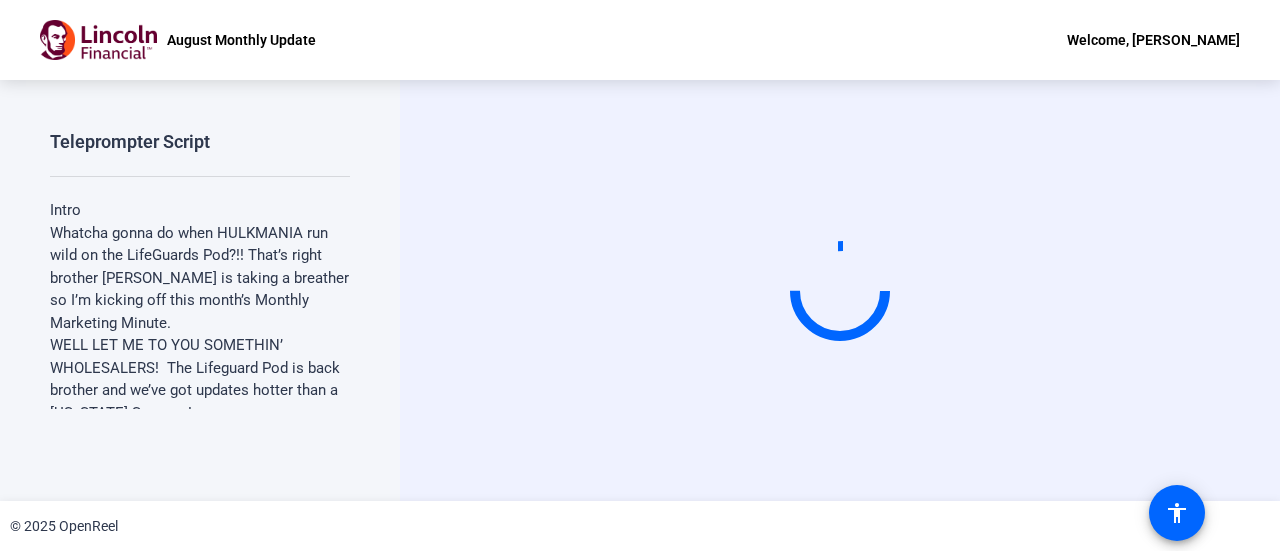 scroll, scrollTop: 0, scrollLeft: 0, axis: both 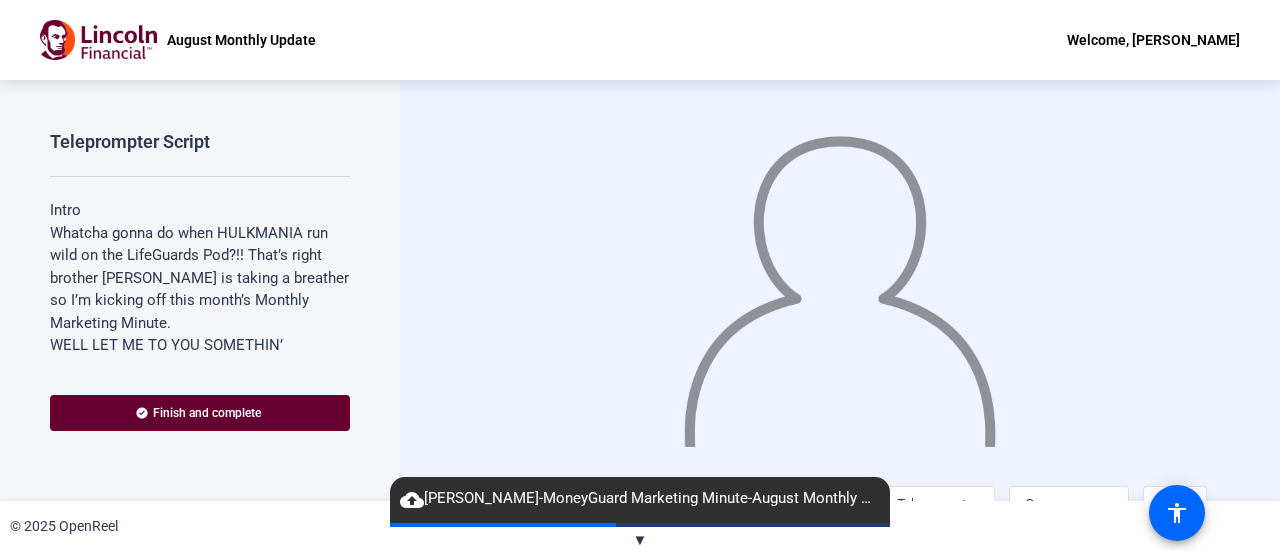 click on "cloud_upload   [PERSON_NAME]-MoneyGuard Marketing Minute-August Monthly Update-1753544670556-webcam" 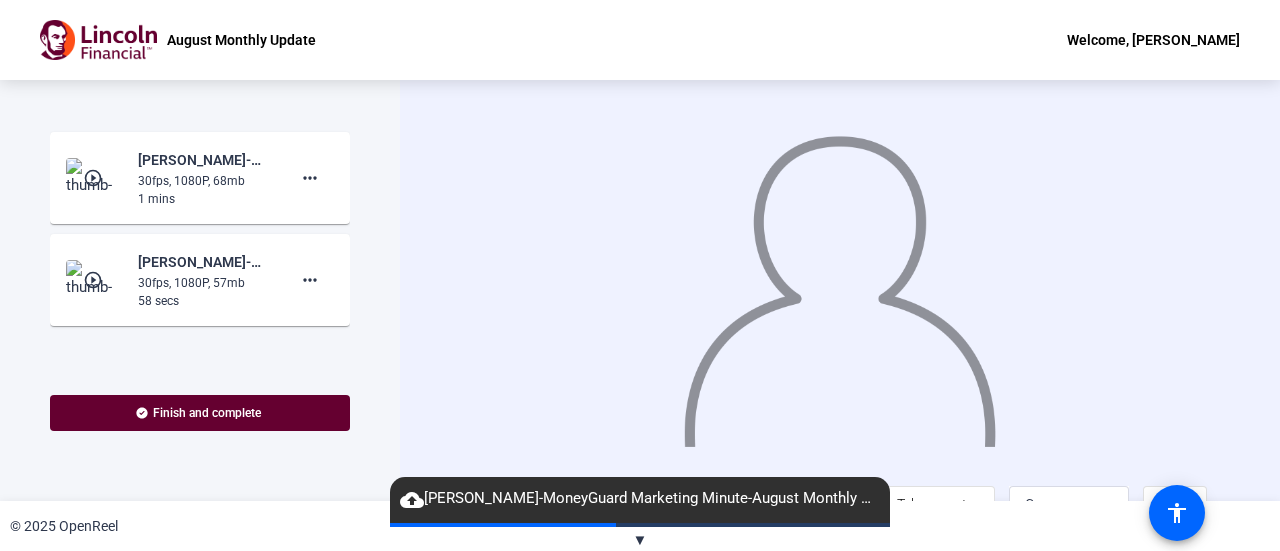 scroll, scrollTop: 1009, scrollLeft: 0, axis: vertical 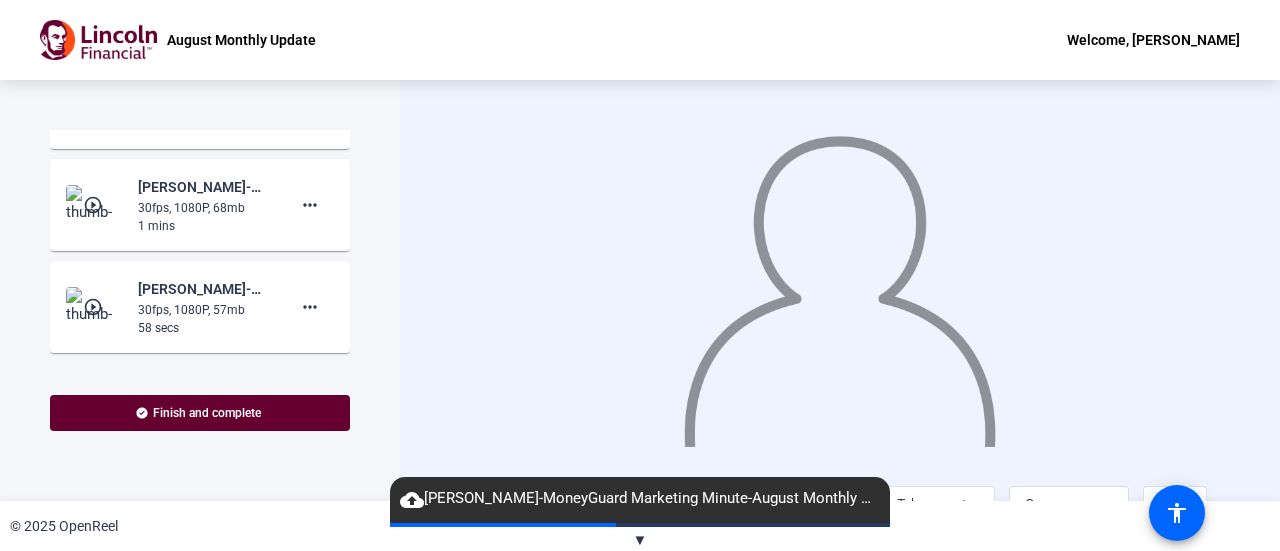 click on "30fps, 1080P, 68mb" 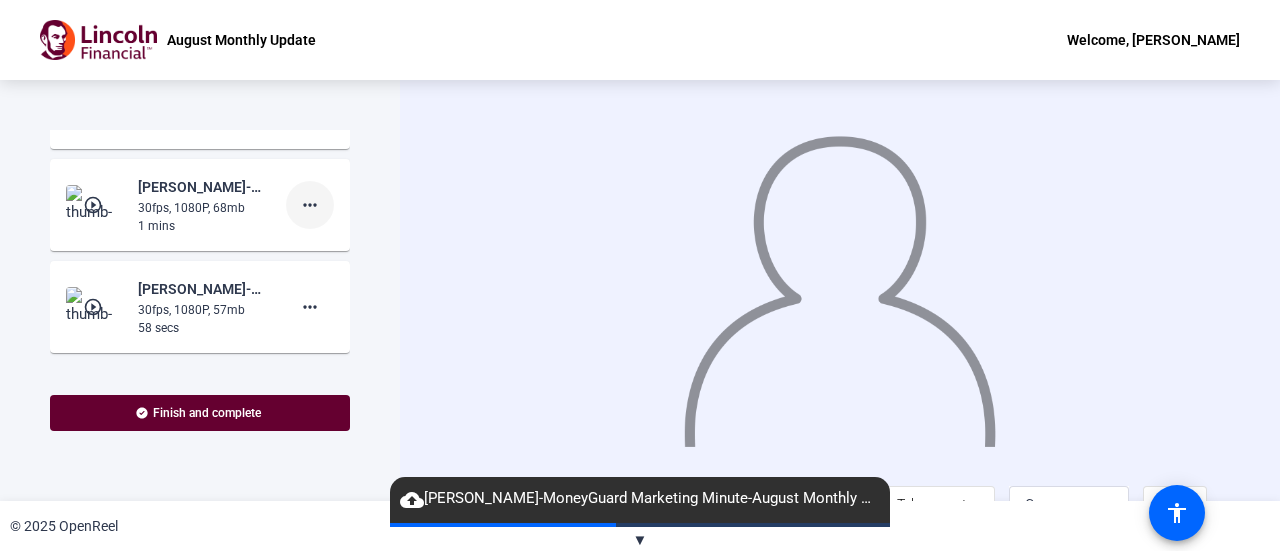 click on "more_horiz" 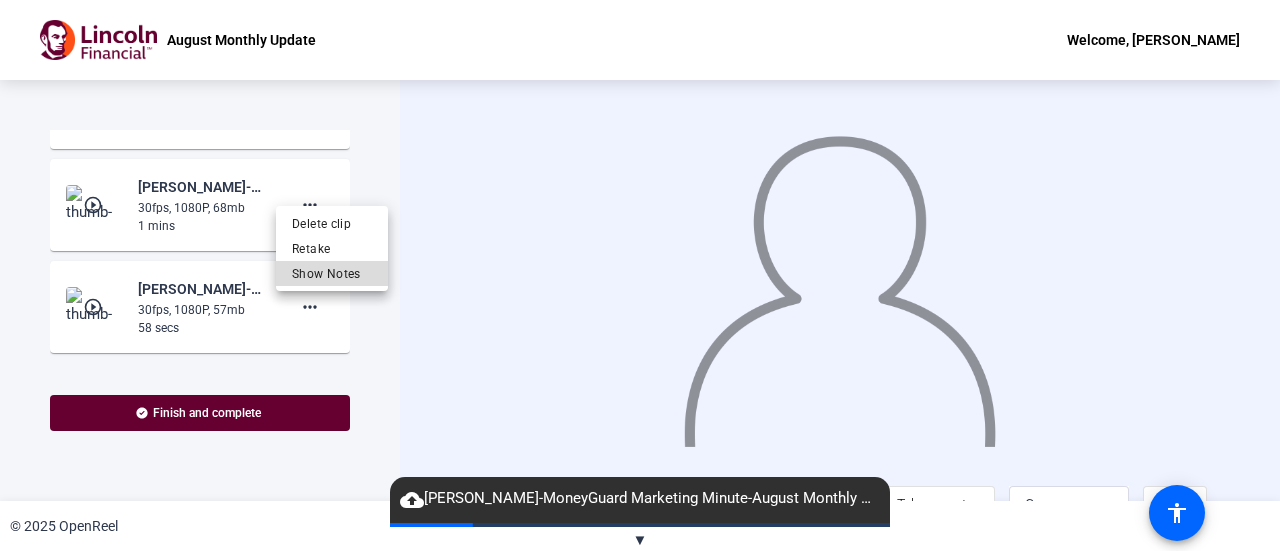 click on "Show Notes" at bounding box center (332, 273) 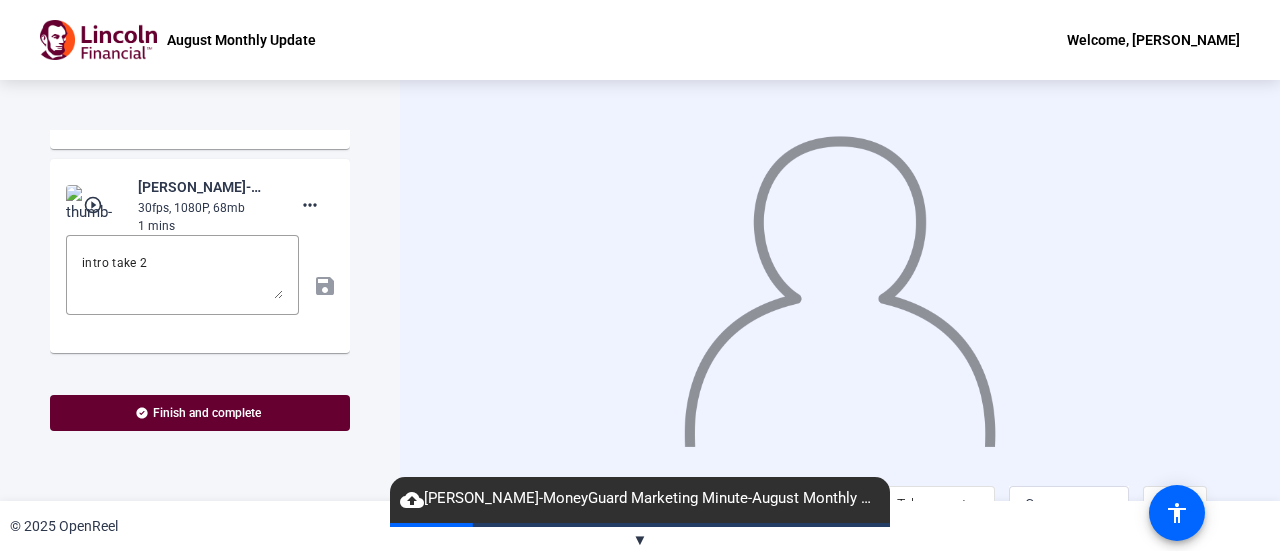 click on "Teleprompter Script Intro Whatcha gonna do when HULKMANIA run wild on the LifeGuards Pod?!! That’s right brother Jimmy is taking a breather so I’m kicking off this month’s Monthly Marketing Minute.  WELL LET ME TO YOU SOMETHIN’ WHOLESALERS!  The Lifeguard Pod is back brother and we’ve got updates hotter than a Florida Summer! This Marketing Minute is gonna be 3 minutes of less, so don’t even think about looking away dude … cause at the end I’ve got a Question of the Month that’ll leave your brain BODY SLAMMED! But I aint the brains behind the operation so let me tag in the Jimmy the Marketing Man Savage to give you the break down. Outro- “Whooo!!! That’s the kind of update that gets the marketing muscles flexin’ brother!  Big wins and even better things on the horizon! Now before I hit the cannon ball of truth .. here’s your Questions of the month: I’m always coming, but never arrive… What am I brotherrrrrrrrr  Start Recording   30fps, 1080P, 0bytes  0 secs more_horiz 57 secs" 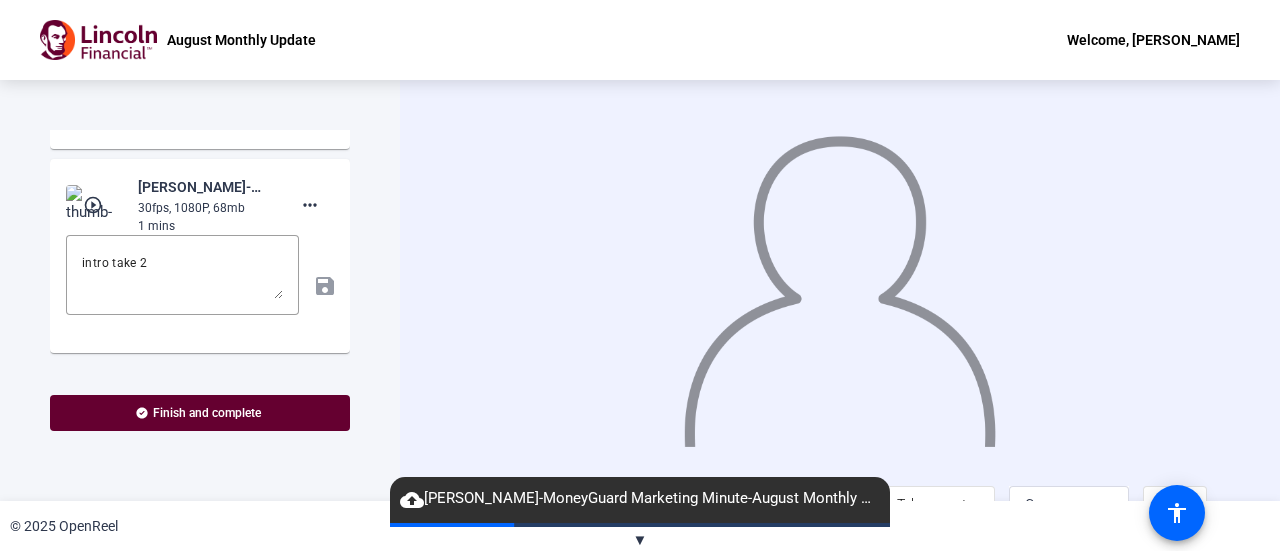 click on "Jimmy McConville-MoneyGuard Marketing Minute-August Monthly Update-1753544670556-webcam  30fps, 1080P, 0bytes  0 secs more_horiz play_circle_outline  Jimmy McConville-MoneyGuard Marketing Minute-August Monthly Update-1753544577997-webcam  30fps, 1080P, 56mb  57 secs more_horiz play_circle_outline  Jimmy McConville-MoneyGuard Marketing Minute-August Monthly Update-1753544342755-webcam  30fps, 1080P, 68mb  1 mins more_horiz intro take 2 save play_circle_outline  Jimmy McConville-MoneyGuard Marketing Minute-August Monthly Update-1753544164345-webcam  30fps, 1080P, 57mb  58 secs more_horiz" 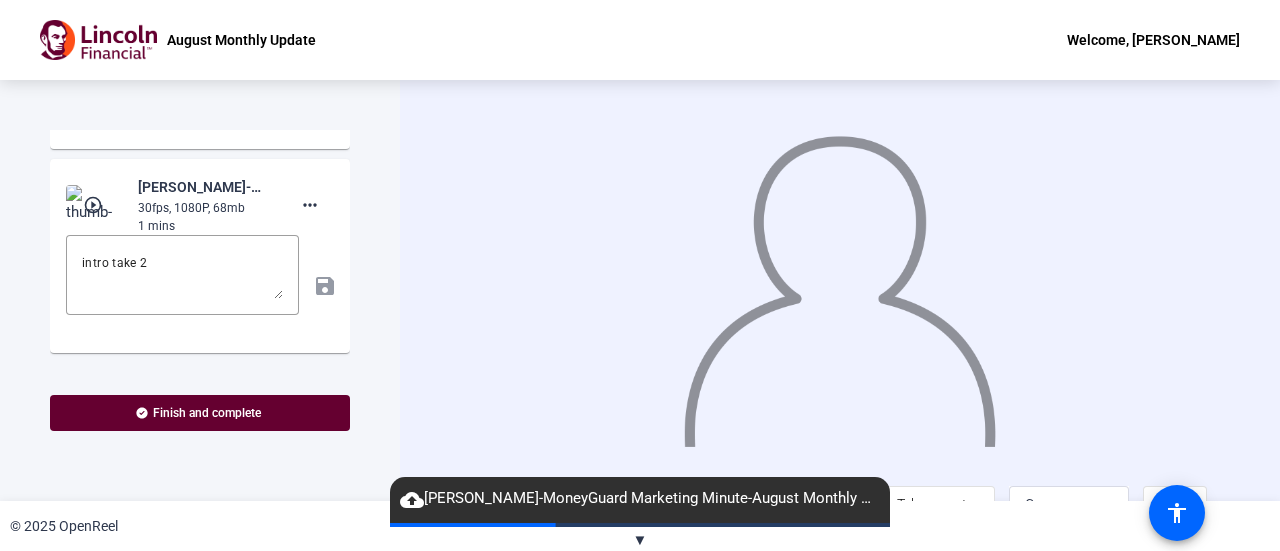 click on "Teleprompter Script Intro Whatcha gonna do when HULKMANIA run wild on the LifeGuards Pod?!! That’s right brother Jimmy is taking a breather so I’m kicking off this month’s Monthly Marketing Minute.  WELL LET ME TO YOU SOMETHIN’ WHOLESALERS!  The Lifeguard Pod is back brother and we’ve got updates hotter than a Florida Summer! This Marketing Minute is gonna be 3 minutes of less, so don’t even think about looking away dude … cause at the end I’ve got a Question of the Month that’ll leave your brain BODY SLAMMED! But I aint the brains behind the operation so let me tag in the Jimmy the Marketing Man Savage to give you the break down. Outro- “Whooo!!! That’s the kind of update that gets the marketing muscles flexin’ brother!  Big wins and even better things on the horizon! Now before I hit the cannon ball of truth .. here’s your Questions of the month: I’m always coming, but never arrive… What am I brotherrrrrrrrr  Start Recording   30fps, 1080P, 0bytes  0 secs more_horiz 57 secs" 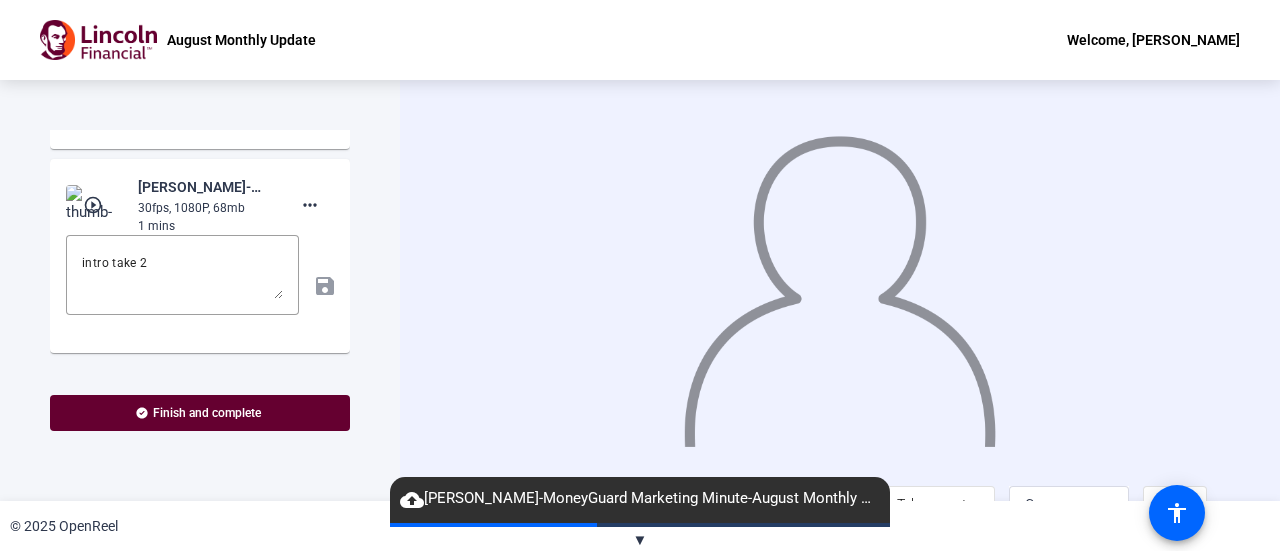 click on "Teleprompter Script Intro Whatcha gonna do when HULKMANIA run wild on the LifeGuards Pod?!! That’s right brother Jimmy is taking a breather so I’m kicking off this month’s Monthly Marketing Minute.  WELL LET ME TO YOU SOMETHIN’ WHOLESALERS!  The Lifeguard Pod is back brother and we’ve got updates hotter than a Florida Summer! This Marketing Minute is gonna be 3 minutes of less, so don’t even think about looking away dude … cause at the end I’ve got a Question of the Month that’ll leave your brain BODY SLAMMED! But I aint the brains behind the operation so let me tag in the Jimmy the Marketing Man Savage to give you the break down. Outro- “Whooo!!! That’s the kind of update that gets the marketing muscles flexin’ brother!  Big wins and even better things on the horizon! Now before I hit the cannon ball of truth .. here’s your Questions of the month: I’m always coming, but never arrive… What am I brotherrrrrrrrr  Start Recording   30fps, 1080P, 0bytes  0 secs more_horiz 57 secs" 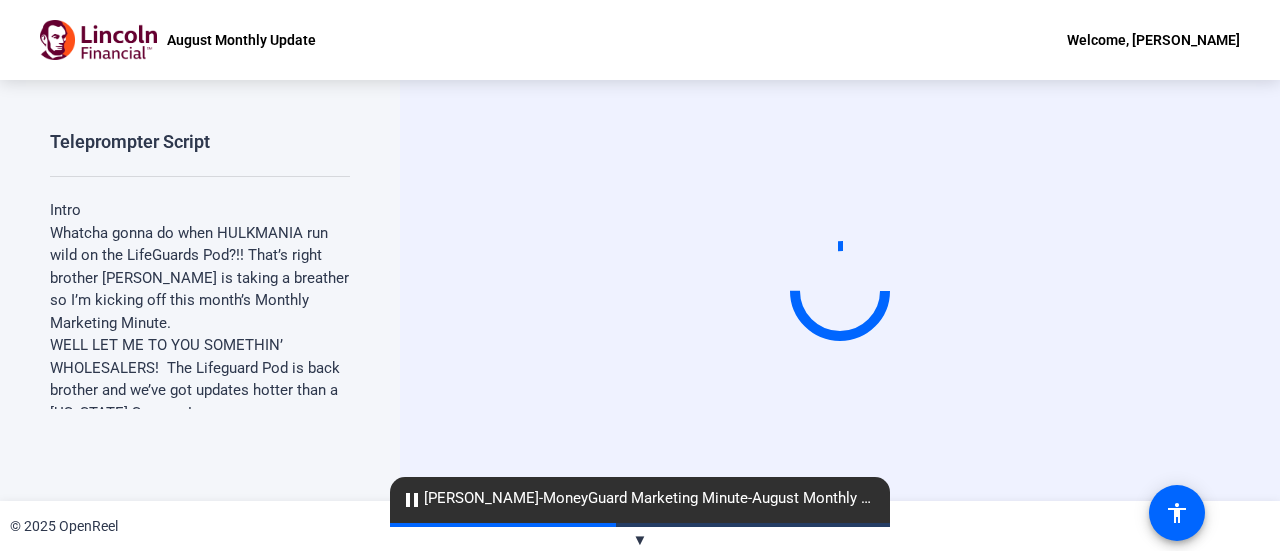 scroll, scrollTop: 0, scrollLeft: 0, axis: both 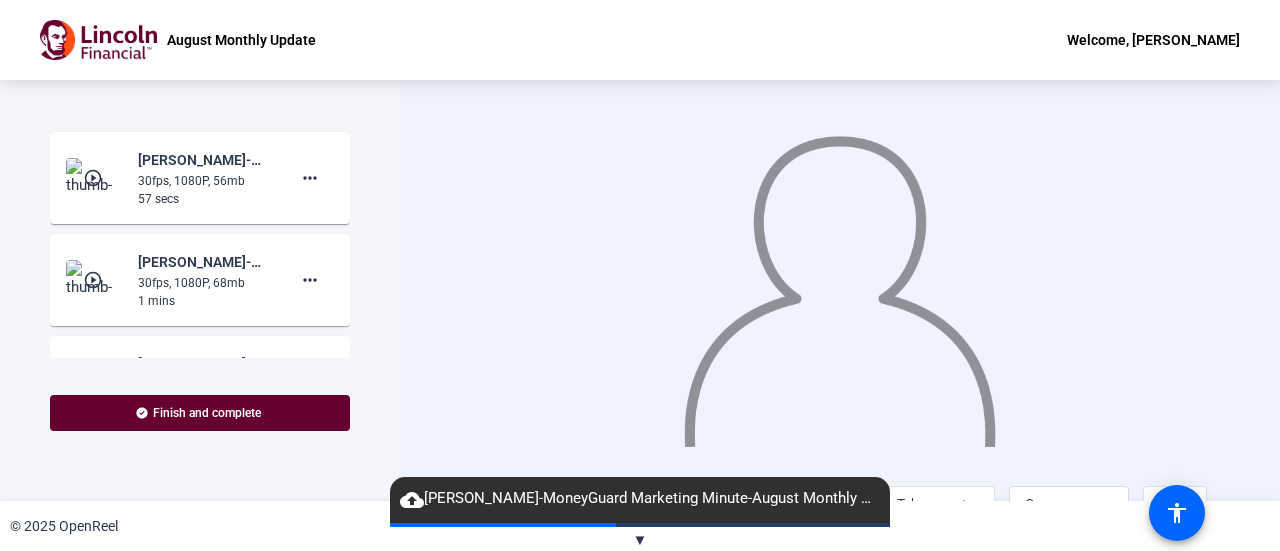 click 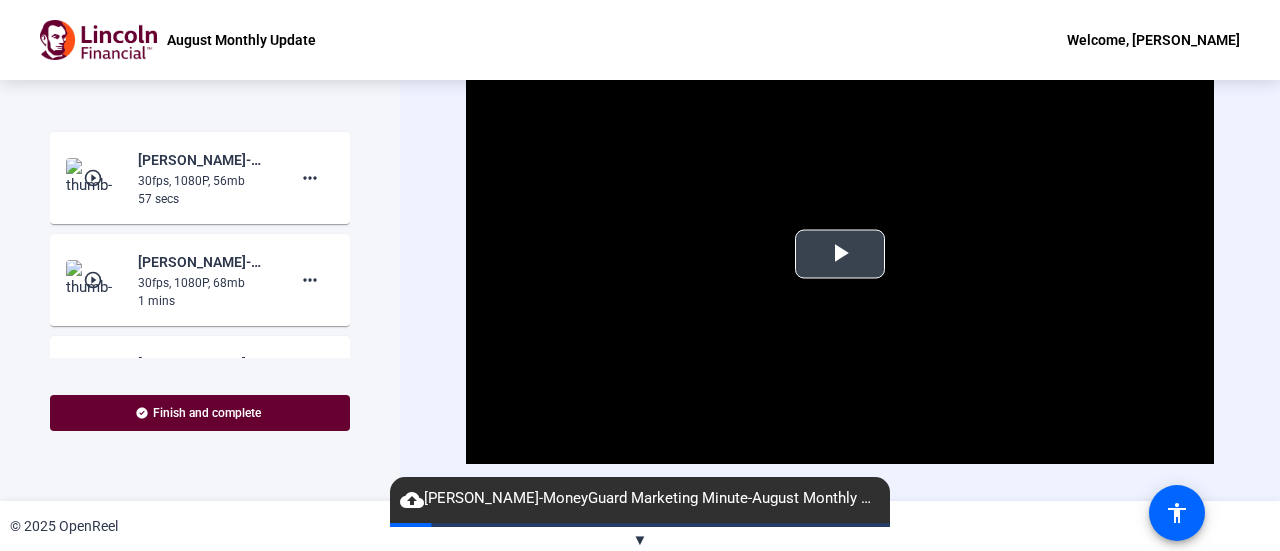 click at bounding box center [840, 254] 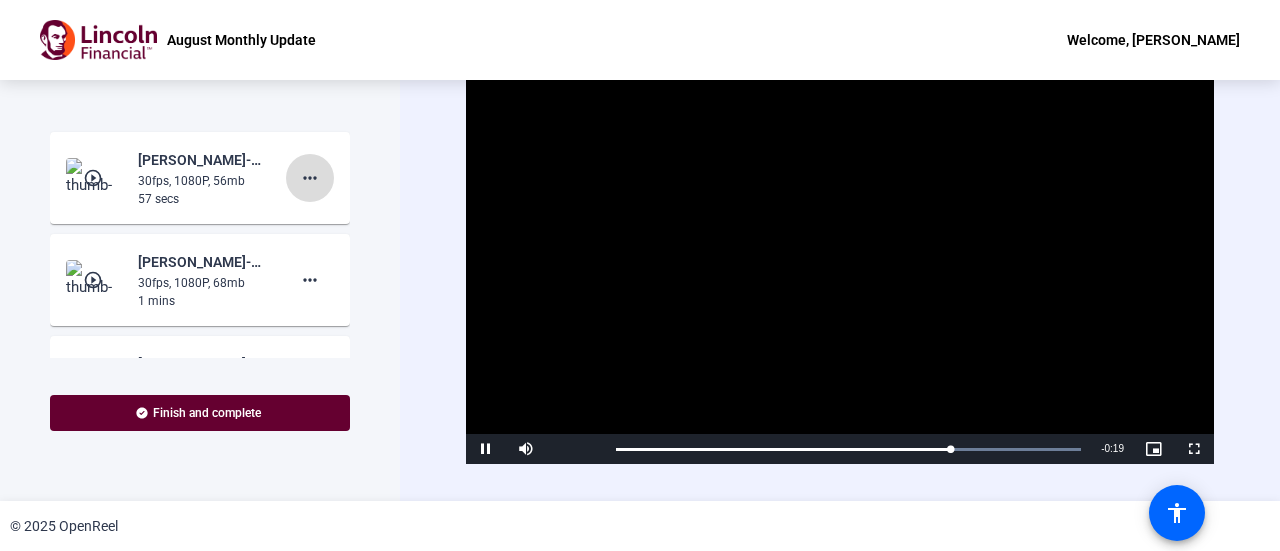 click on "more_horiz" 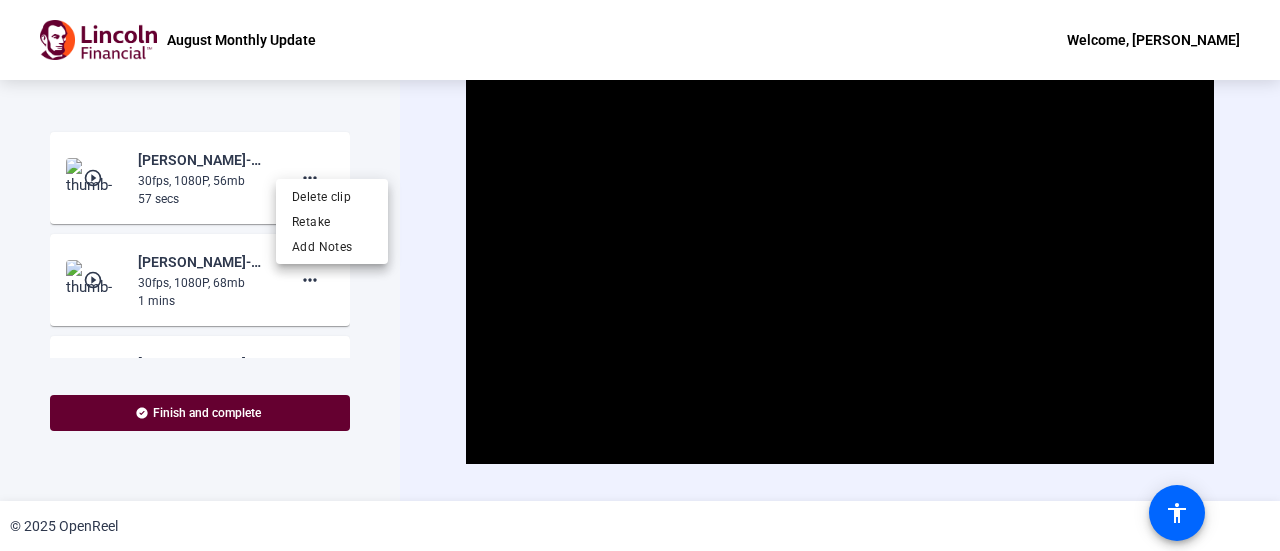 click at bounding box center (640, 275) 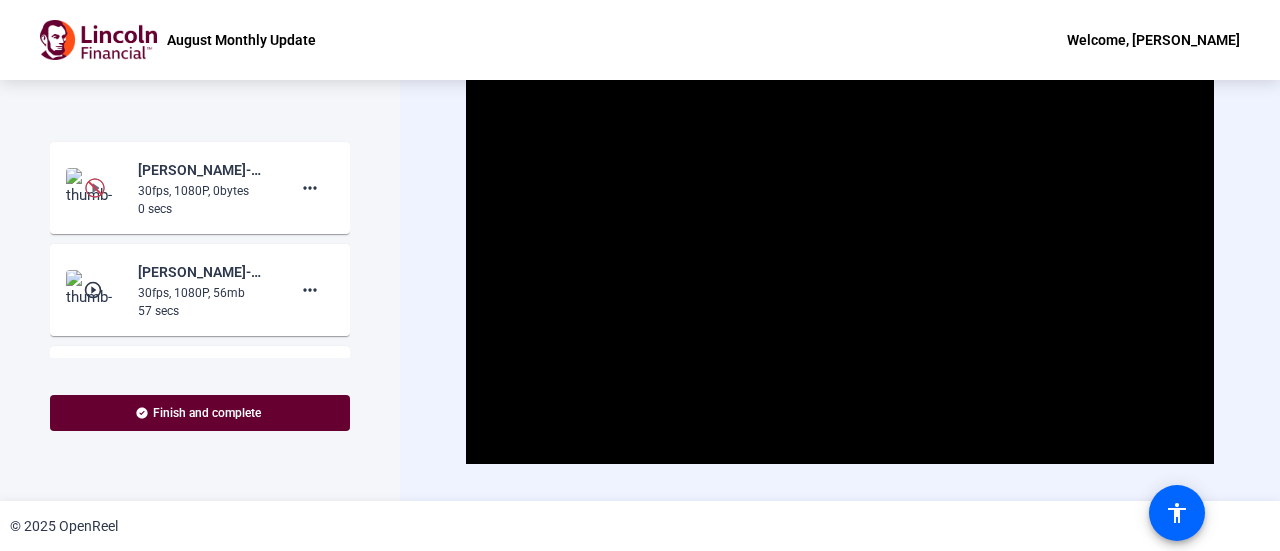 scroll, scrollTop: 827, scrollLeft: 0, axis: vertical 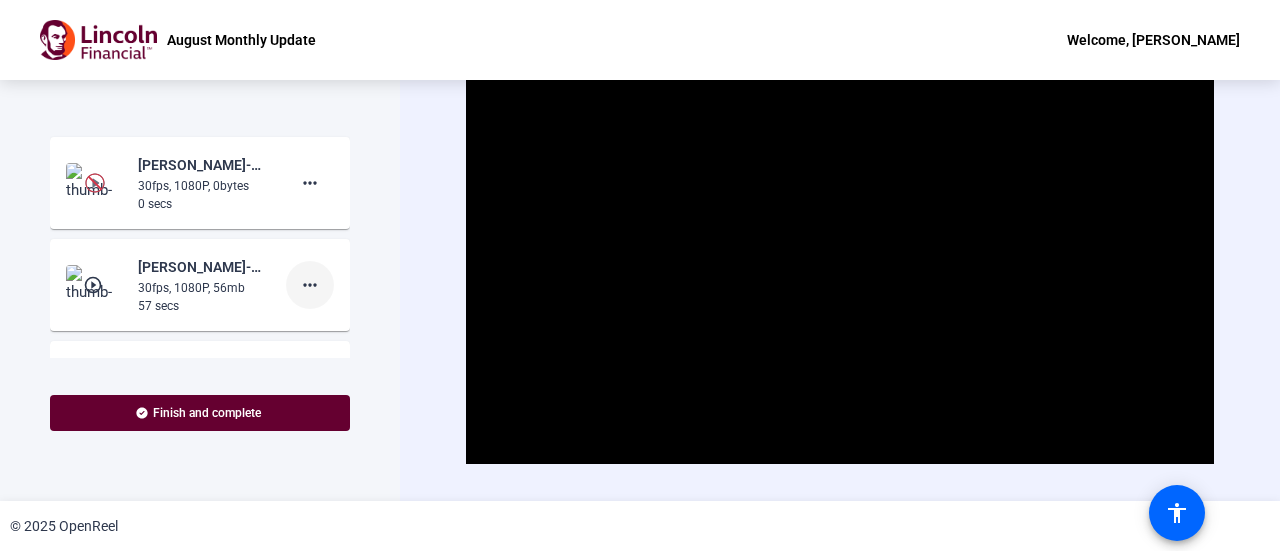click on "more_horiz" 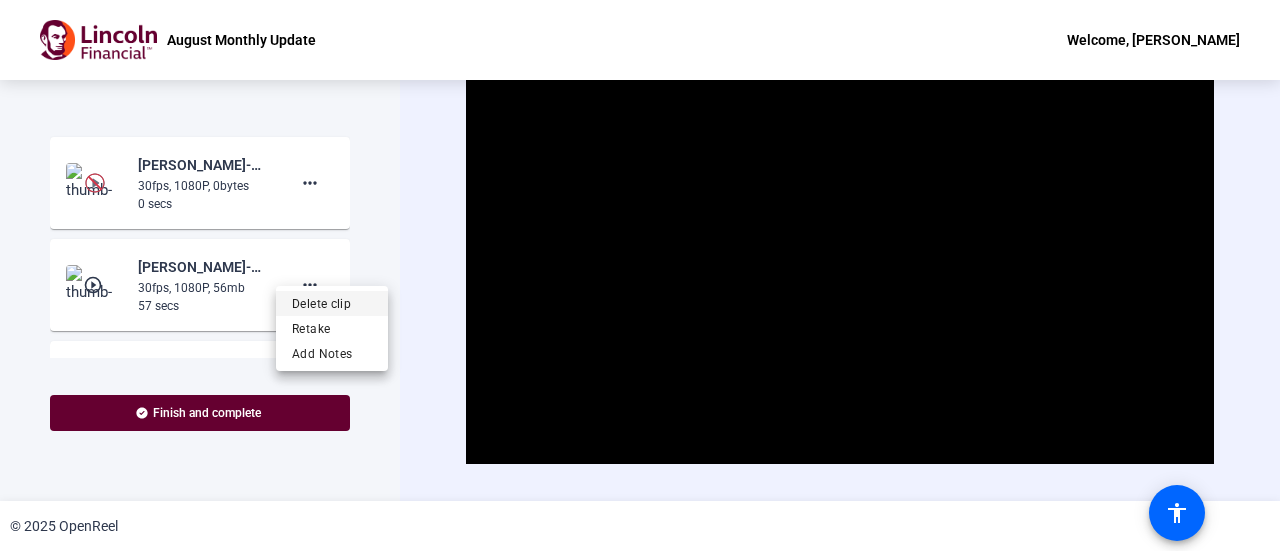 click on "Delete clip" at bounding box center (332, 303) 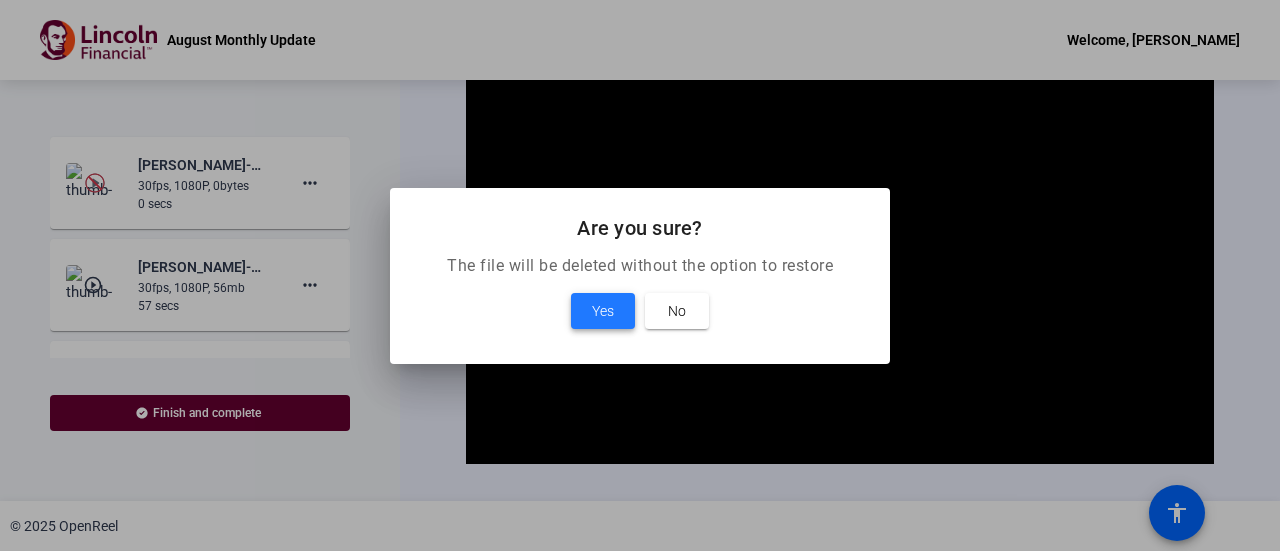 click at bounding box center [603, 311] 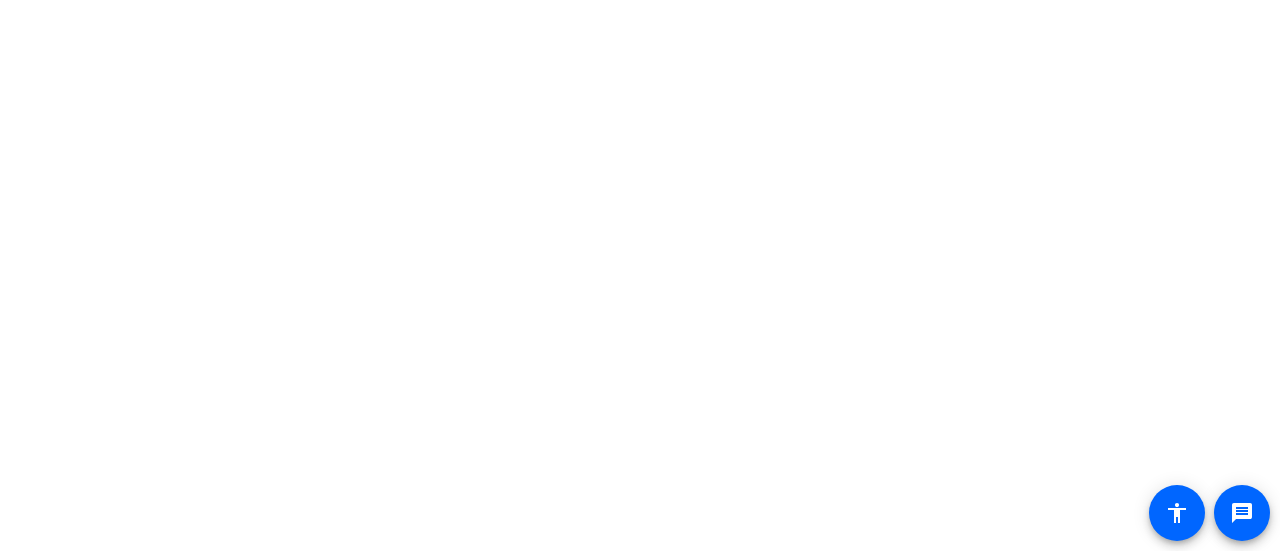 scroll, scrollTop: 0, scrollLeft: 0, axis: both 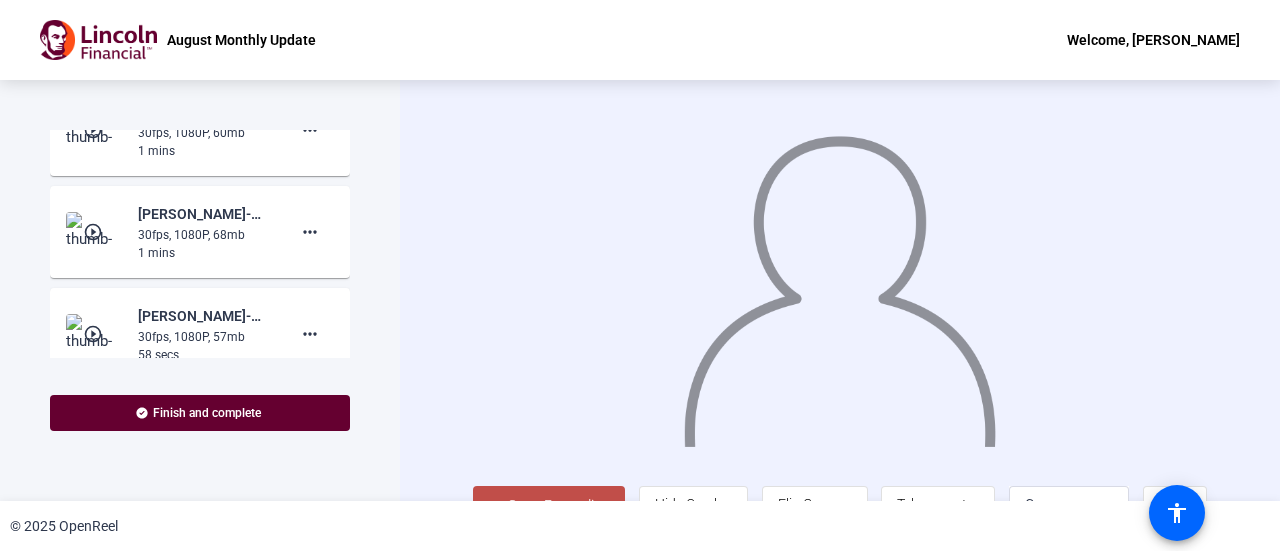 click on "Start Recording" 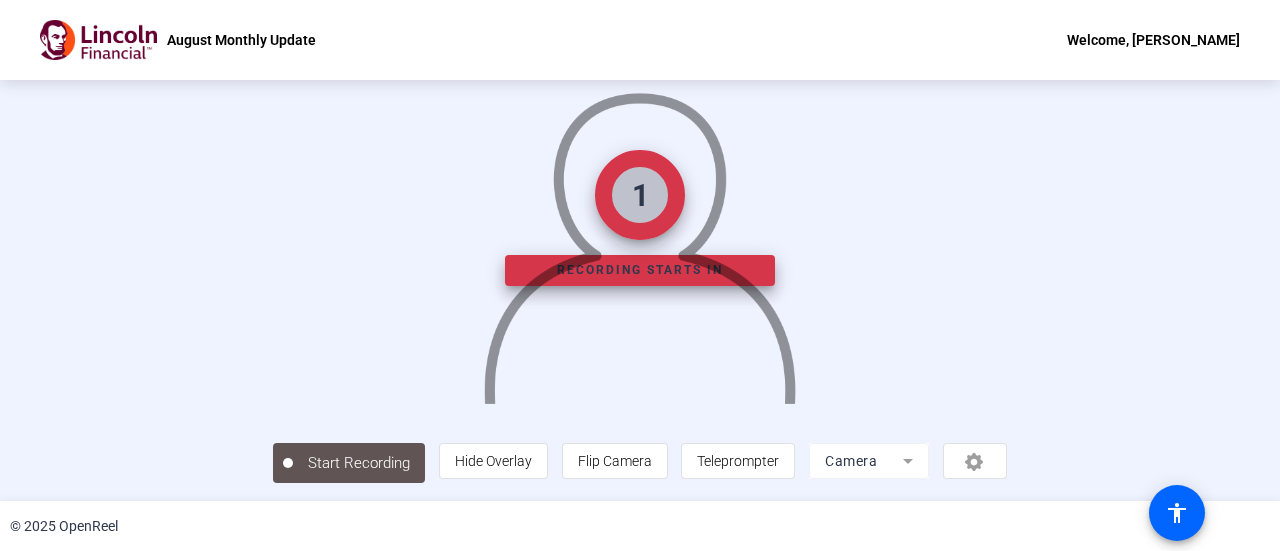 scroll, scrollTop: 140, scrollLeft: 0, axis: vertical 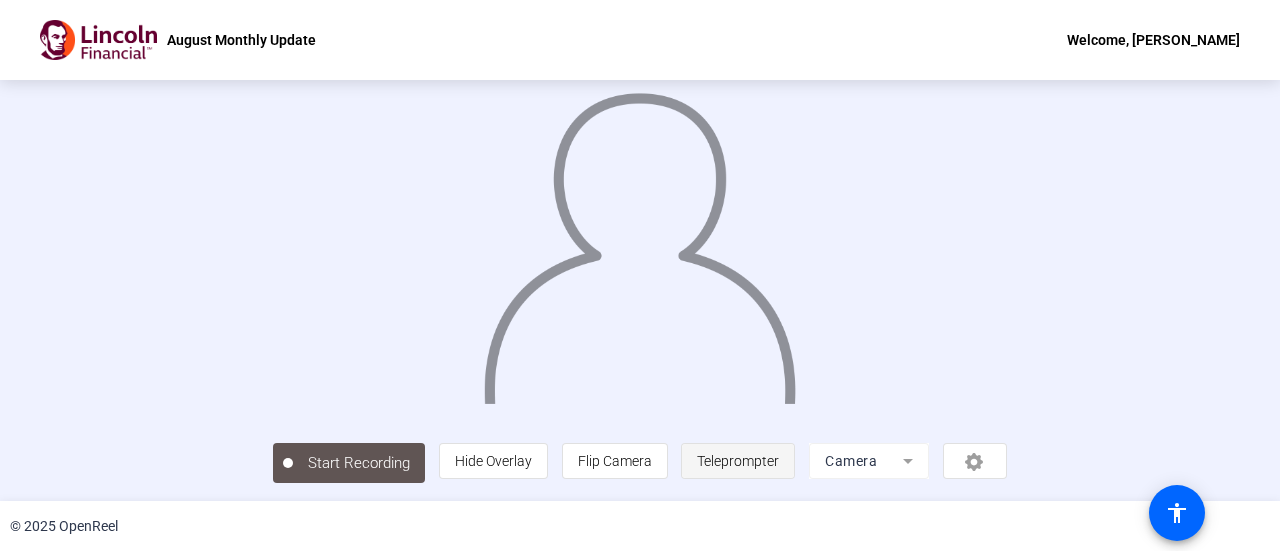 click on "Teleprompter" 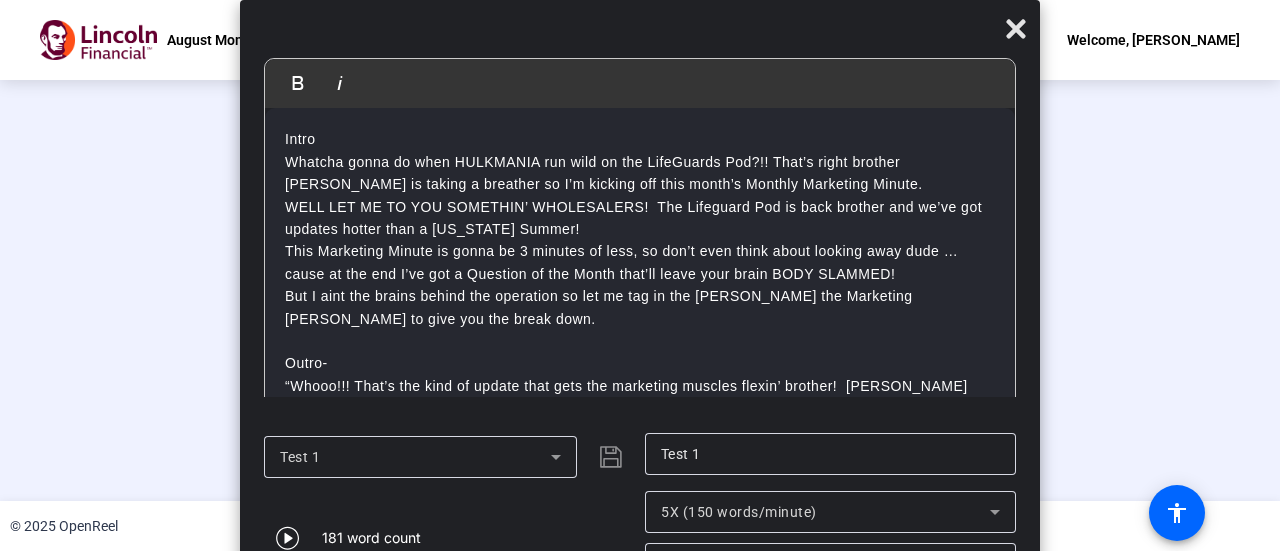 click on "5X (150 words/minute)" at bounding box center [739, 512] 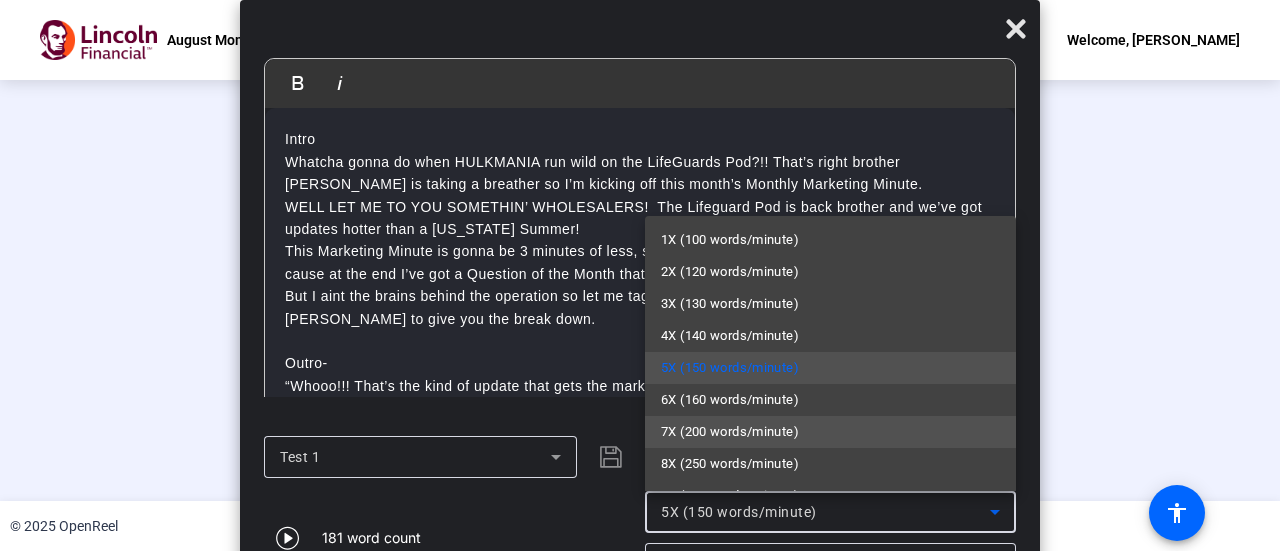 click on "7X (200 words/minute)" at bounding box center [730, 432] 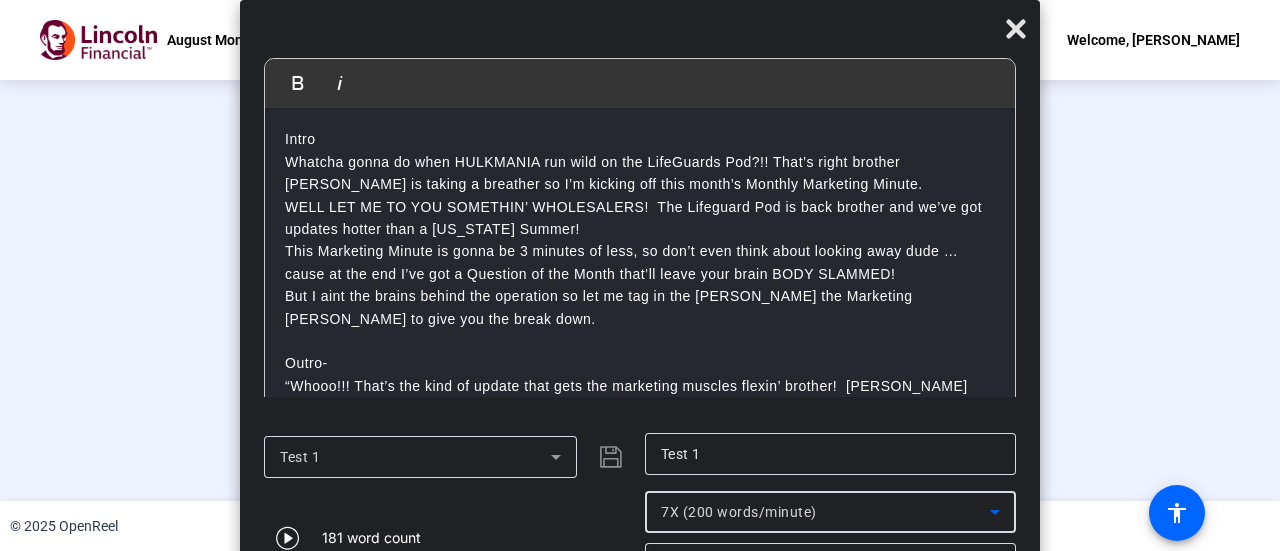 click on "20px" 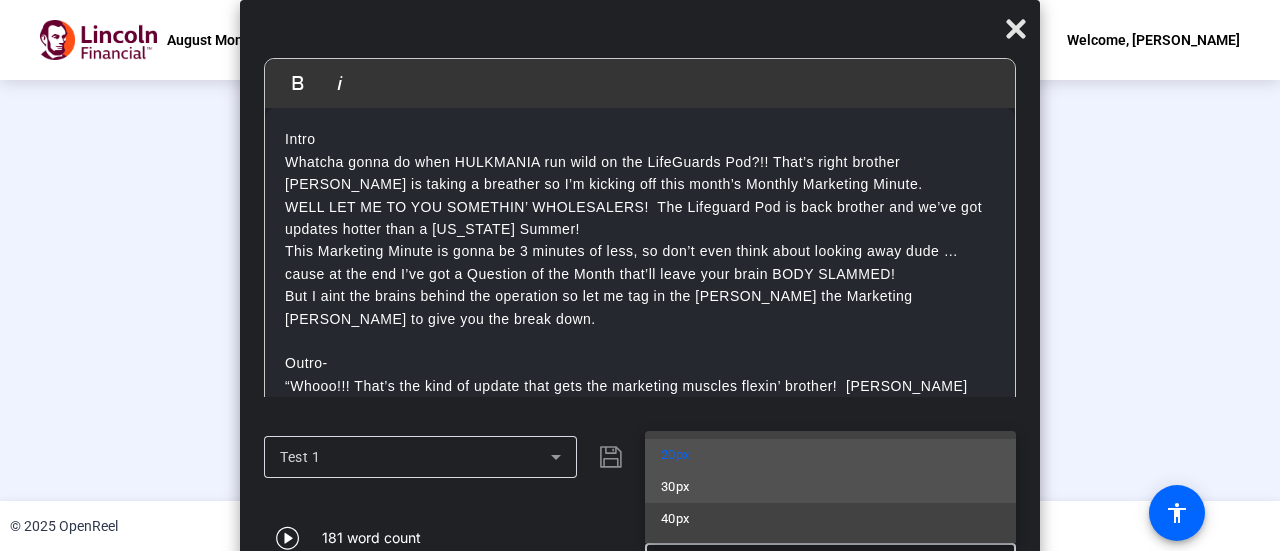 click on "30px" at bounding box center (675, 487) 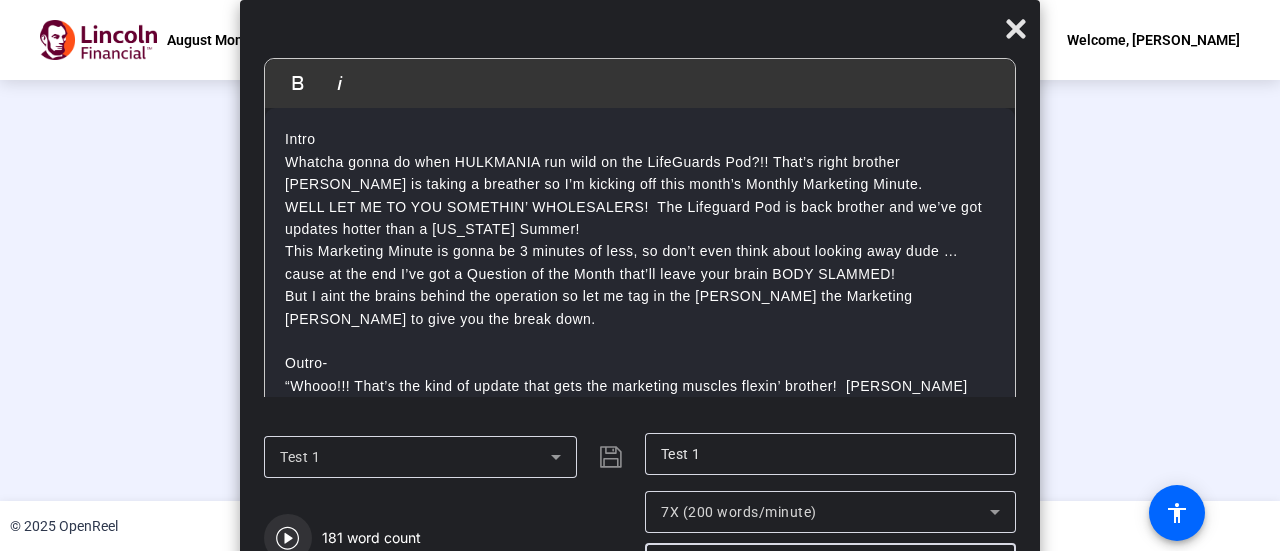 click 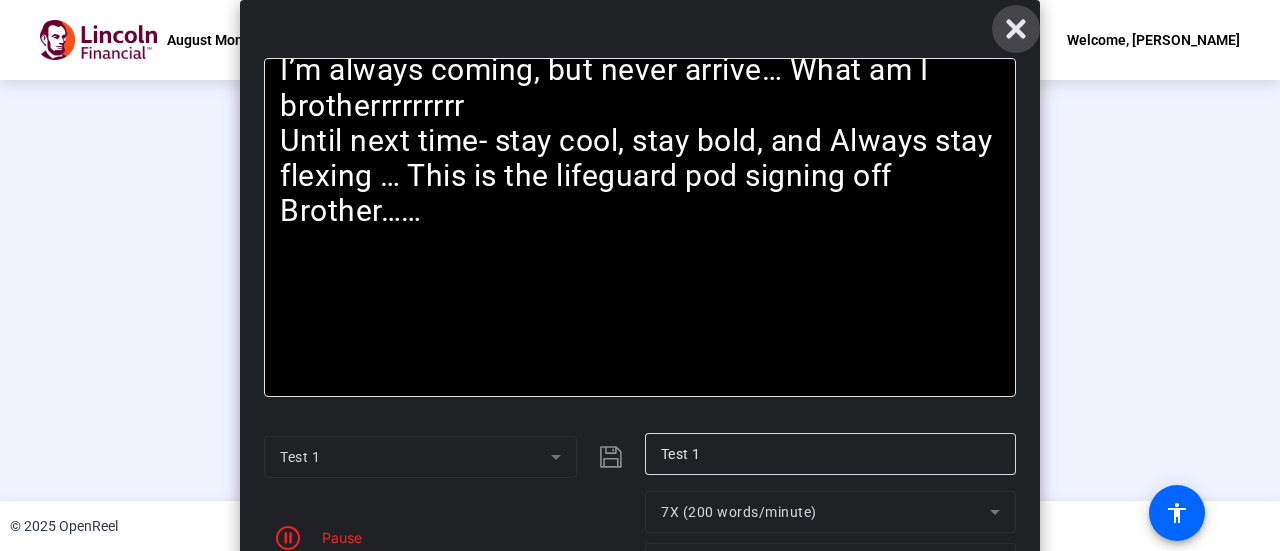 click 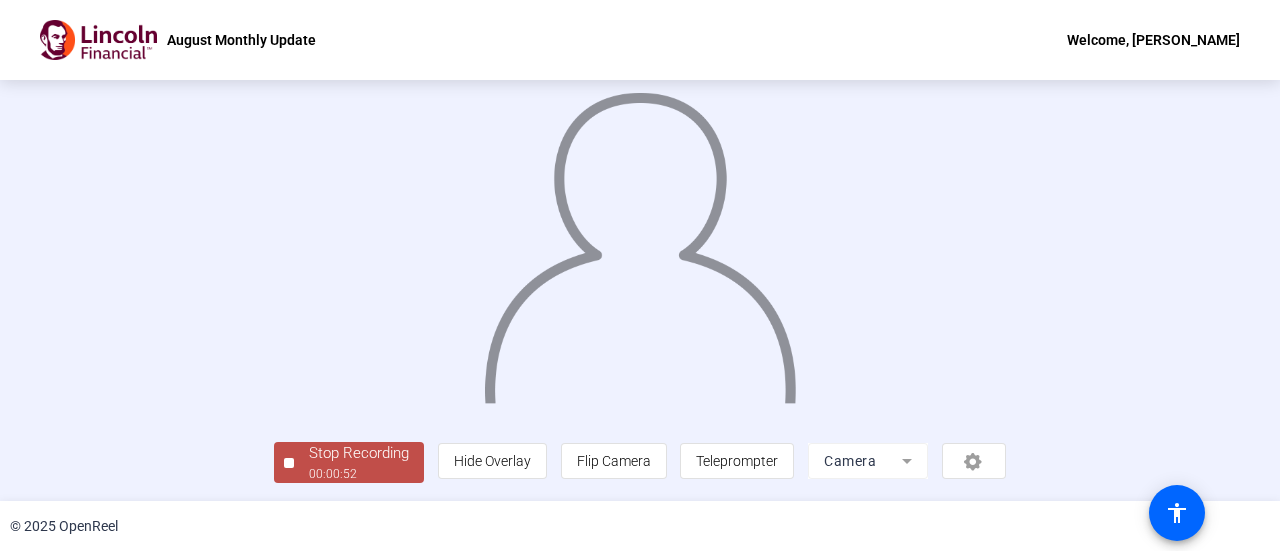 click on "Stop Recording" 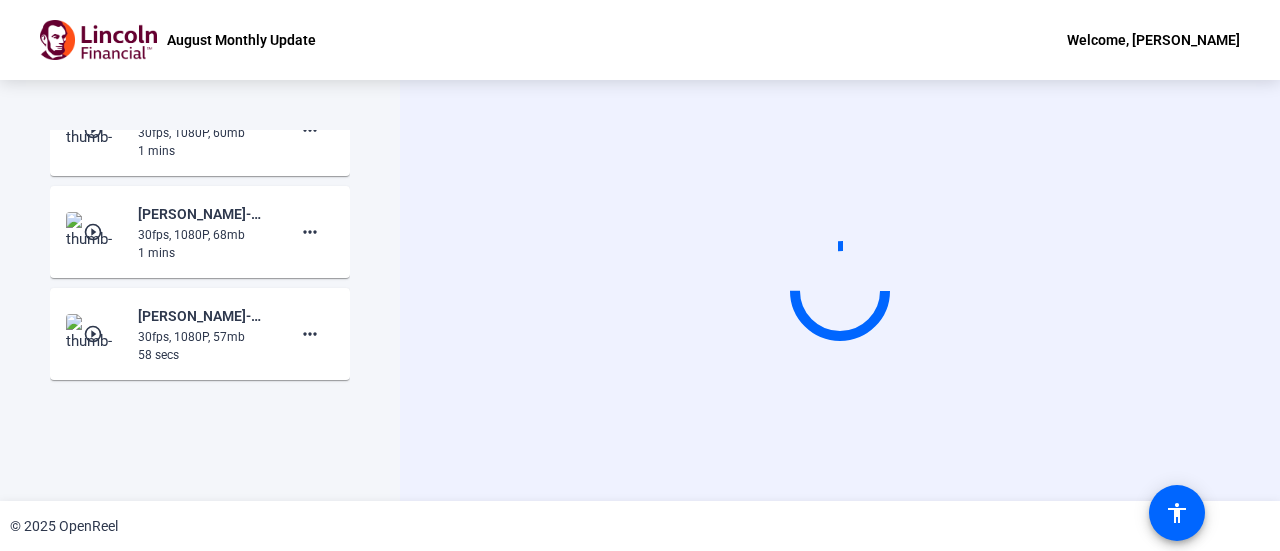scroll, scrollTop: 0, scrollLeft: 0, axis: both 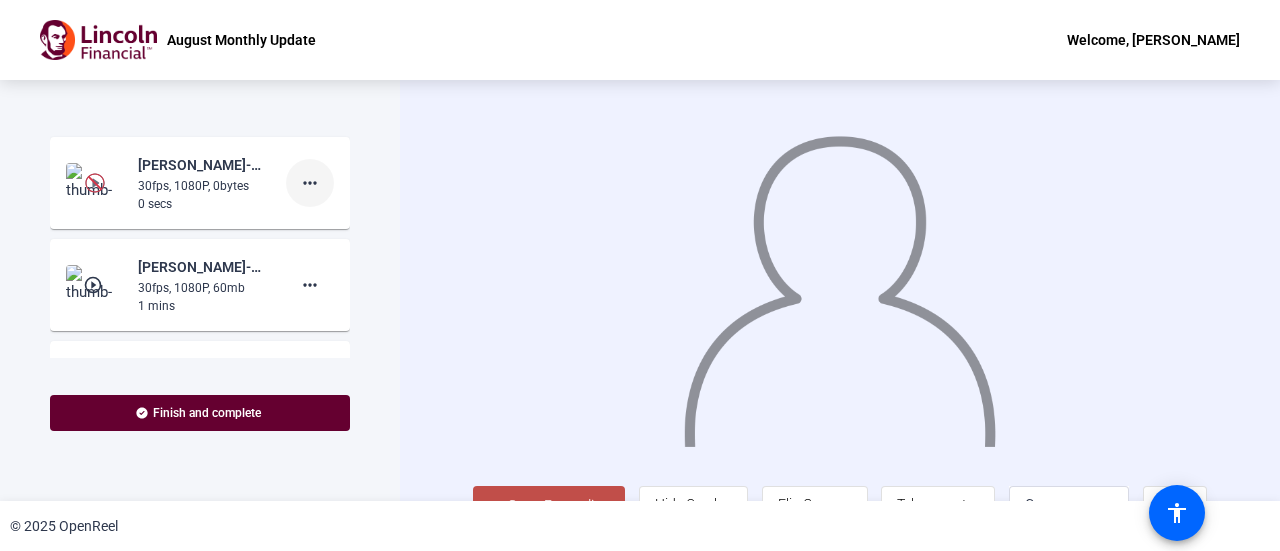click on "more_horiz" 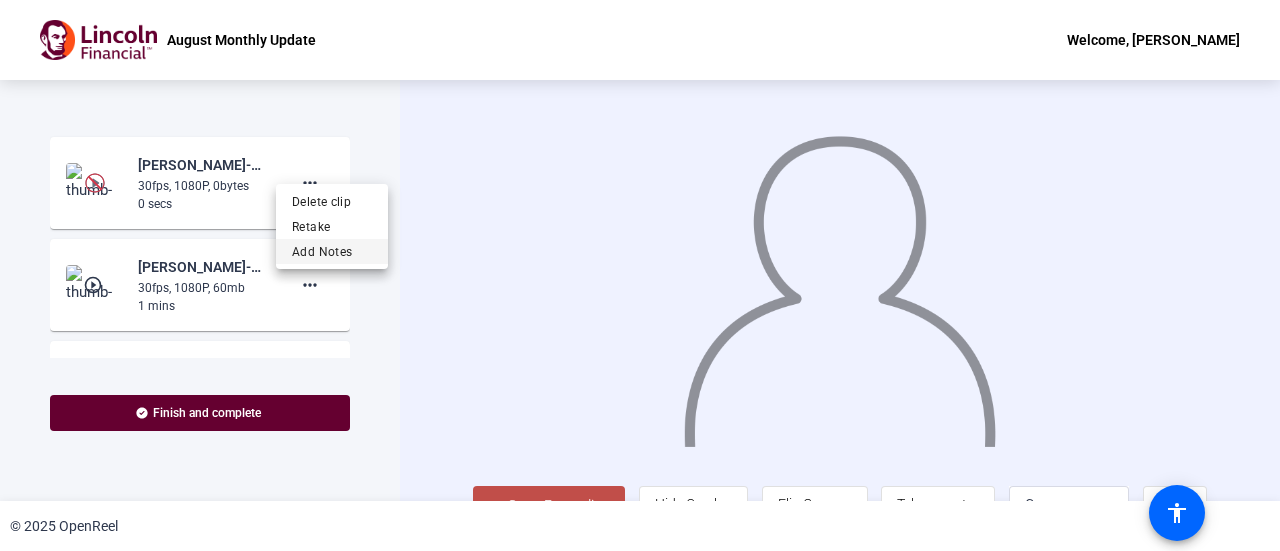 click on "Add Notes" at bounding box center (332, 251) 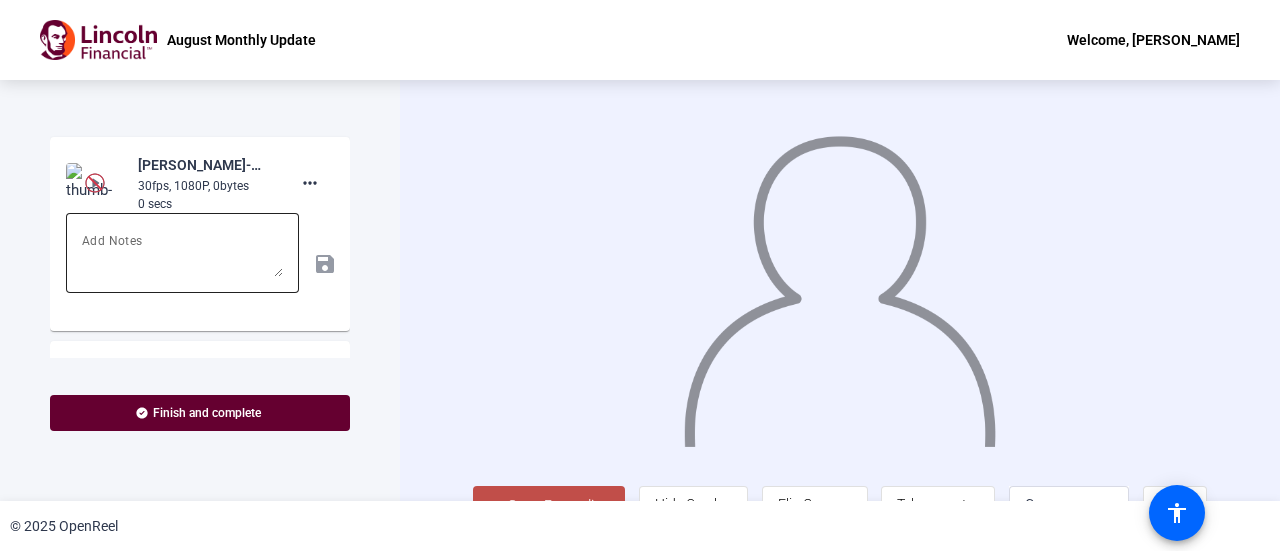 click at bounding box center (182, 253) 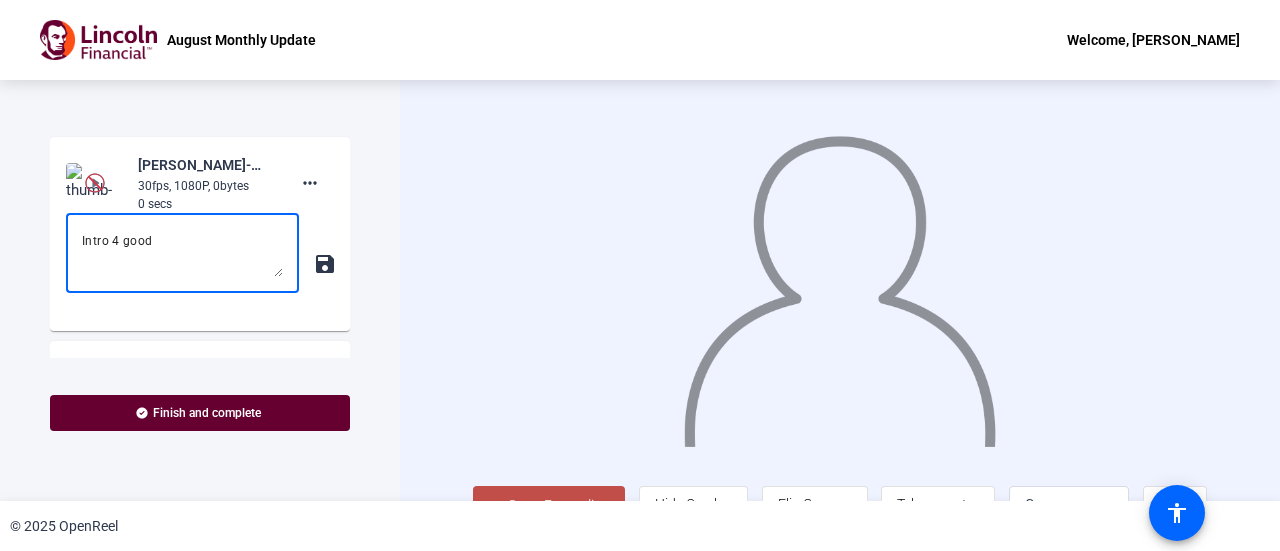 type on "Intro 4 good" 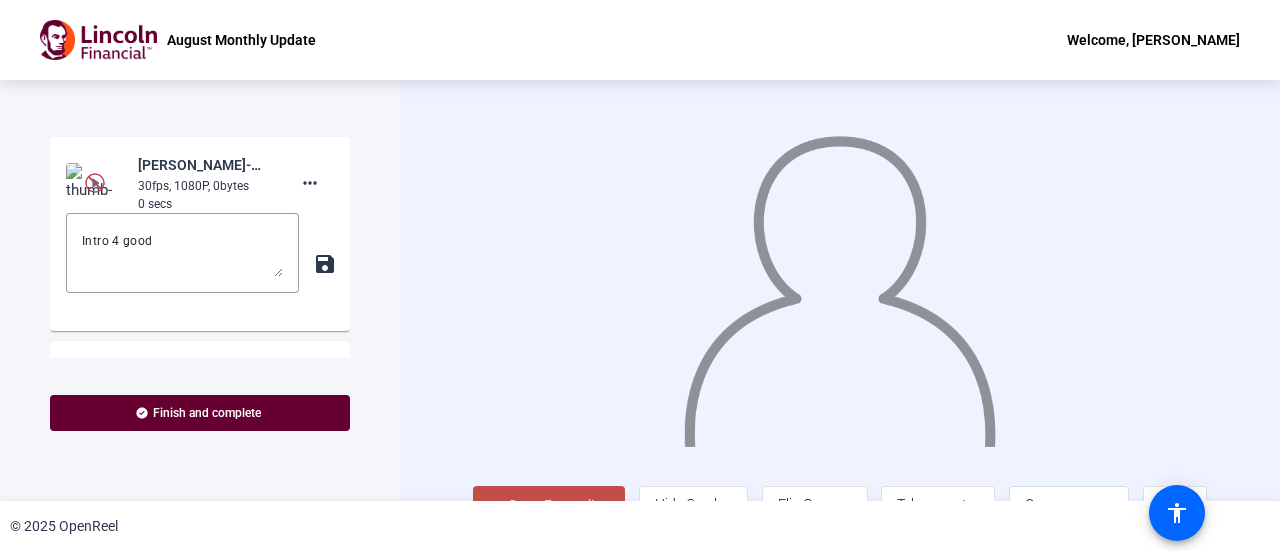 click on "save" 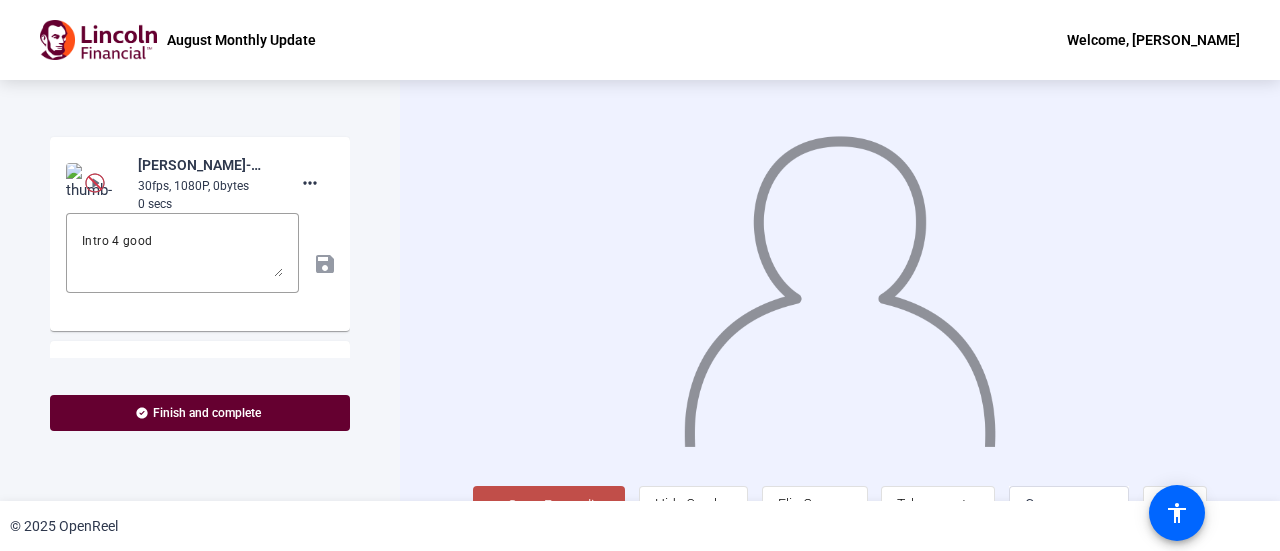 click 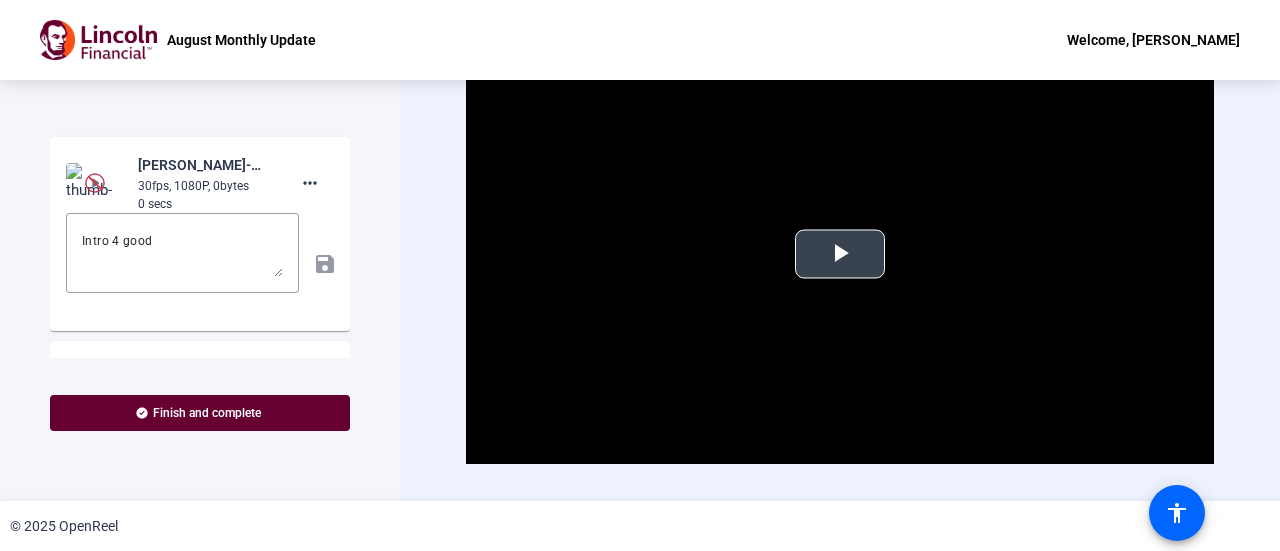 click at bounding box center [840, 254] 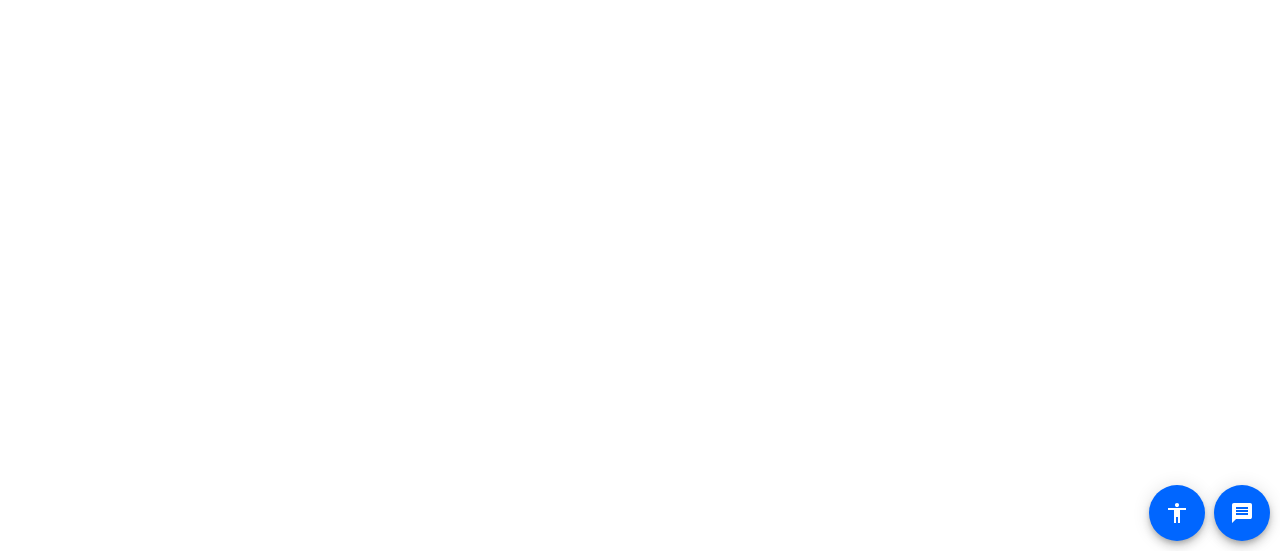 scroll, scrollTop: 0, scrollLeft: 0, axis: both 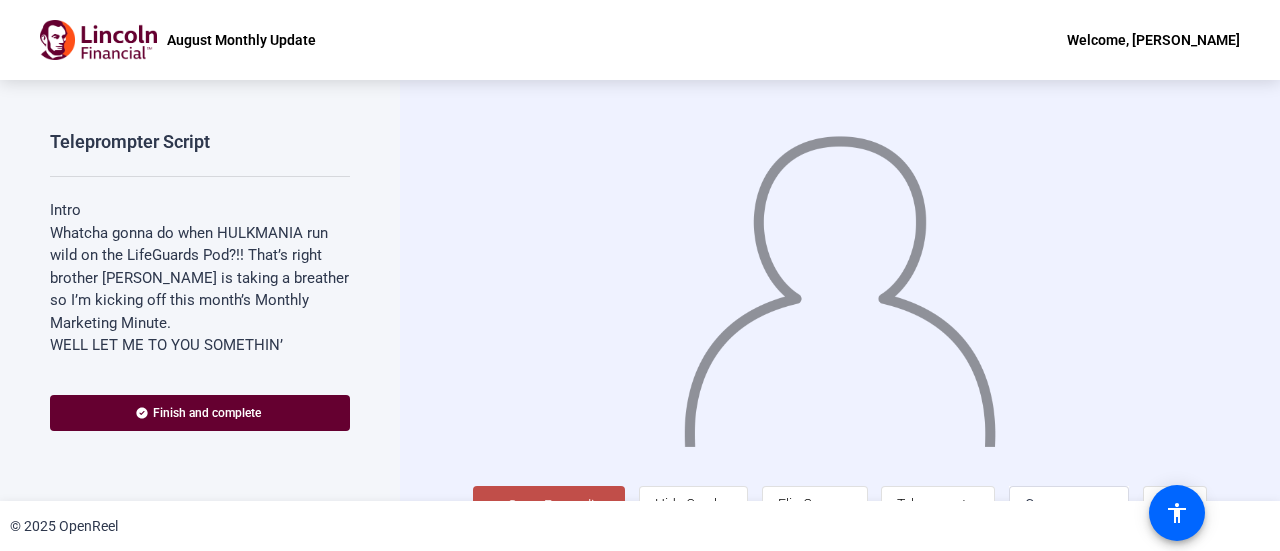 click on "Teleprompter Script Intro Whatcha gonna do when HULKMANIA run wild on the LifeGuards Pod?!! That’s right brother [PERSON_NAME] is taking a breather so I’m kicking off this month’s Monthly Marketing Minute.  WELL LET ME TO YOU SOMETHIN’ WHOLESALERS!  The Lifeguard Pod is back brother and we’ve got updates hotter than a [US_STATE] Summer! This Marketing Minute is gonna be 3 minutes of less, so don’t even think about looking away dude … cause at the end I’ve got a Question of the Month that’ll leave your brain BODY SLAMMED! But I aint the brains behind the operation so let me tag in the [PERSON_NAME] the Marketing [PERSON_NAME] to give you the break down. Outro- “Whooo!!! That’s the kind of update that gets the marketing muscles flexin’ brother!  [PERSON_NAME] wins and even better things on the horizon! Now before I hit the [PERSON_NAME] ball of truth .. here’s your Questions of the month: I’m always coming, but never arrive… What am I brotherrrrrrrrr  Start Recording   30fps, 1080P, 0bytes  0 secs more_horiz 1 mins" 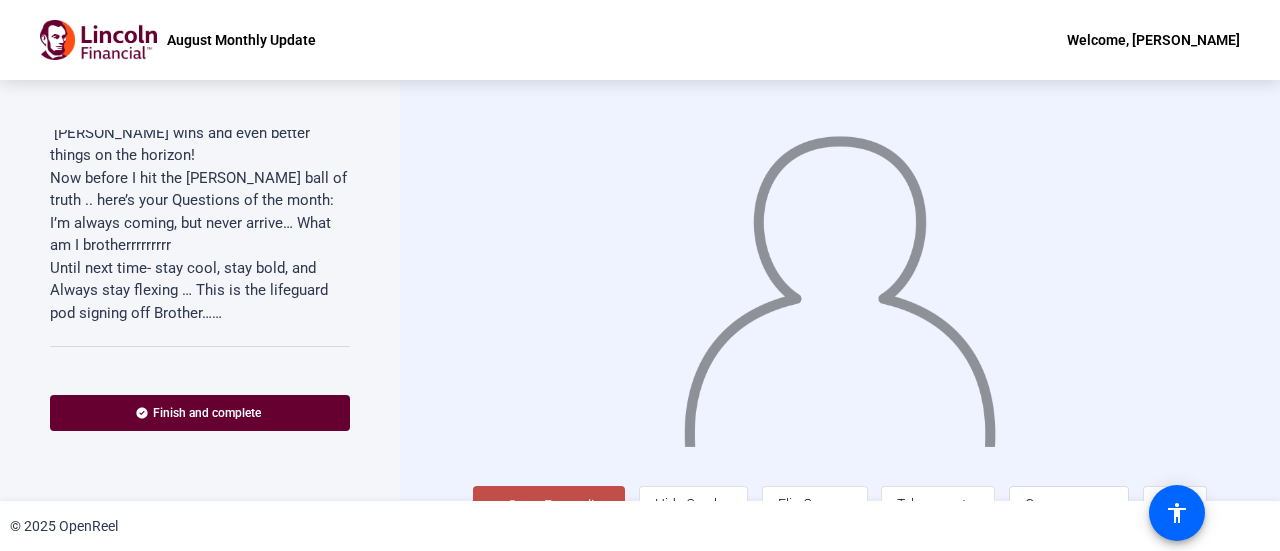 scroll, scrollTop: 609, scrollLeft: 0, axis: vertical 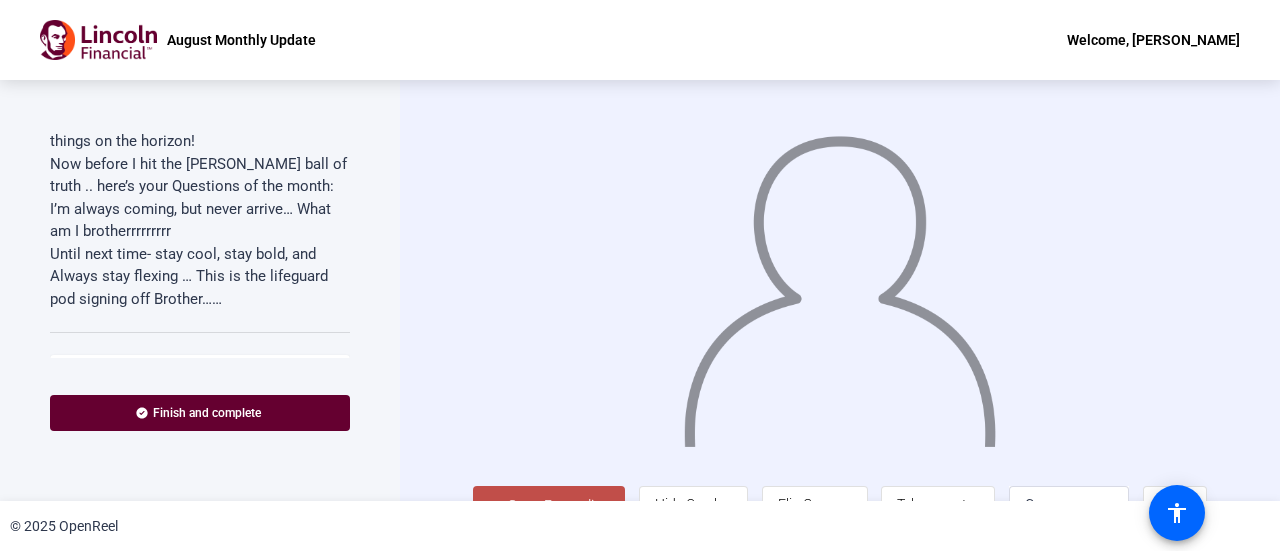click 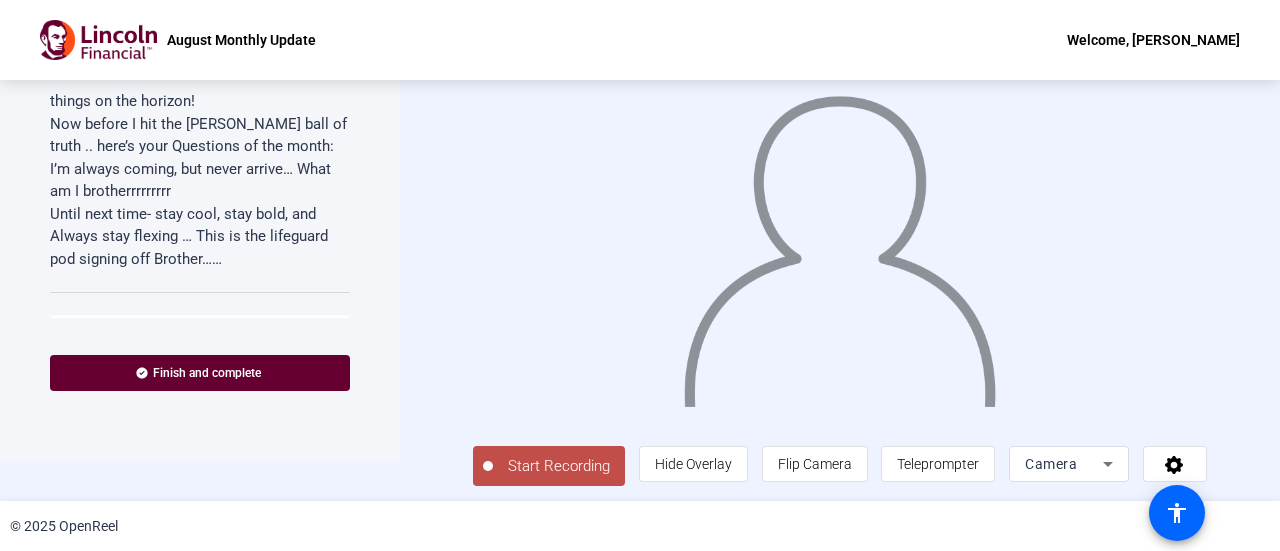 scroll, scrollTop: 44, scrollLeft: 0, axis: vertical 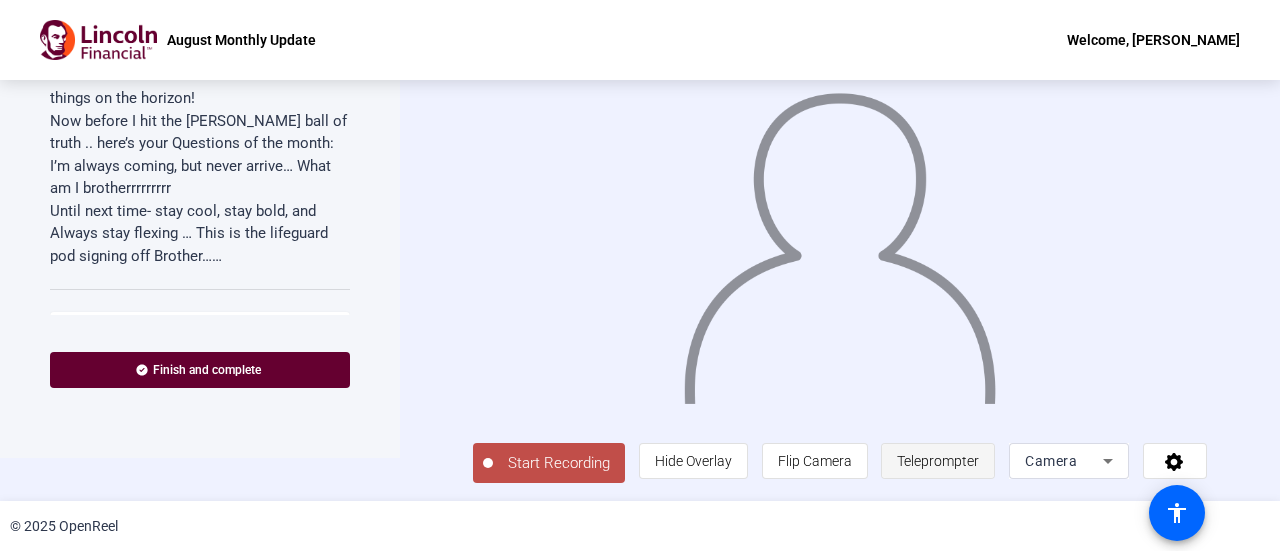click on "Teleprompter" 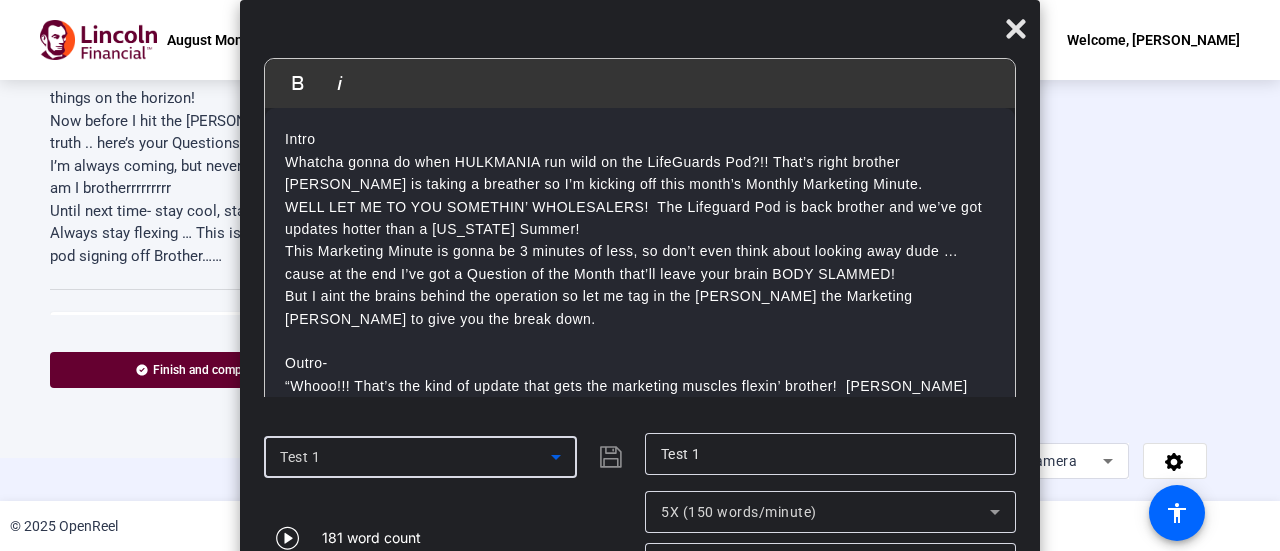 click on "Test 1" at bounding box center (415, 457) 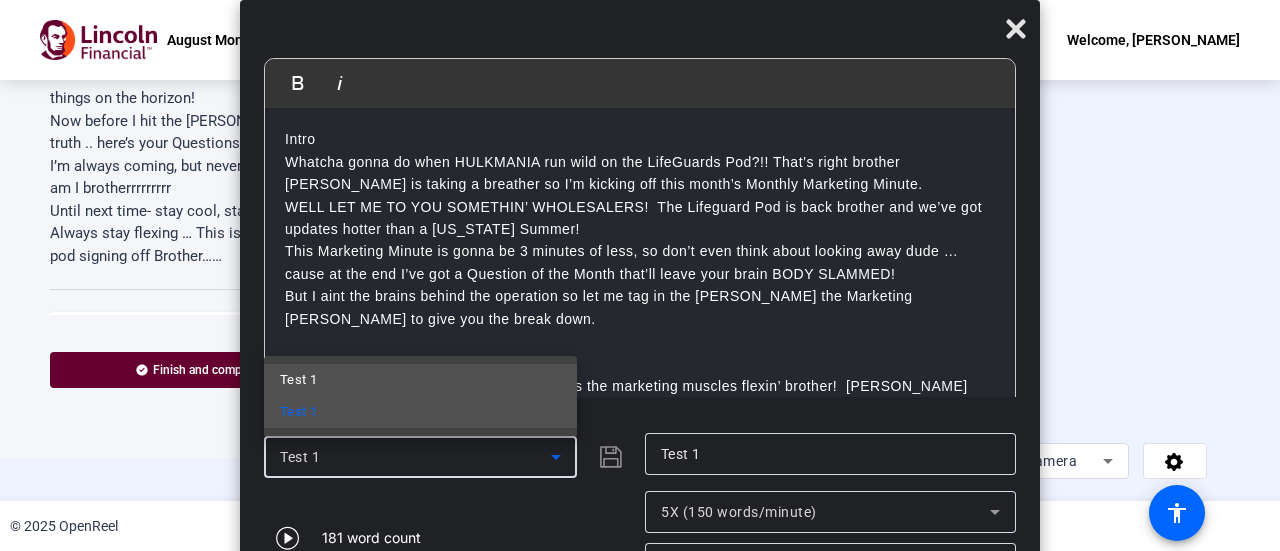 click on "Test 1" at bounding box center (420, 380) 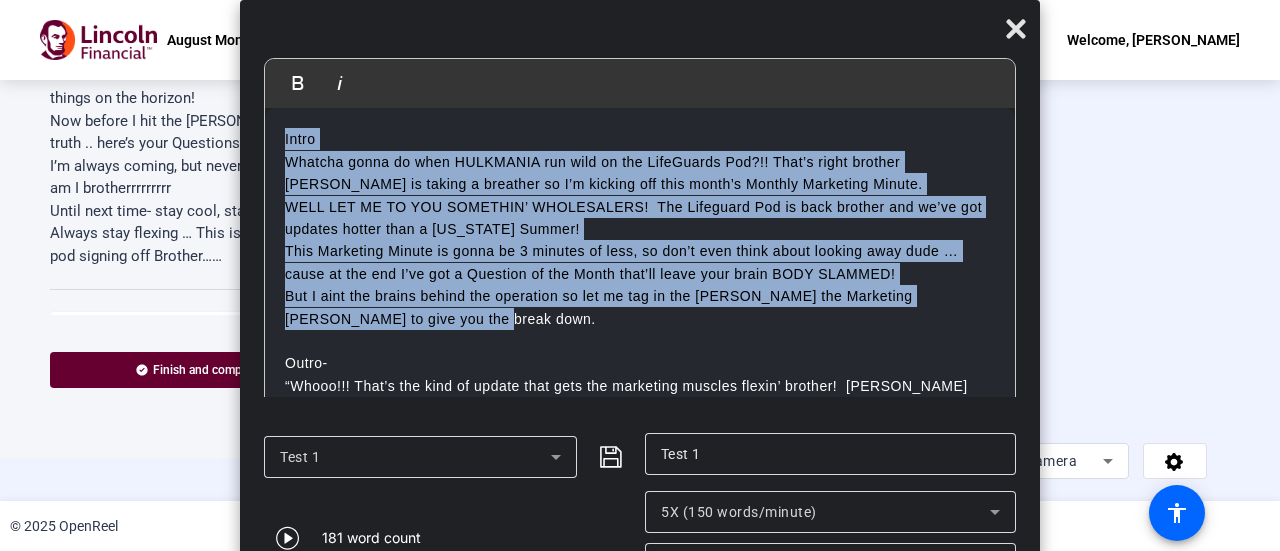 drag, startPoint x: 425, startPoint y: 325, endPoint x: 251, endPoint y: 141, distance: 253.24297 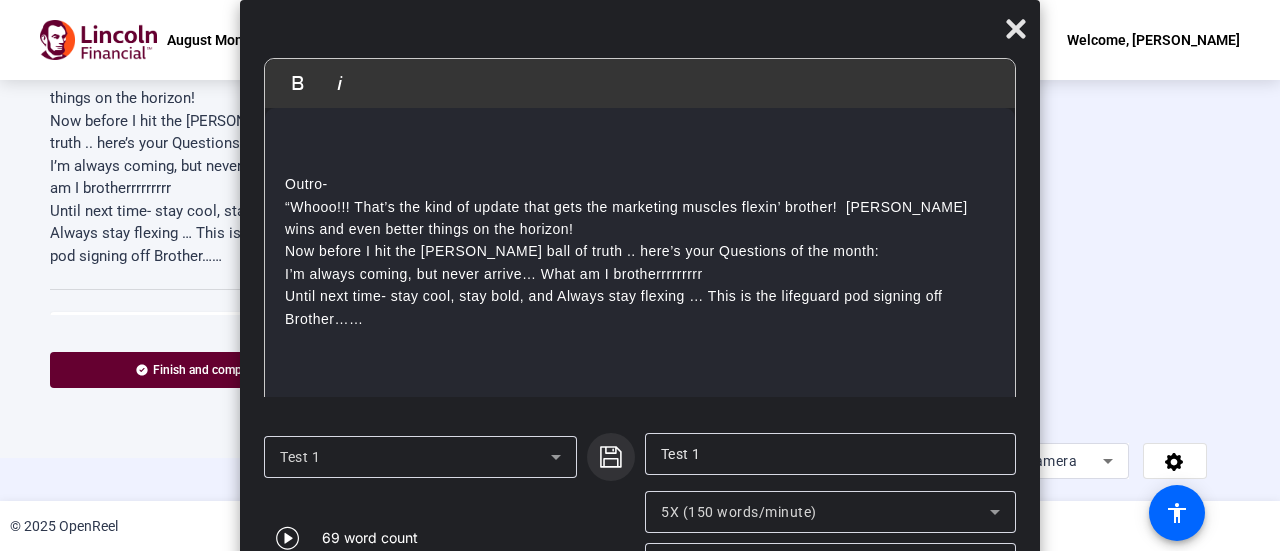 click 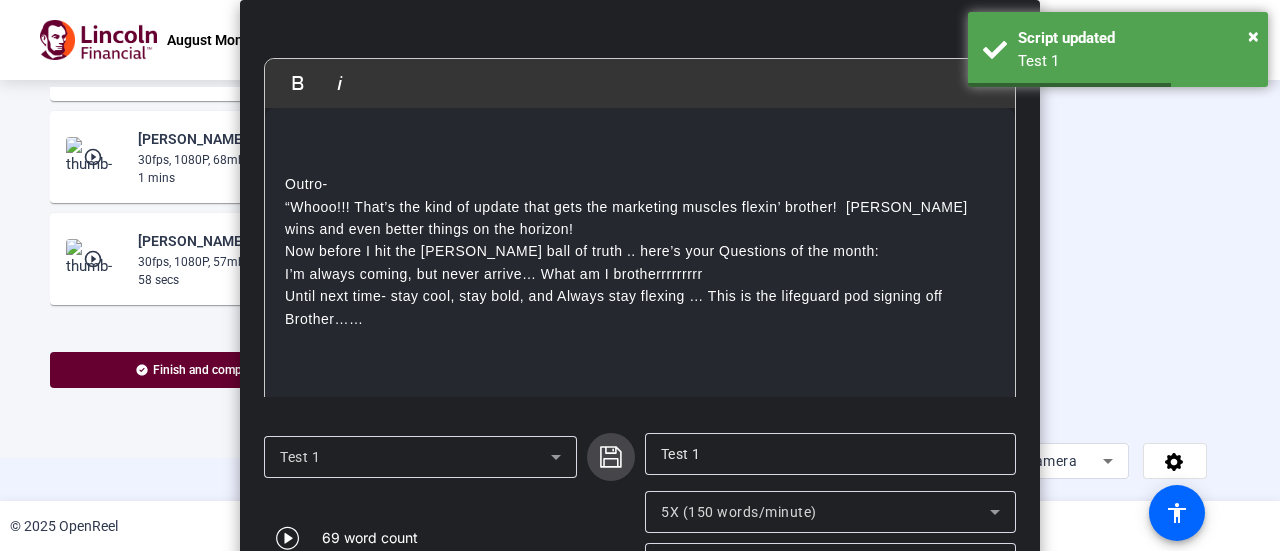 click 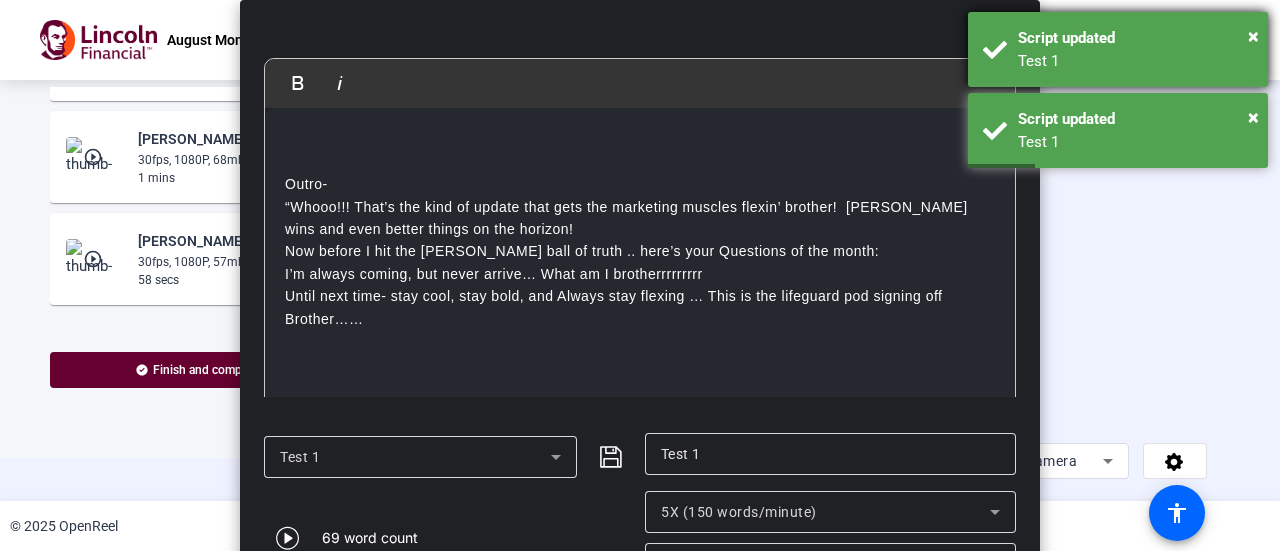 click on "×  Script updated   Test 1" at bounding box center [1118, 49] 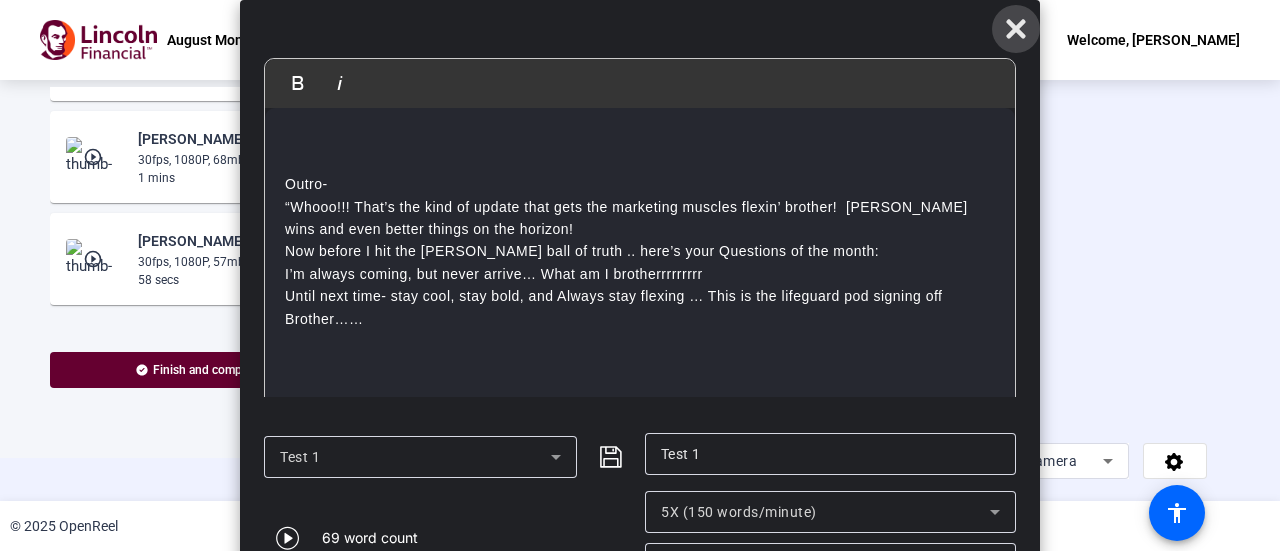 click 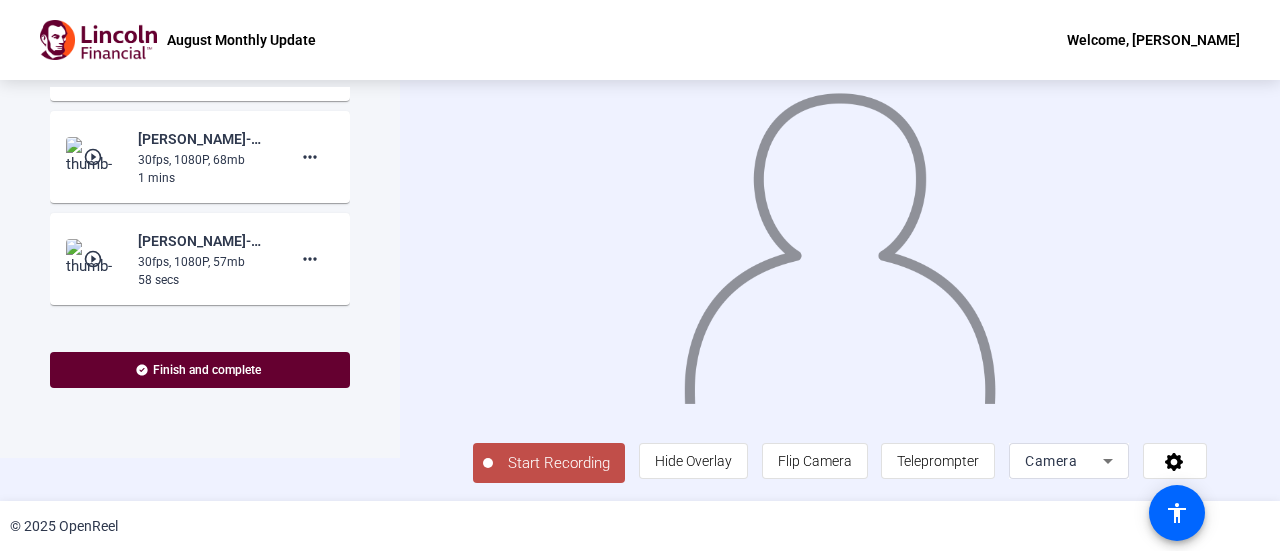 click on "Start Recording" 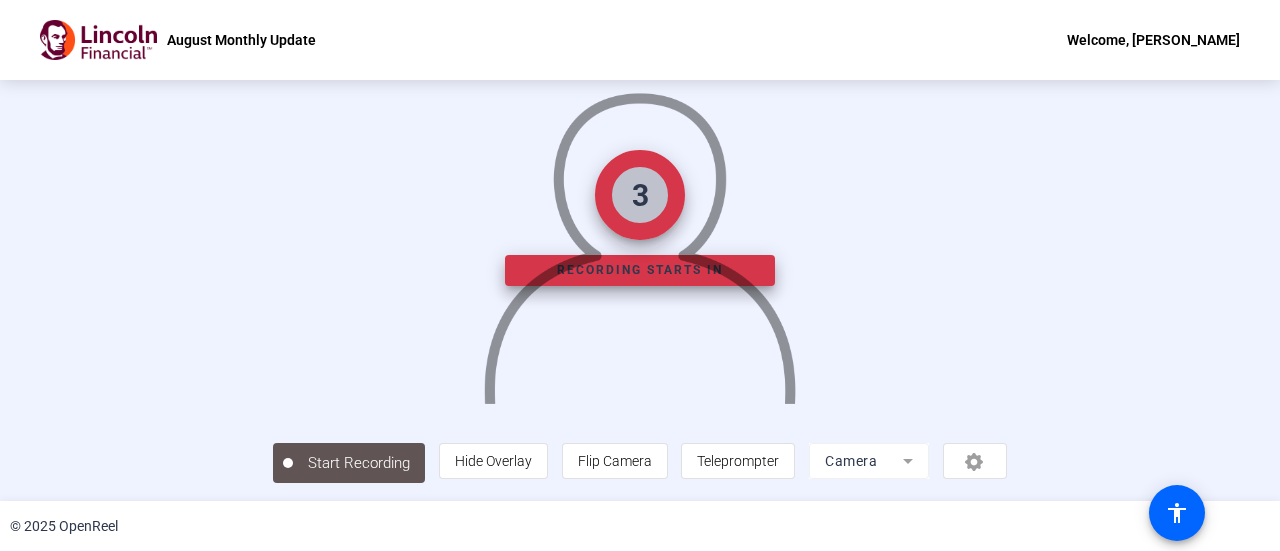 scroll, scrollTop: 0, scrollLeft: 0, axis: both 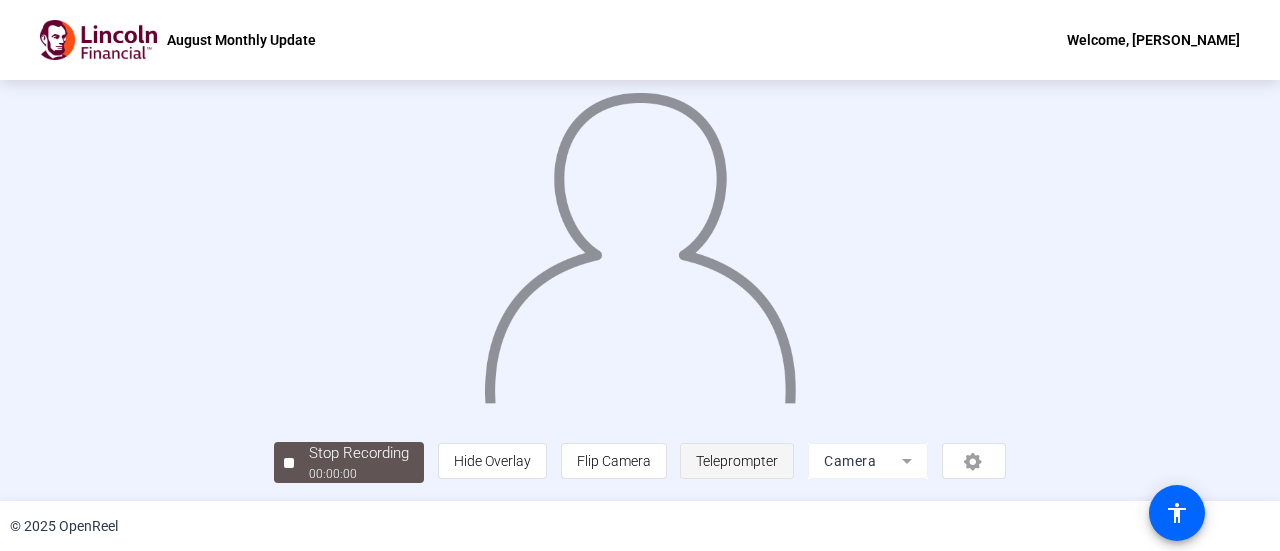 click on "Teleprompter" 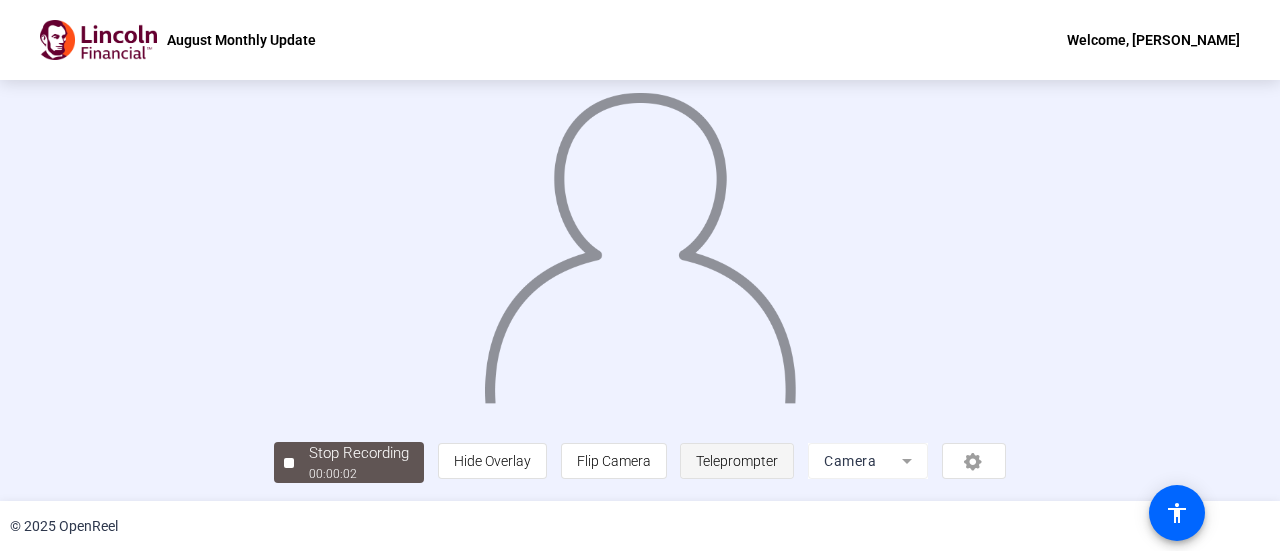 click on "Teleprompter" 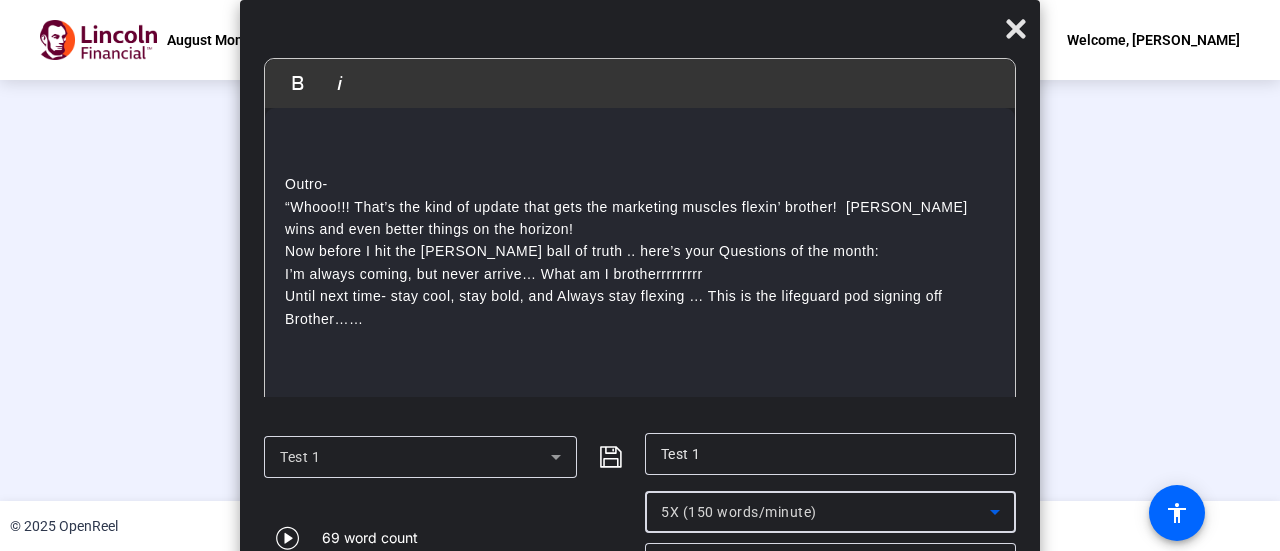 click on "5X (150 words/minute)" at bounding box center [825, 512] 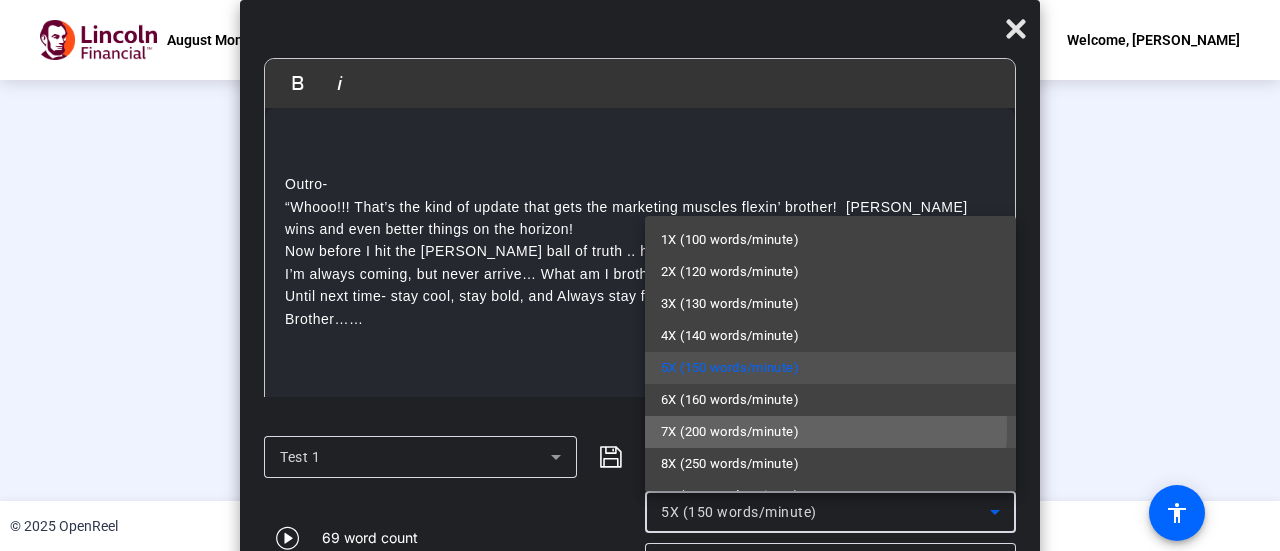 click on "7X (200 words/minute)" at bounding box center (730, 432) 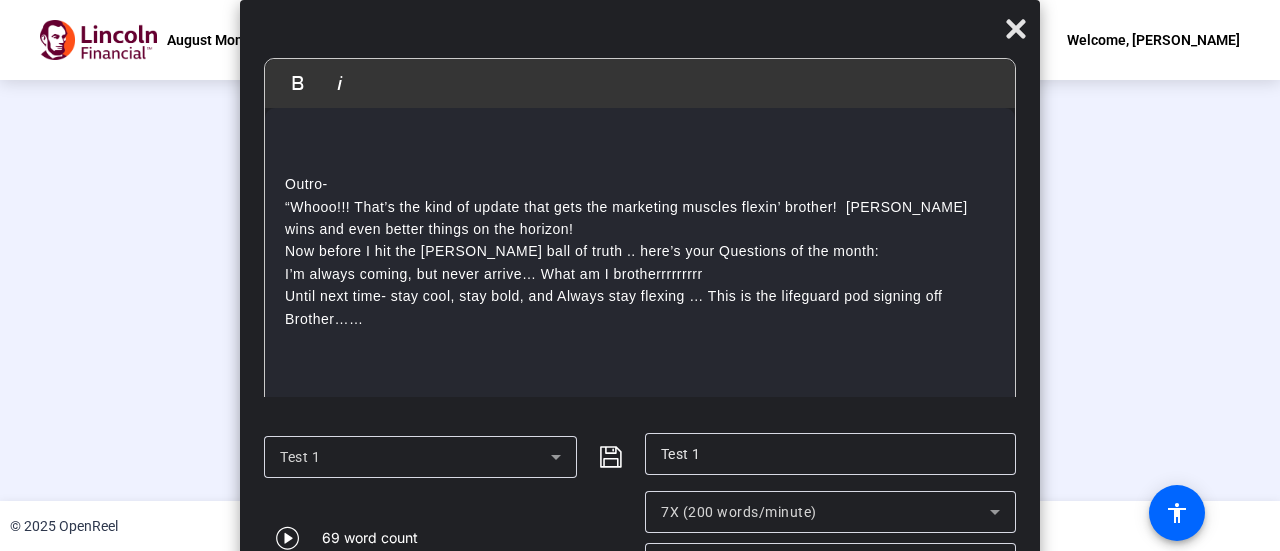click on "20px" 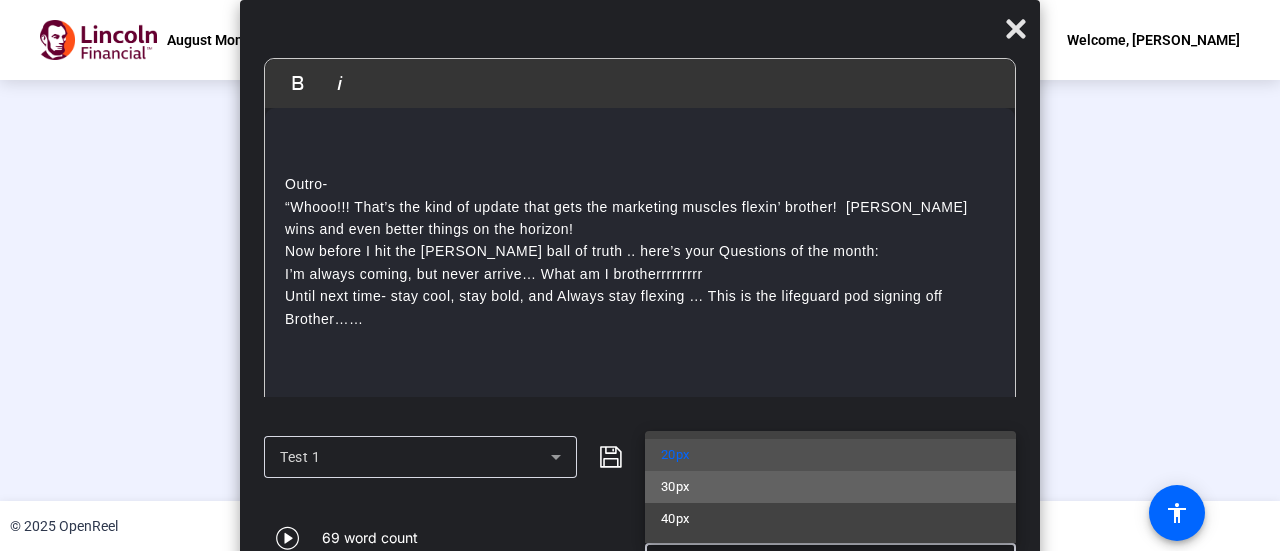click on "30px" at bounding box center (830, 487) 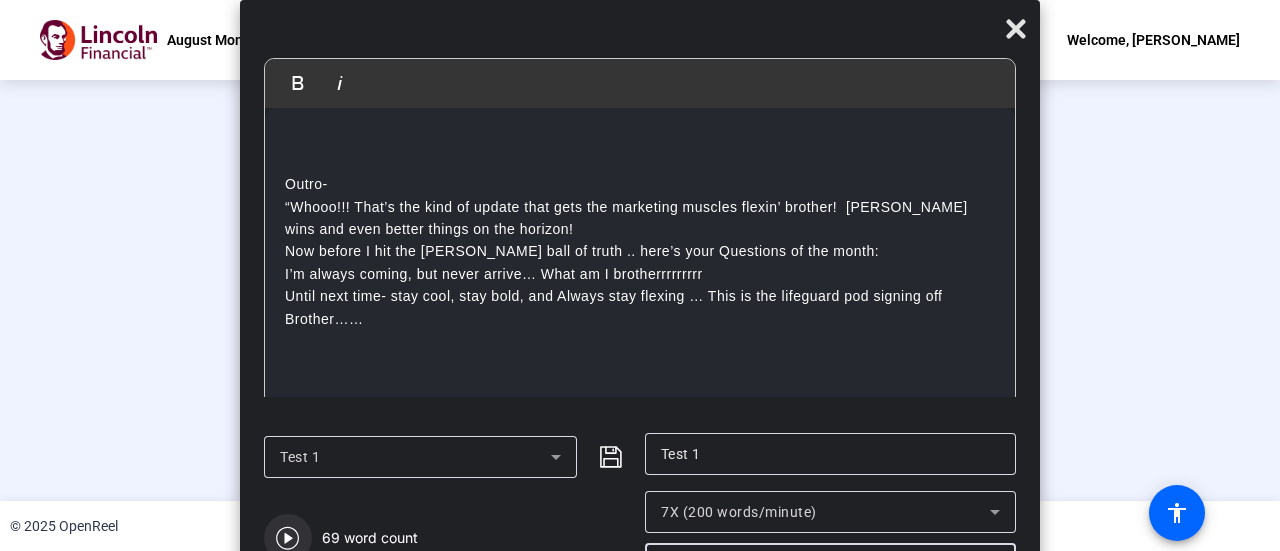 click 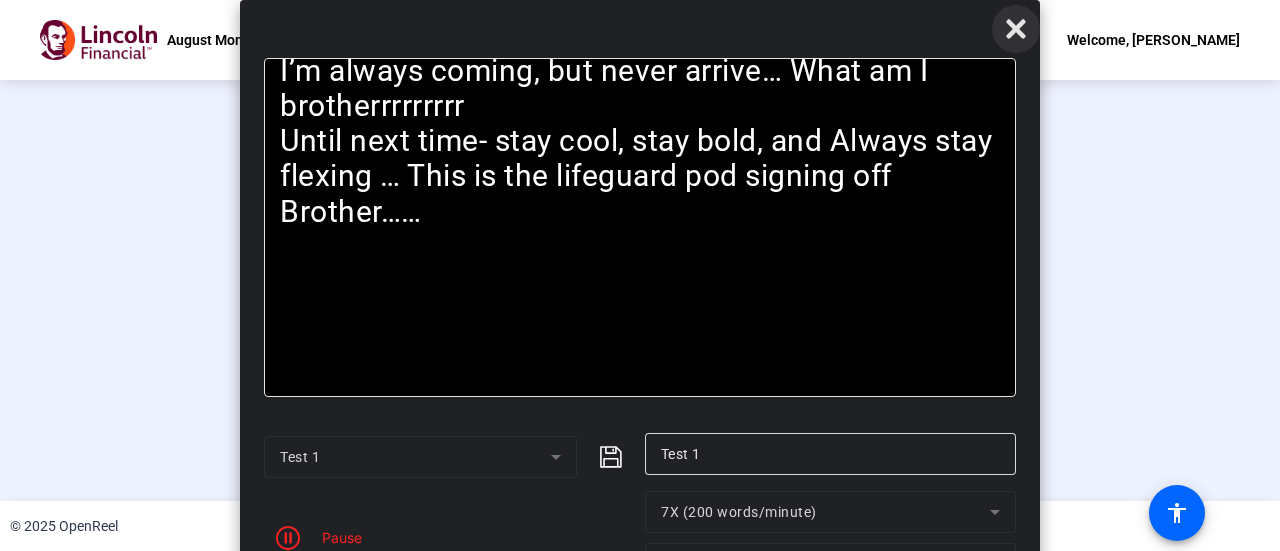 click 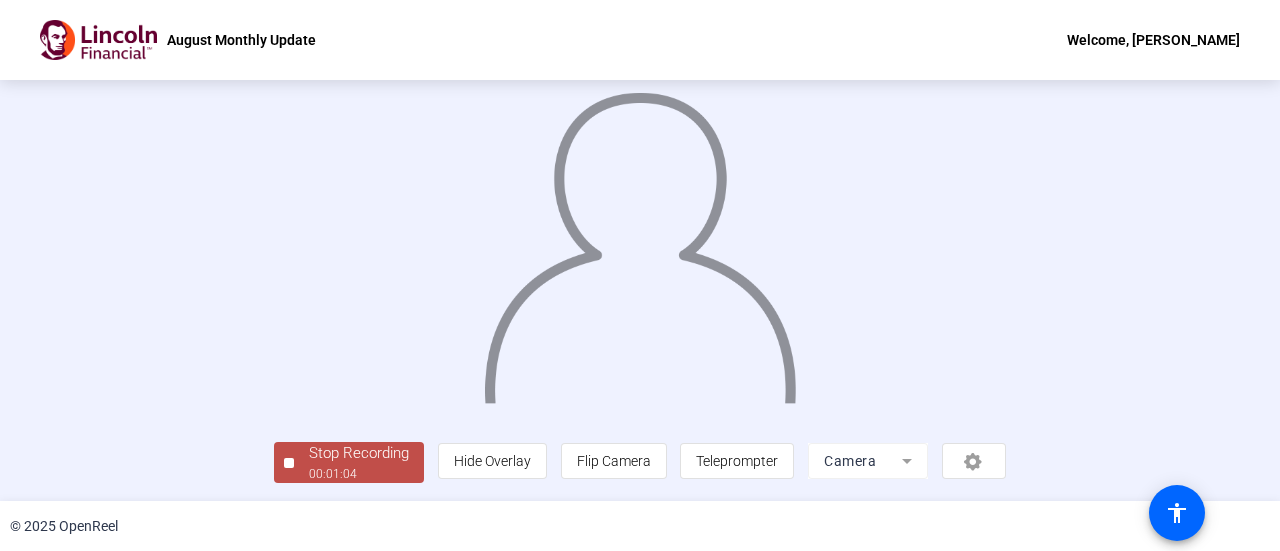 click on "Stop Recording" 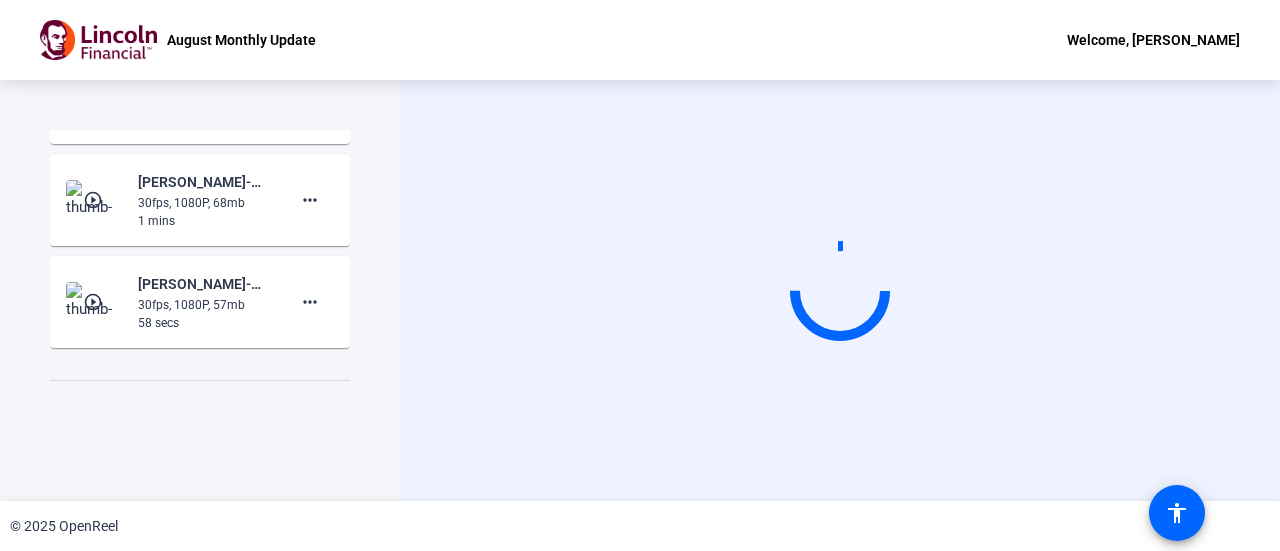 scroll, scrollTop: 0, scrollLeft: 0, axis: both 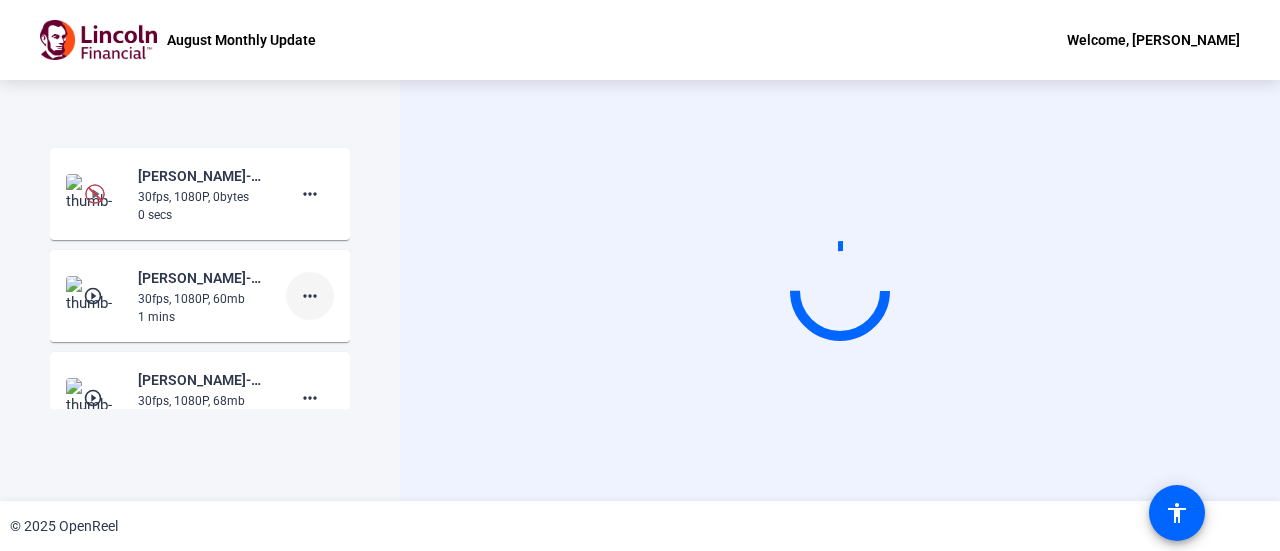 click on "more_horiz" 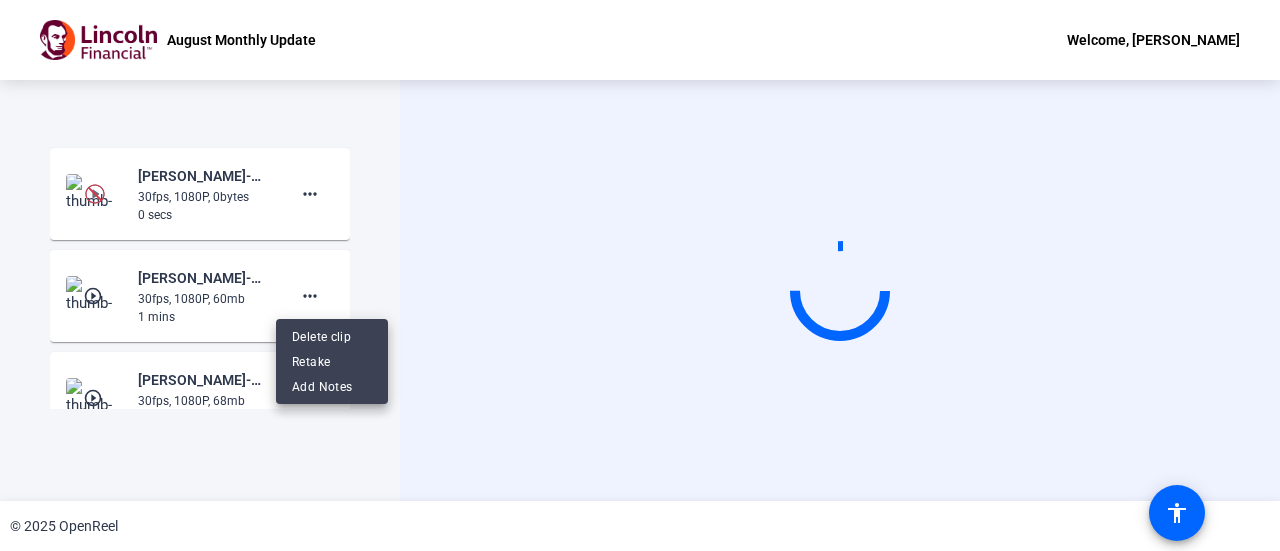 click at bounding box center [640, 275] 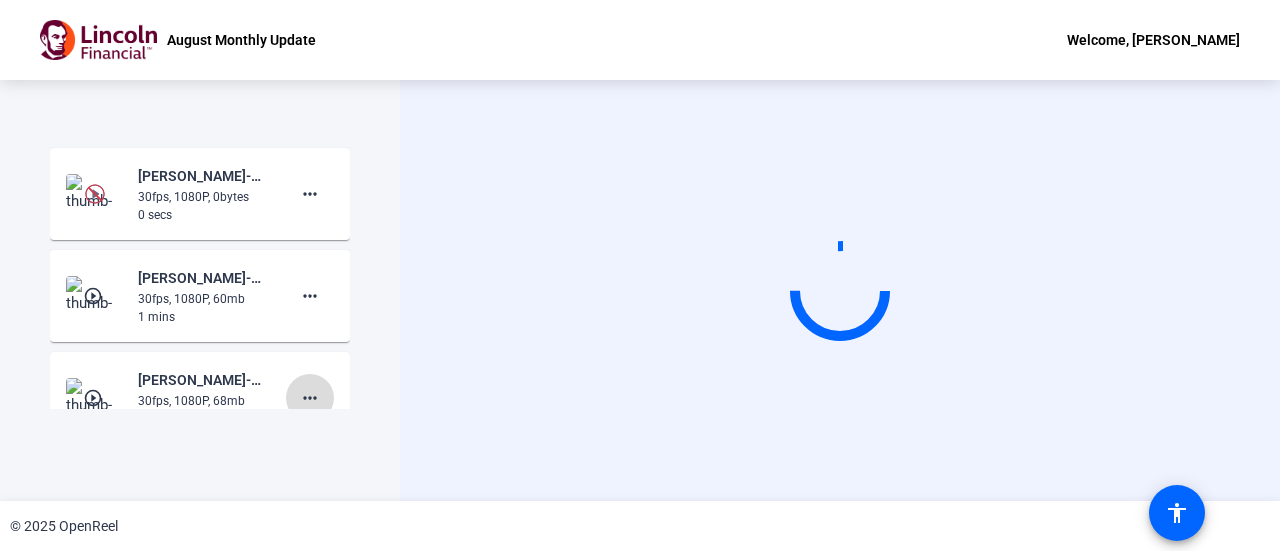 click on "more_horiz" 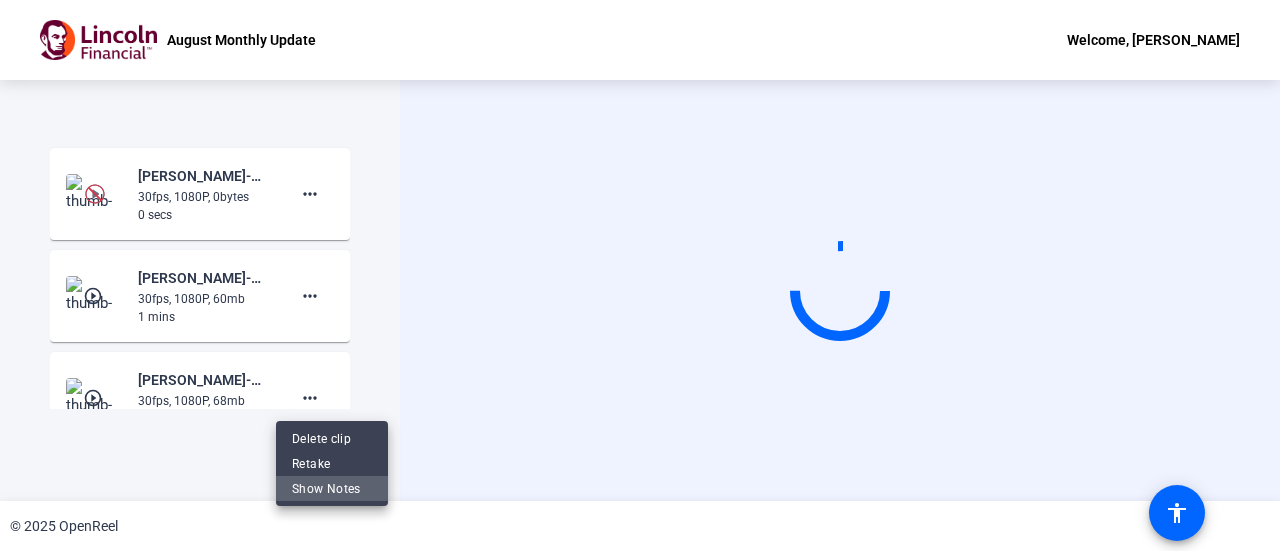 click on "Show Notes" at bounding box center [332, 489] 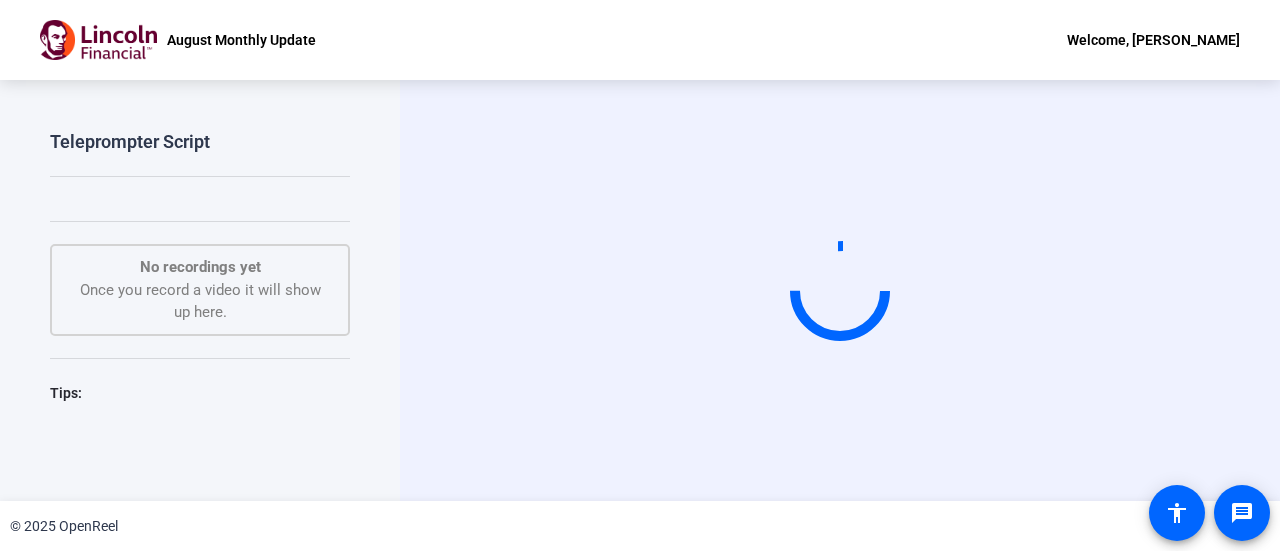 scroll, scrollTop: 0, scrollLeft: 0, axis: both 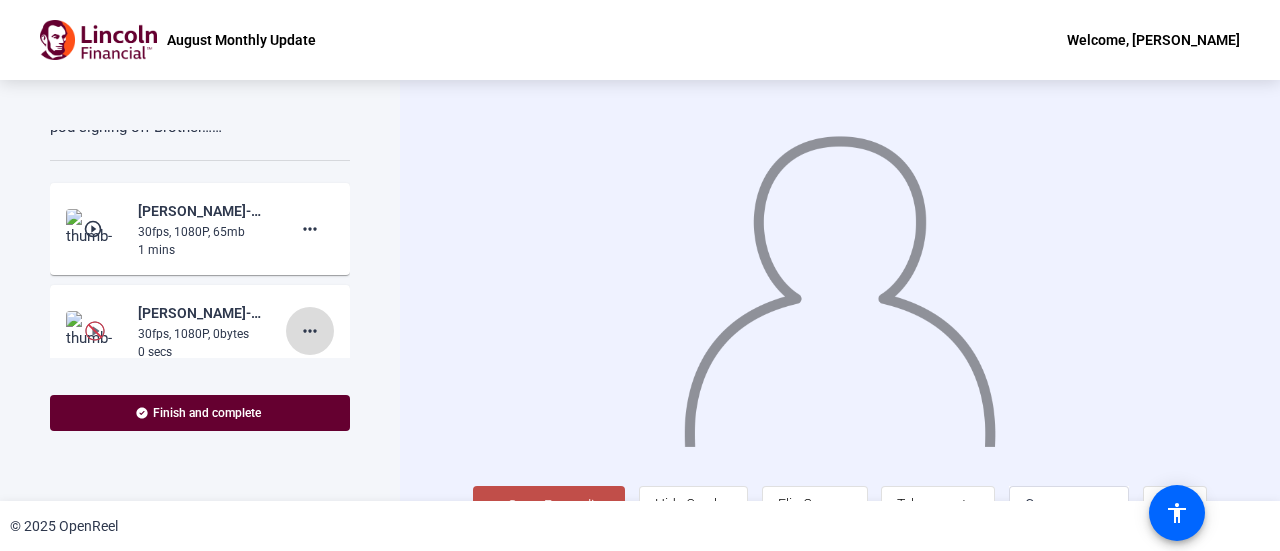 click on "more_horiz" 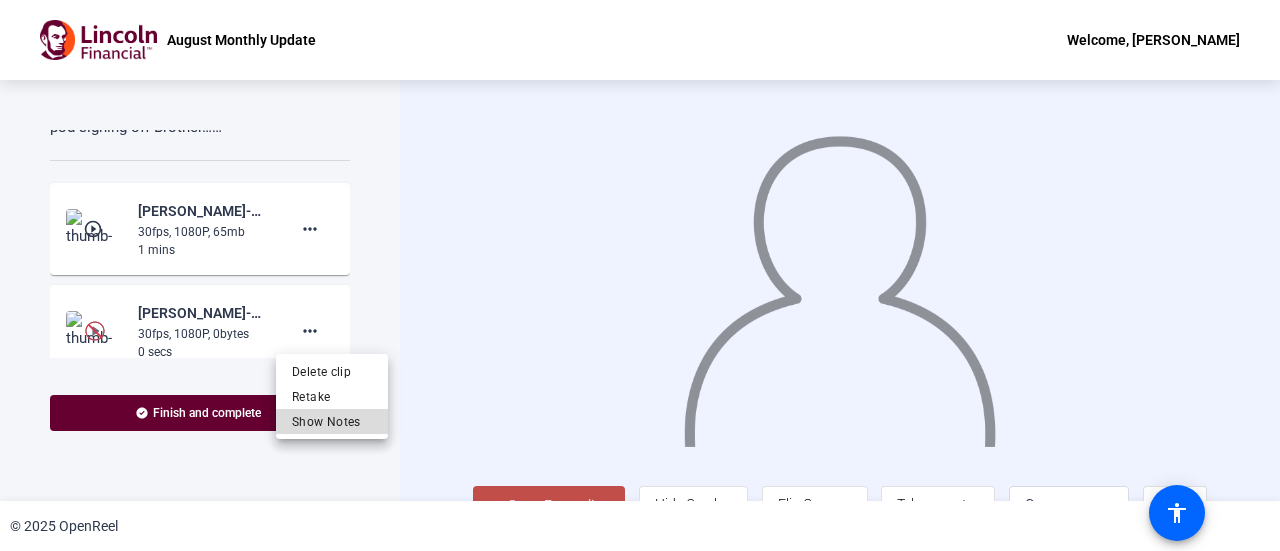 click on "Show Notes" at bounding box center [332, 421] 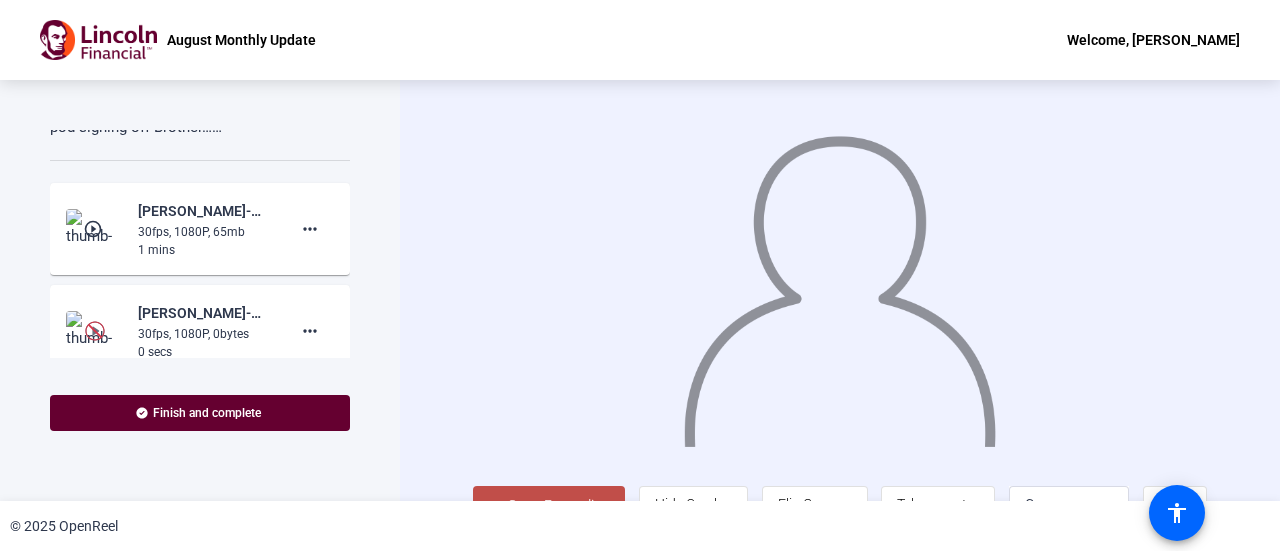 click on "play_circle_outline" 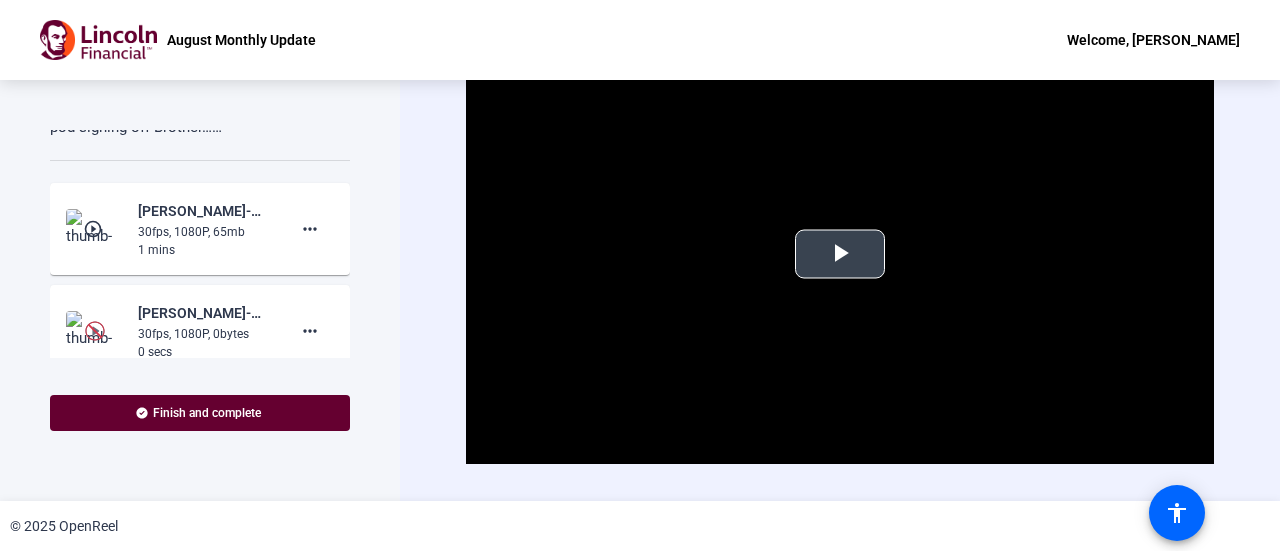 click at bounding box center (840, 254) 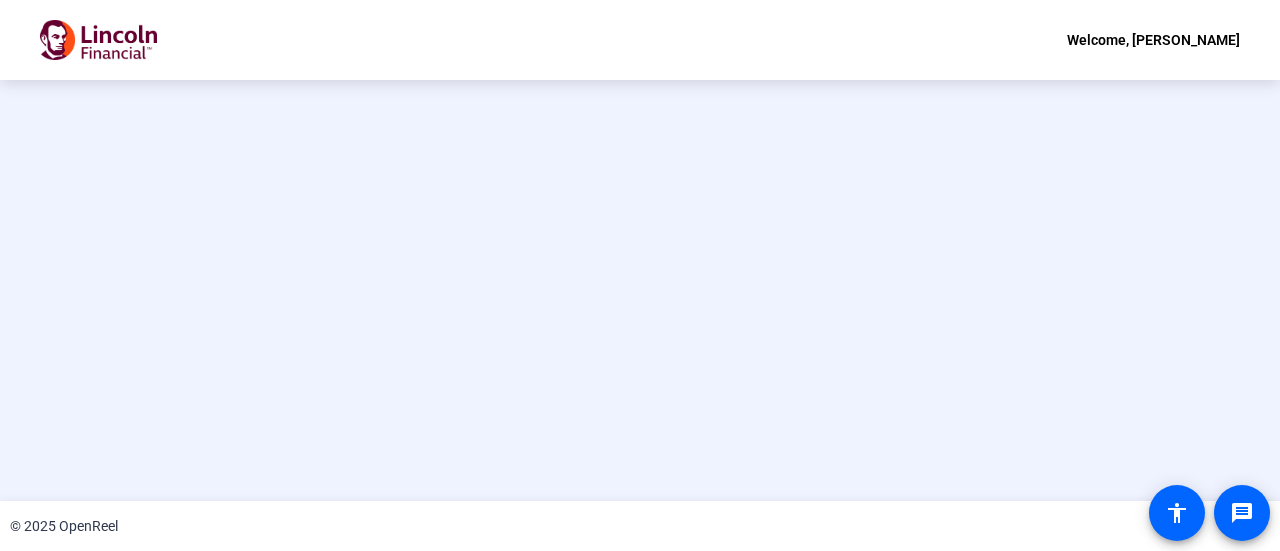scroll, scrollTop: 0, scrollLeft: 0, axis: both 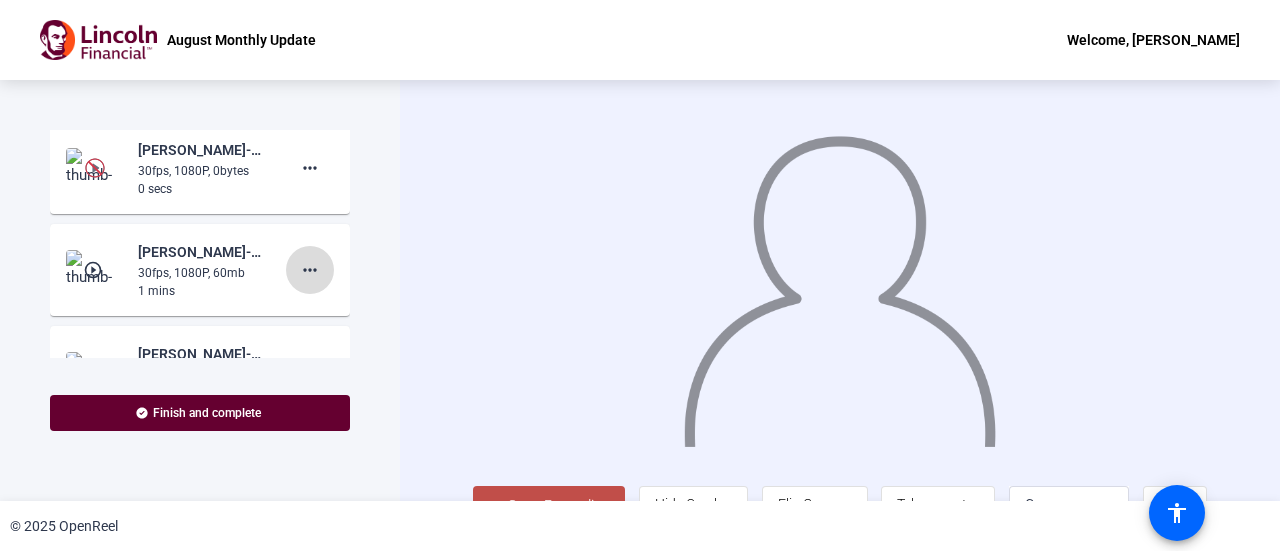 click on "more_horiz" 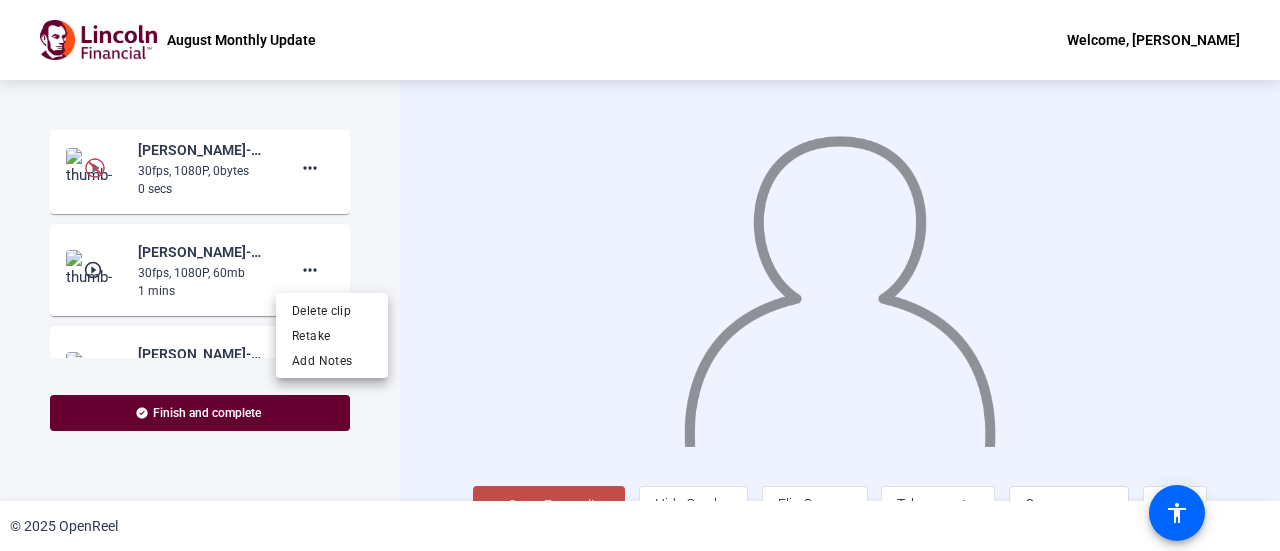 click at bounding box center [640, 275] 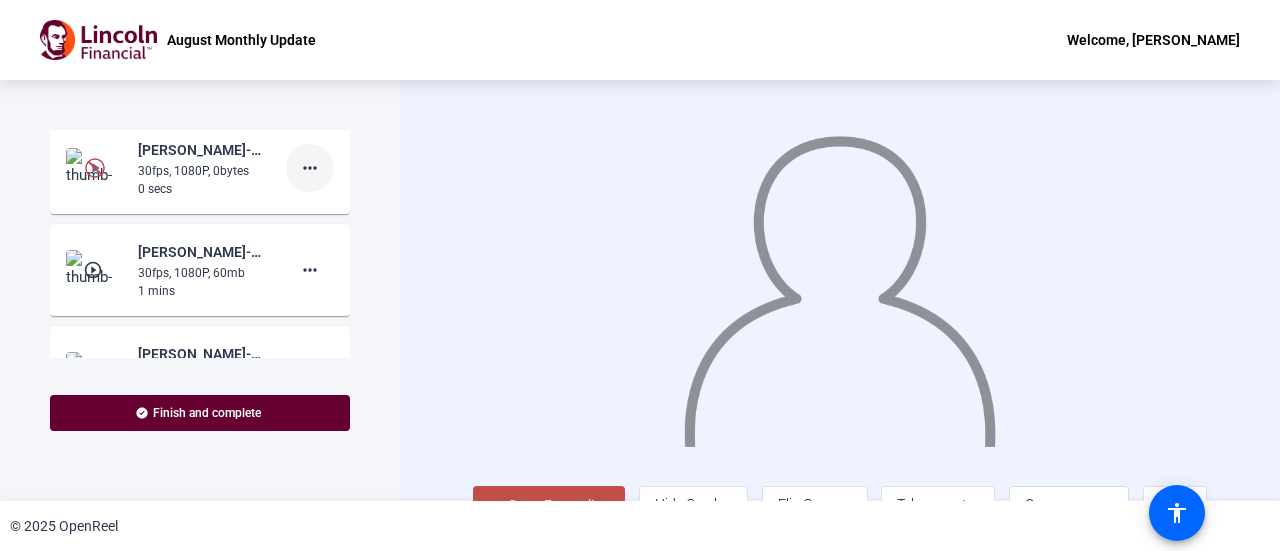 click on "more_horiz" 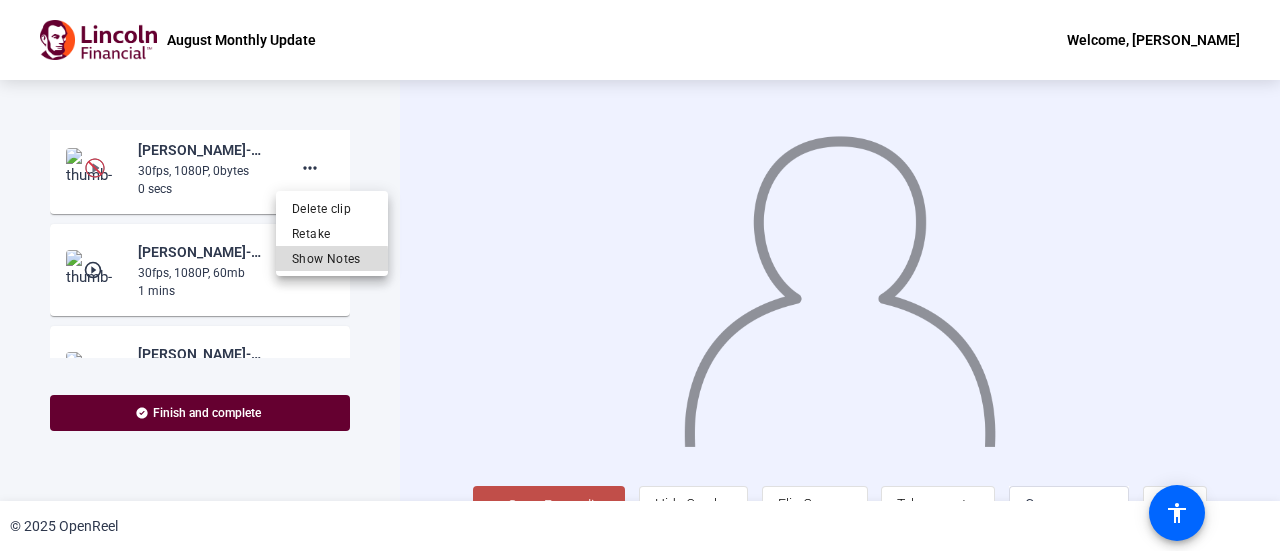 click on "Show Notes" at bounding box center [332, 259] 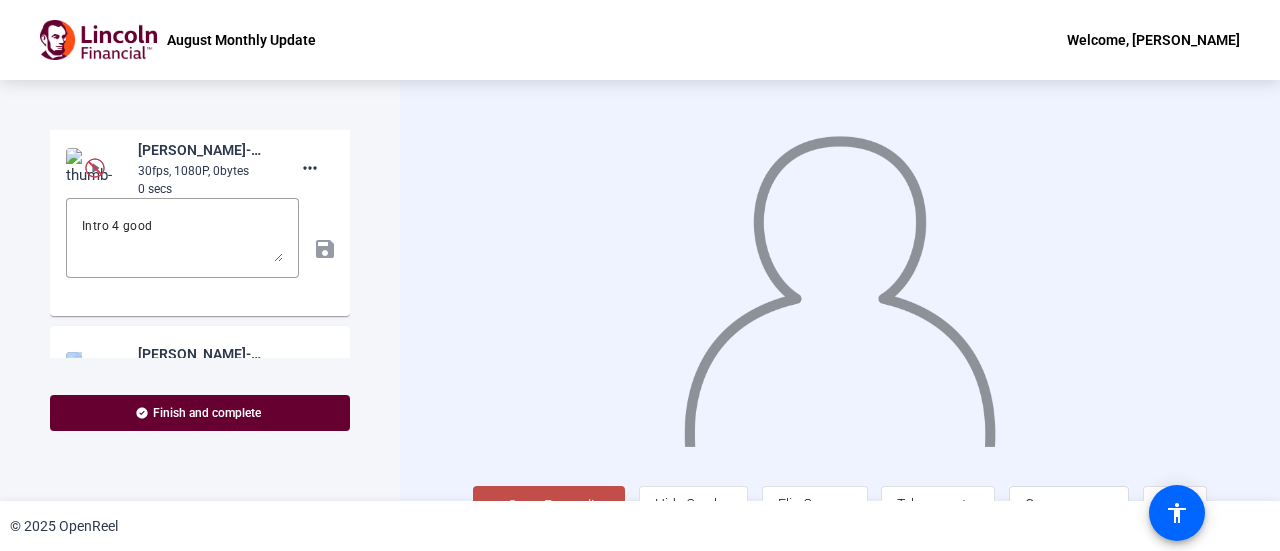 click on "Intro 4 good save" 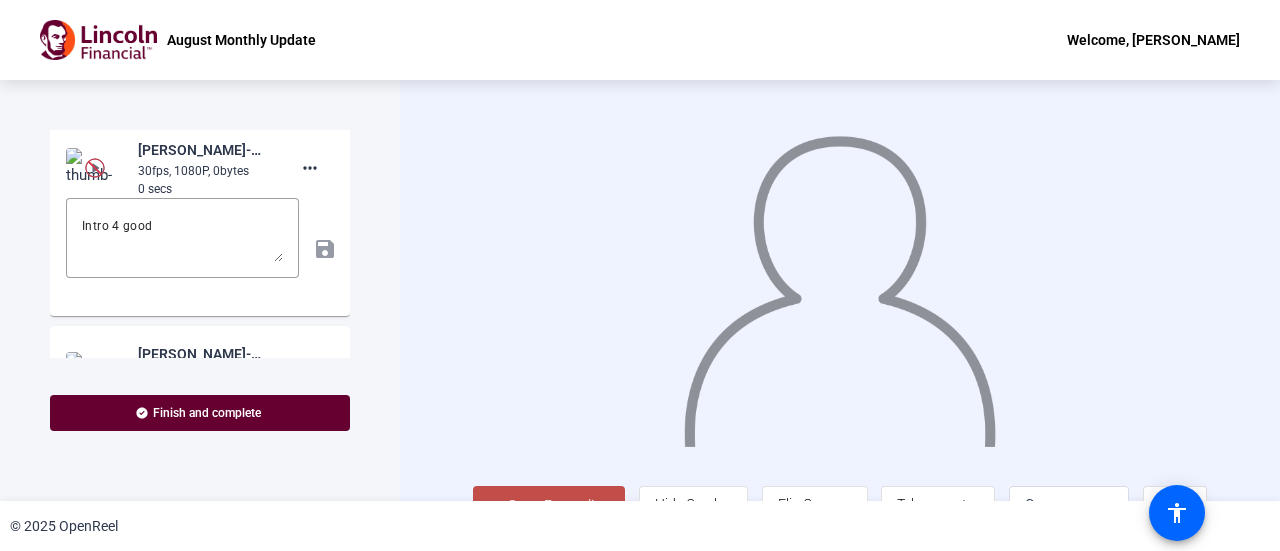 click on "Teleprompter Script Outro- “Whooo!!! That’s the kind of update that gets the marketing muscles flexin’ brother!  Big wins and even better things on the horizon! Now before I hit the cannon ball of truth .. here’s your Questions of the month: I’m always coming, but never arrive… What am I brotherrrrrrrrr Until next time- stay cool, stay bold, and Always stay flexing … This is the lifeguard pod signing off Brother……  Start Recording  play_circle_outline  Jimmy McConville-MoneyGuard Marketing Minute-August Monthly Update-1753545188286-webcam  30fps, 1080P, 65mb  1 mins more_horiz Jimmy McConville-MoneyGuard Marketing Minute-August Monthly Update-1753544926217-webcam  30fps, 1080P, 0bytes  0 secs more_horiz Intro 4 good save play_circle_outline  Jimmy McConville-MoneyGuard Marketing Minute-August Monthly Update-1753544670556-webcam  30fps, 1080P, 60mb  1 mins more_horiz play_circle_outline  Jimmy McConville-MoneyGuard Marketing Minute-August Monthly Update-1753544342755-webcam 1 mins more_horiz" 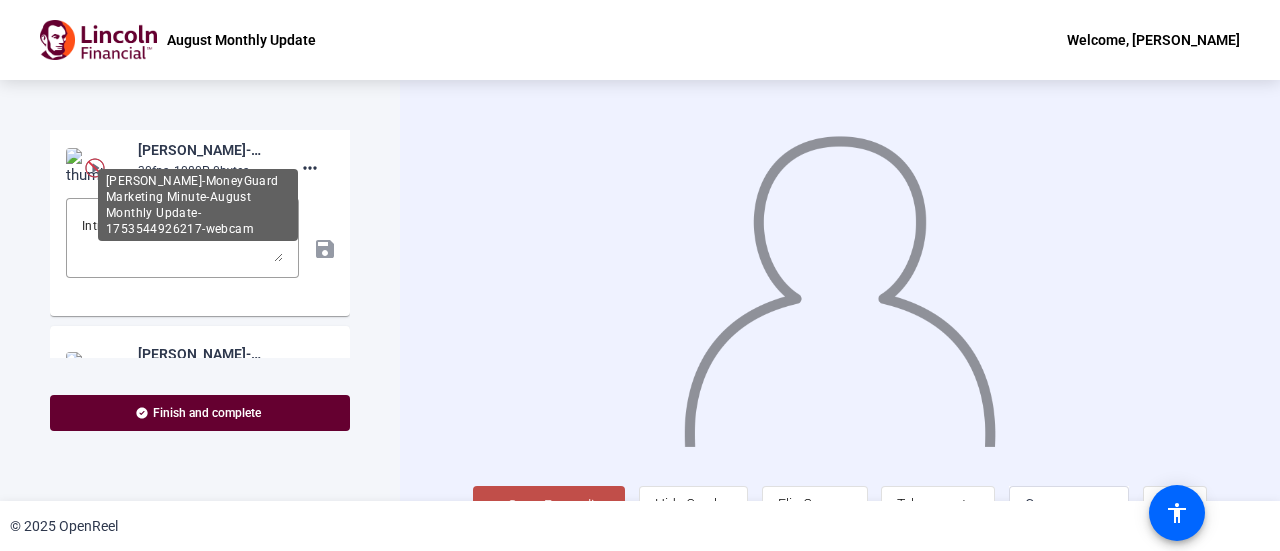 click on "[PERSON_NAME]-MoneyGuard Marketing Minute-August Monthly Update-1753544926217-webcam" 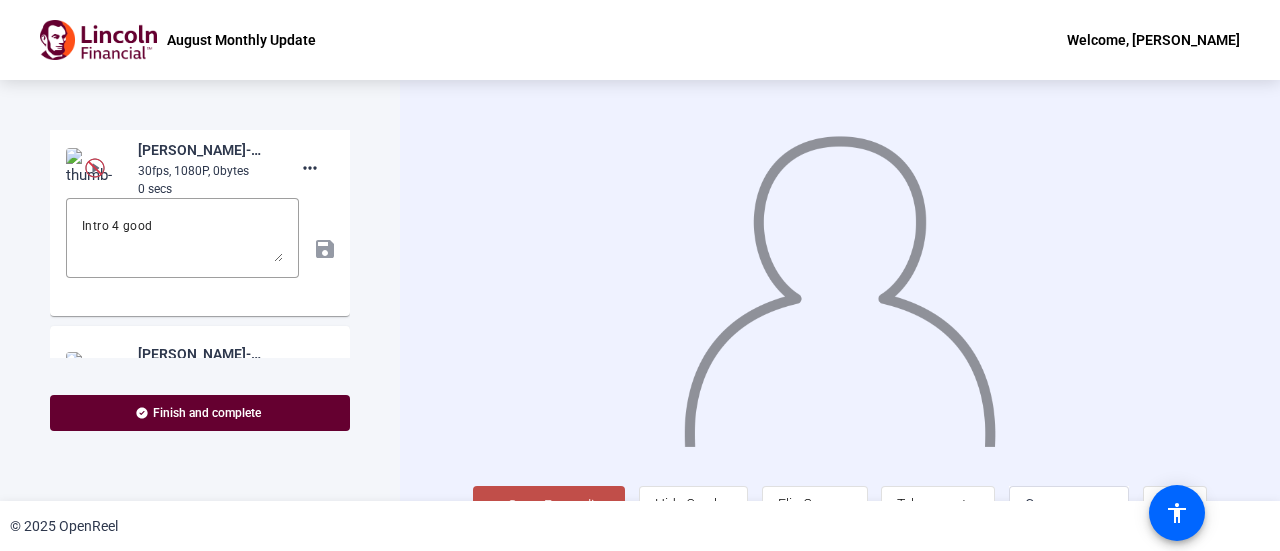 click on "Start Recording  person  Hide Overlay flip Flip Camera article  Teleprompter Camera" 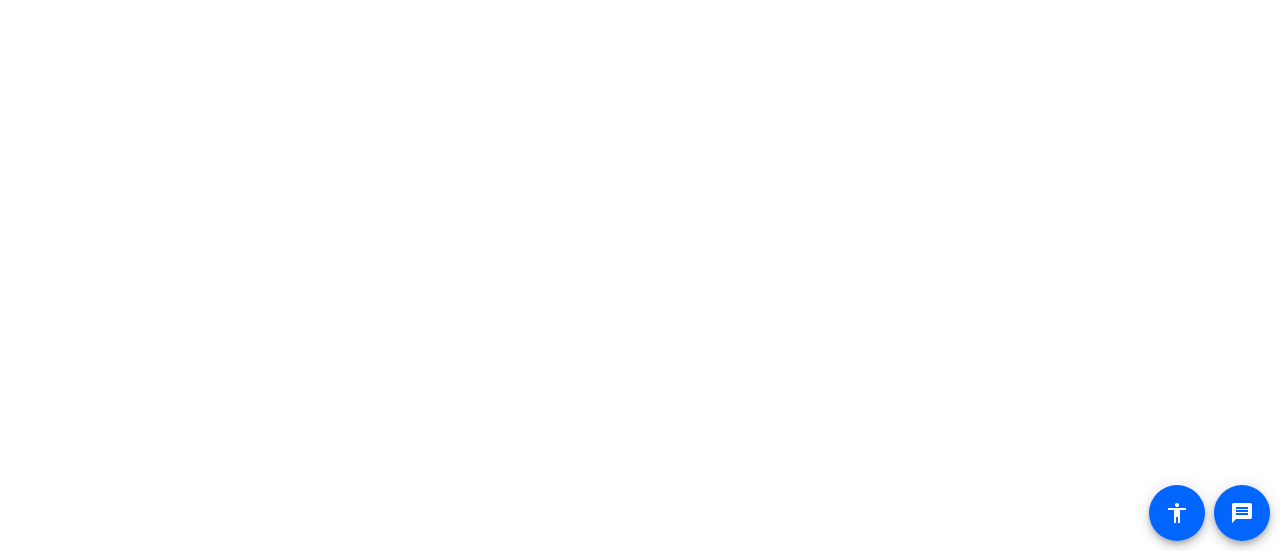 scroll, scrollTop: 0, scrollLeft: 0, axis: both 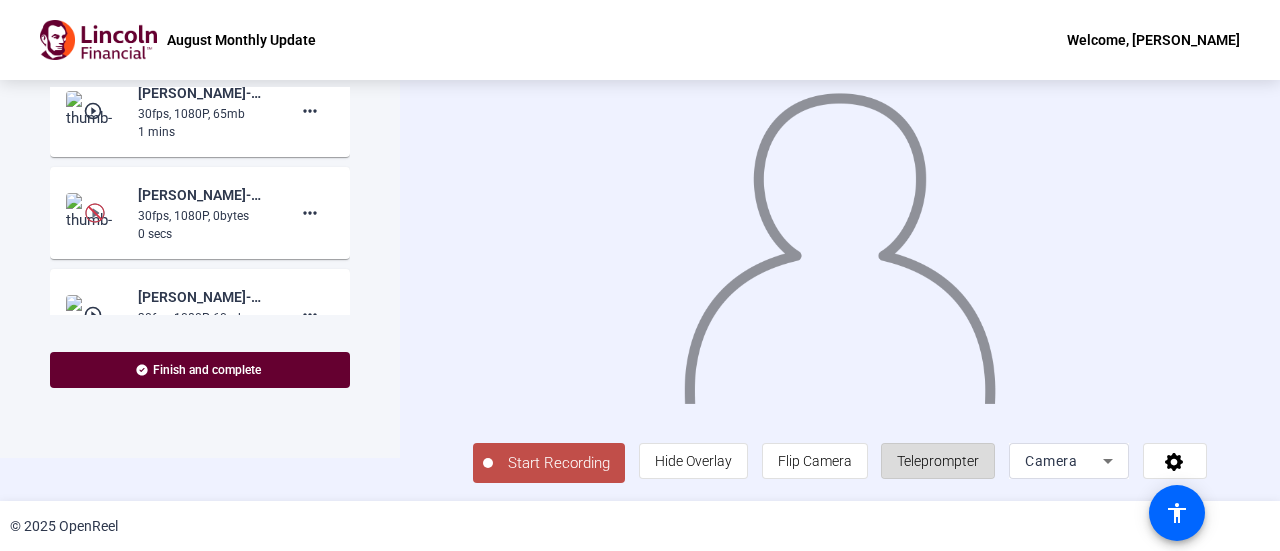 click on "Teleprompter" 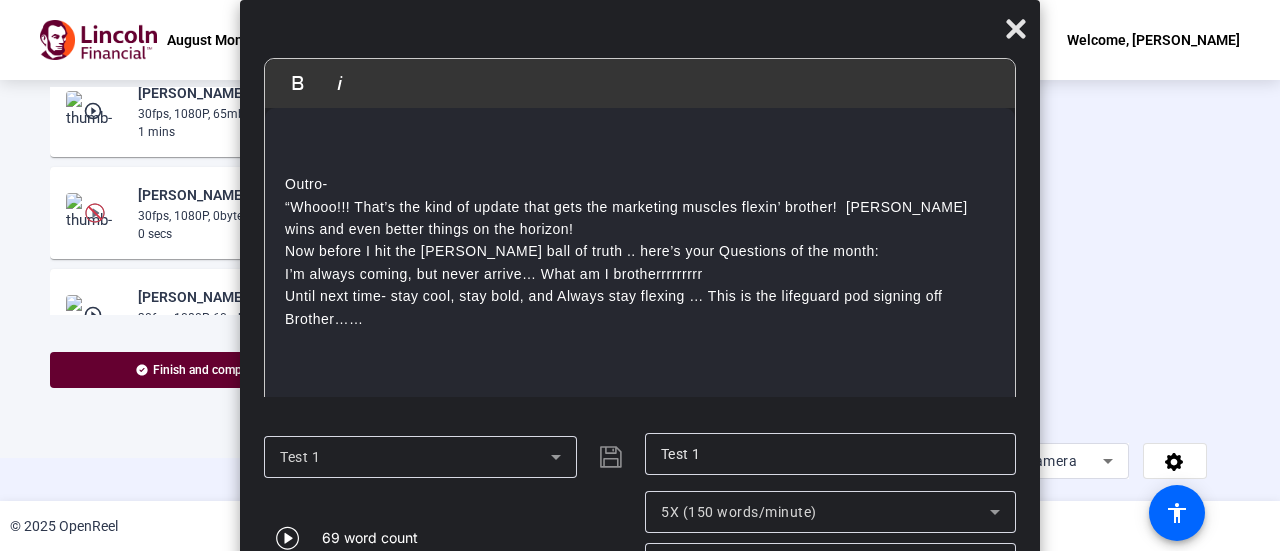 click on "Test 1" at bounding box center (415, 457) 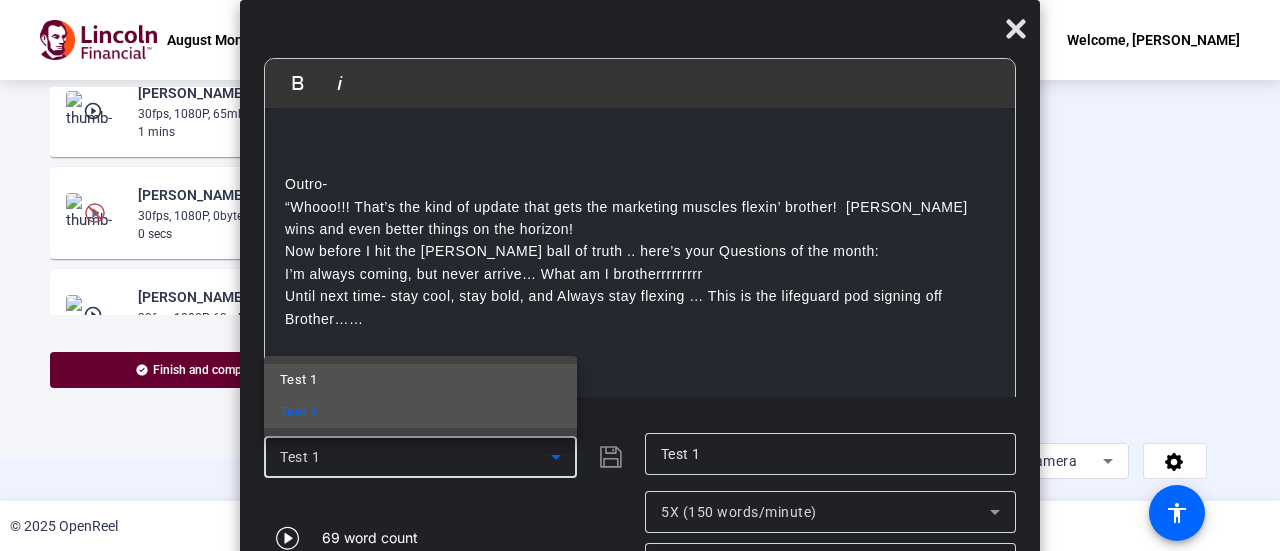 click on "Test 1" at bounding box center (420, 380) 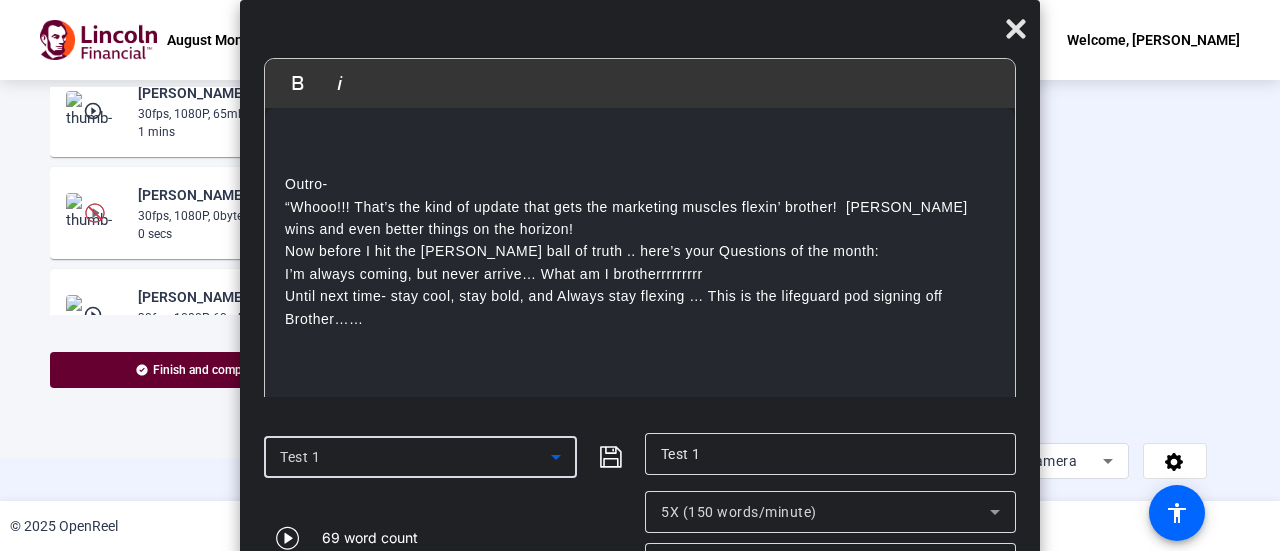 click on "Test 1" at bounding box center (415, 457) 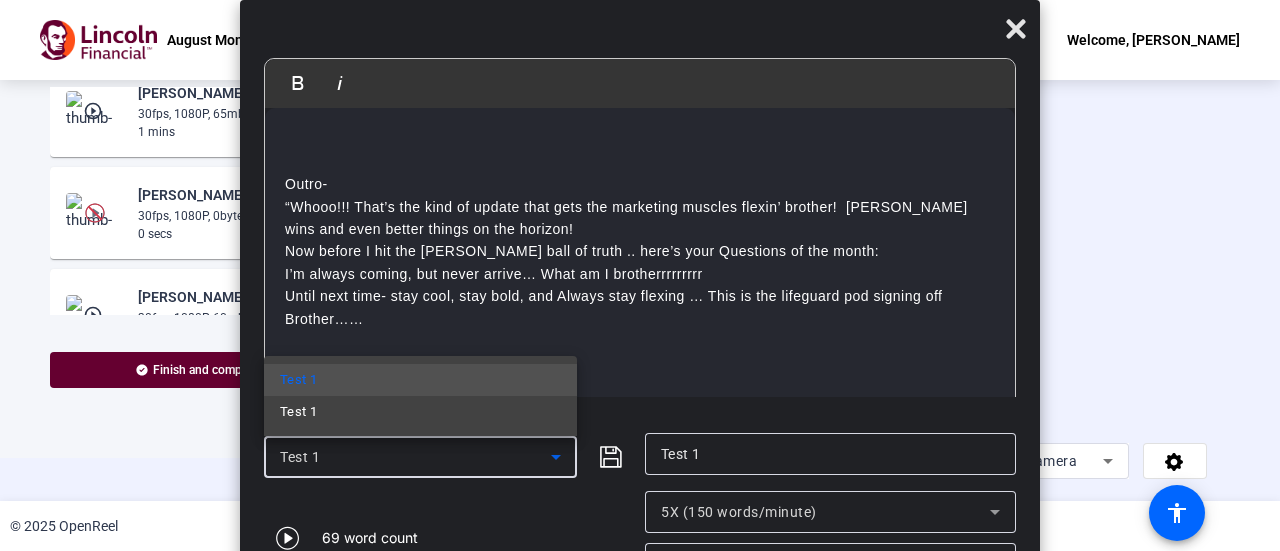 click on "Test 1" at bounding box center (298, 380) 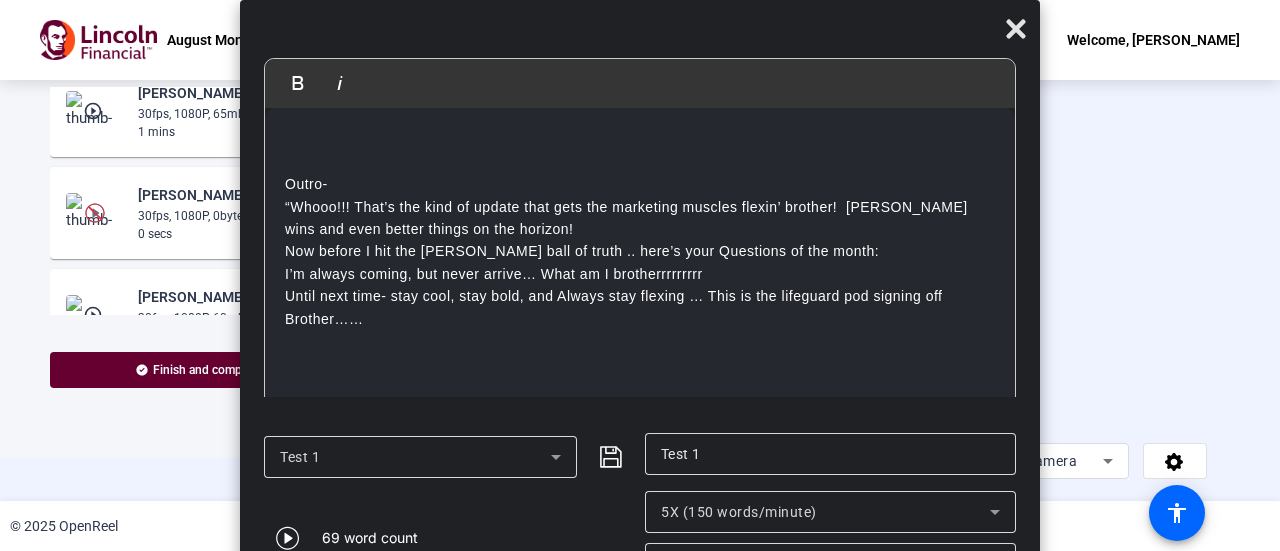 click on "Test 1
Test 1
69 word count 5X (150 words/minute) 20px" 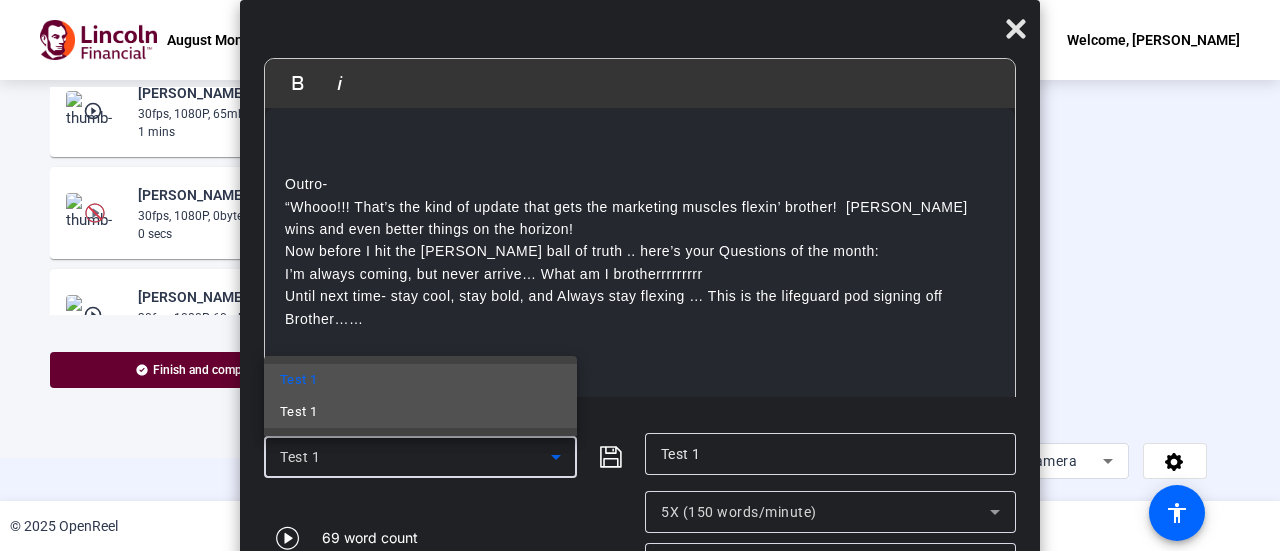 click on "Test 1" at bounding box center [420, 412] 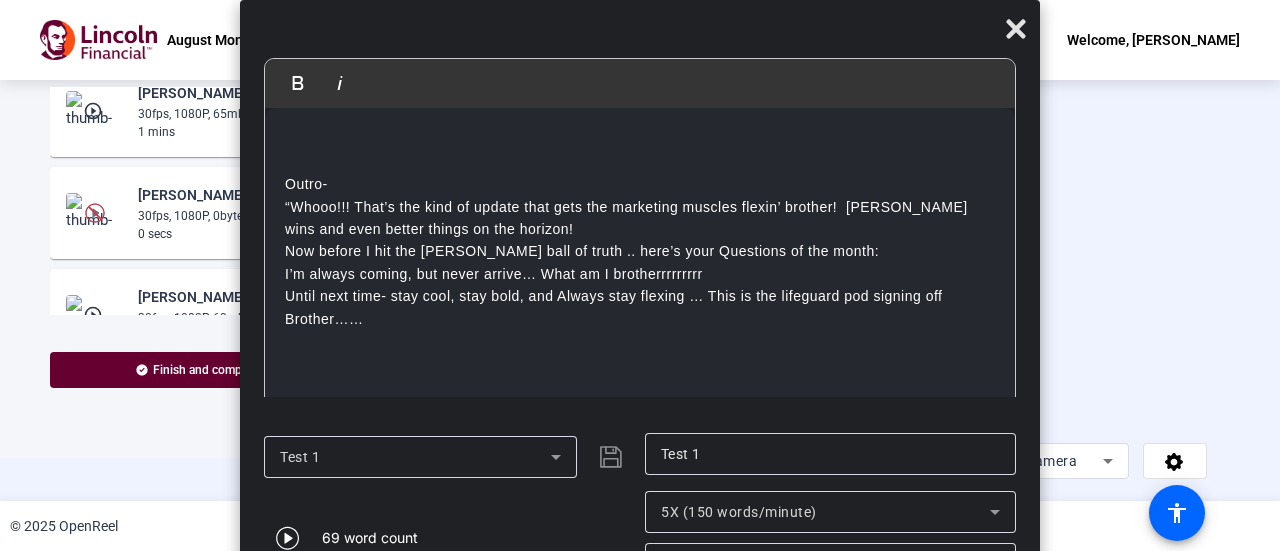click on "Until next time- stay cool, stay bold, and Always stay flexing … This is the lifeguard pod signing off Brother……" at bounding box center [640, 307] 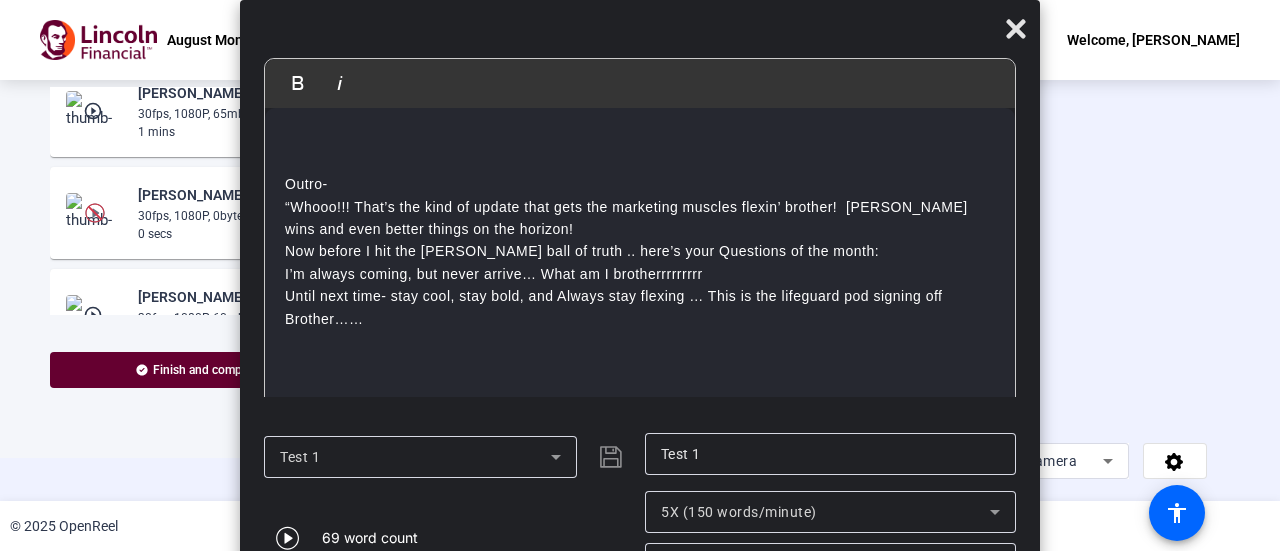 click on "Outro- “Whooo!!! That’s the kind of update that gets the marketing muscles flexin’ brother!  Big wins and even better things on the horizon! Now before I hit the cannon ball of truth .. here’s your Questions of the month: I’m always coming, but never arrive… What am I brotherrrrrrrrr Until next time- stay cool, stay bold, and Always stay flexing … This is the lifeguard pod signing off Brother……" at bounding box center (640, 273) 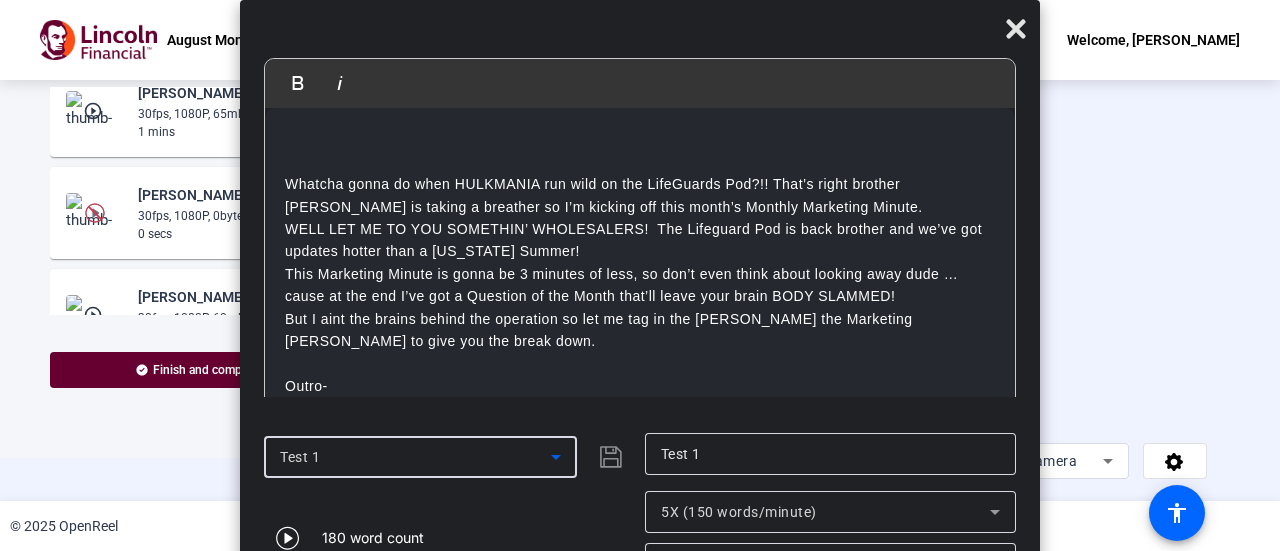 click on "Test 1" at bounding box center (415, 457) 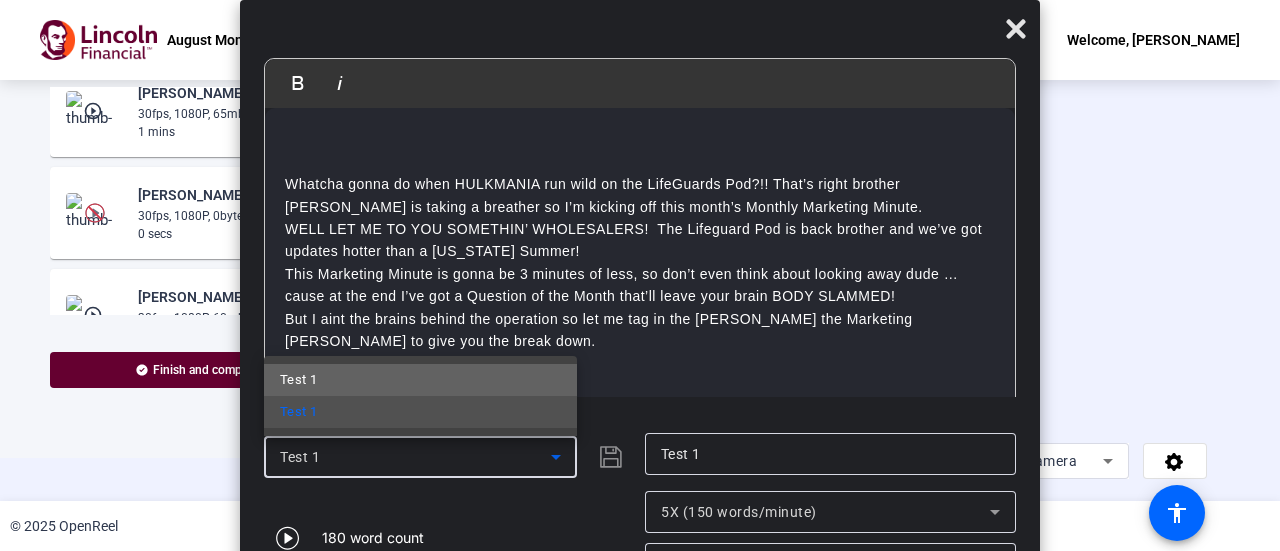 click on "Test 1" at bounding box center (420, 380) 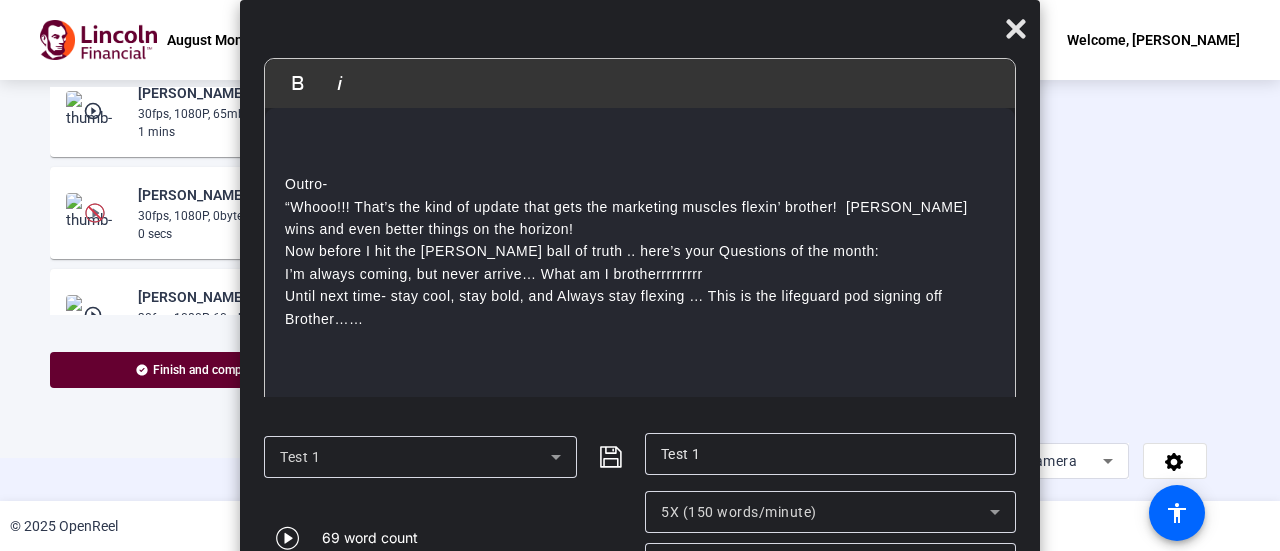 click at bounding box center [640, 139] 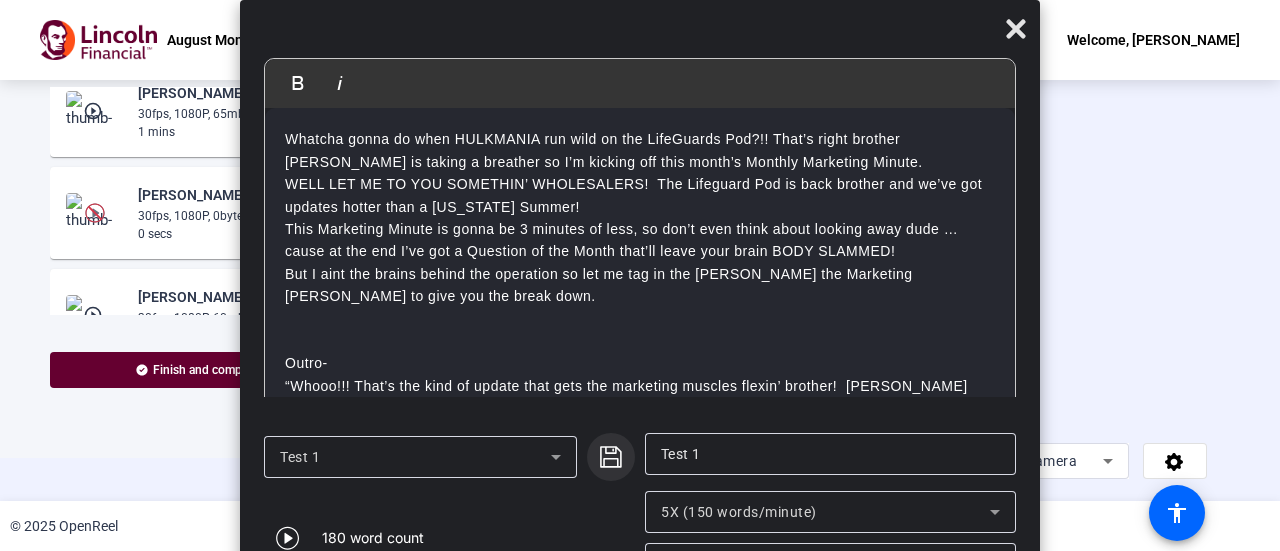 click 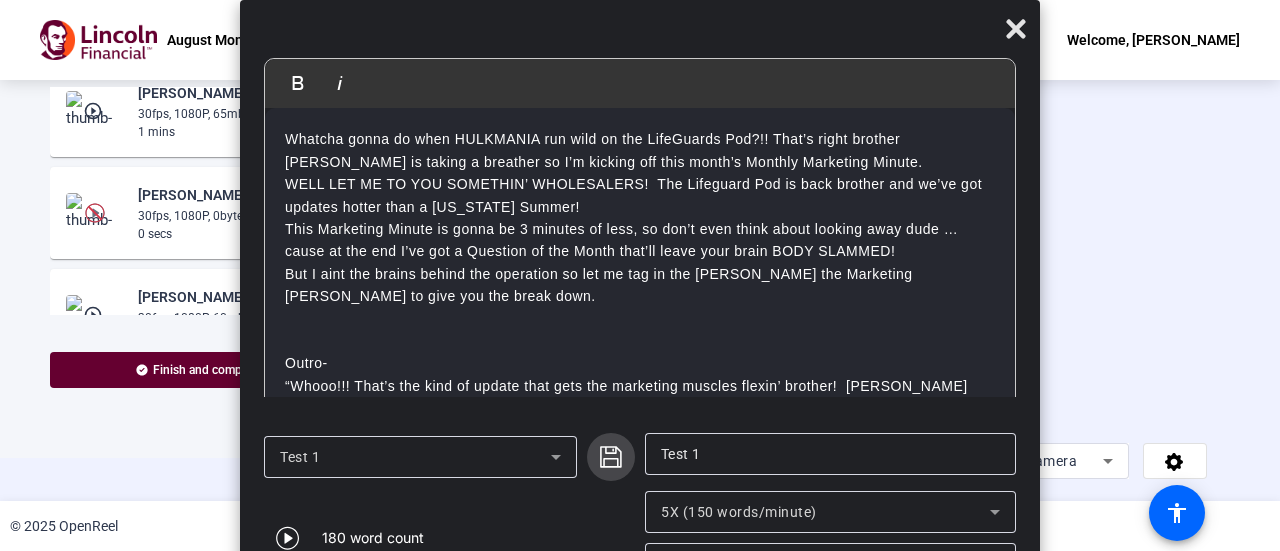 scroll, scrollTop: 833, scrollLeft: 0, axis: vertical 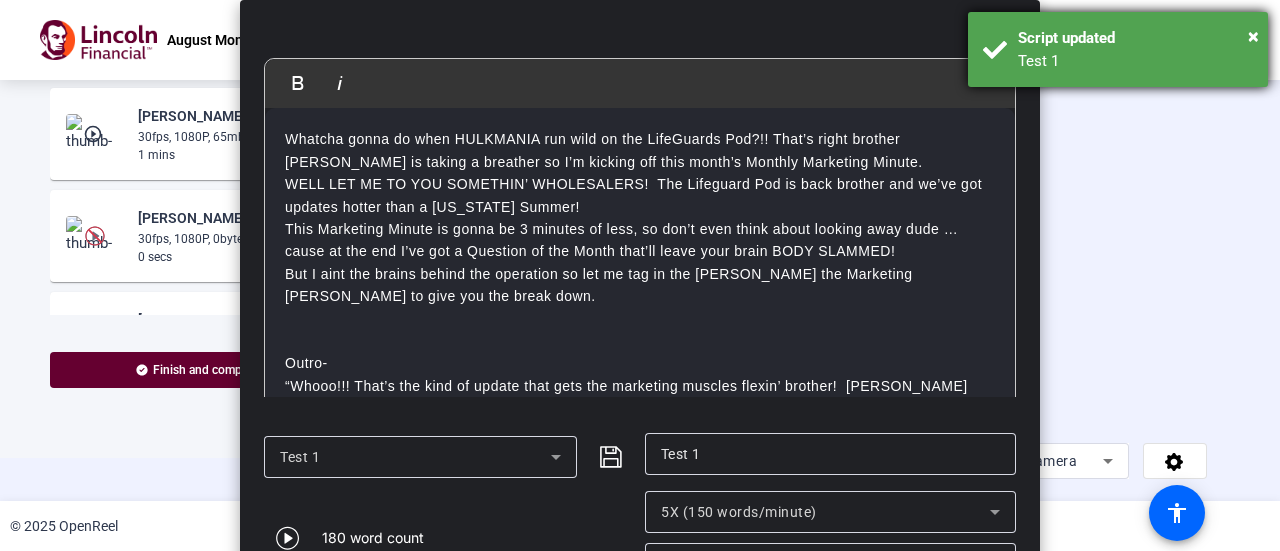 click on "×  Script updated   Test 1" at bounding box center (1118, 49) 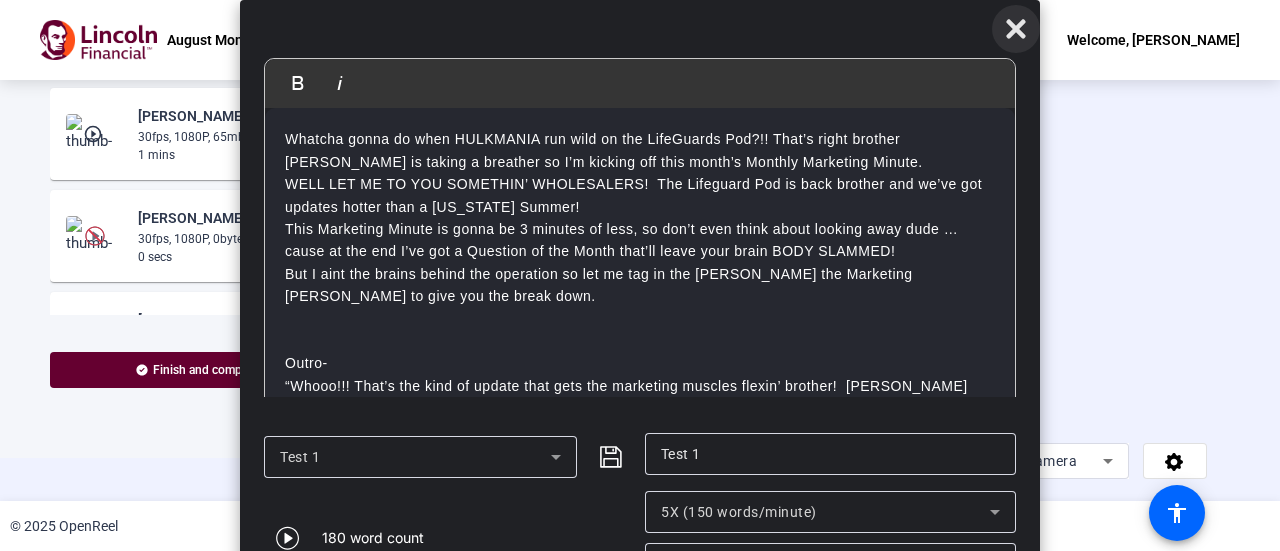 click 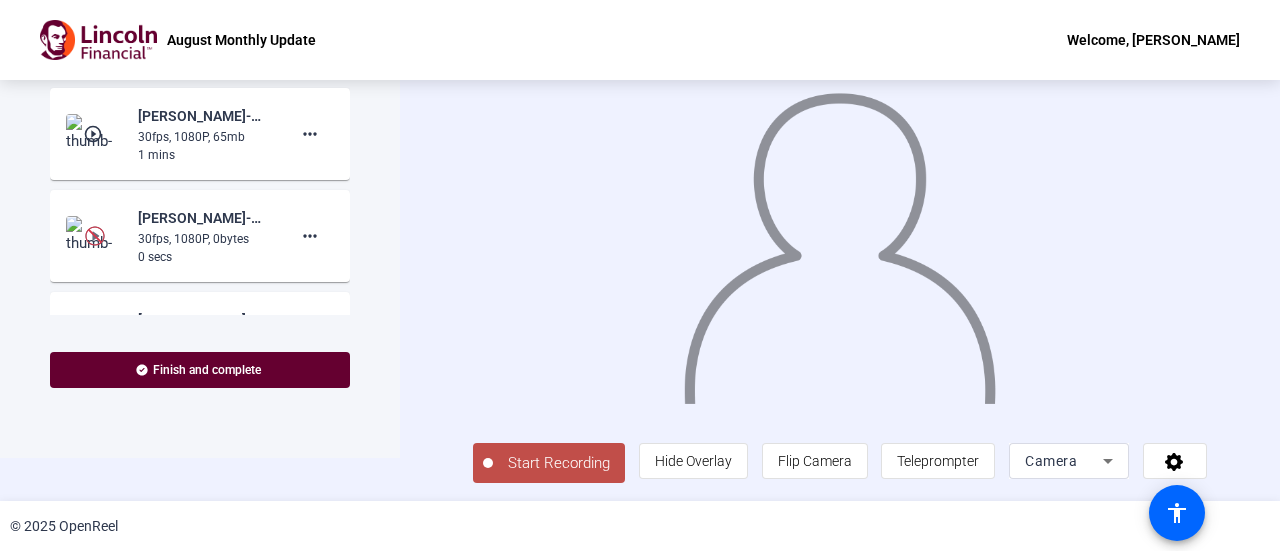 click on "Start Recording" 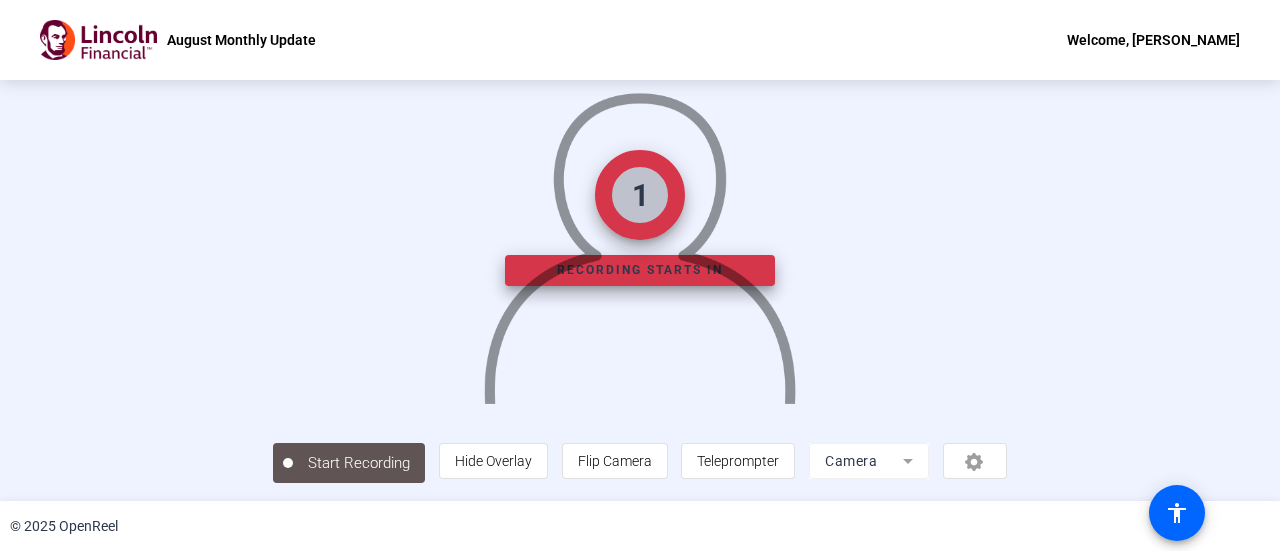 scroll, scrollTop: 140, scrollLeft: 0, axis: vertical 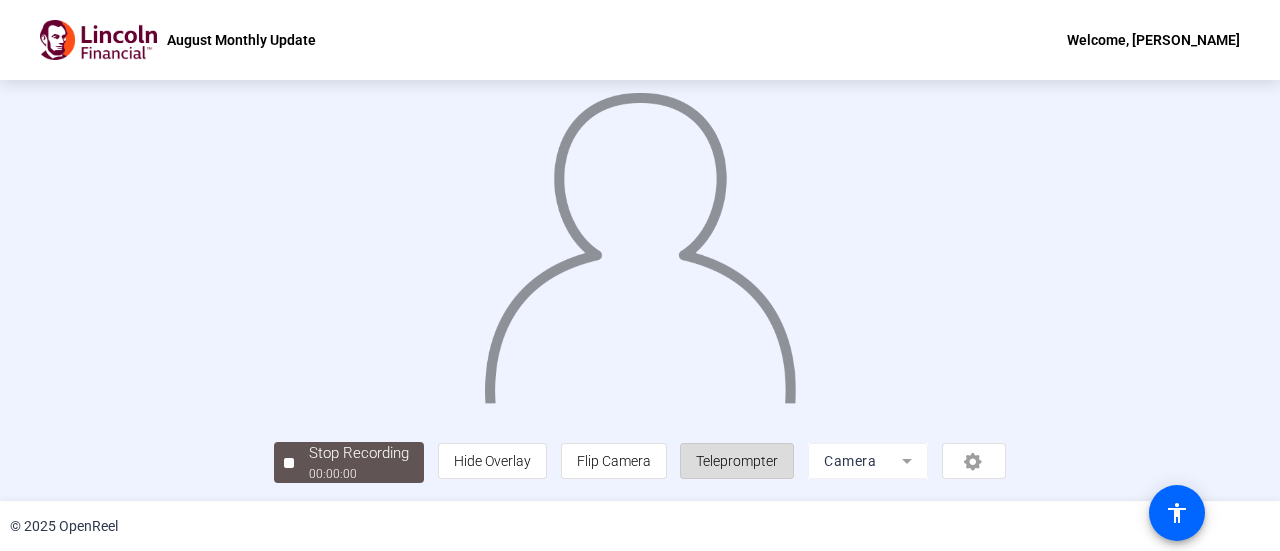 click on "Teleprompter" 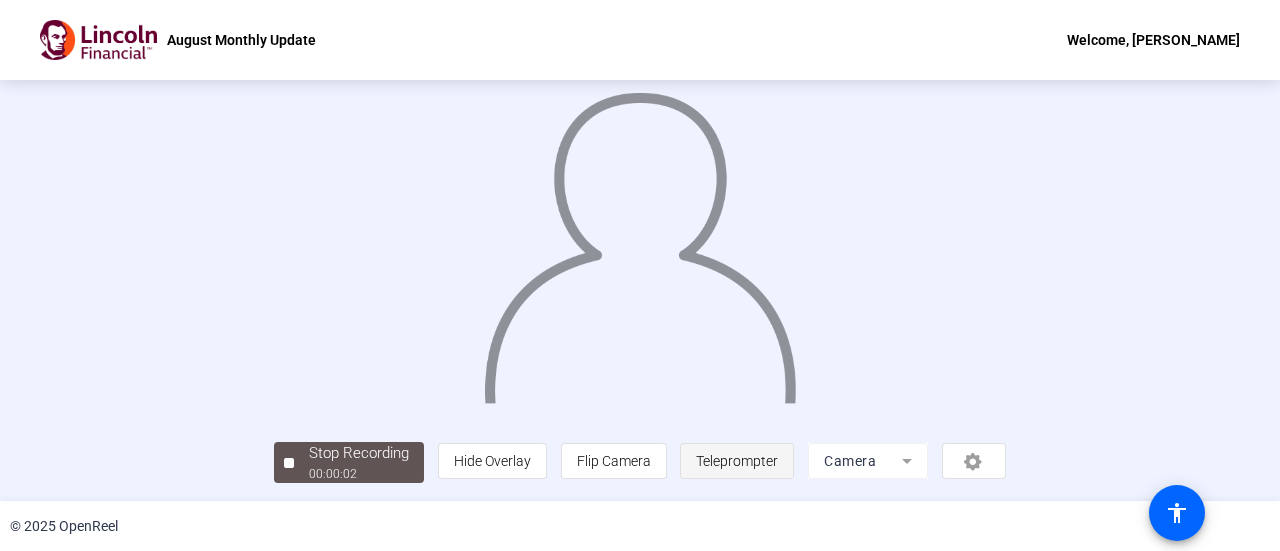 click on "Teleprompter" 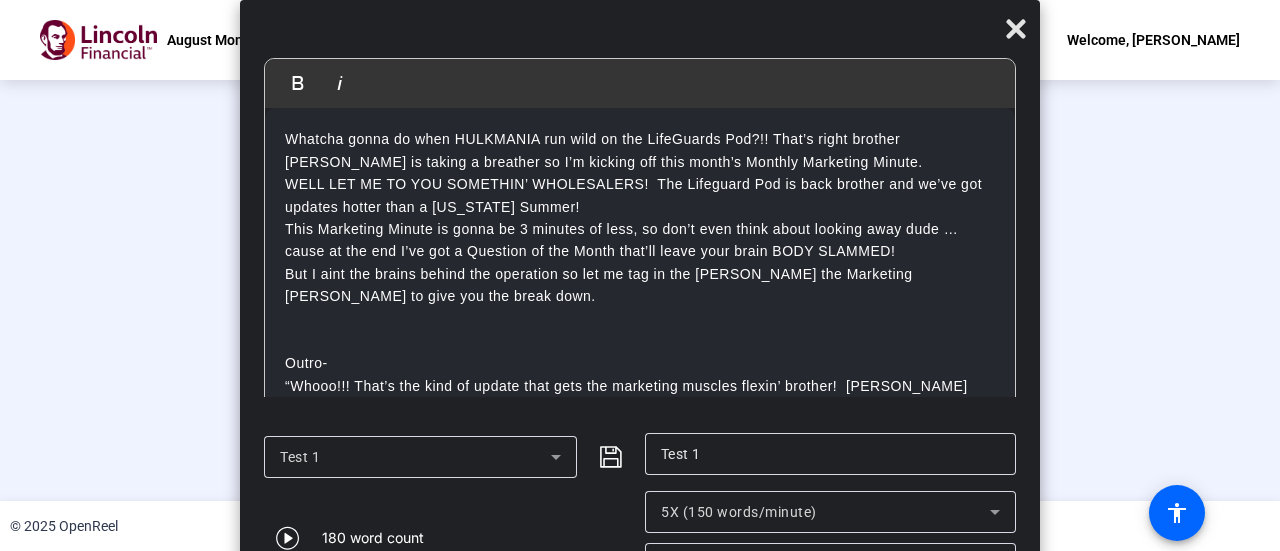 click on "5X (150 words/minute)" at bounding box center [825, 512] 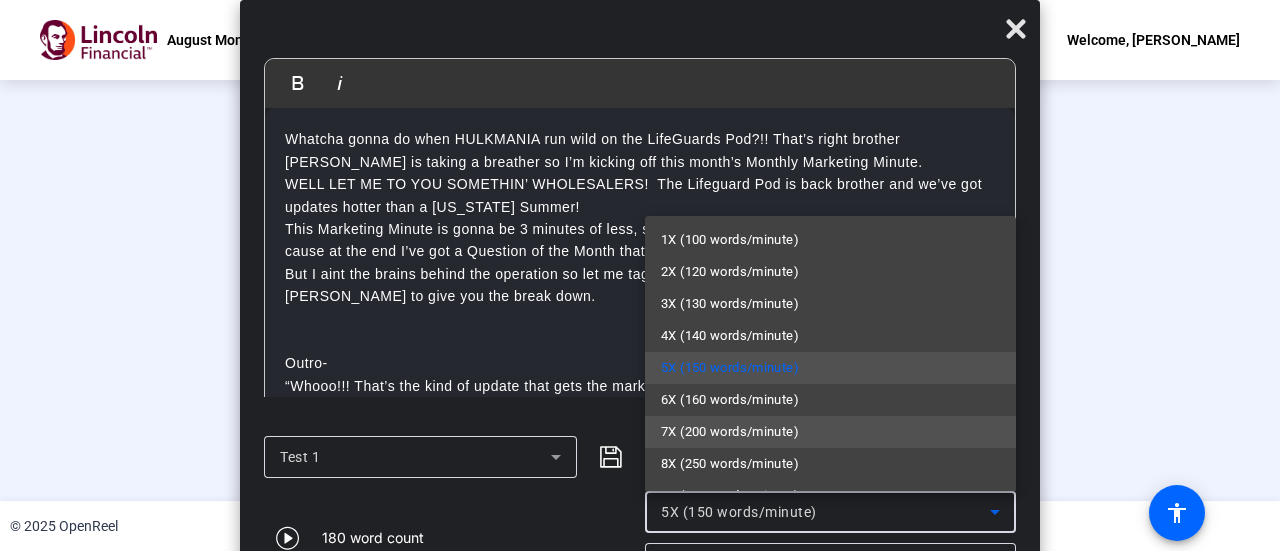 click on "7X (200 words/minute)" at bounding box center [730, 432] 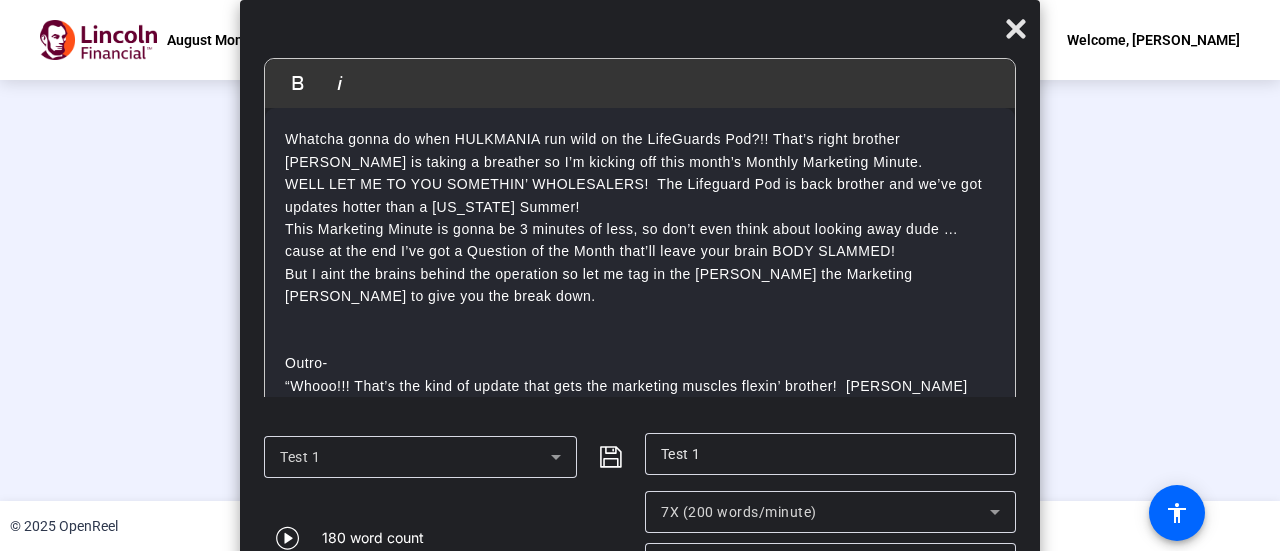click on "7X (200 words/minute) 20px" 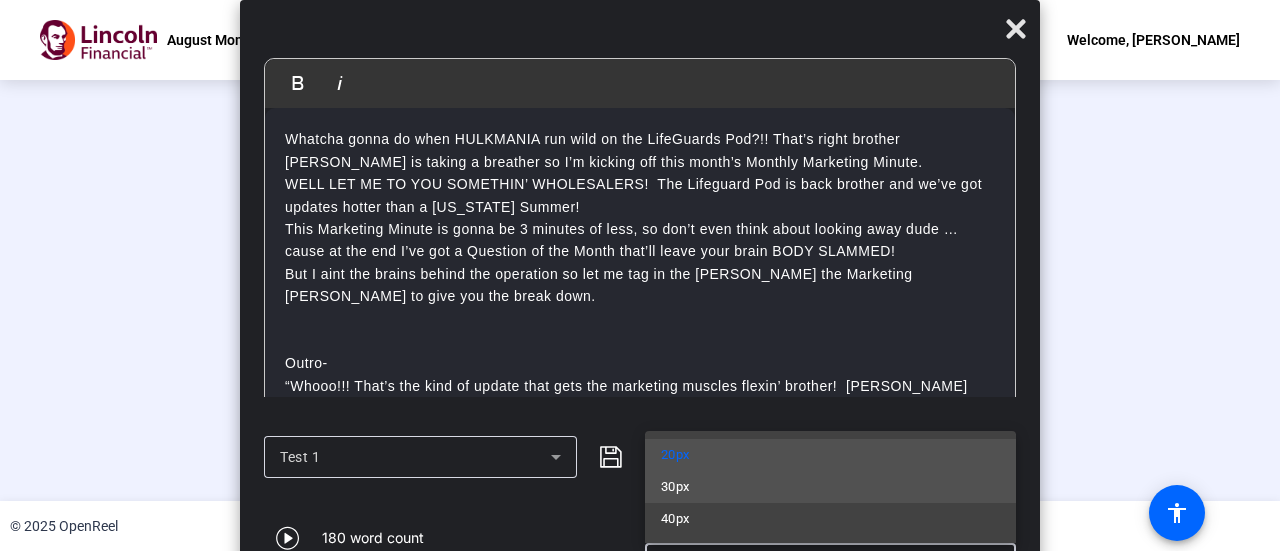click on "30px" at bounding box center (830, 487) 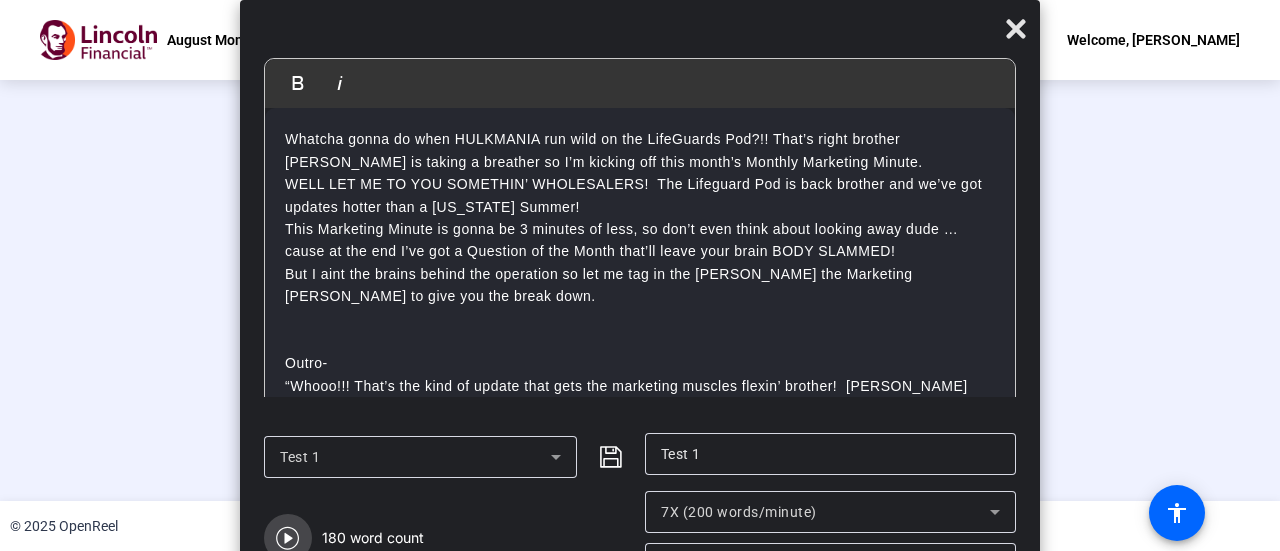 click 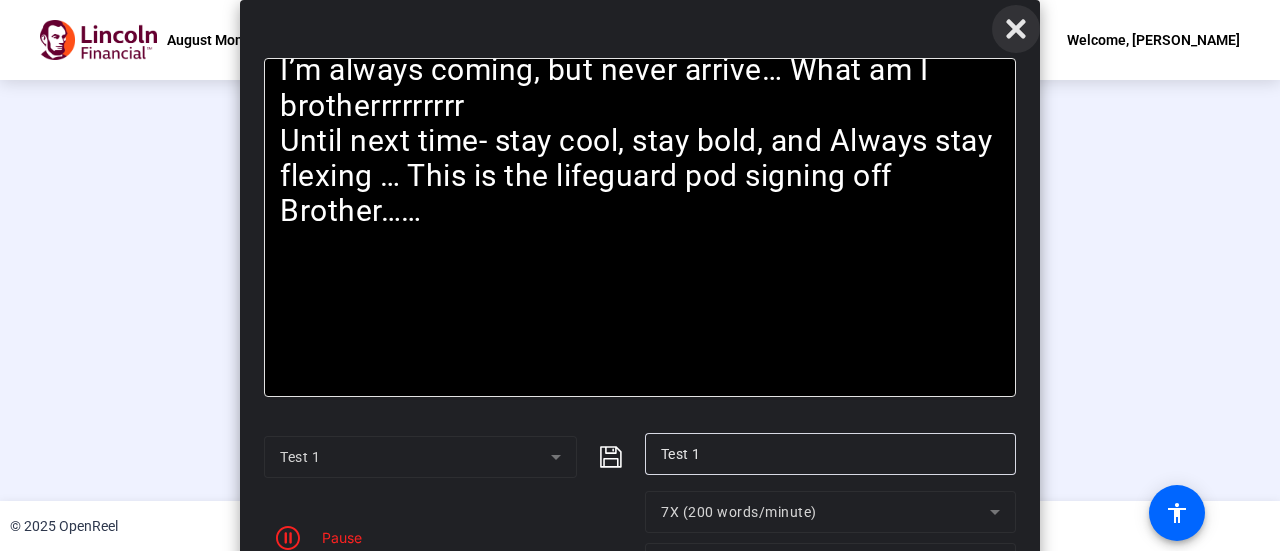 click 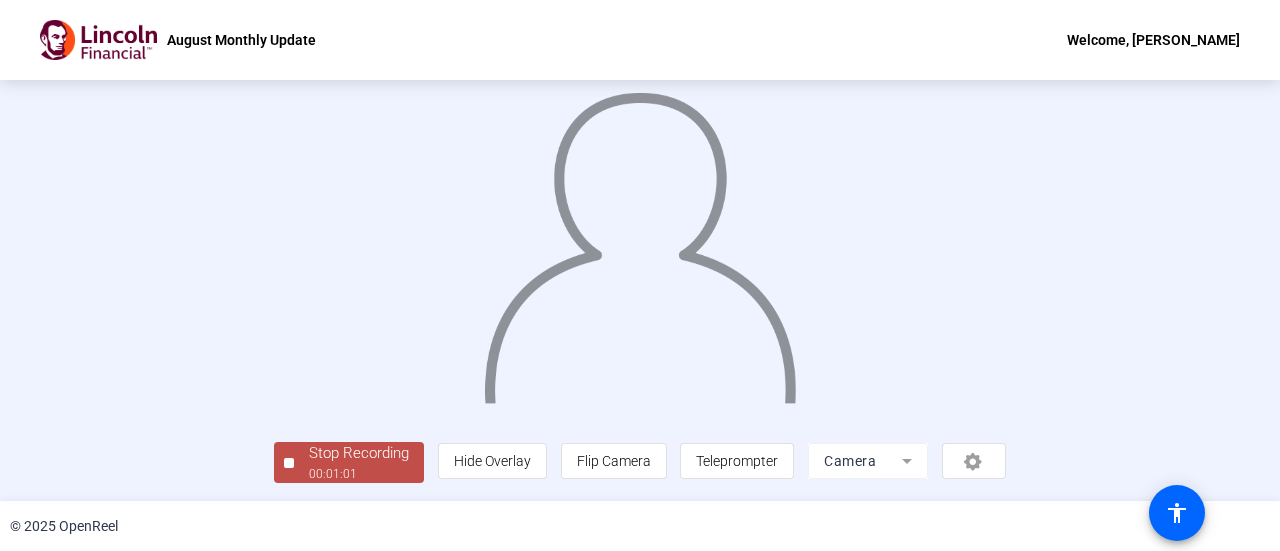 click on "00:01:01" 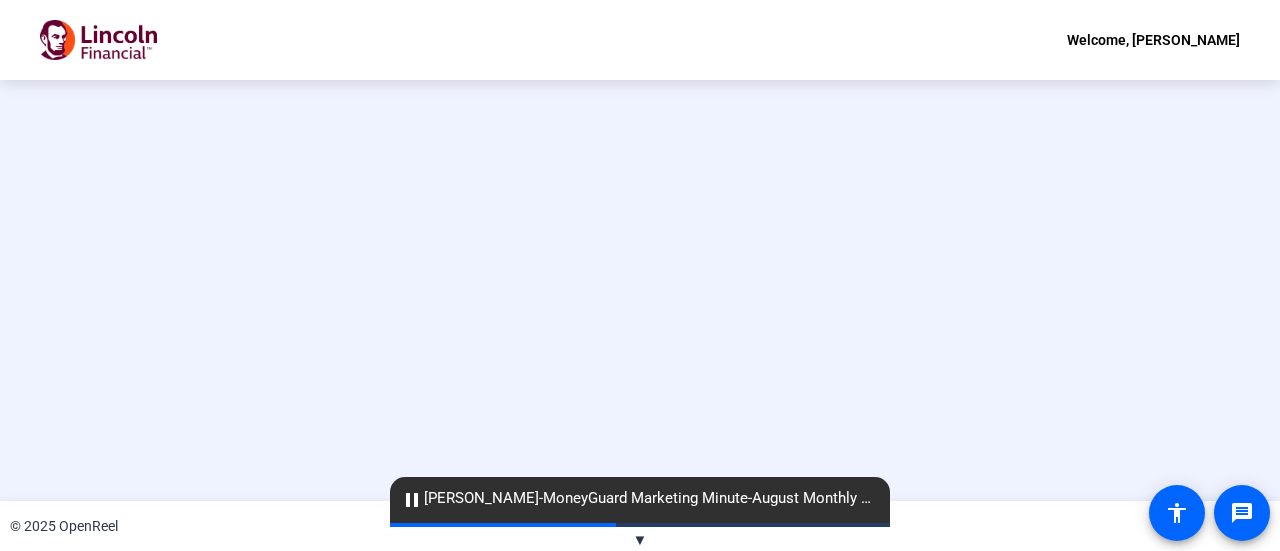 scroll, scrollTop: 0, scrollLeft: 0, axis: both 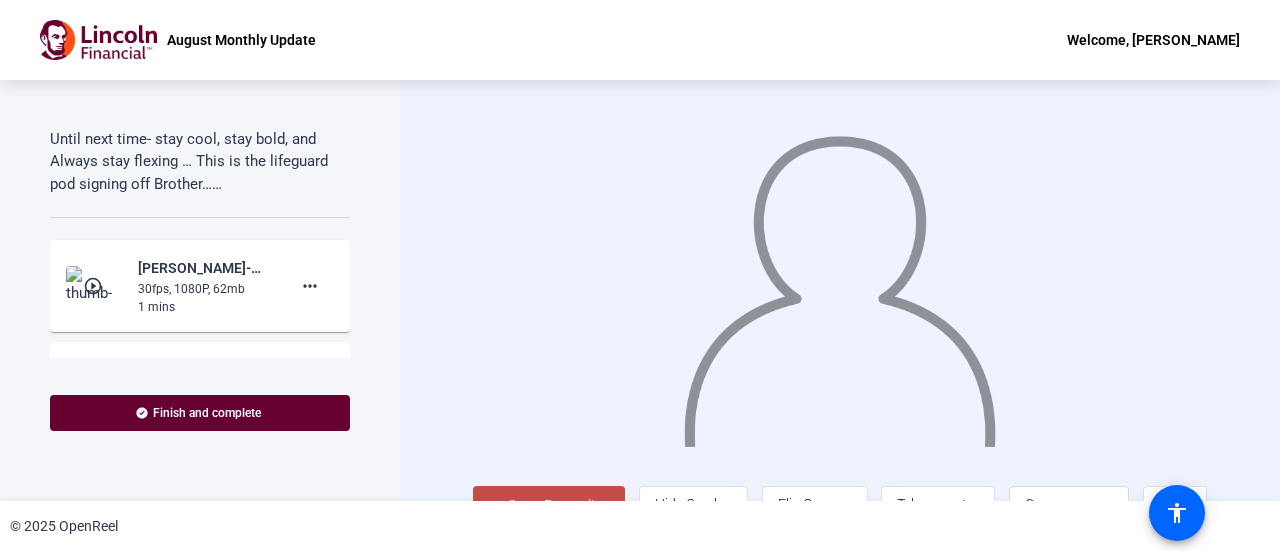 click on "play_circle_outline" 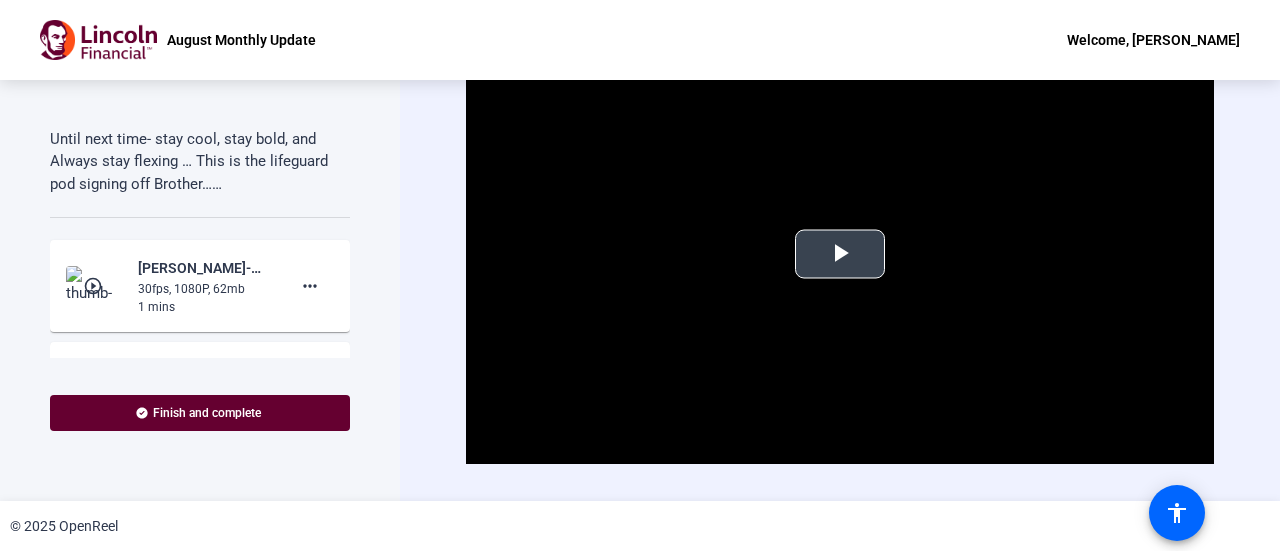 click at bounding box center (840, 254) 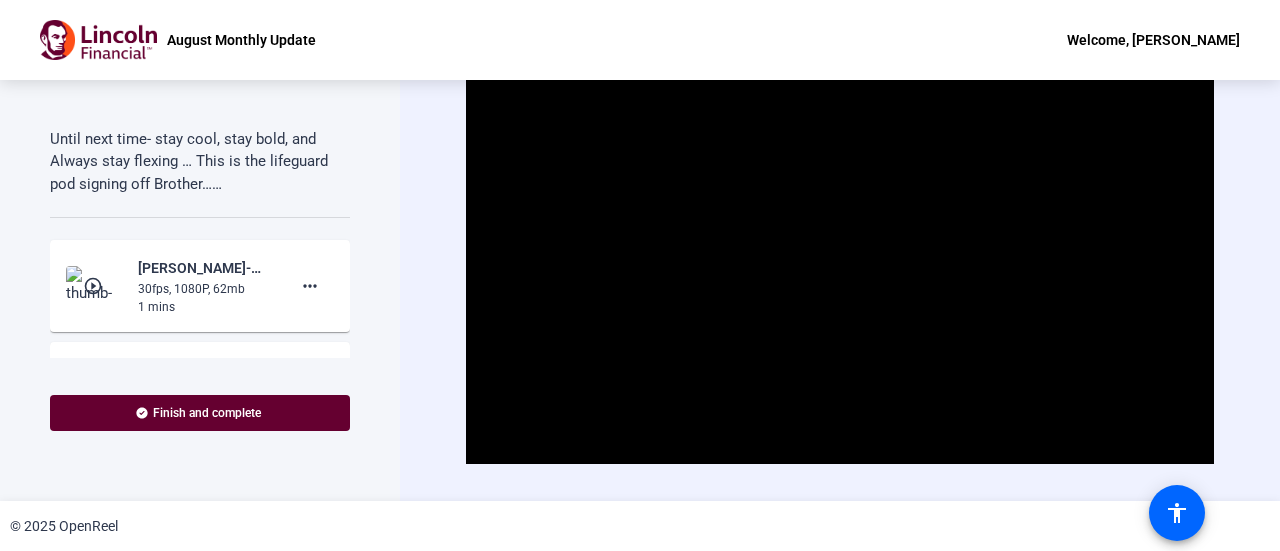 drag, startPoint x: 1275, startPoint y: 113, endPoint x: 822, endPoint y: 43, distance: 458.3765 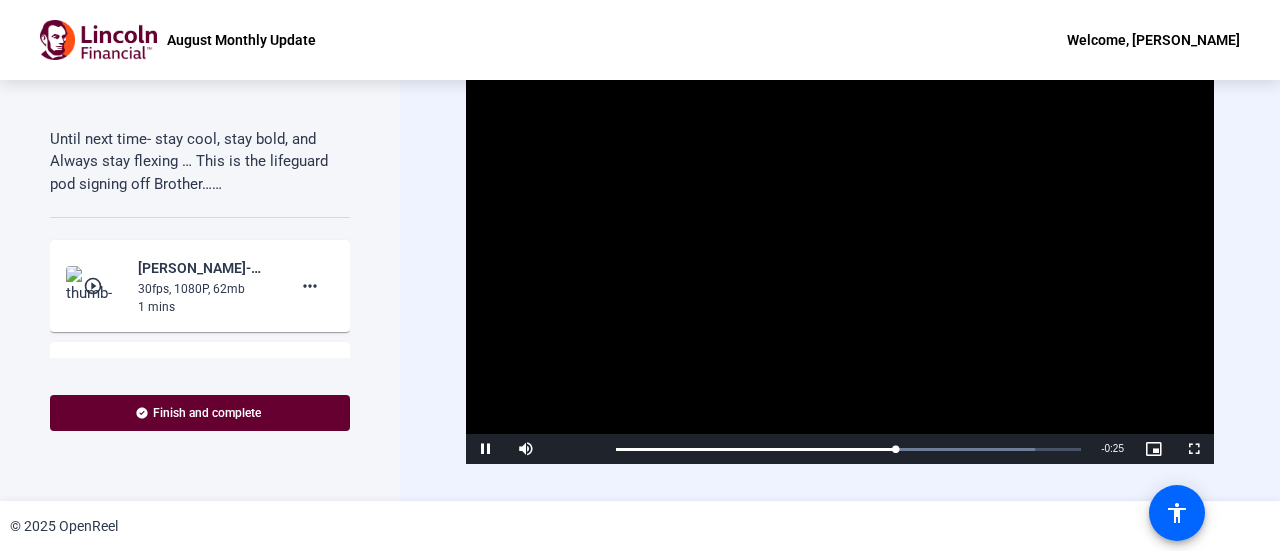 click at bounding box center (840, 253) 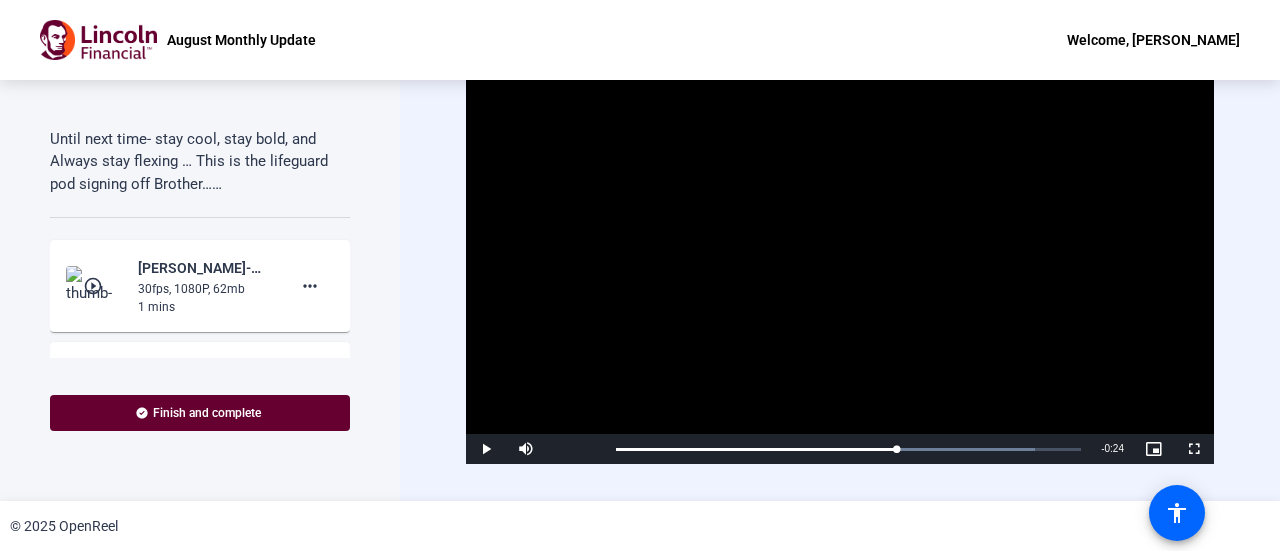 click at bounding box center (840, 253) 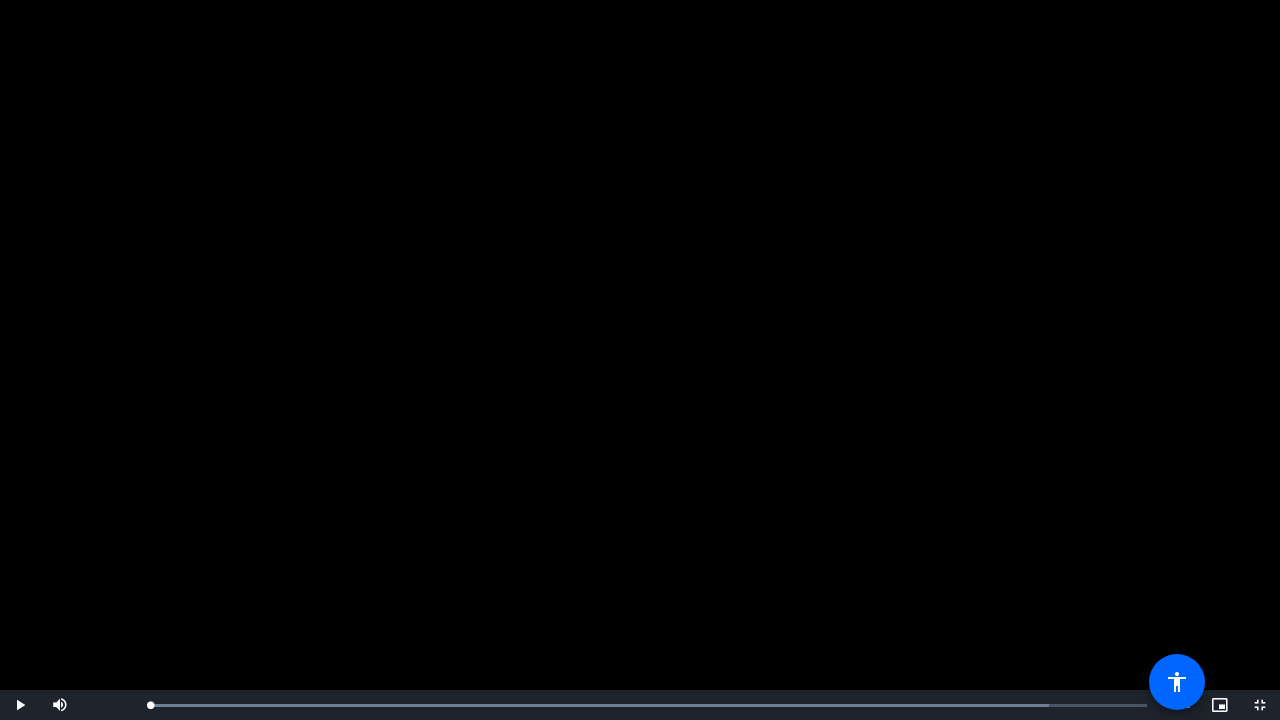 drag, startPoint x: 1118, startPoint y: 704, endPoint x: 14, endPoint y: 685, distance: 1104.1635 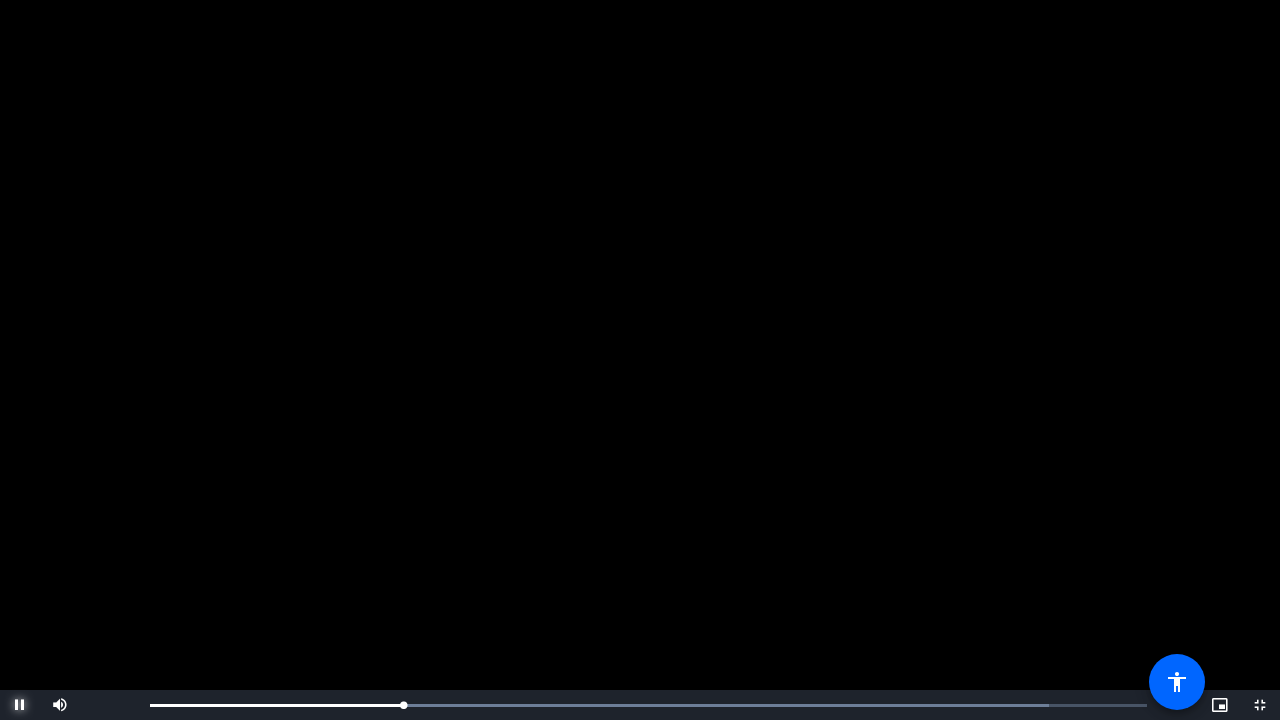 click at bounding box center (20, 705) 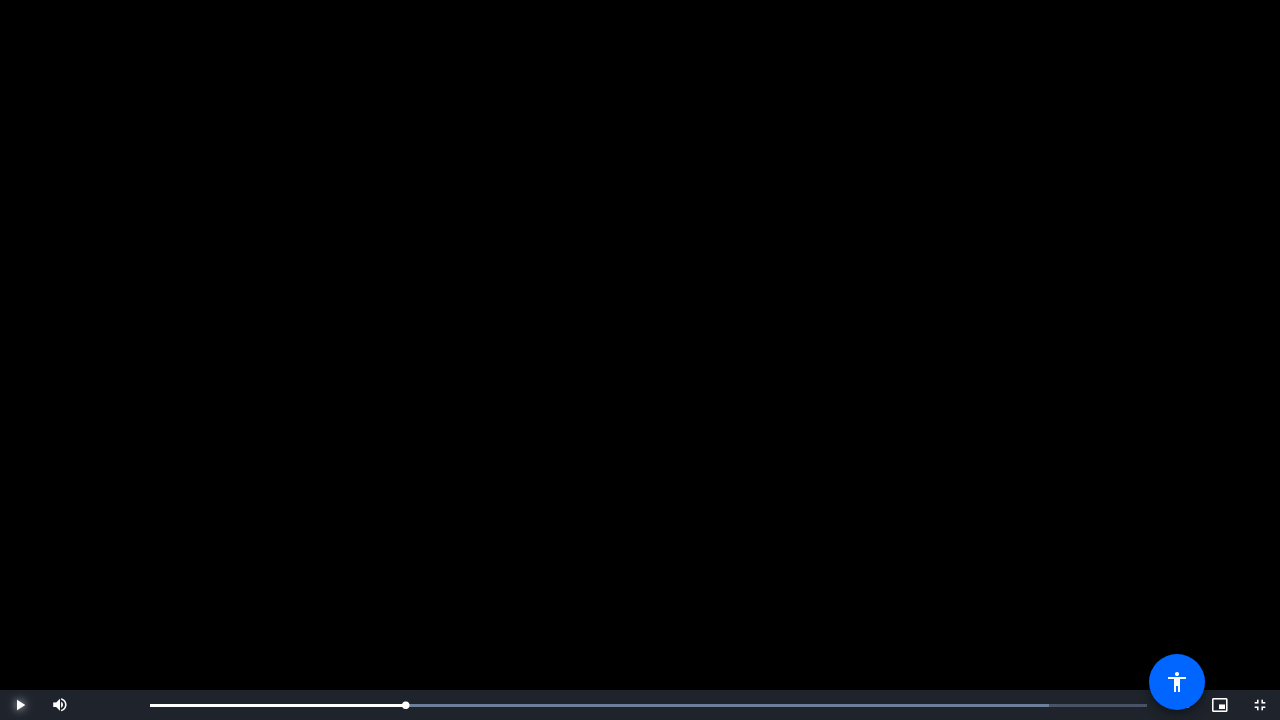 click at bounding box center (20, 705) 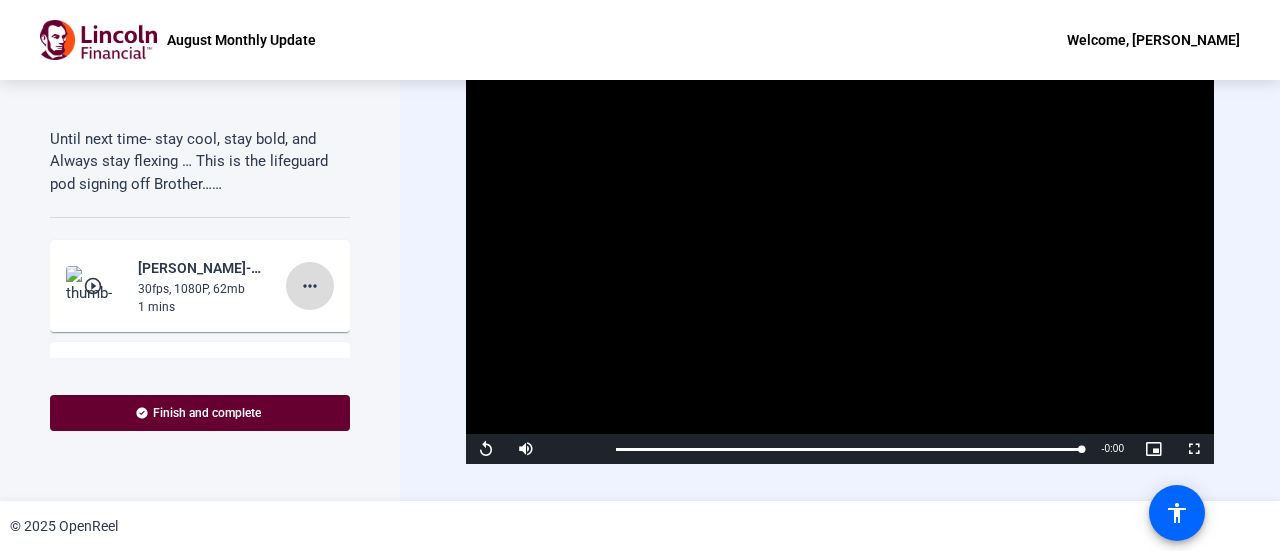 click on "more_horiz" 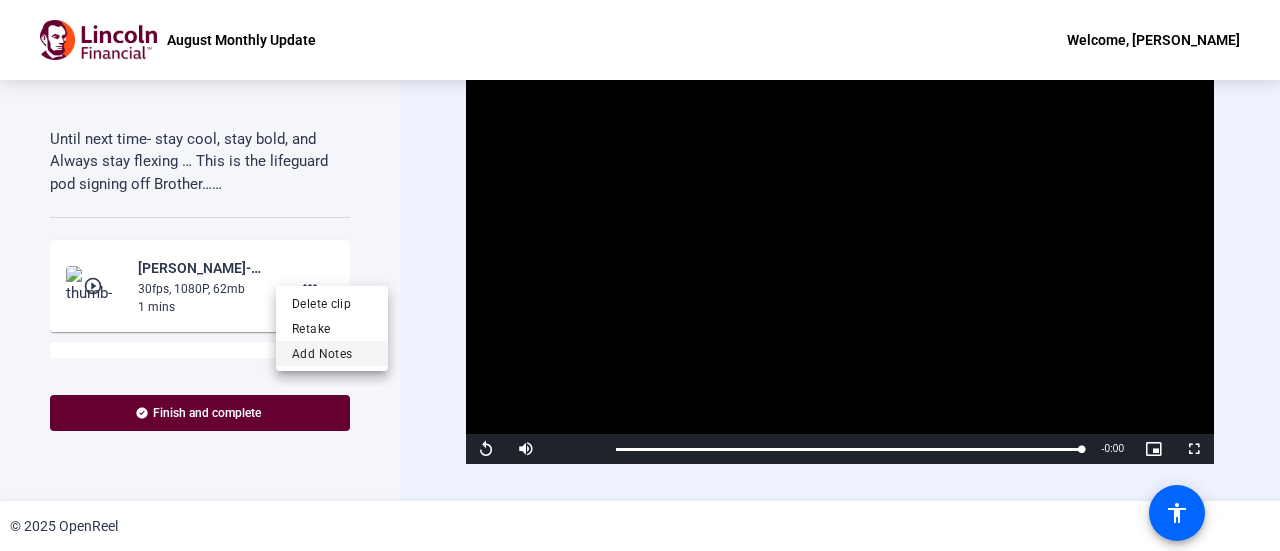 click on "Add Notes" at bounding box center (332, 354) 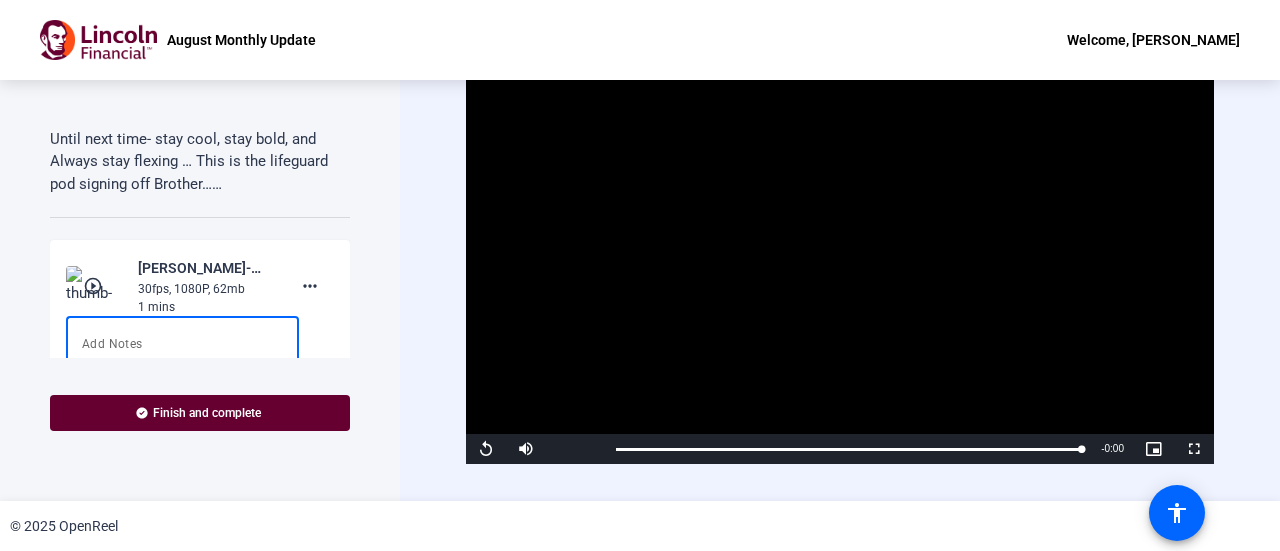 click at bounding box center (182, 356) 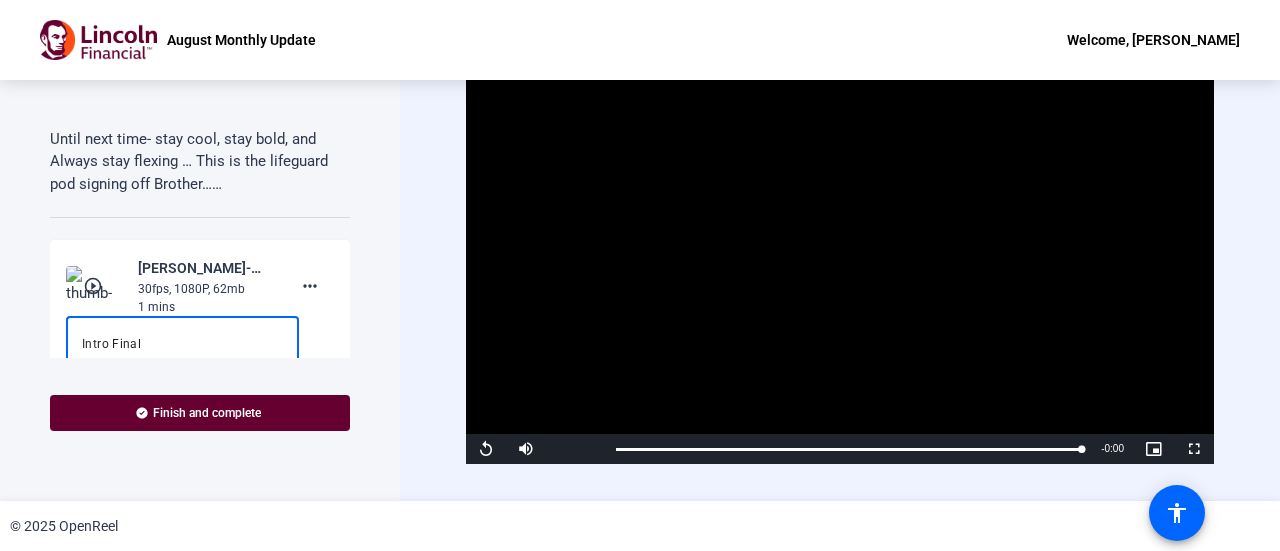type on "Intro Final" 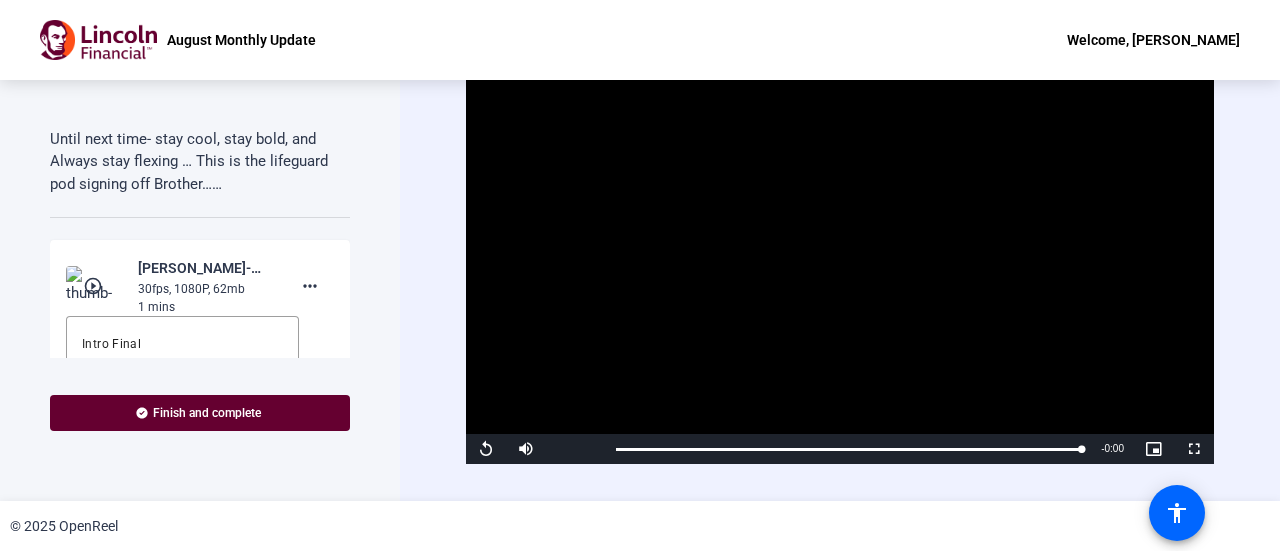 click on "Teleprompter Script Whatcha gonna do when HULKMANIA run wild on the LifeGuards Pod?!! That’s right brother Jimmy is taking a breather so I’m kicking off this month’s Monthly Marketing Minute.  WELL LET ME TO YOU SOMETHIN’ WHOLESALERS!  The Lifeguard Pod is back brother and we’ve got updates hotter than a Florida Summer! This Marketing Minute is gonna be 3 minutes of less, so don’t even think about looking away dude … cause at the end I’ve got a Question of the Month that’ll leave your brain BODY SLAMMED! But I aint the brains behind the operation so let me tag in the Jimmy the Marketing Man Savage to give you the break down. Outro- “Whooo!!! That’s the kind of update that gets the marketing muscles flexin’ brother!  Big wins and even better things on the horizon! Now before I hit the cannon ball of truth .. here’s your Questions of the month: I’m always coming, but never arrive… What am I brotherrrrrrrrr  Start Recording  play_circle_outline   30fps, 1080P, 62mb  1 mins save" 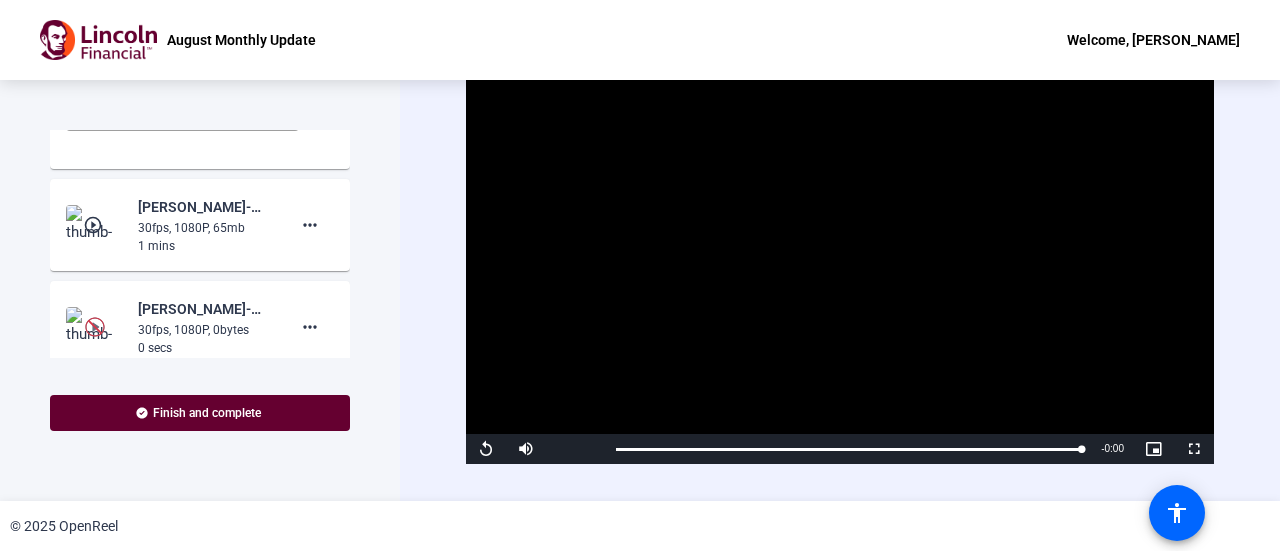 scroll, scrollTop: 1010, scrollLeft: 0, axis: vertical 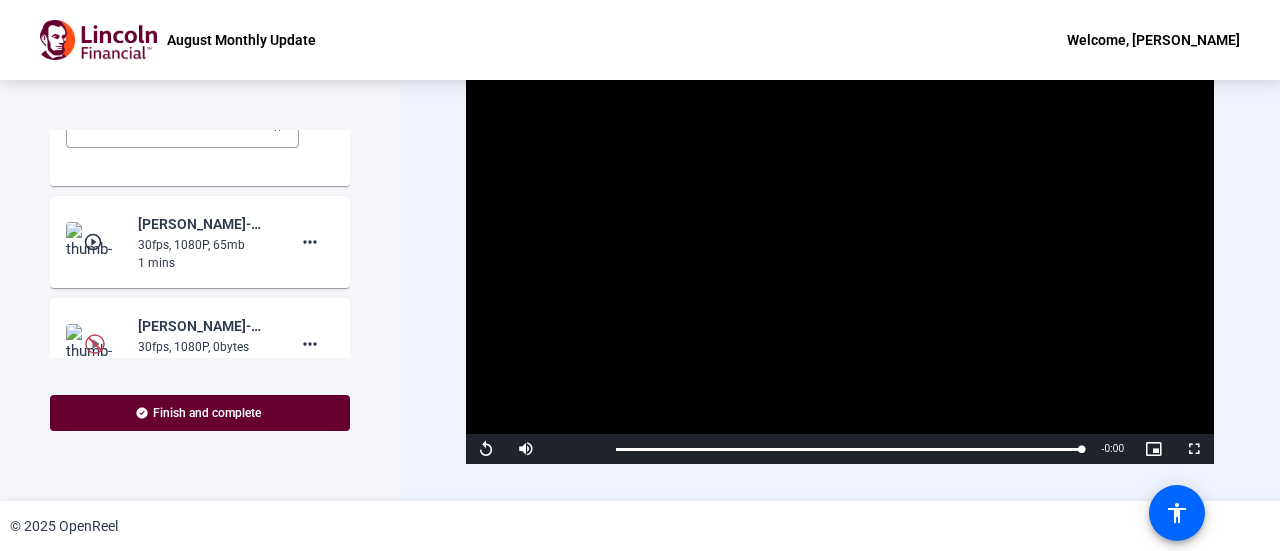 click on "play_circle_outline" 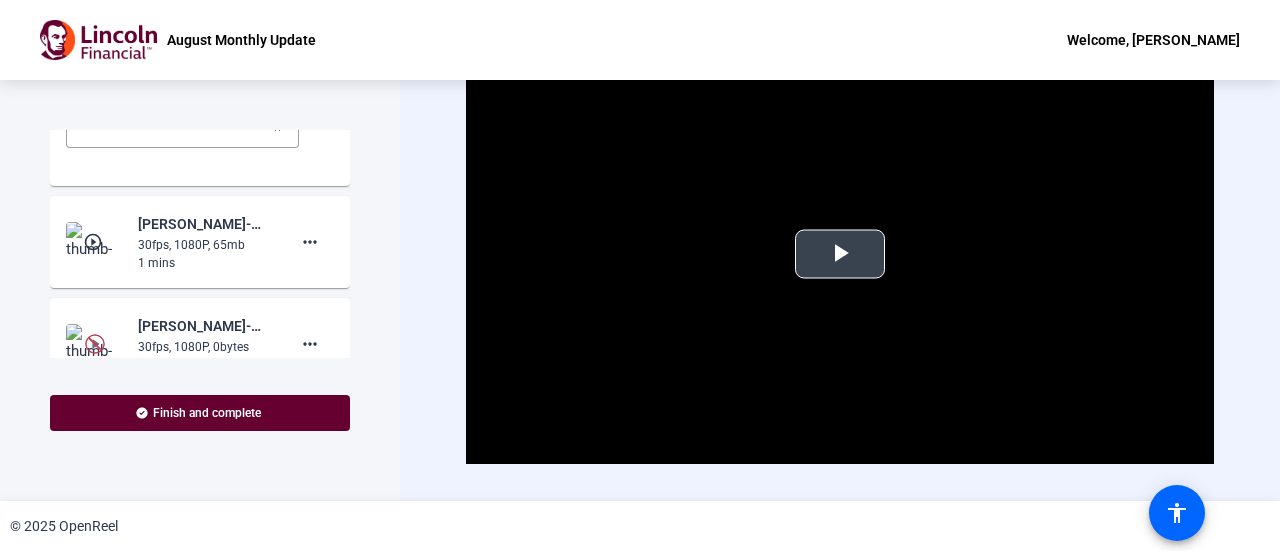 click at bounding box center [840, 254] 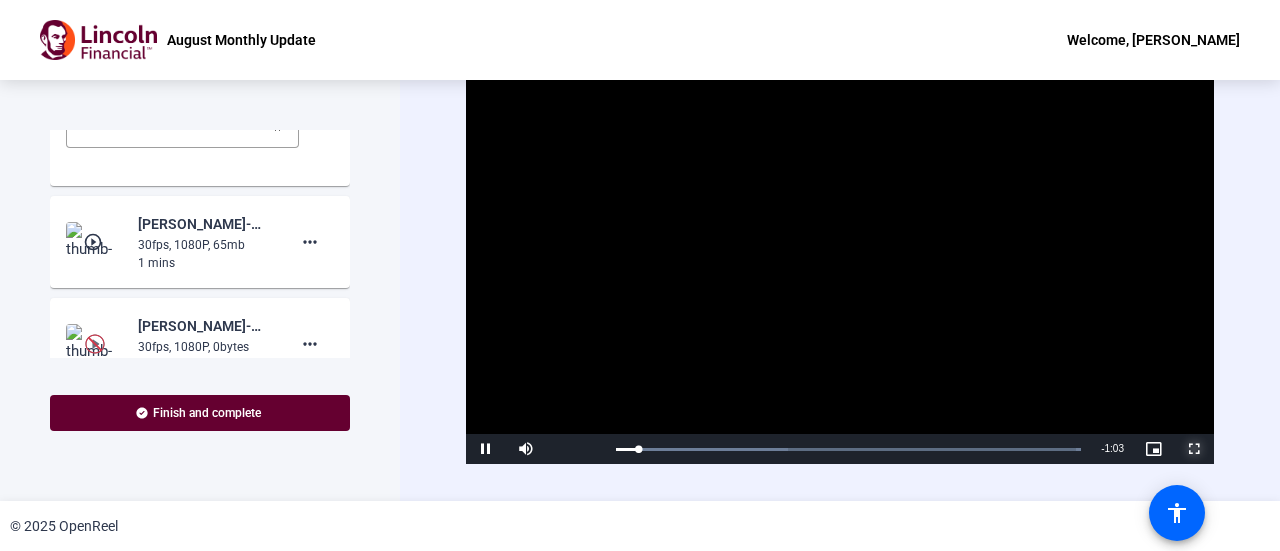 drag, startPoint x: 1182, startPoint y: 451, endPoint x: 1182, endPoint y: 572, distance: 121 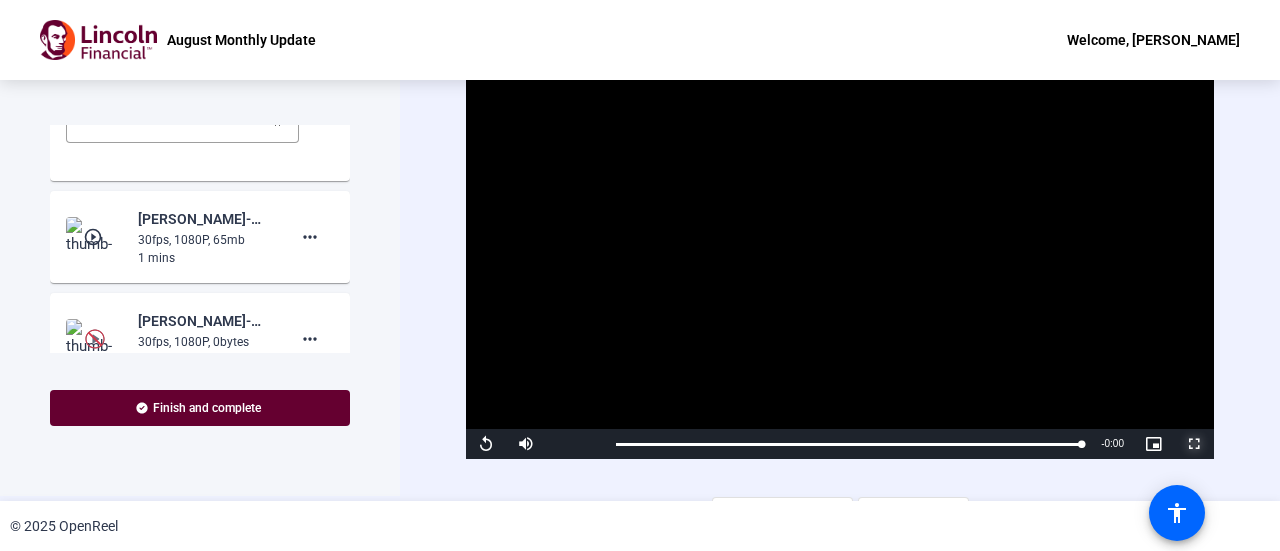 scroll, scrollTop: 0, scrollLeft: 0, axis: both 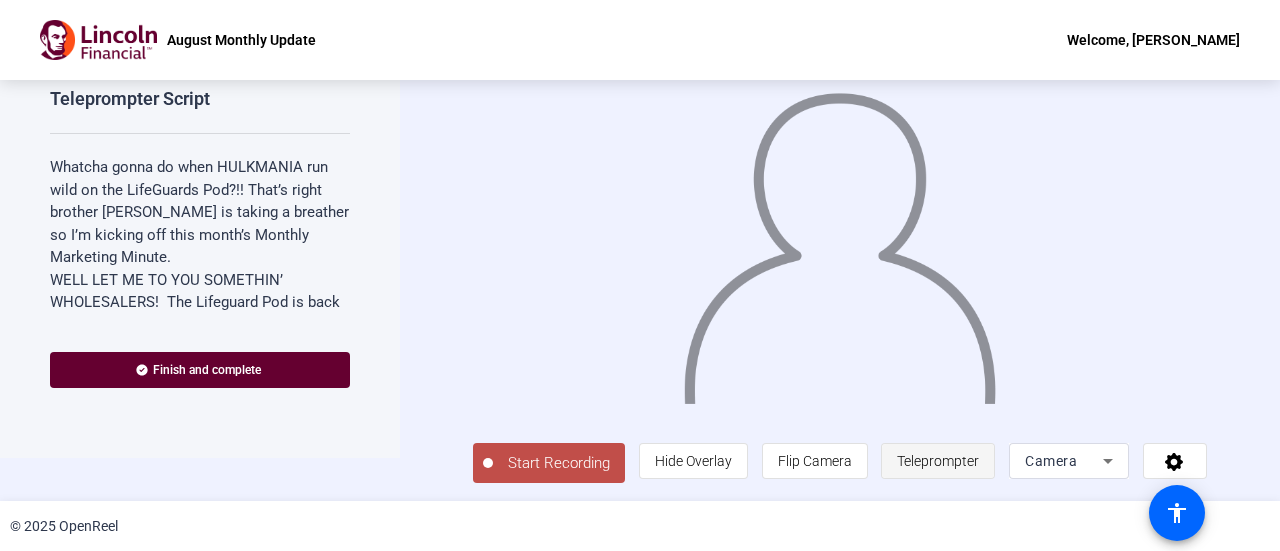 click on "Teleprompter" 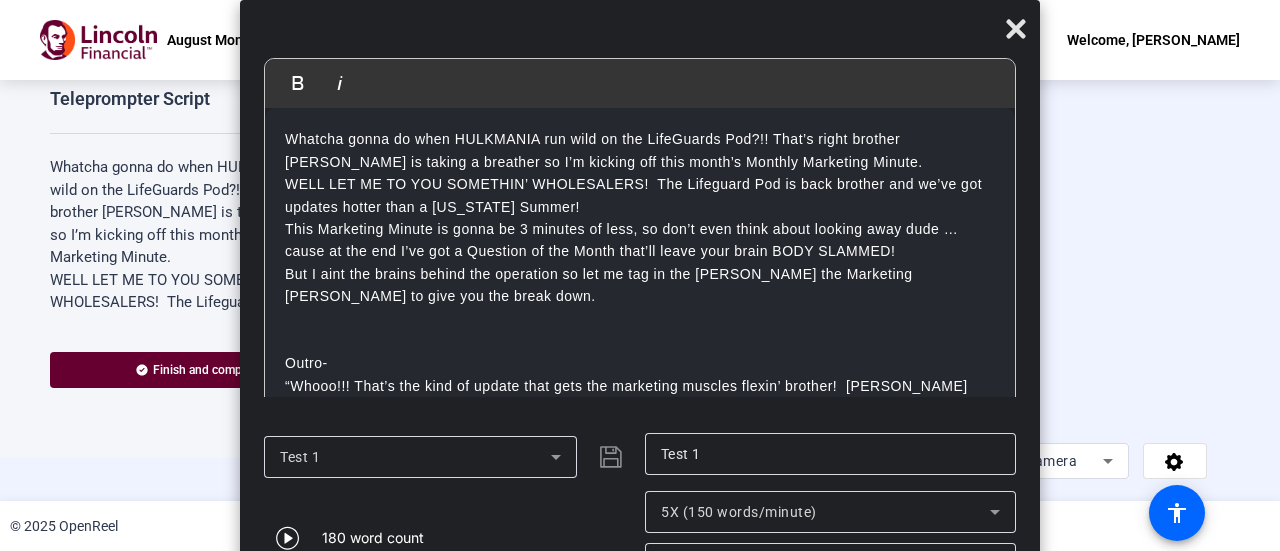 click 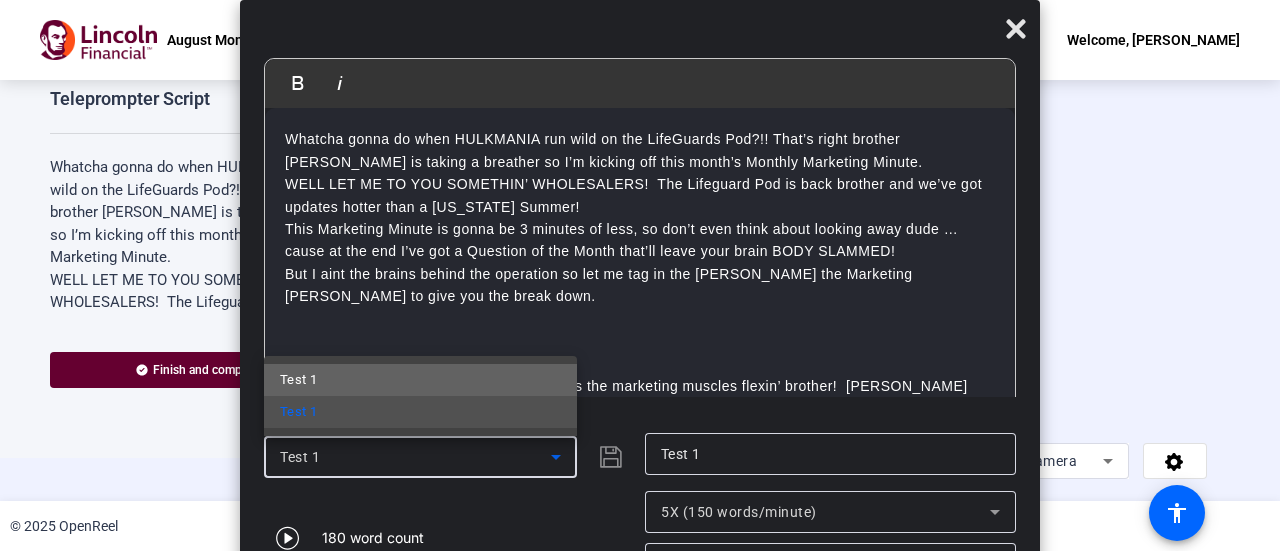 click on "Test 1" at bounding box center (420, 380) 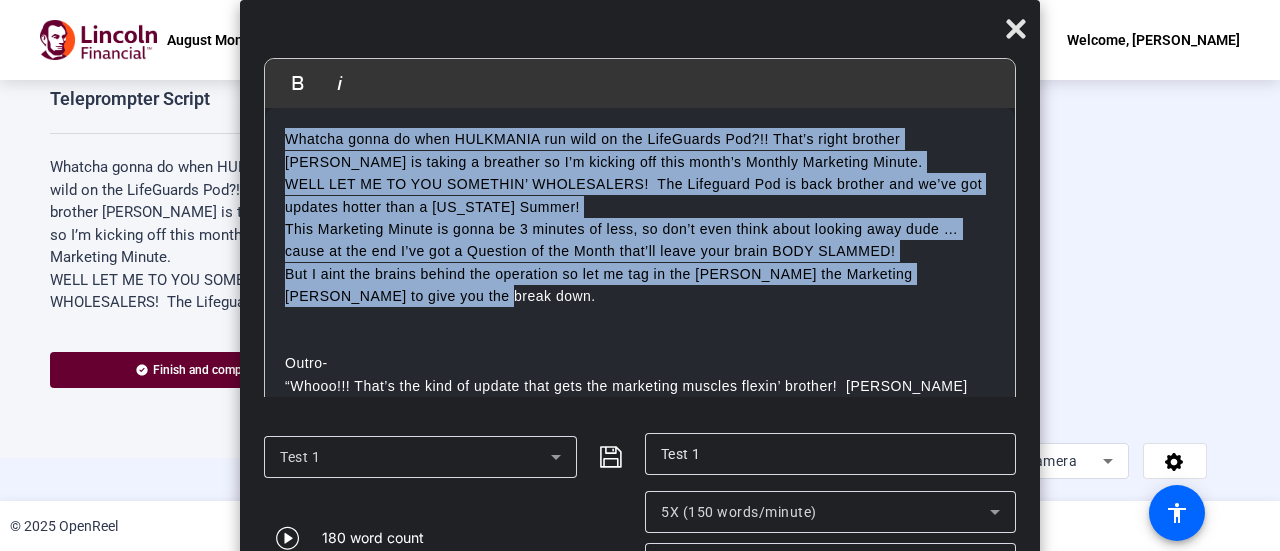 drag, startPoint x: 445, startPoint y: 295, endPoint x: 277, endPoint y: 116, distance: 245.4893 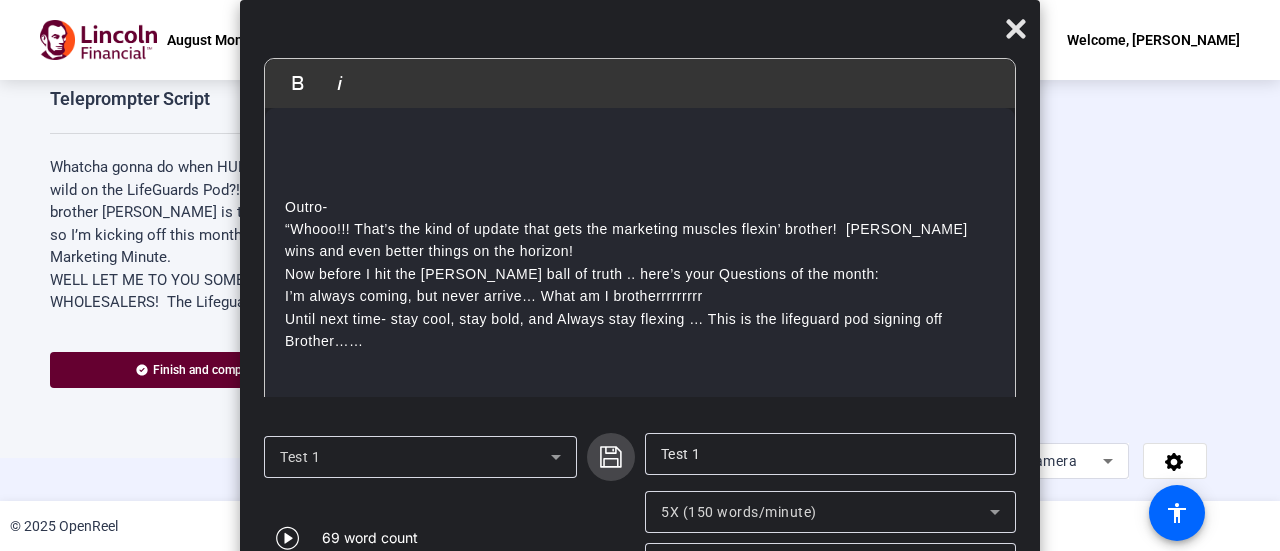 click 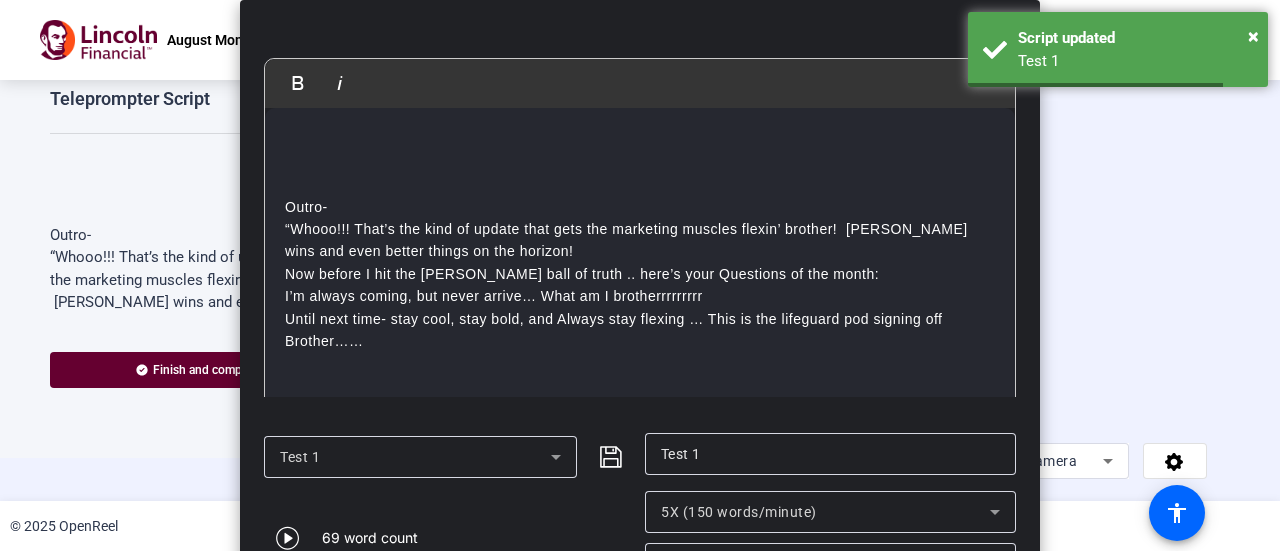 click at bounding box center (640, 33) 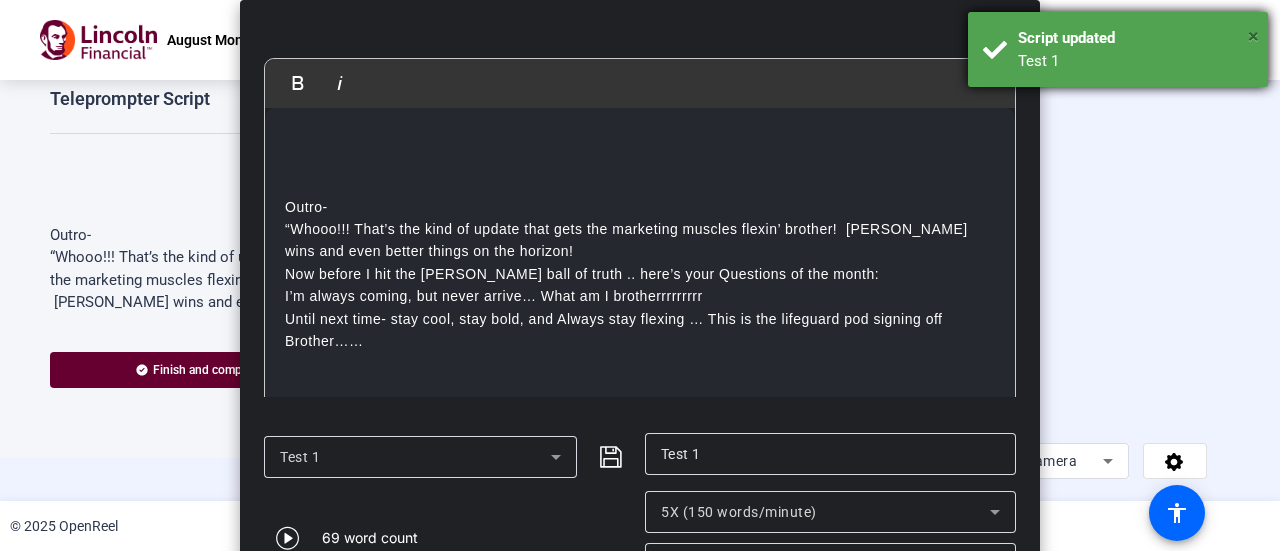 click on "×" at bounding box center (1253, 36) 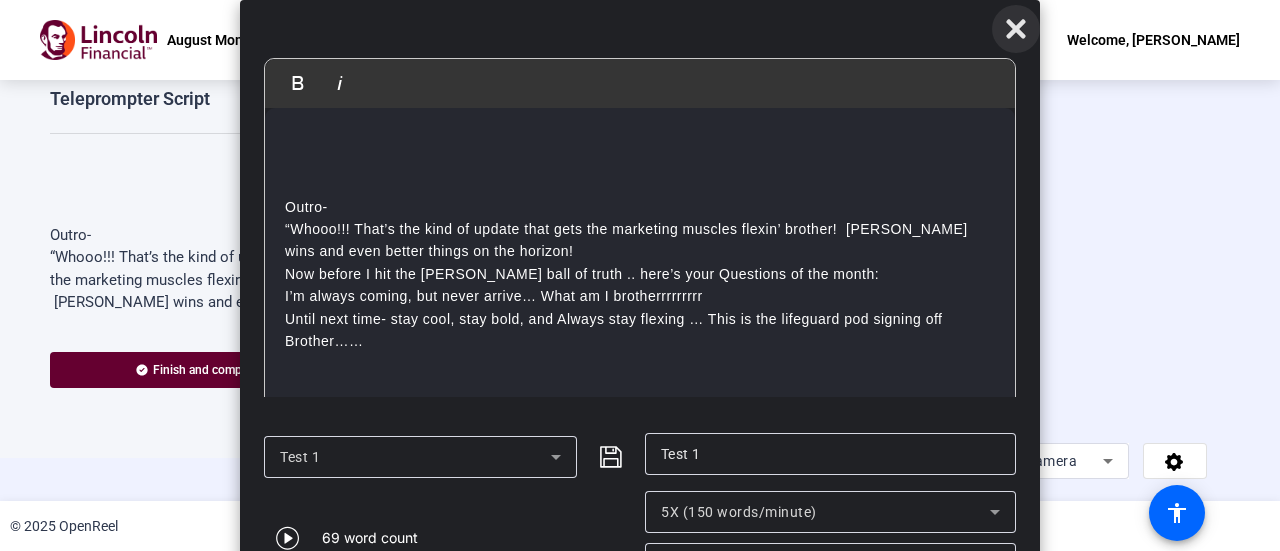 click 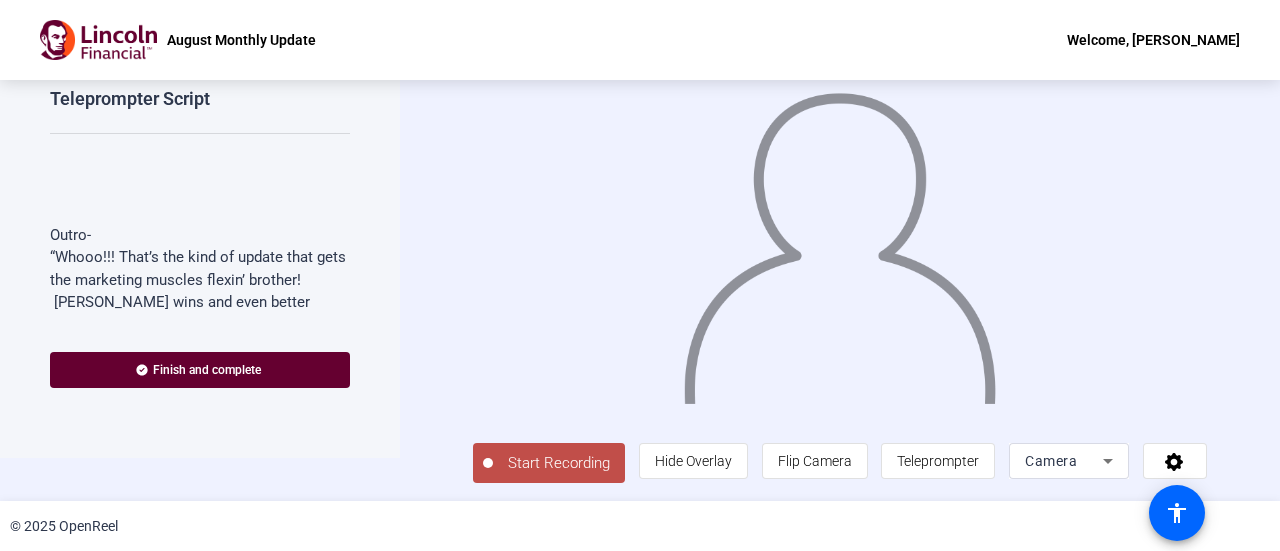 click on "Start Recording" 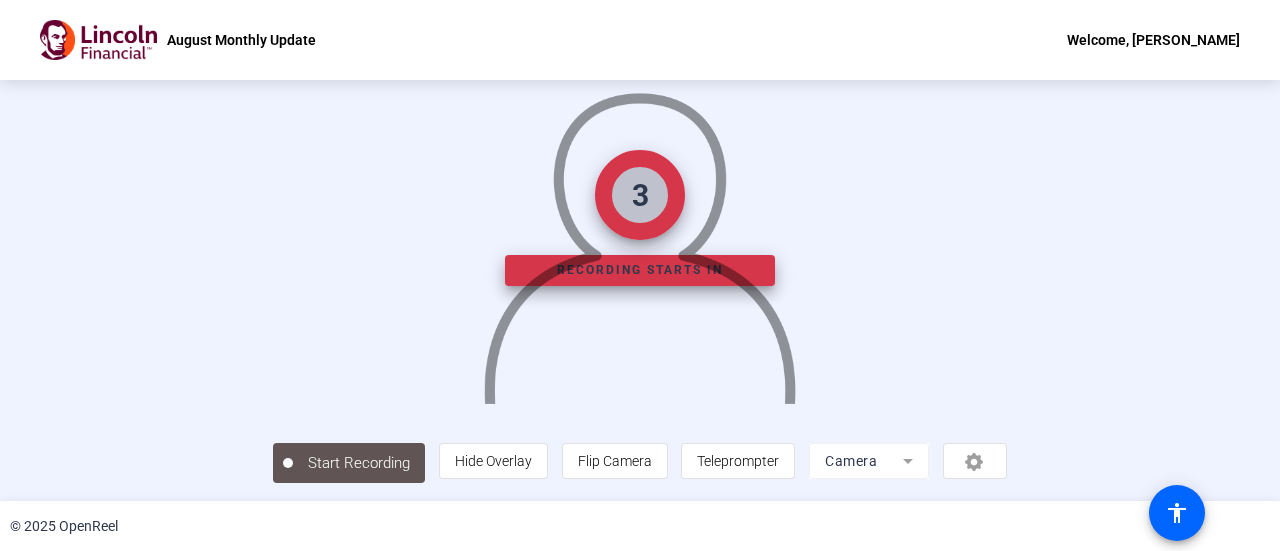 scroll, scrollTop: 0, scrollLeft: 0, axis: both 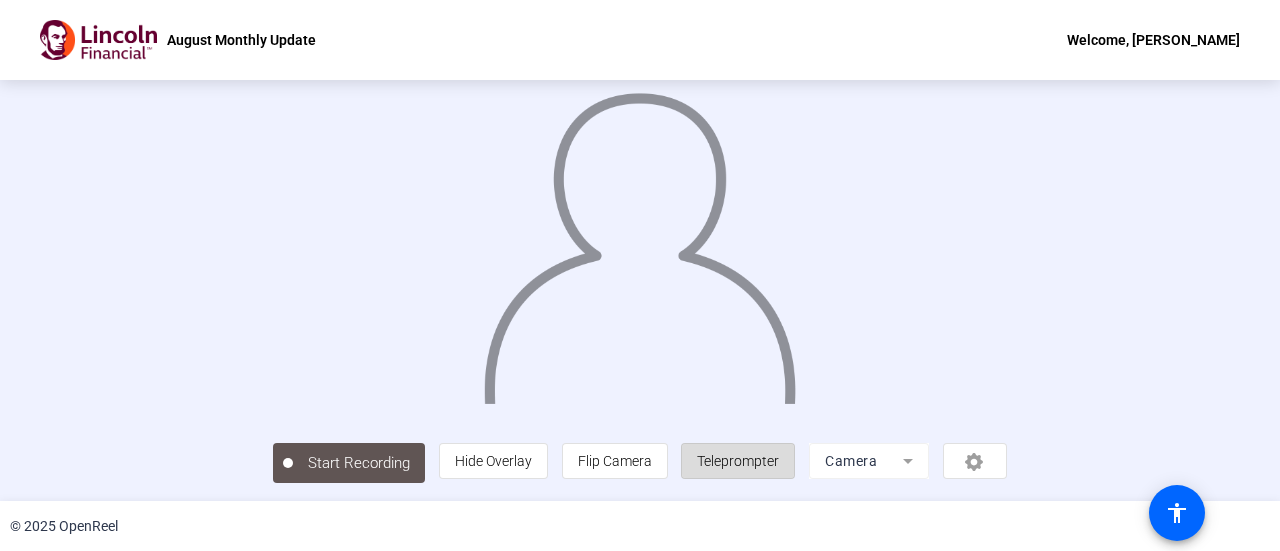click on "Teleprompter" 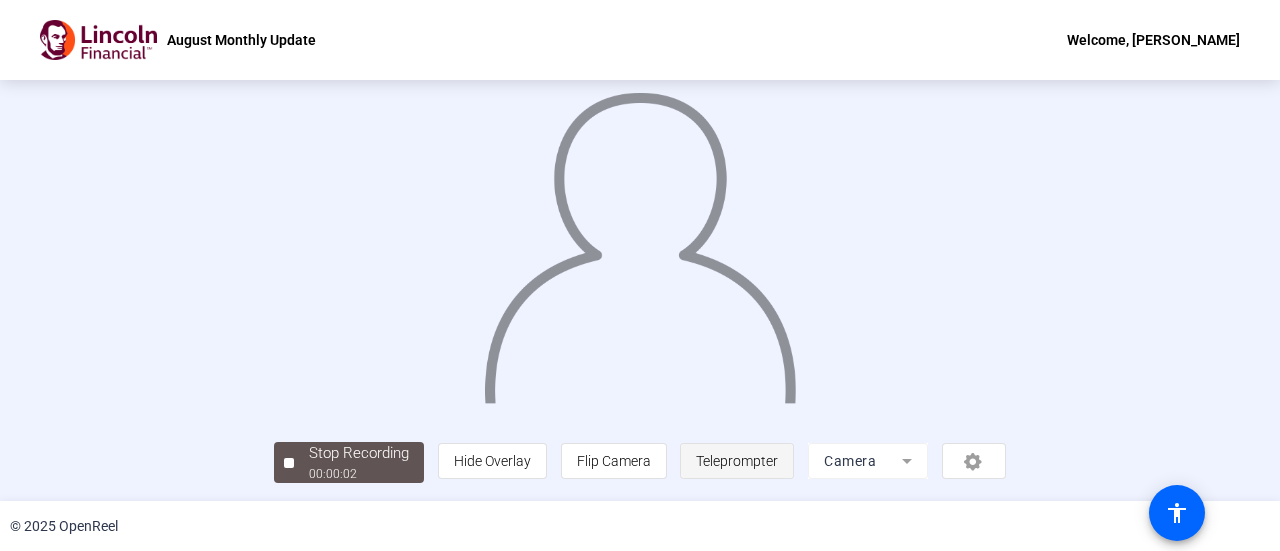 click on "Teleprompter" 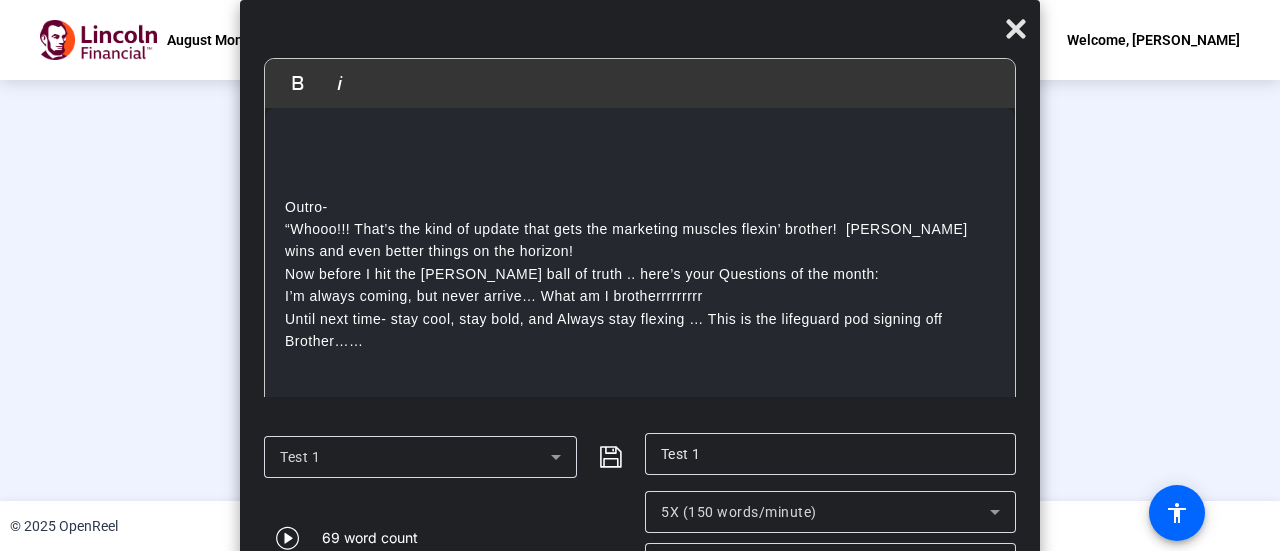 click on "5X (150 words/minute)" at bounding box center (739, 512) 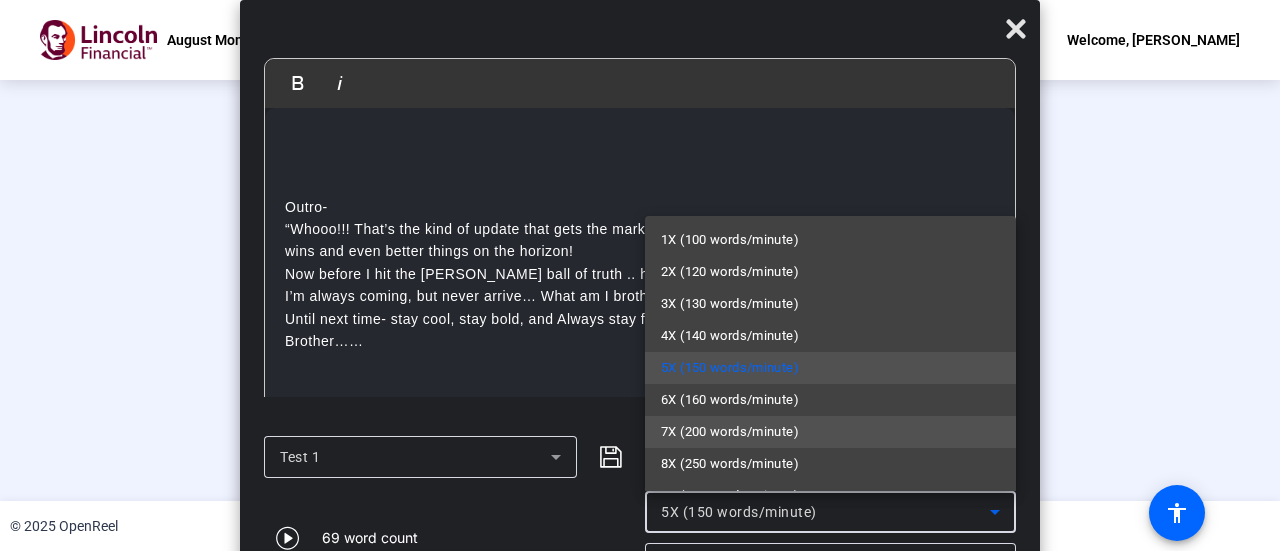 click on "7X (200 words/minute)" at bounding box center [730, 432] 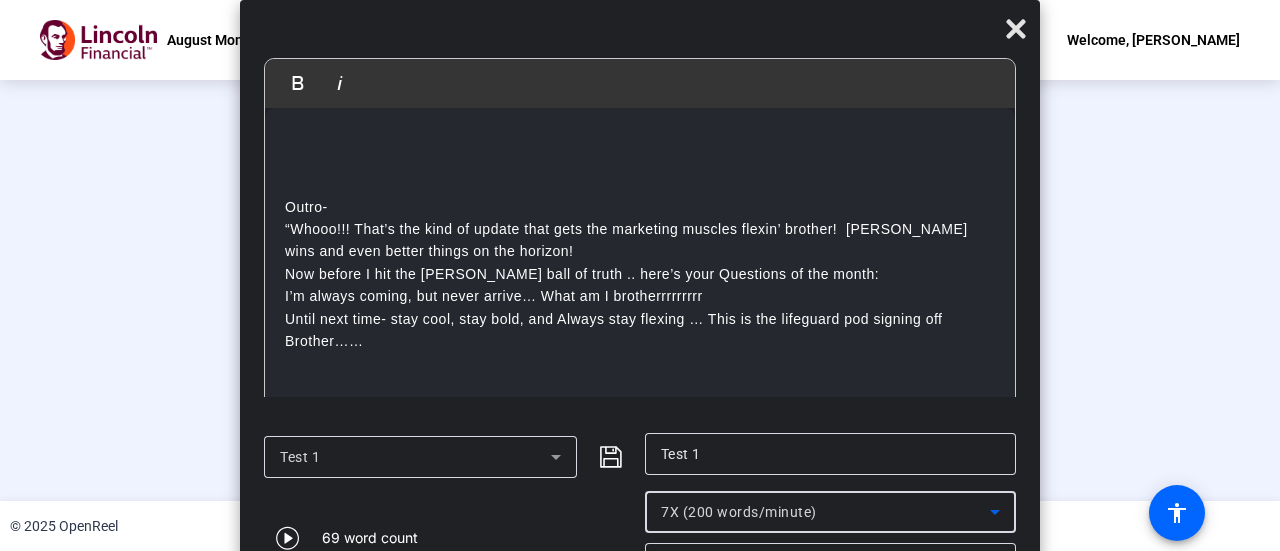 click on "20px" 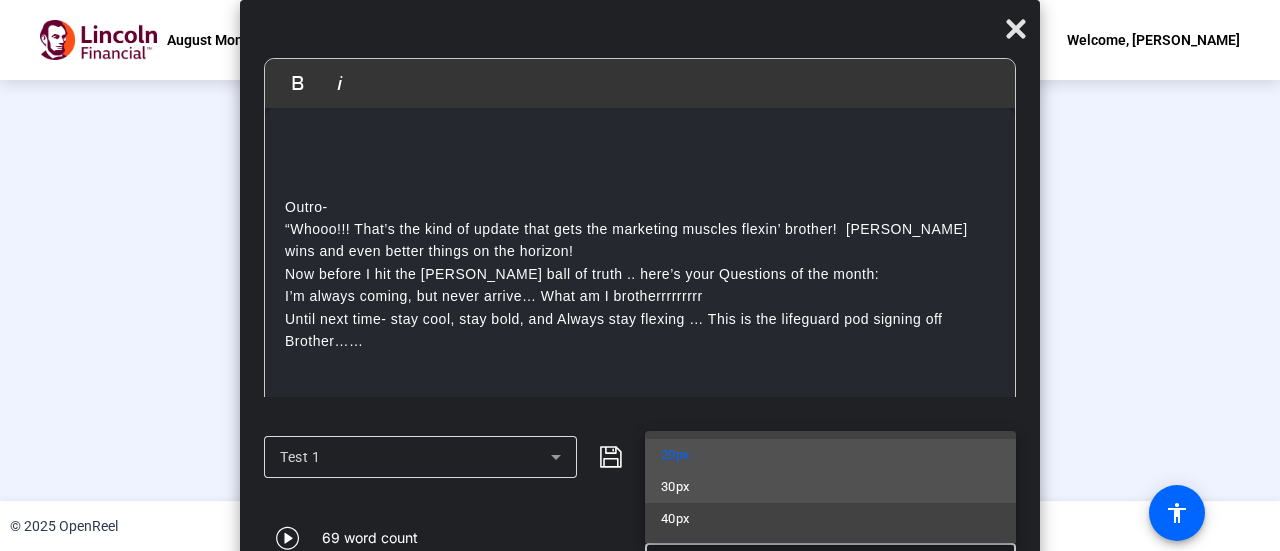 click on "30px" at bounding box center (830, 487) 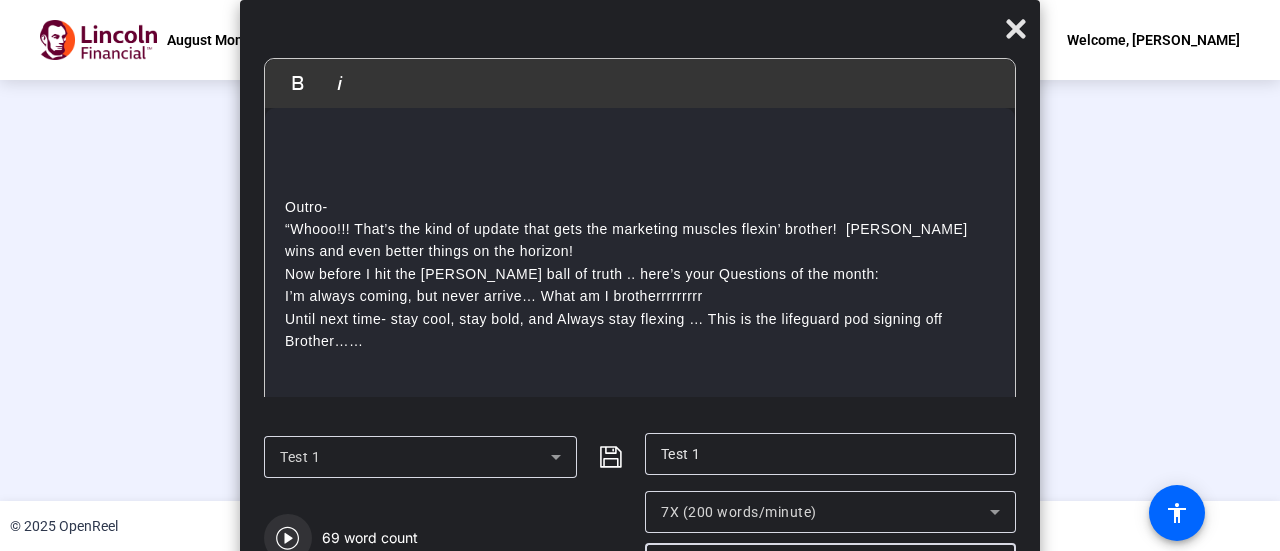 click 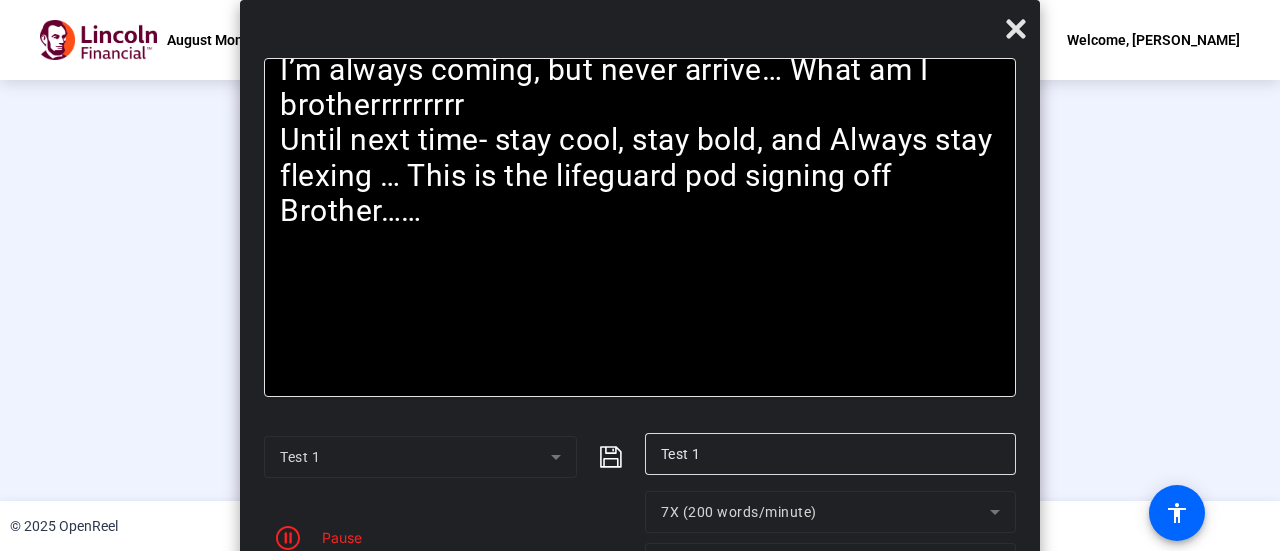 click on "Stop Recording" 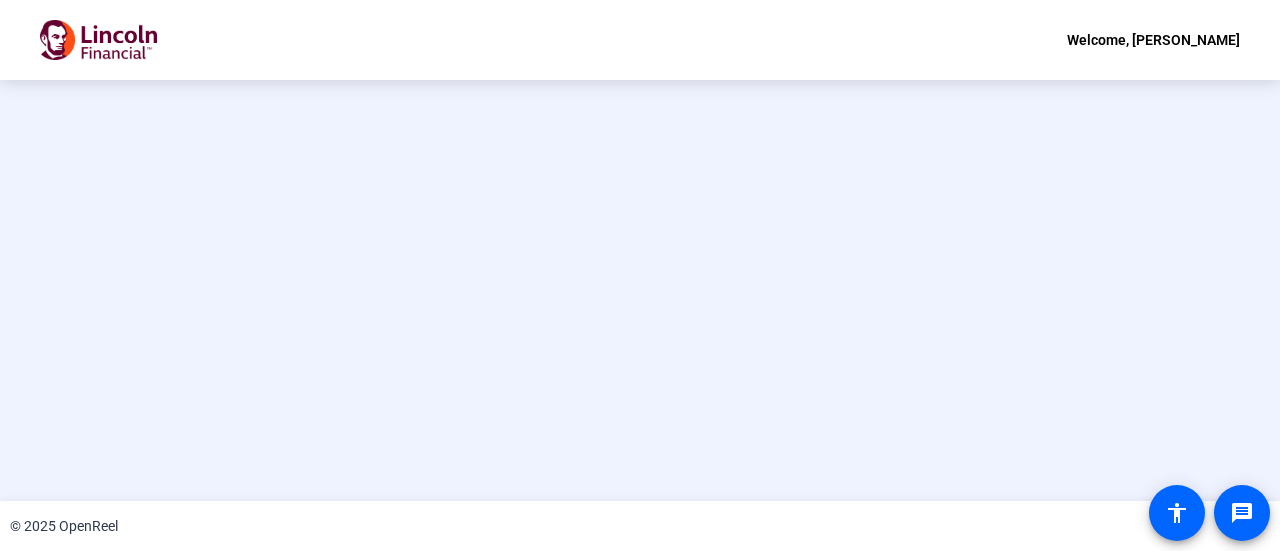 scroll, scrollTop: 0, scrollLeft: 0, axis: both 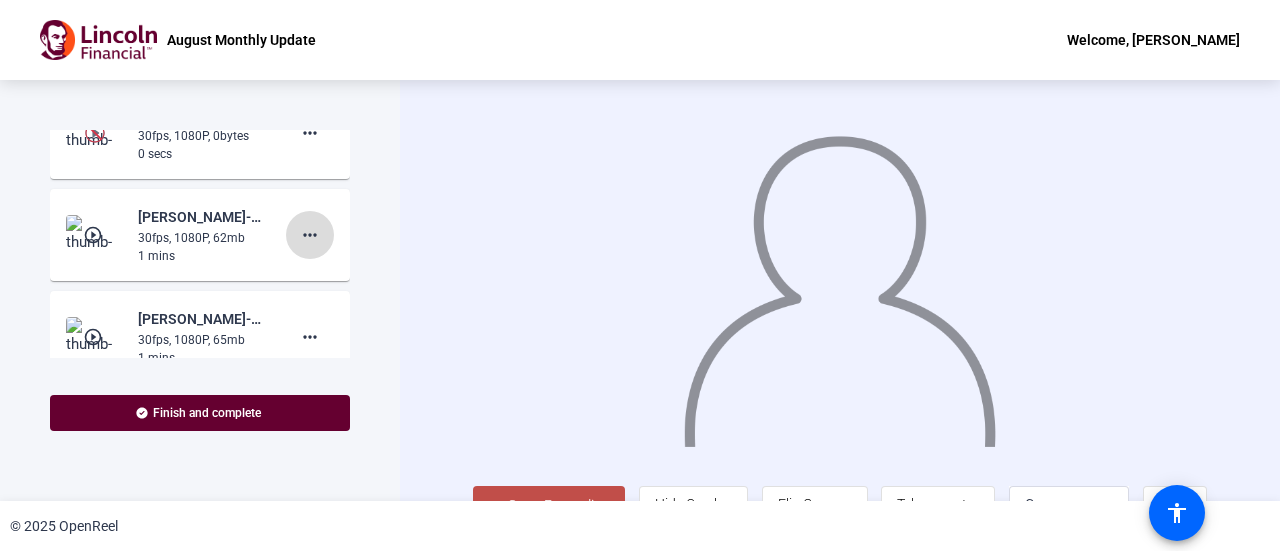 click on "more_horiz" 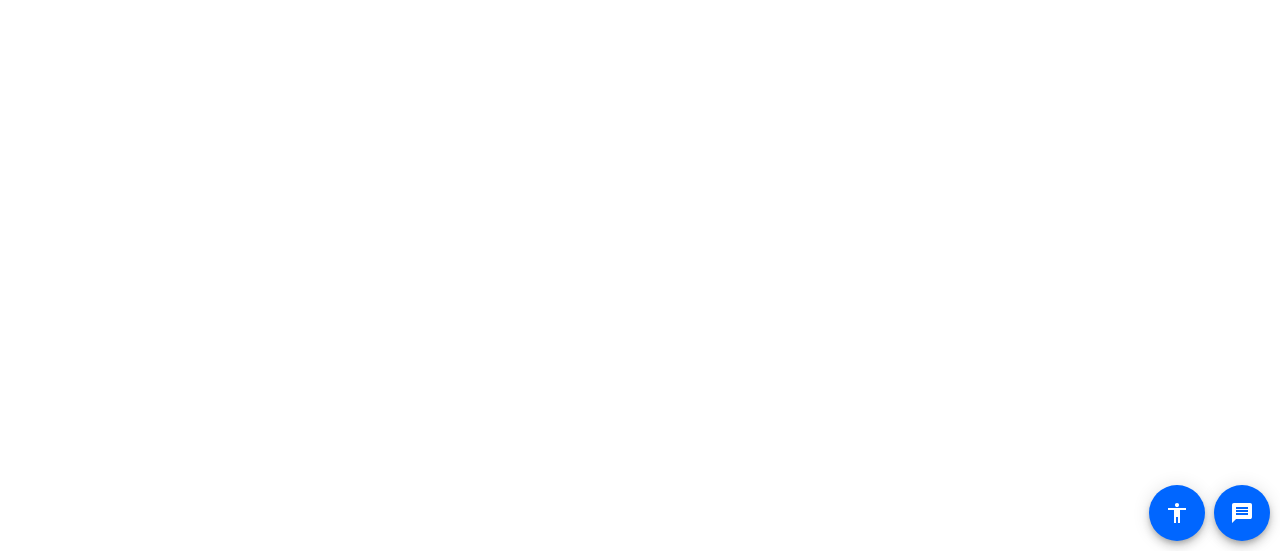 scroll, scrollTop: 0, scrollLeft: 0, axis: both 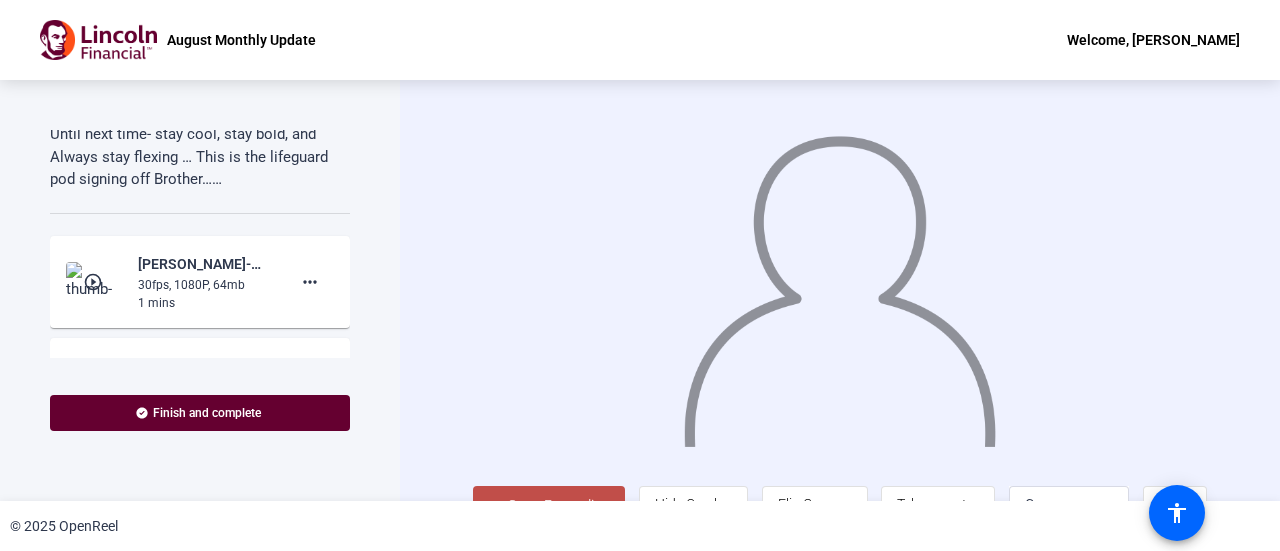 click on "play_circle_outline" 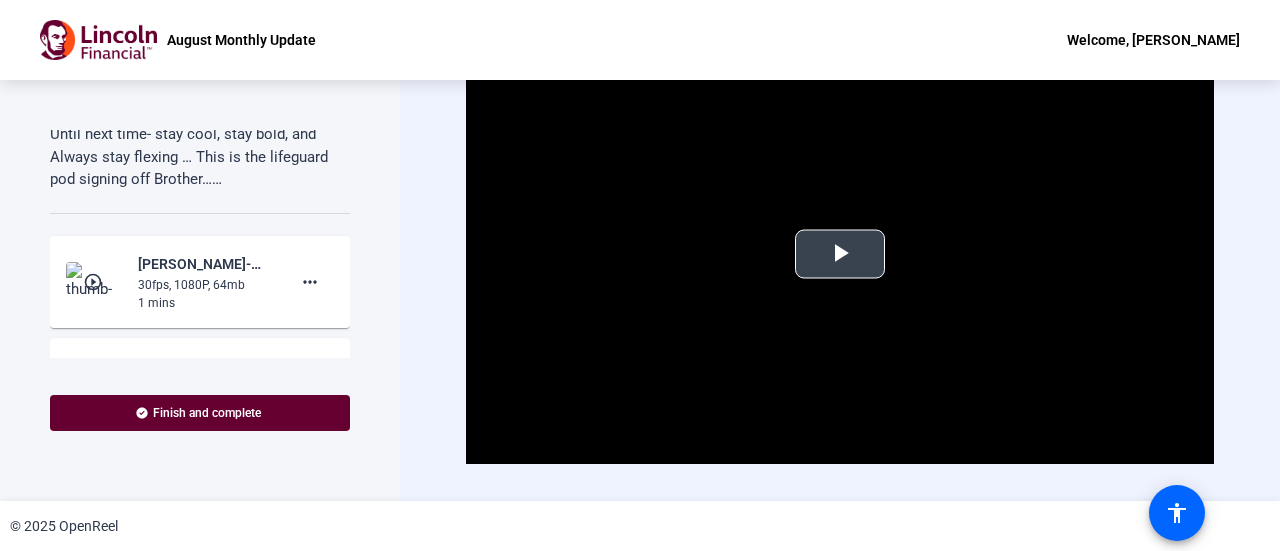 click at bounding box center [840, 254] 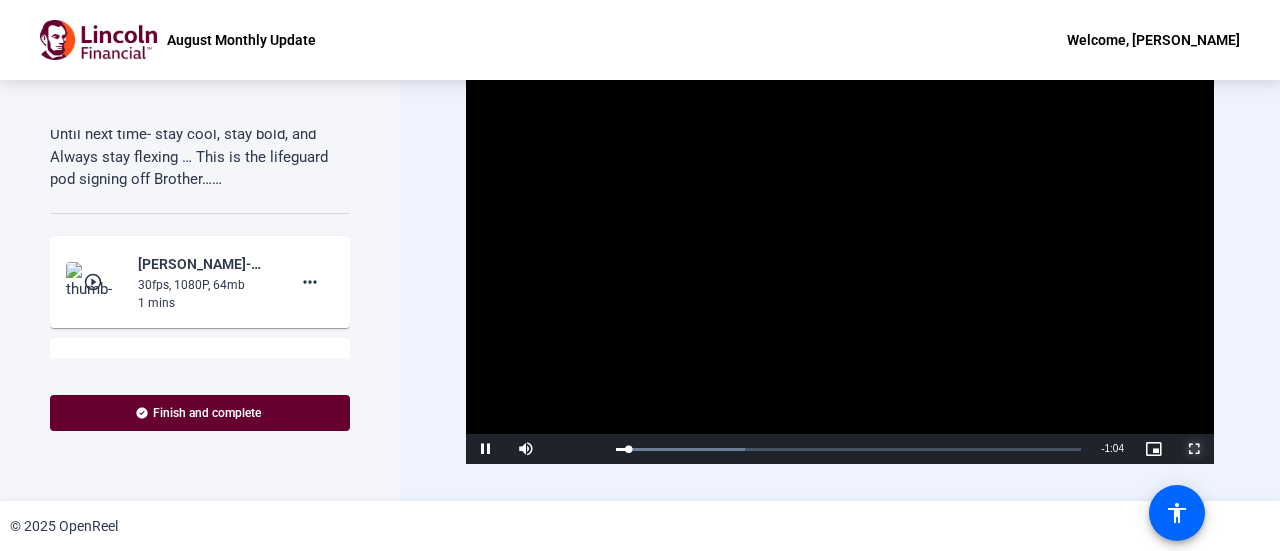 click at bounding box center (1194, 449) 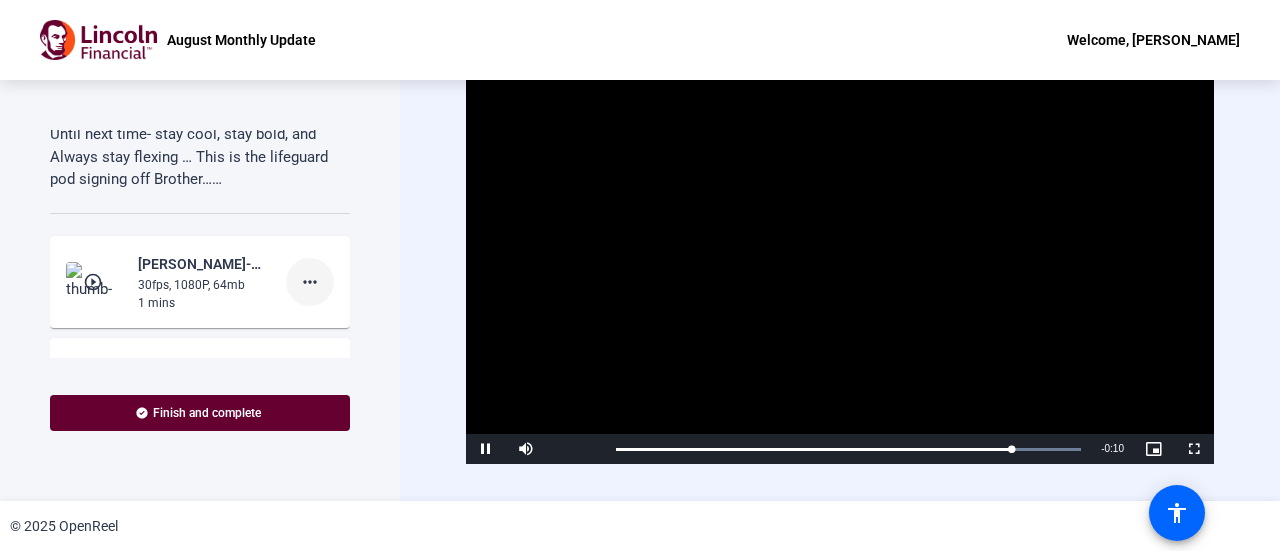 click on "more_horiz" 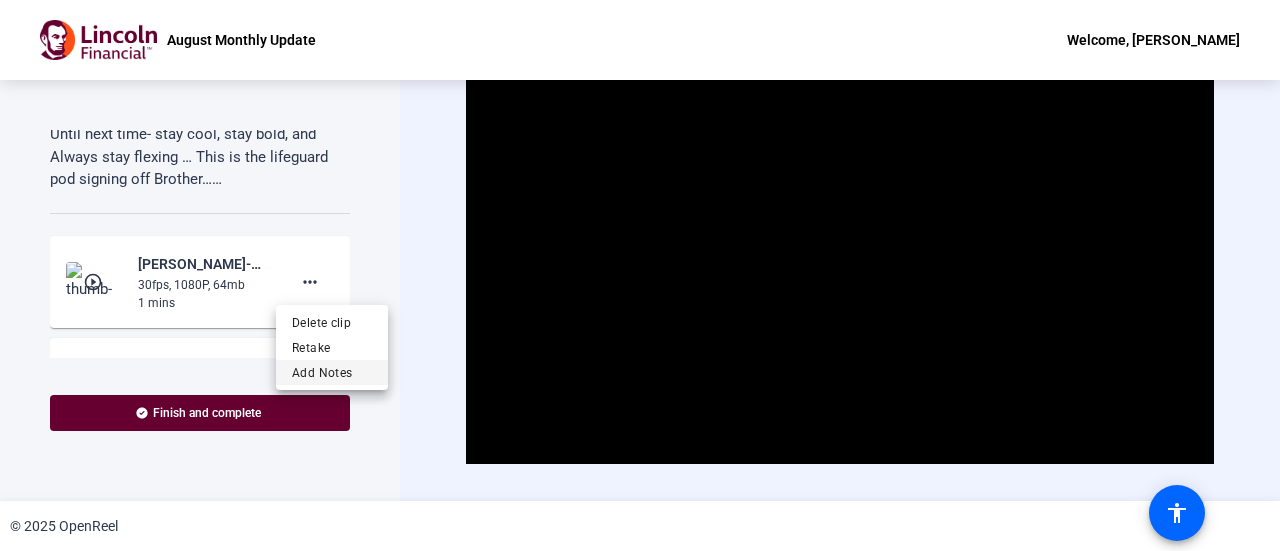 click on "Add Notes" at bounding box center (332, 372) 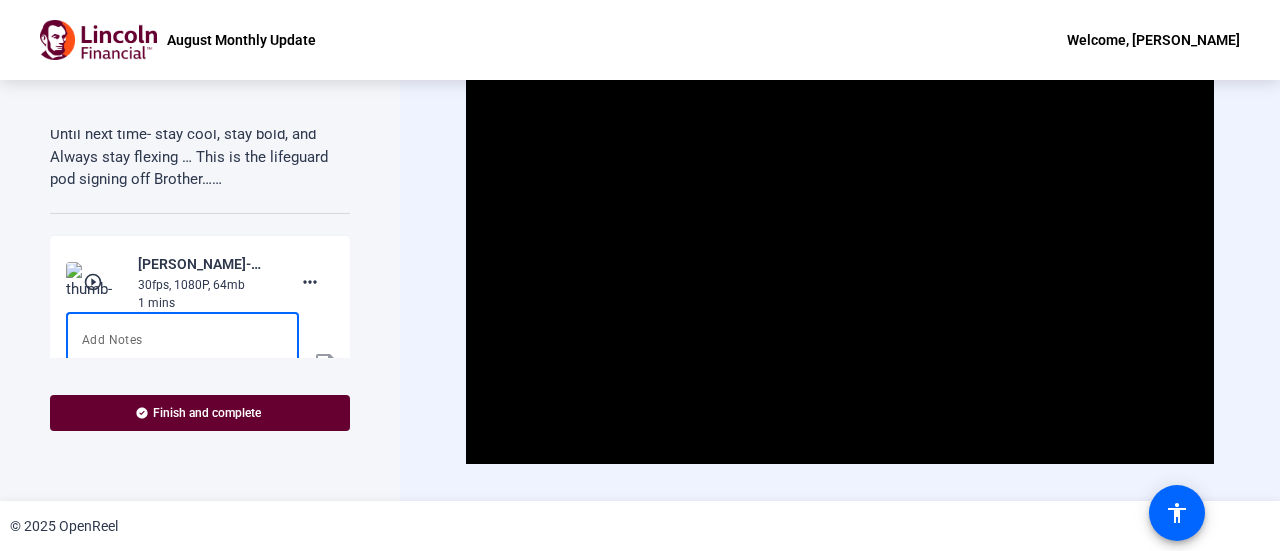 click at bounding box center (182, 352) 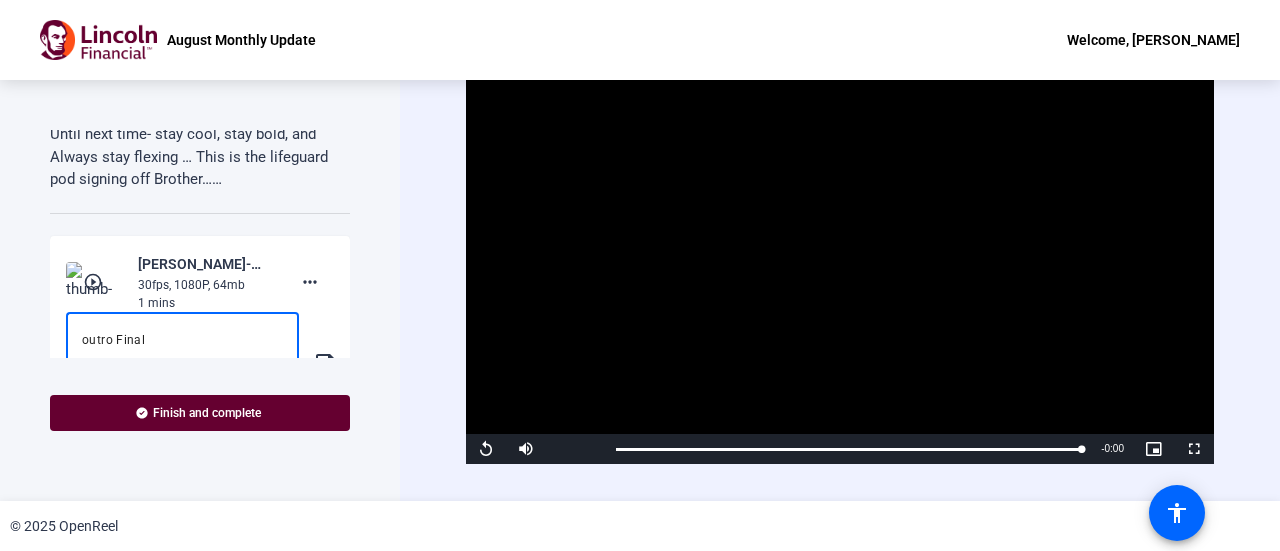 type on "outro Final" 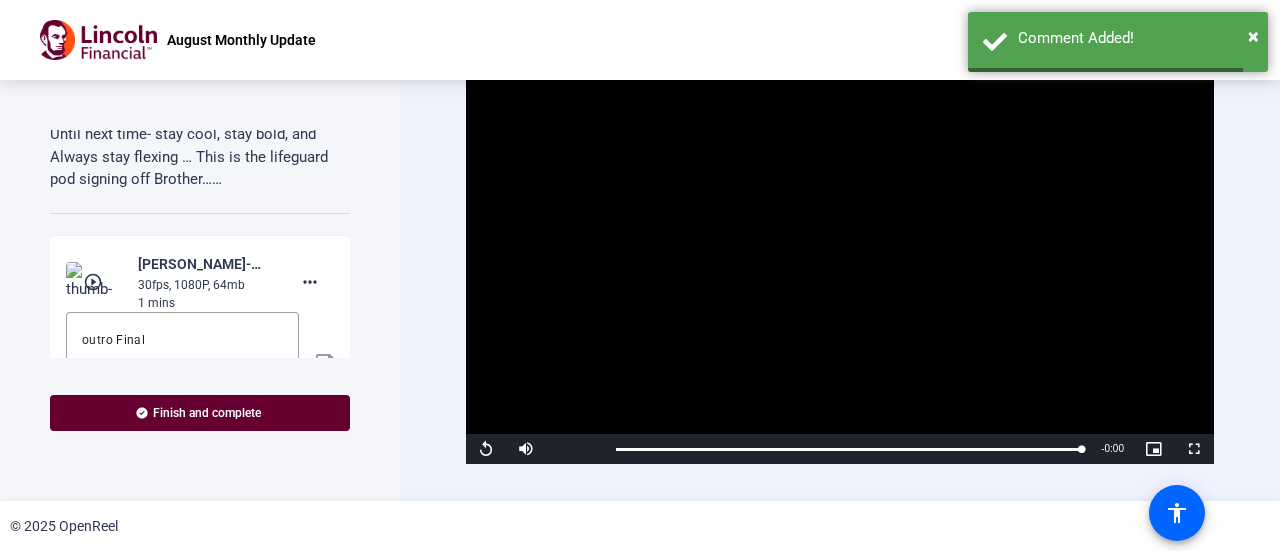 click on "outro Final save" 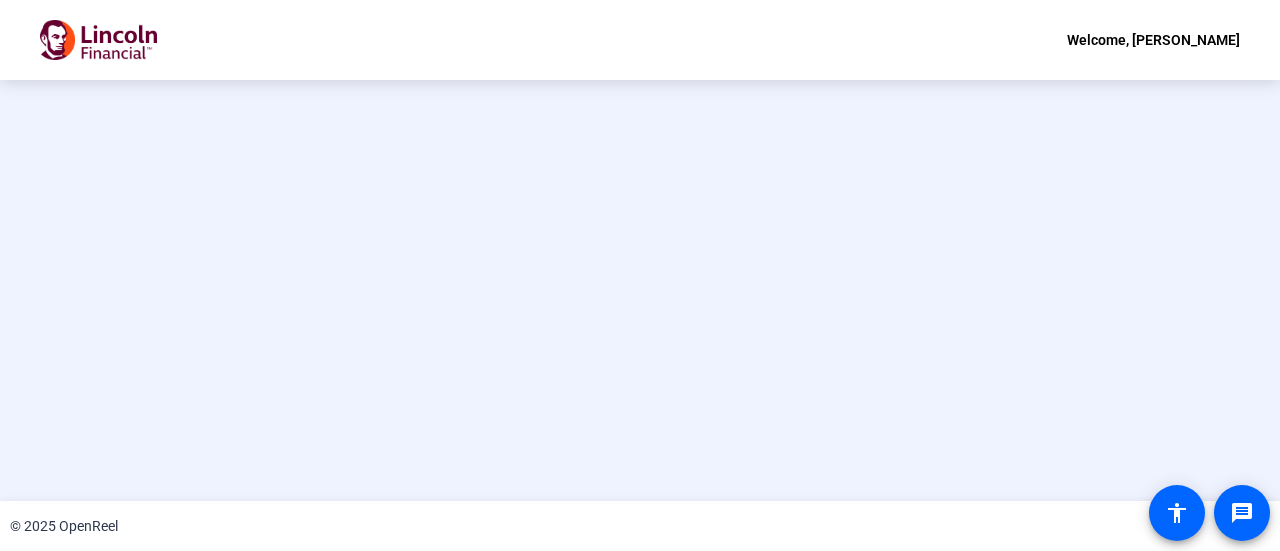 scroll, scrollTop: 0, scrollLeft: 0, axis: both 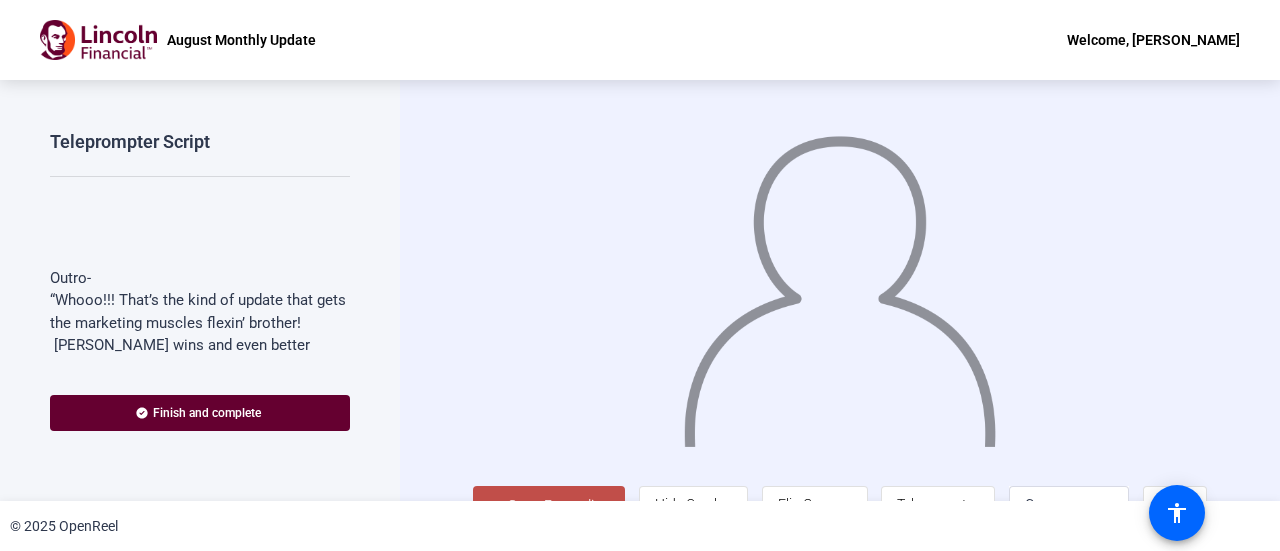 click on "Start Recording" 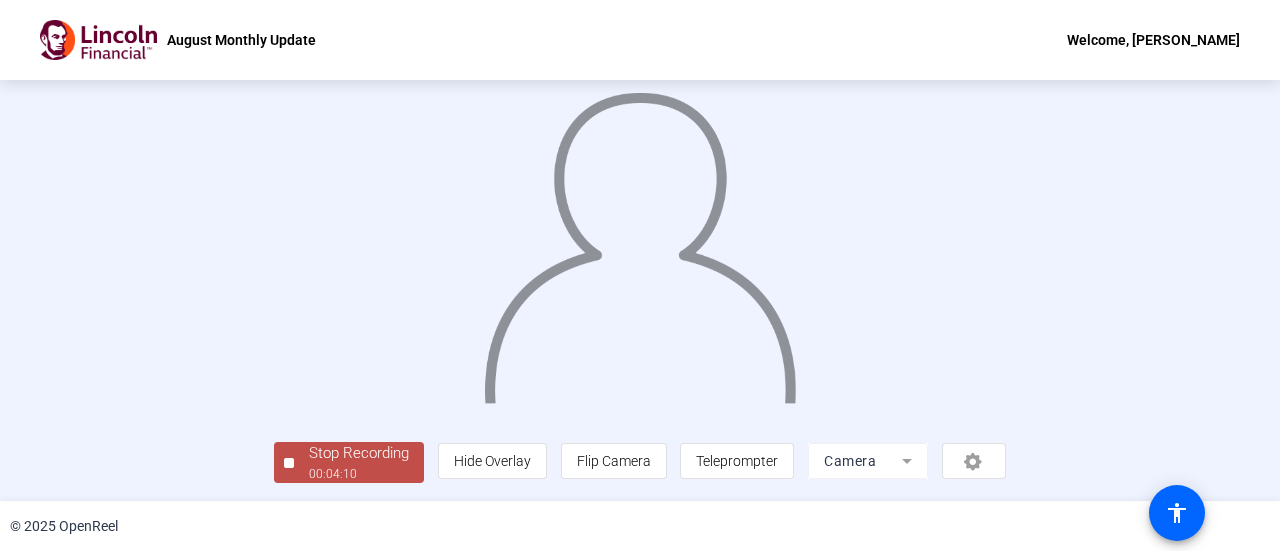 scroll, scrollTop: 140, scrollLeft: 0, axis: vertical 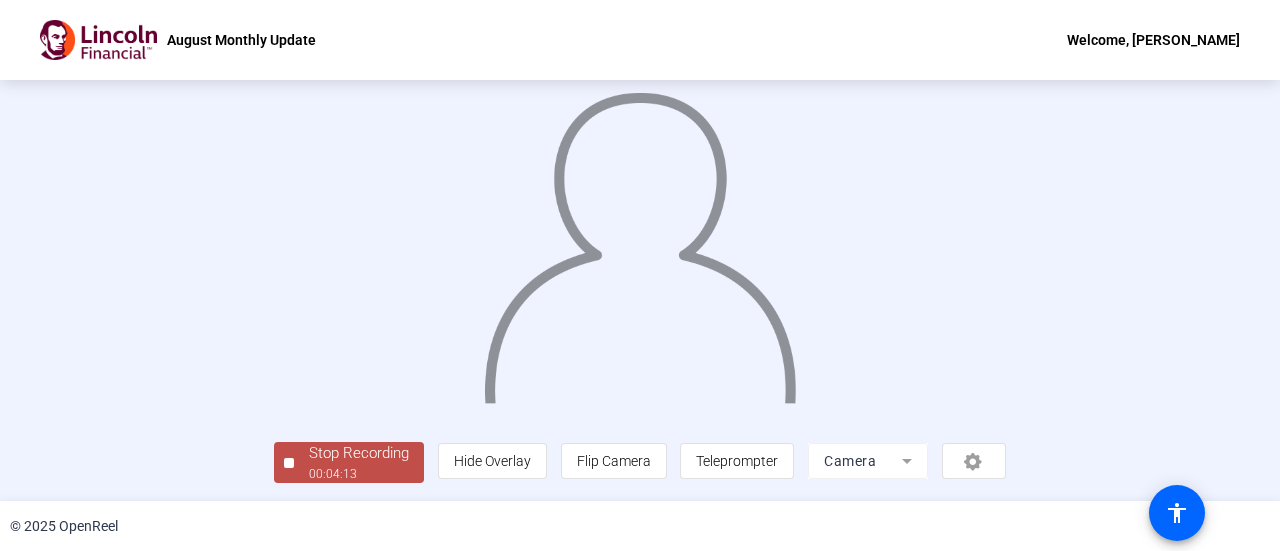 click on "Stop Recording" 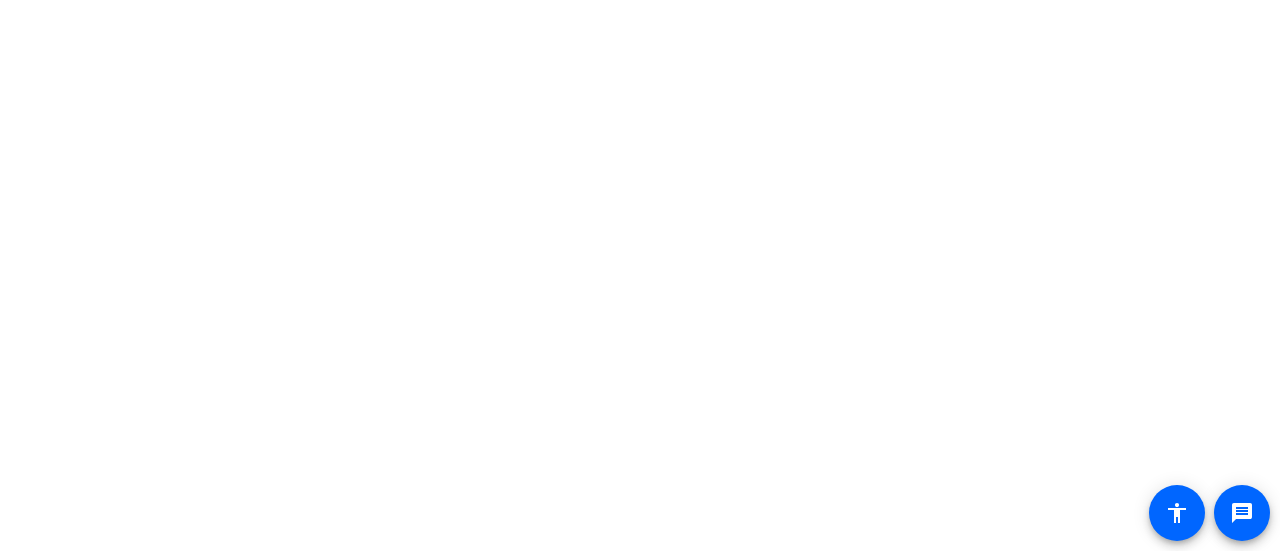 scroll, scrollTop: 0, scrollLeft: 0, axis: both 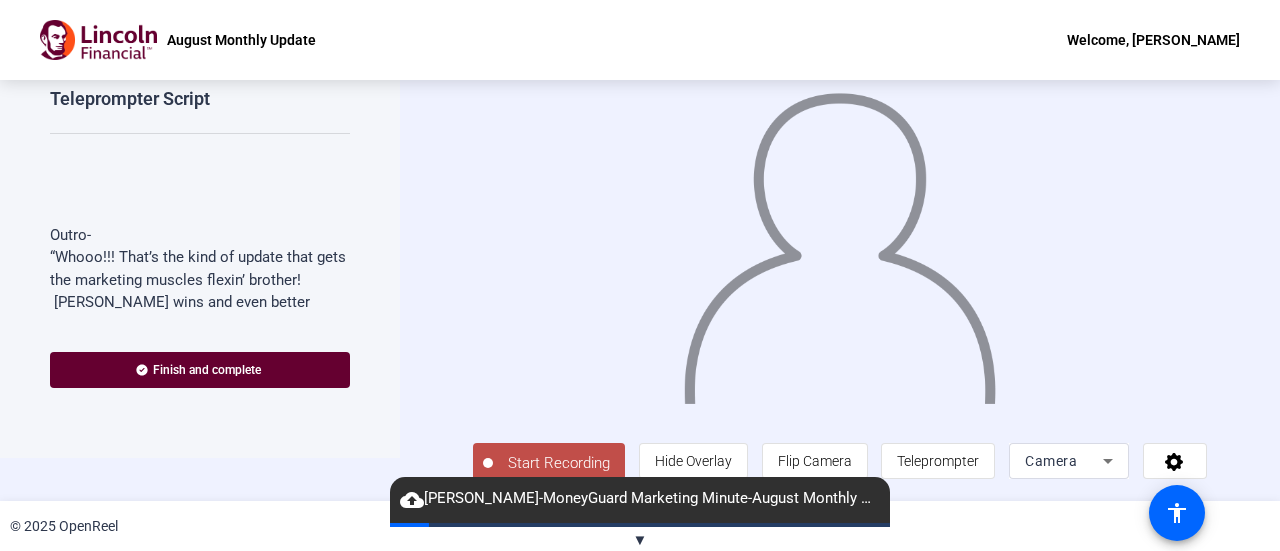 click on "Start Recording" 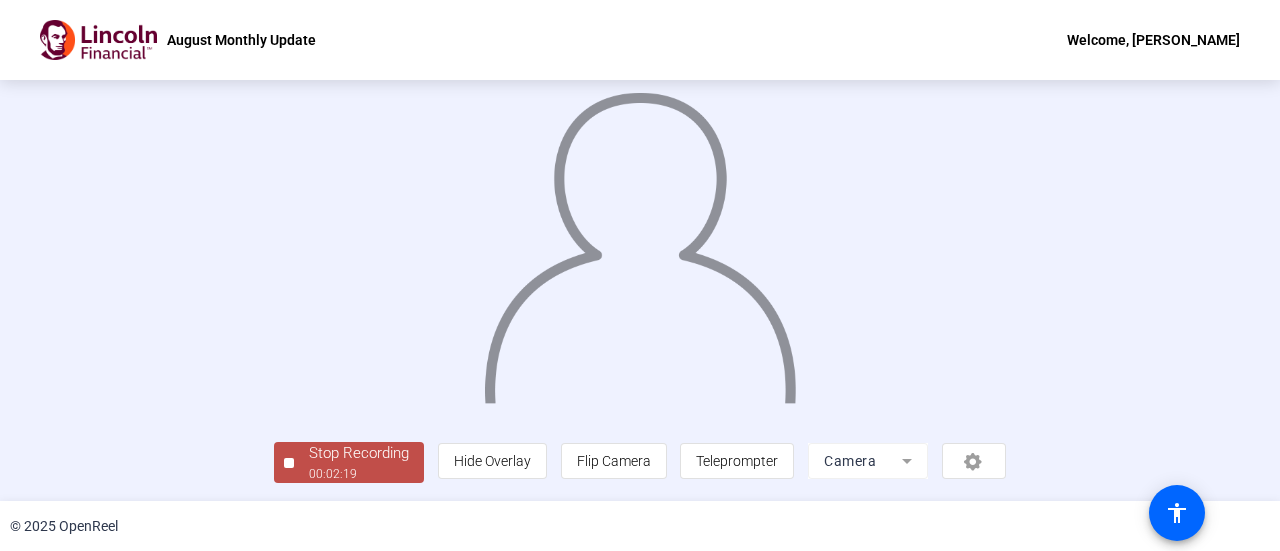 scroll, scrollTop: 140, scrollLeft: 0, axis: vertical 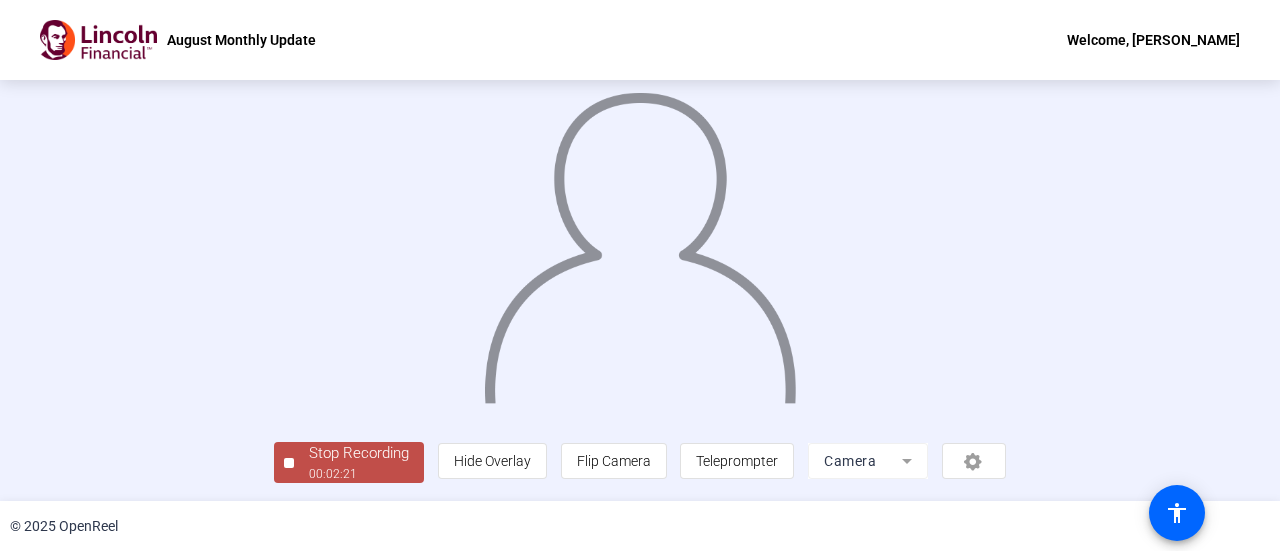 click on "00:02:21" 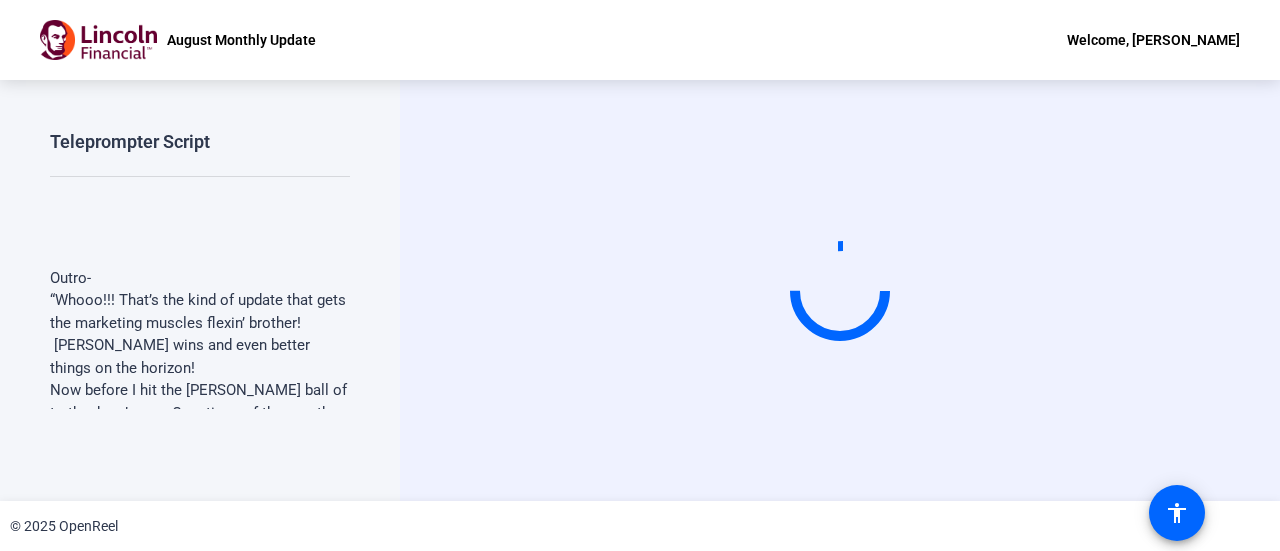 scroll, scrollTop: 0, scrollLeft: 0, axis: both 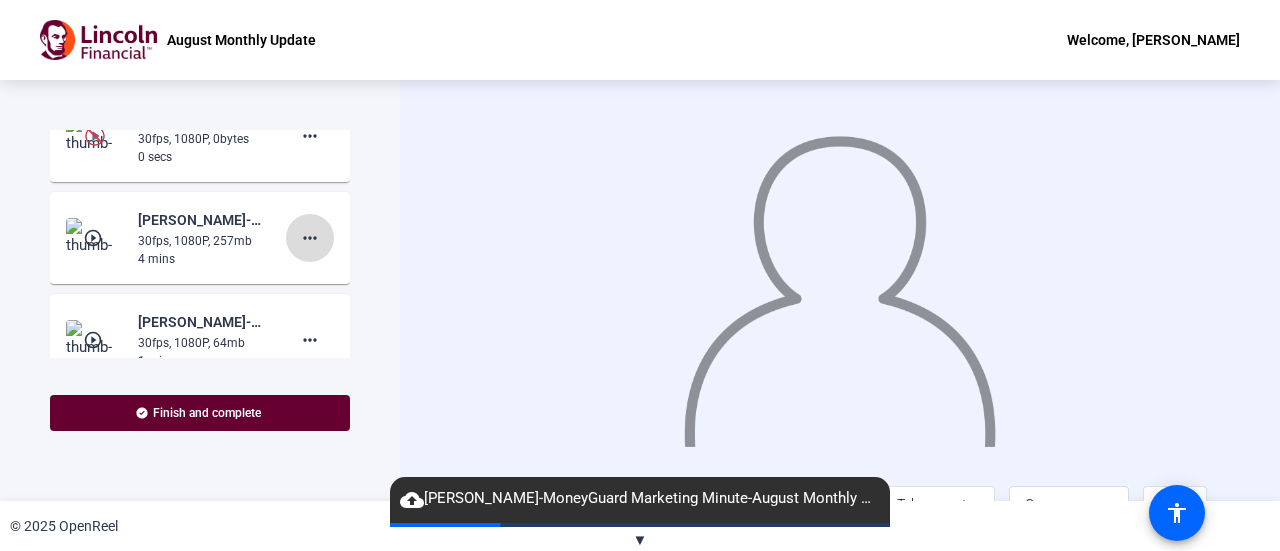 click on "more_horiz" 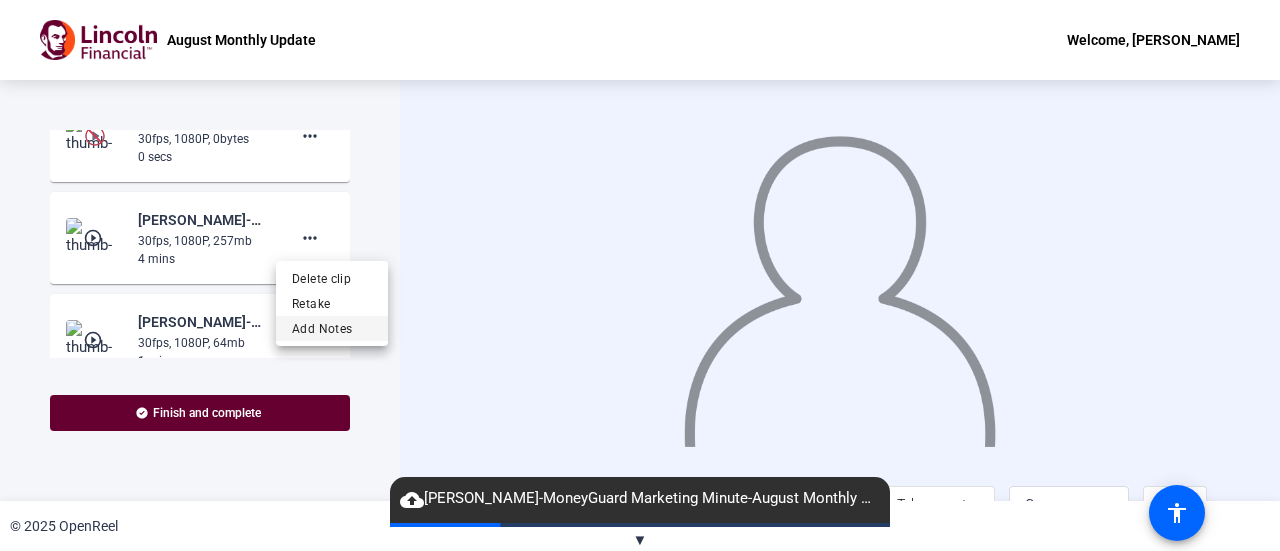click on "Add Notes" at bounding box center (332, 328) 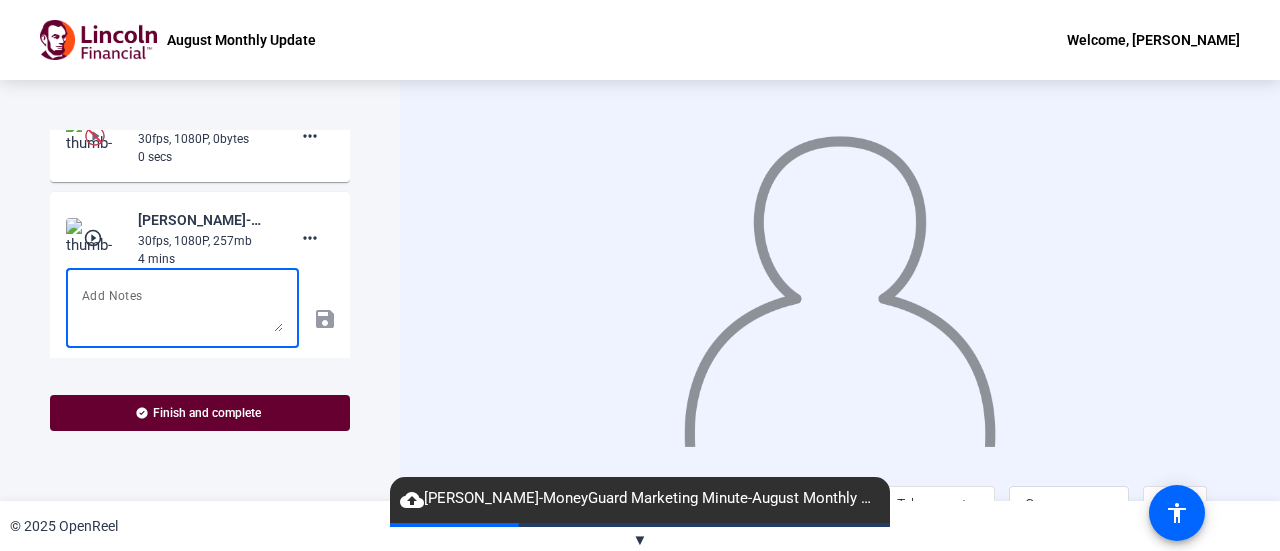 click at bounding box center [182, 308] 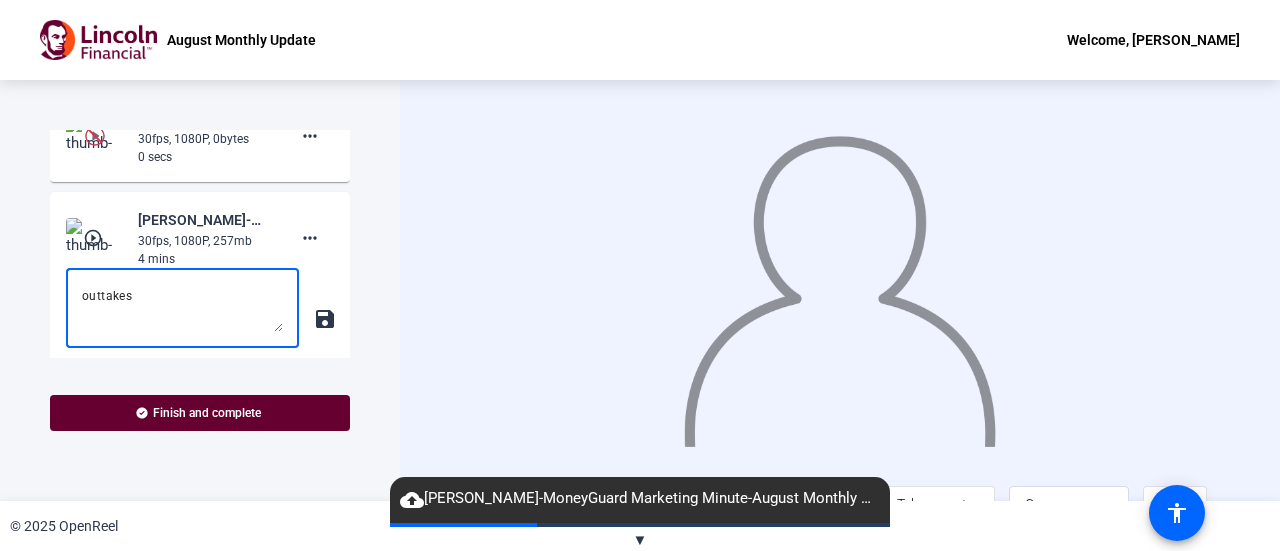 drag, startPoint x: 194, startPoint y: 310, endPoint x: 176, endPoint y: 309, distance: 18.027756 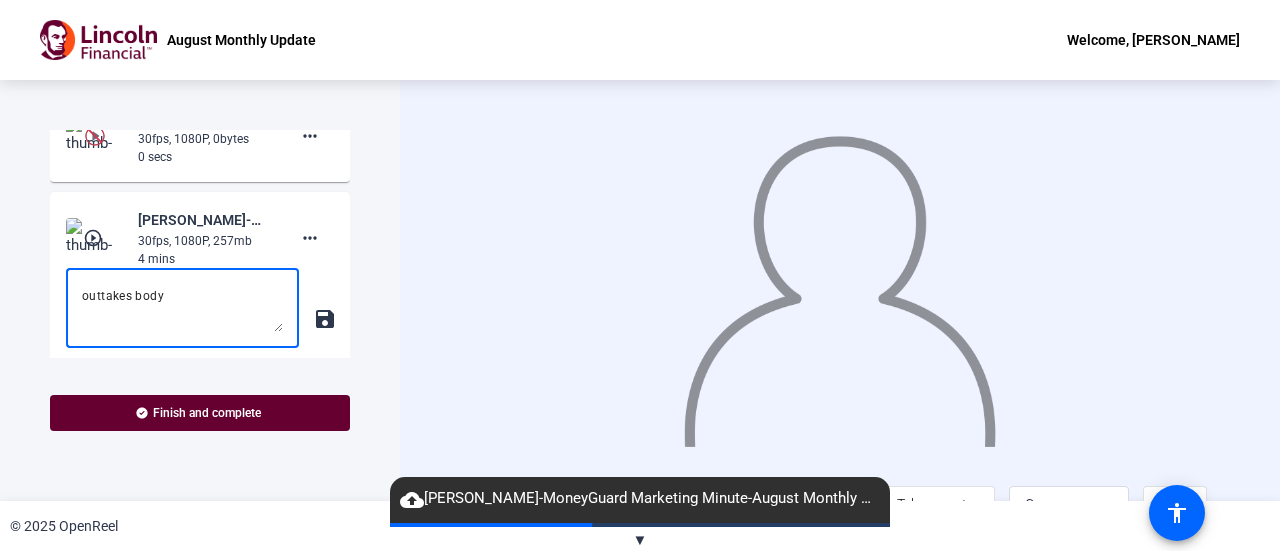 type on "outtakes body" 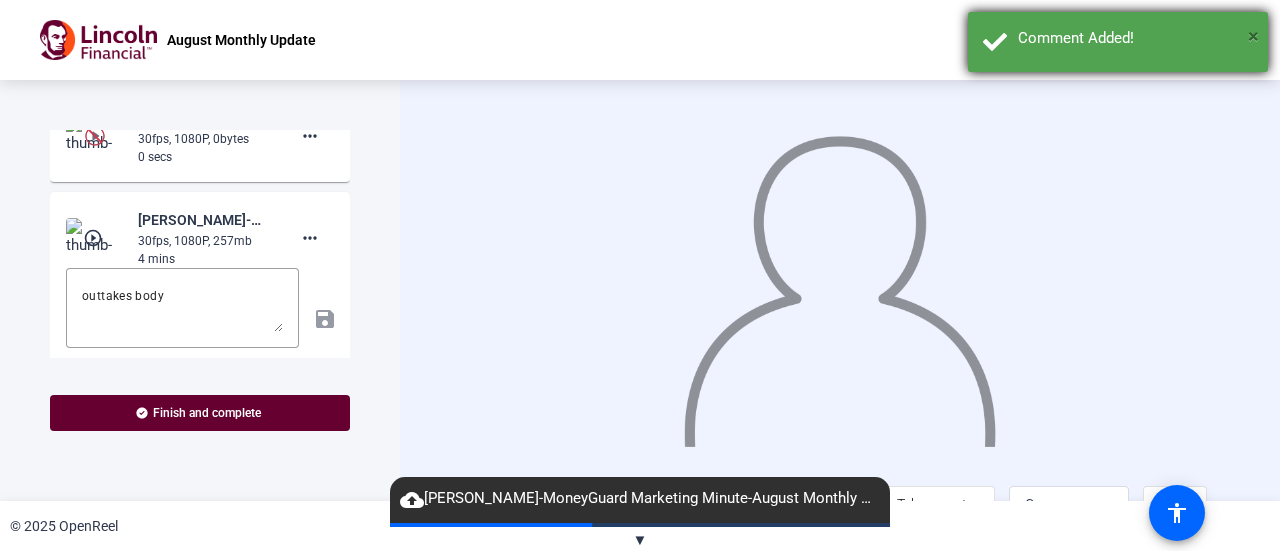 click on "×" at bounding box center (1253, 36) 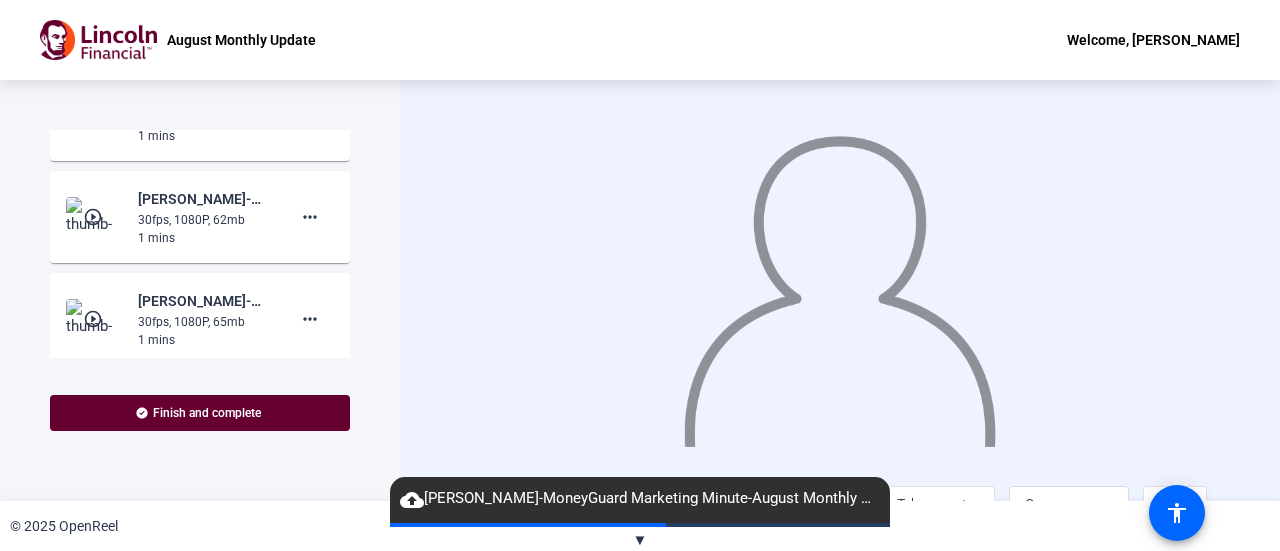 scroll, scrollTop: 882, scrollLeft: 0, axis: vertical 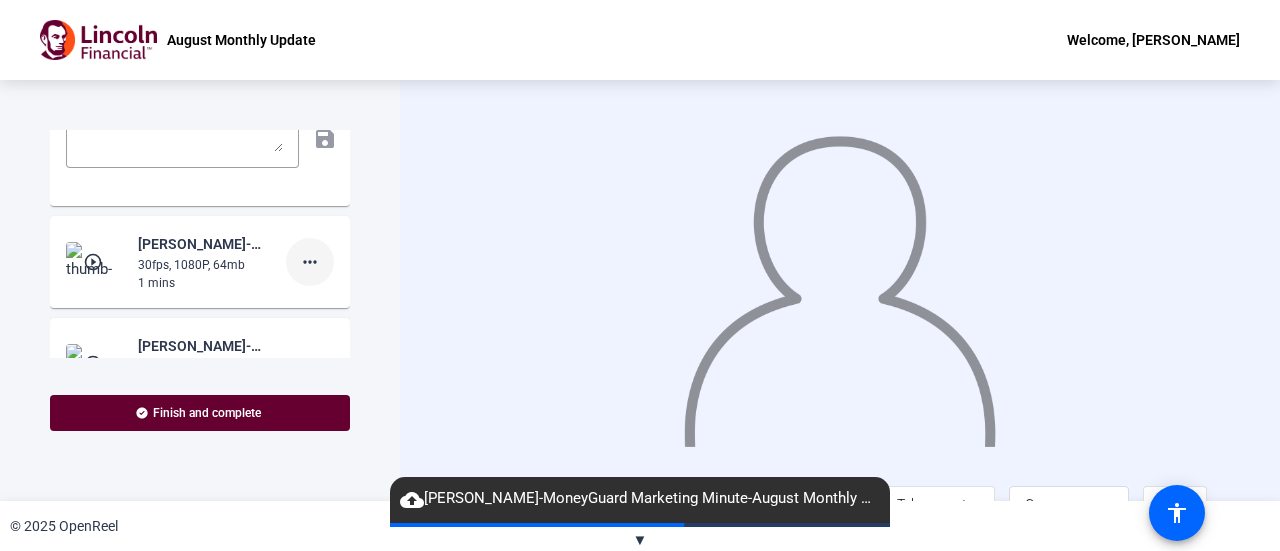 click on "more_horiz" 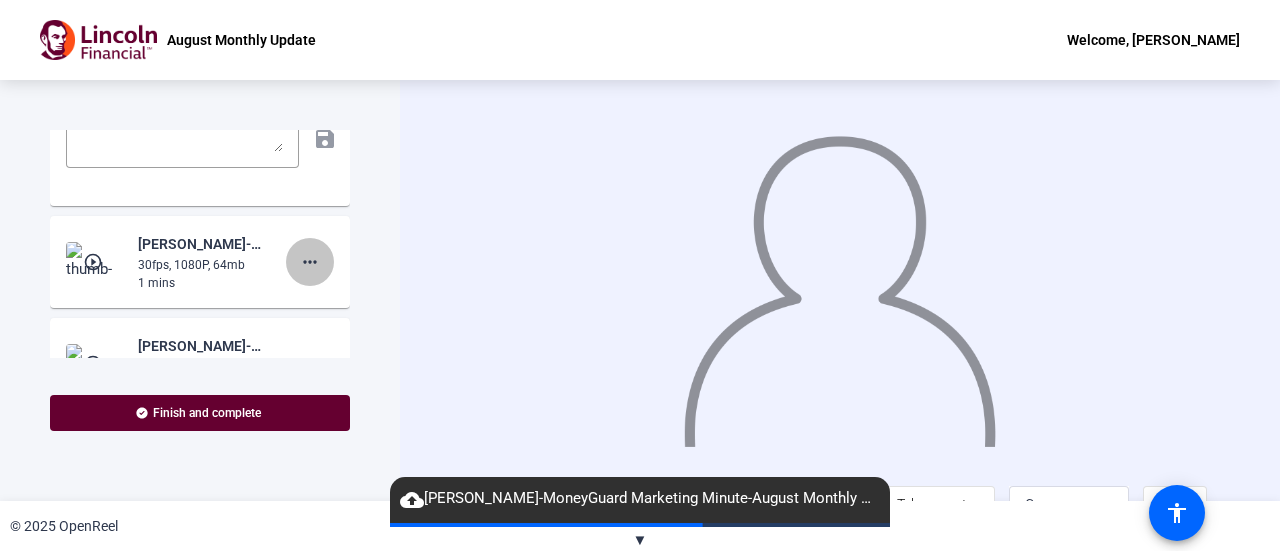 click at bounding box center (640, 275) 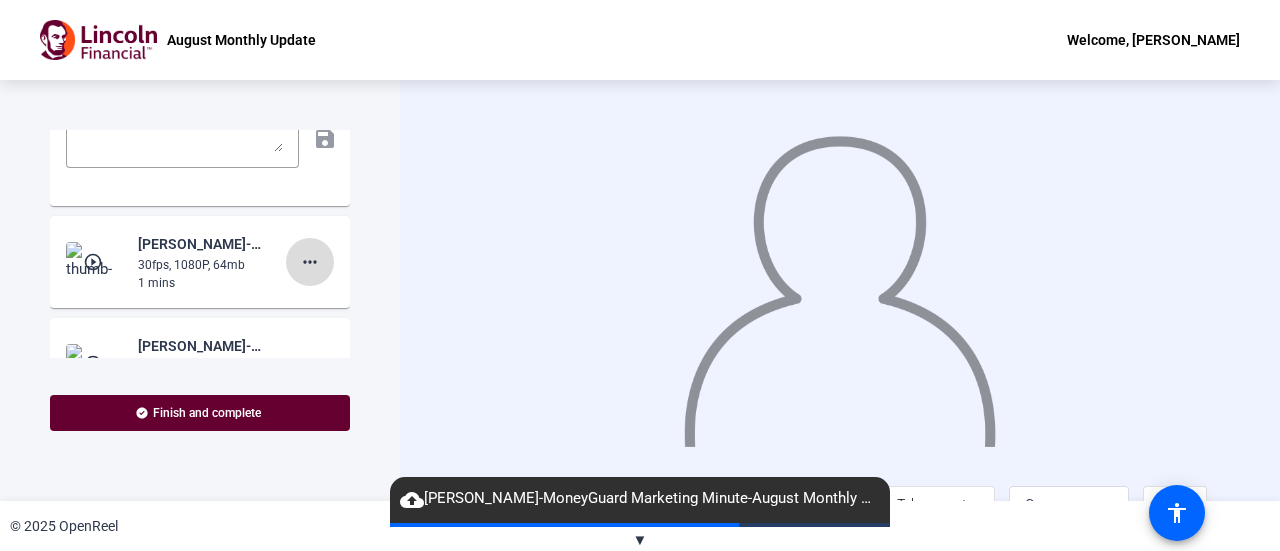 click on "more_horiz" 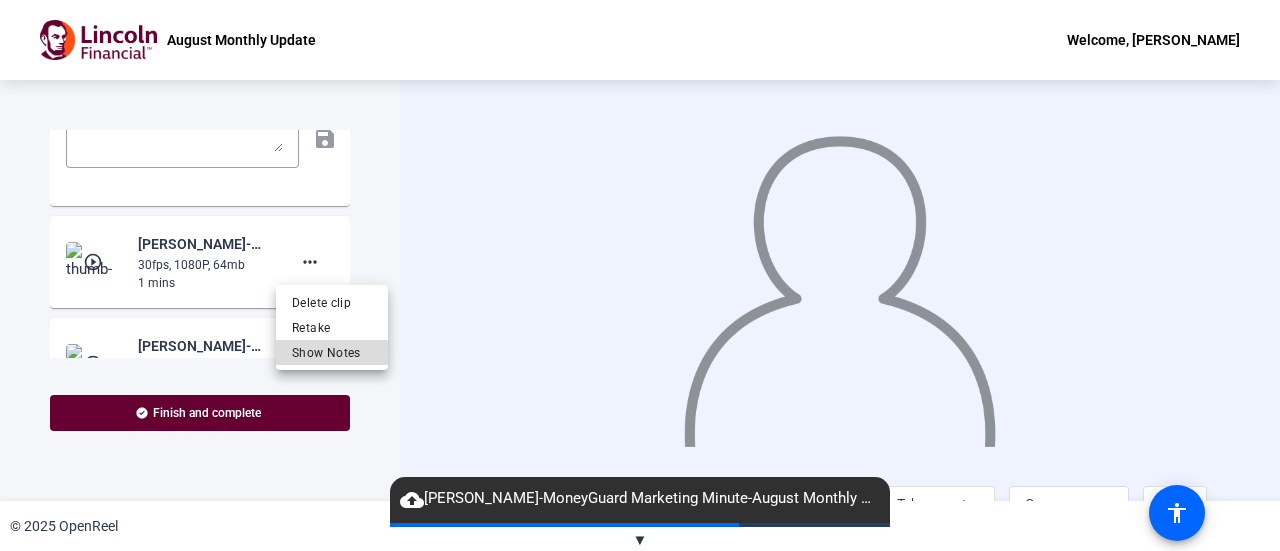 click on "Show Notes" at bounding box center [332, 352] 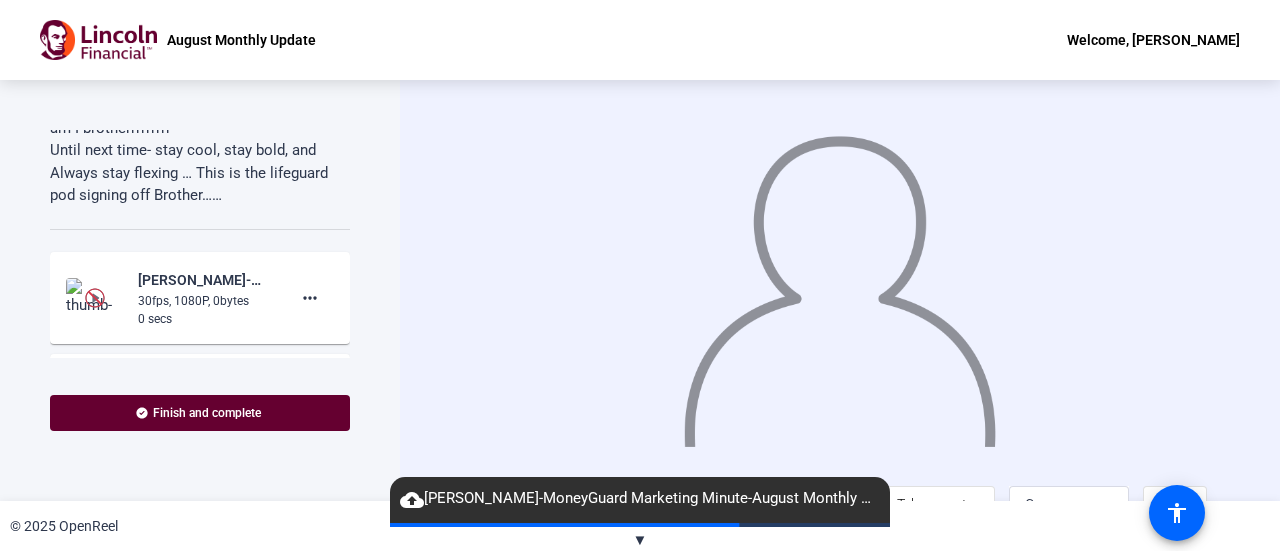 scroll, scrollTop: 335, scrollLeft: 0, axis: vertical 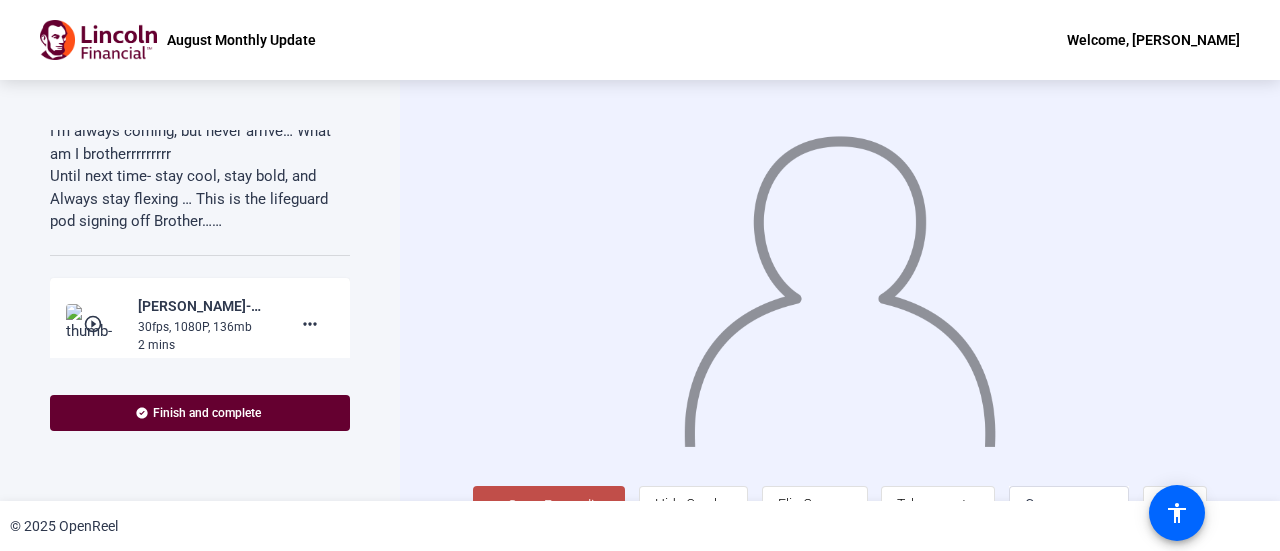 click on "play_circle_outline" 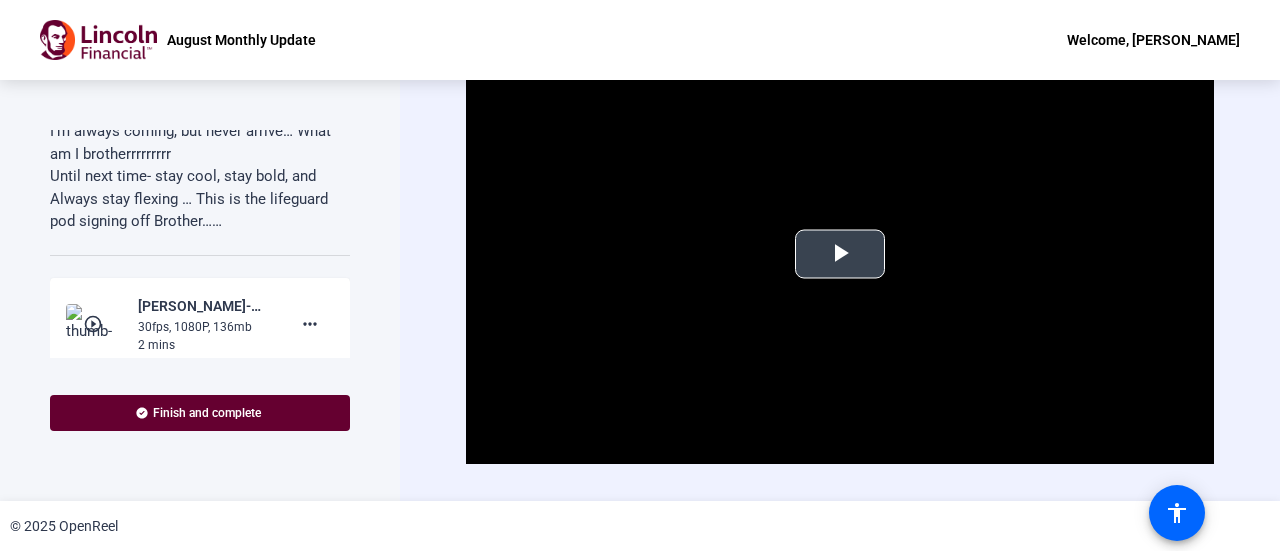 click at bounding box center [840, 254] 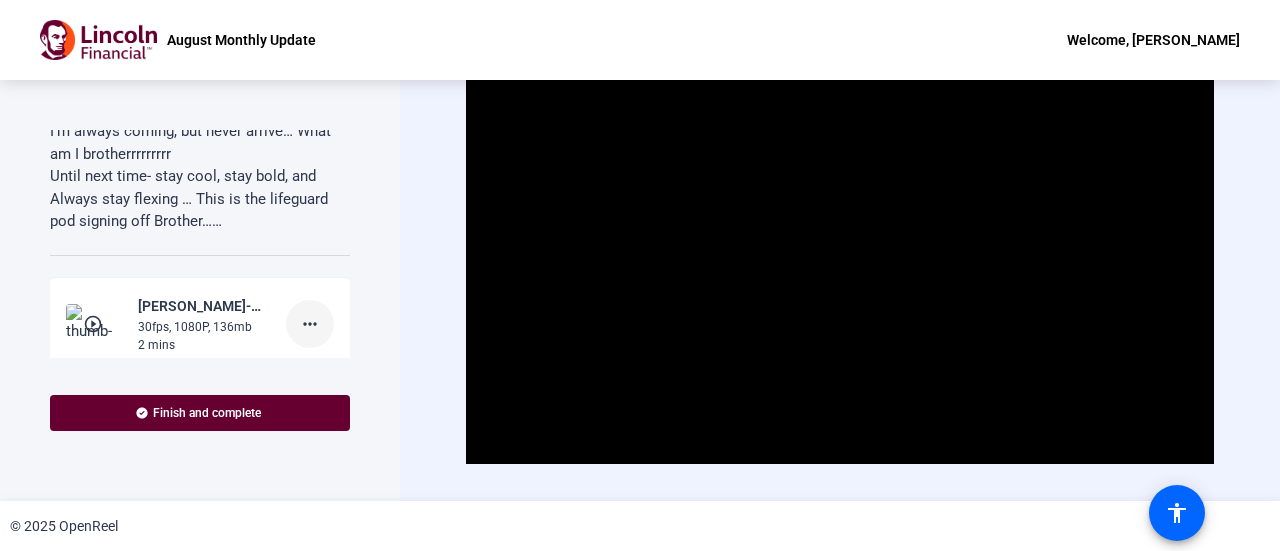 click on "more_horiz" 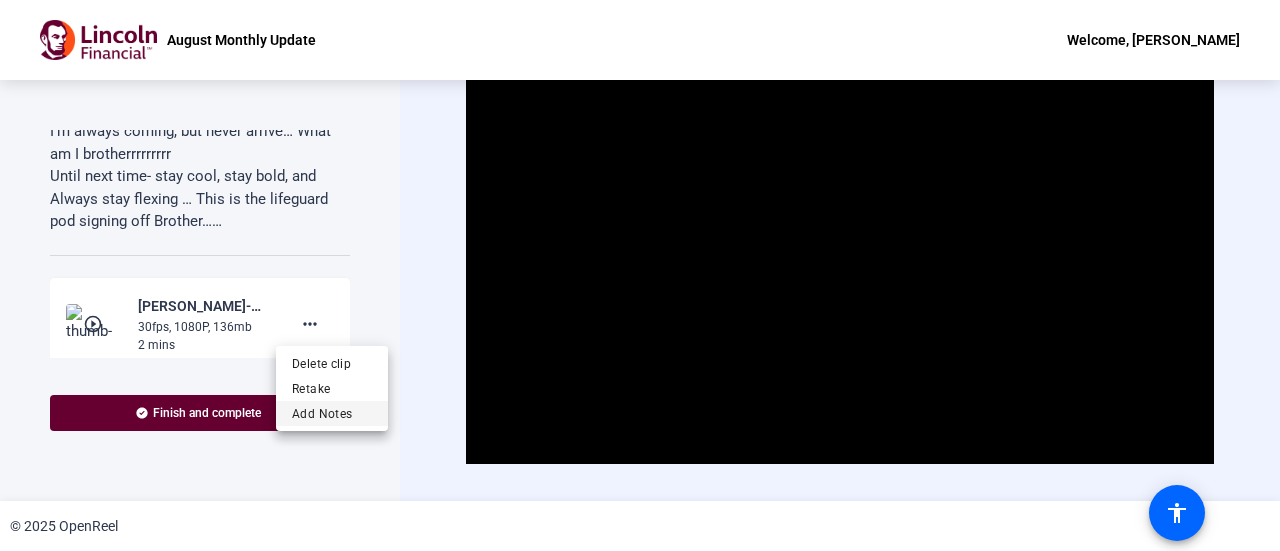 click on "Add Notes" at bounding box center [332, 414] 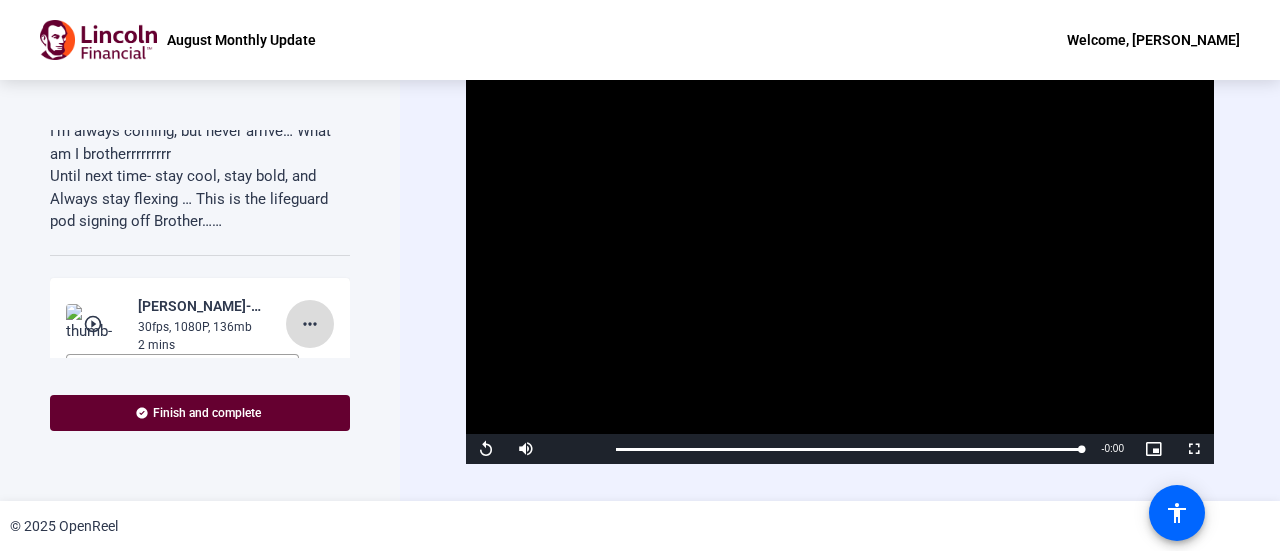 click on "more_horiz" 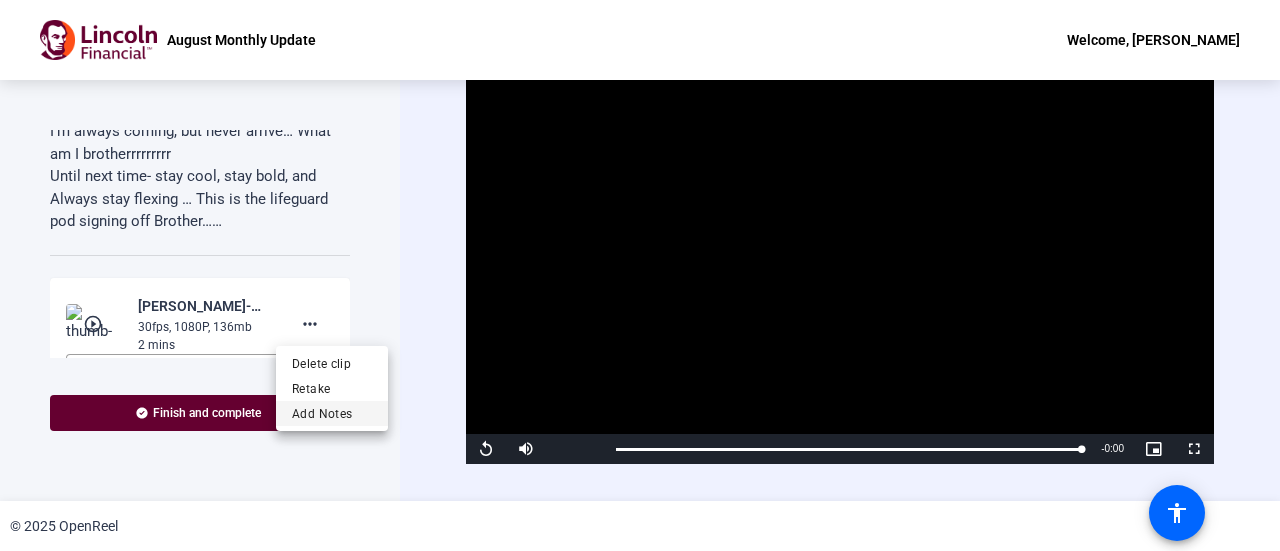 click on "Add Notes" at bounding box center [332, 414] 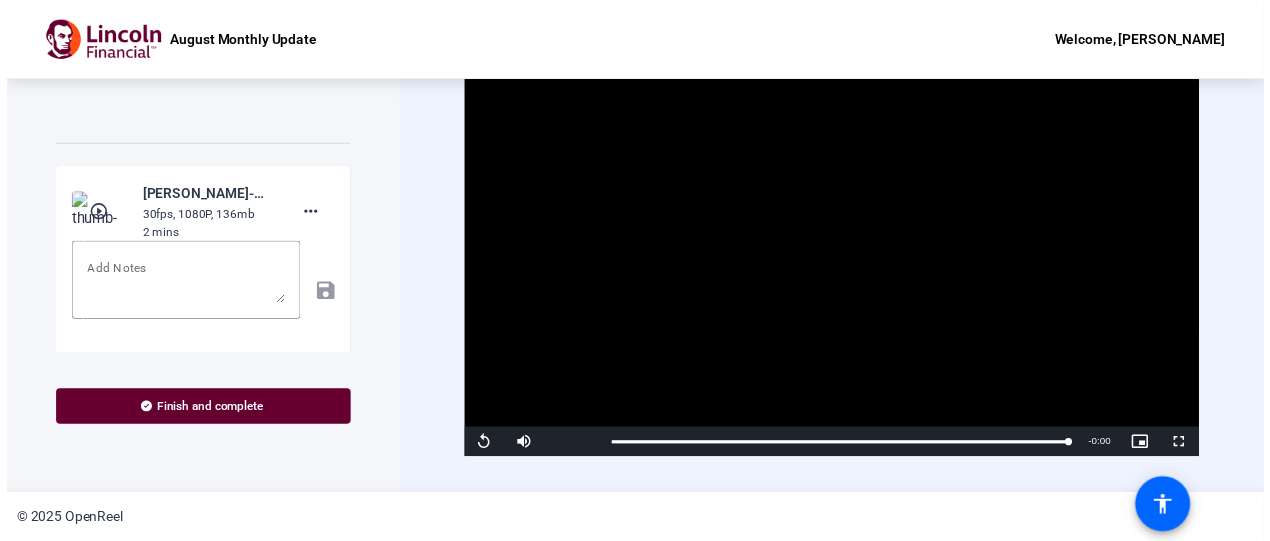 scroll, scrollTop: 467, scrollLeft: 0, axis: vertical 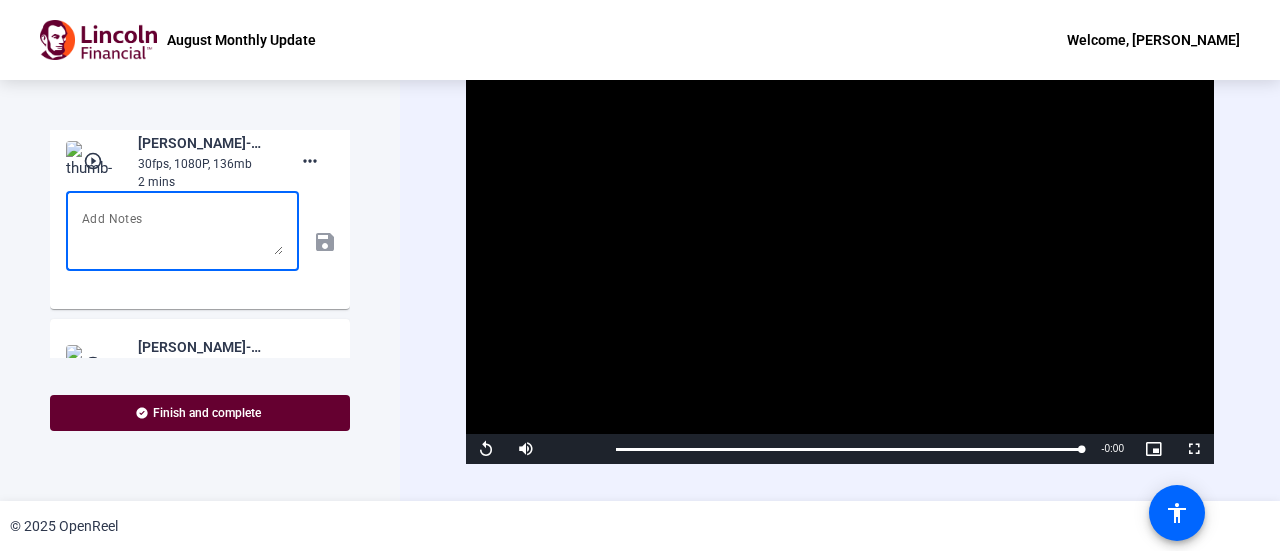 click at bounding box center (182, 231) 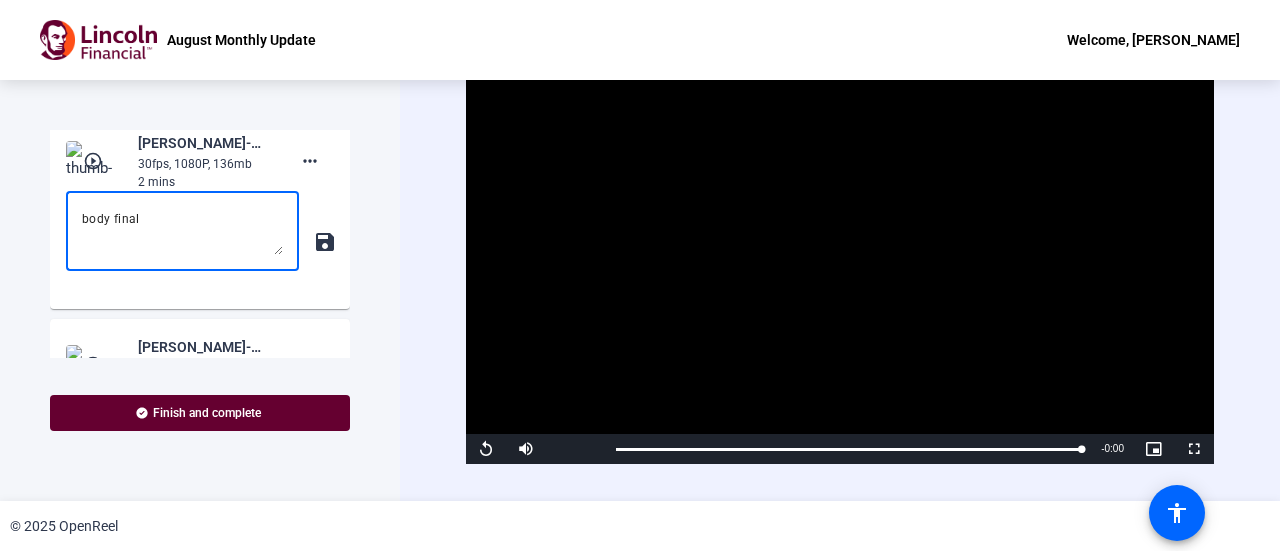 click on "body final" at bounding box center [182, 231] 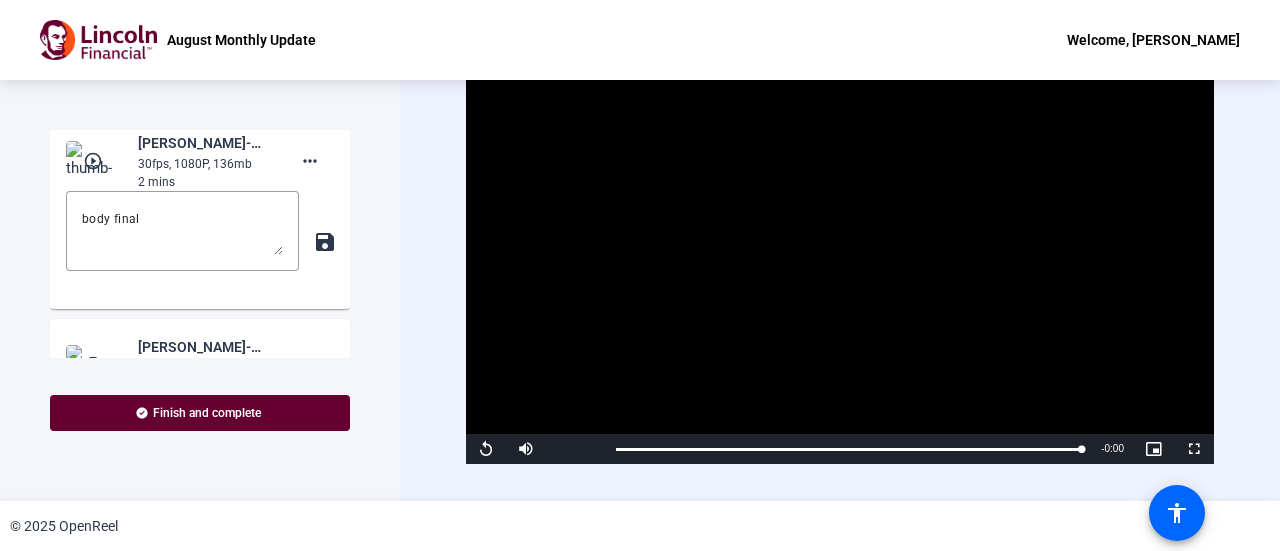 click on "save" 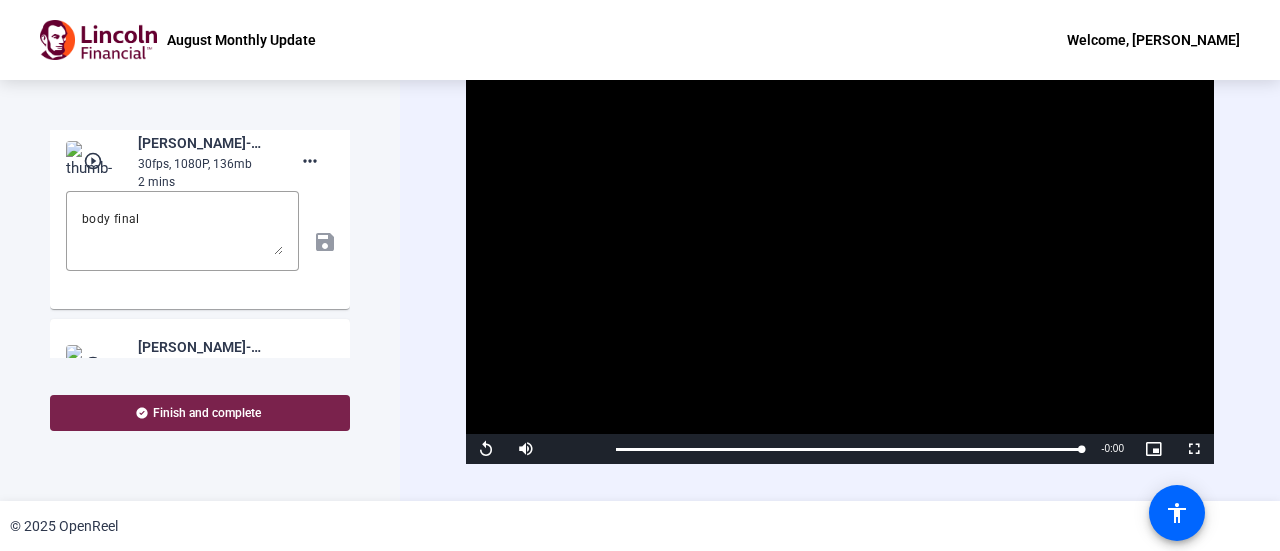 click on "Finish and complete" 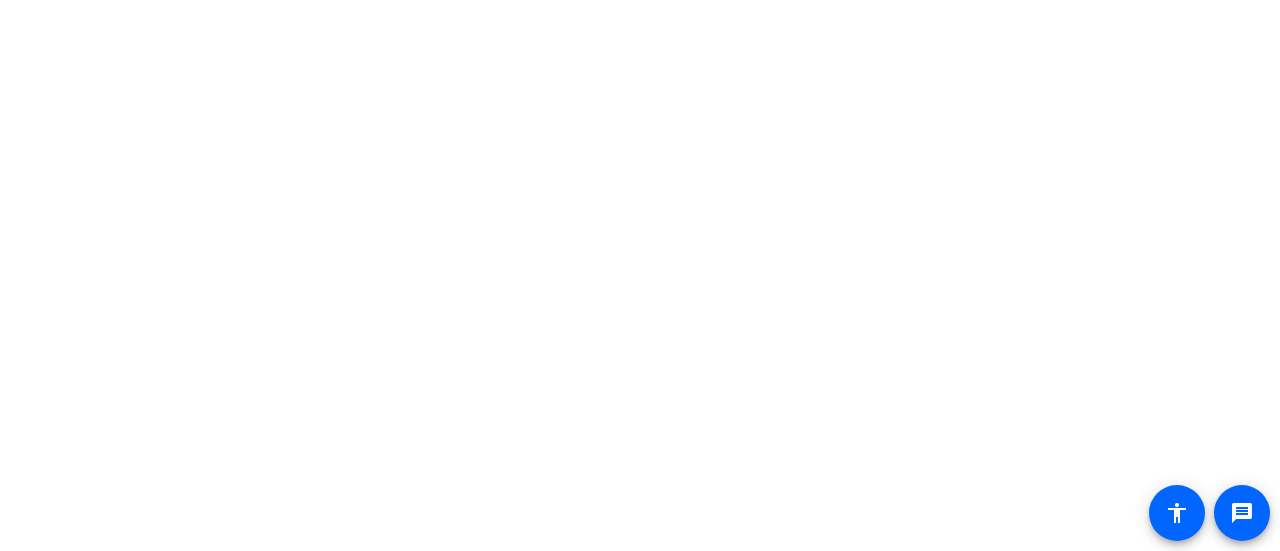scroll, scrollTop: 0, scrollLeft: 0, axis: both 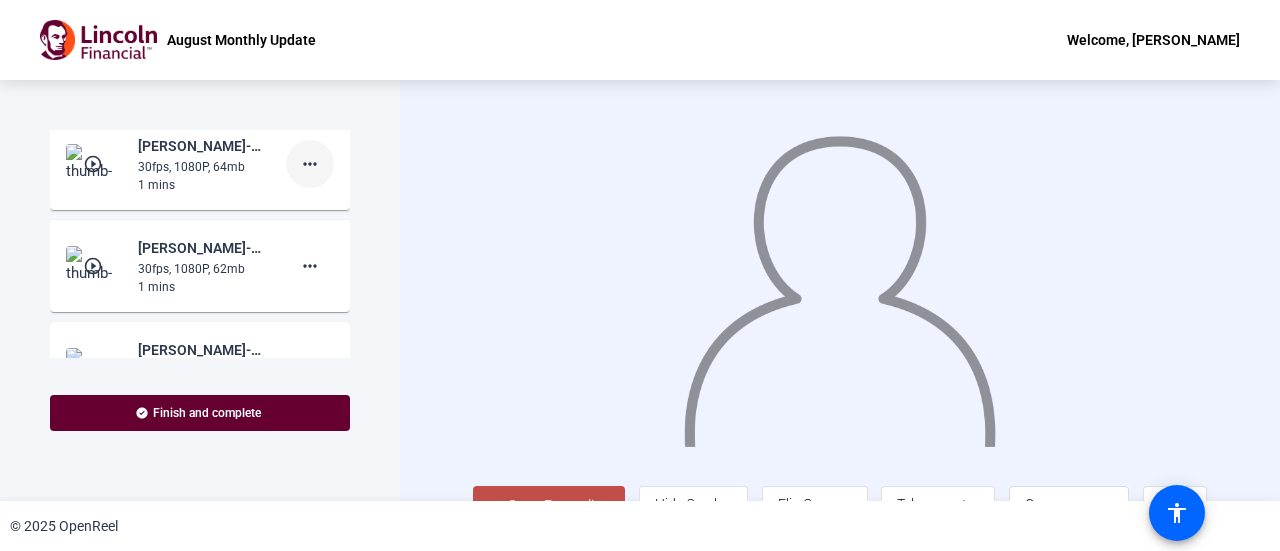 click on "more_horiz" 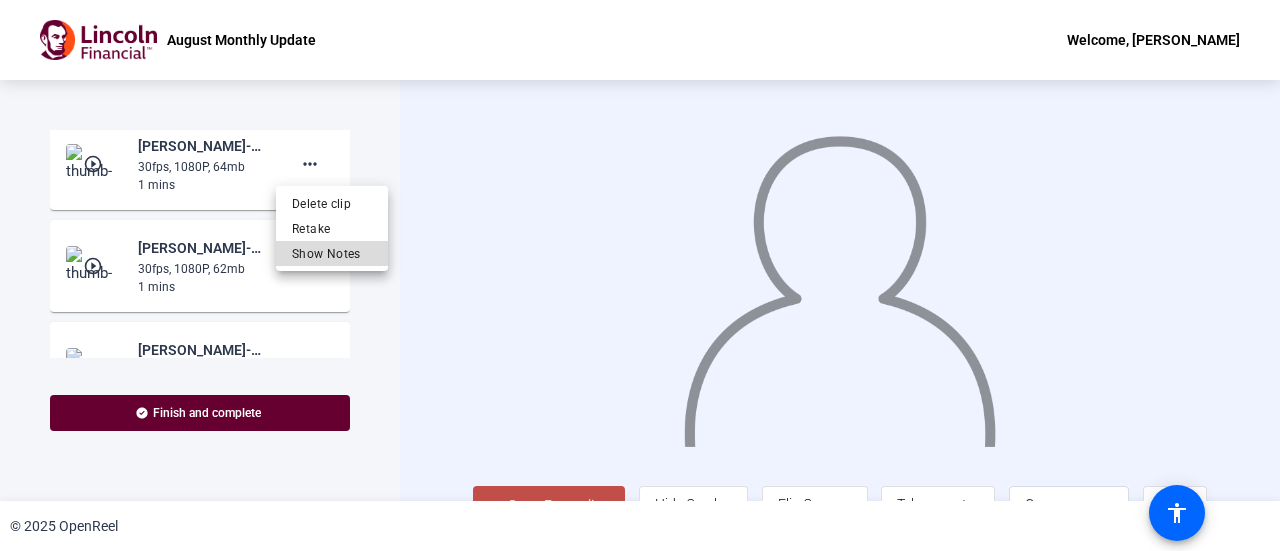 click on "Show Notes" at bounding box center [332, 254] 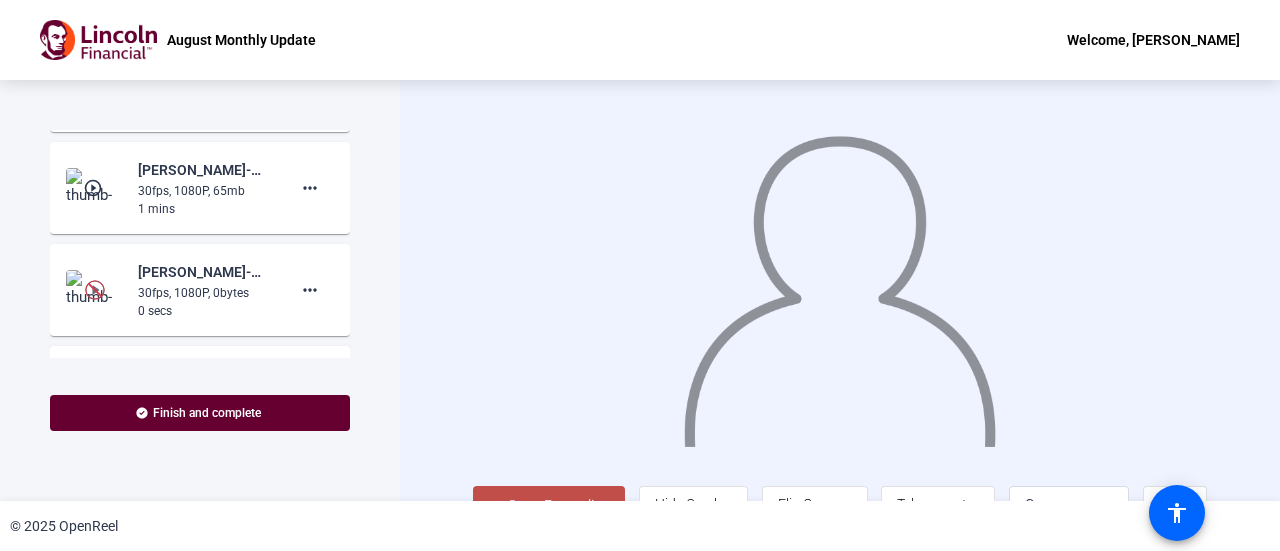 scroll, scrollTop: 966, scrollLeft: 0, axis: vertical 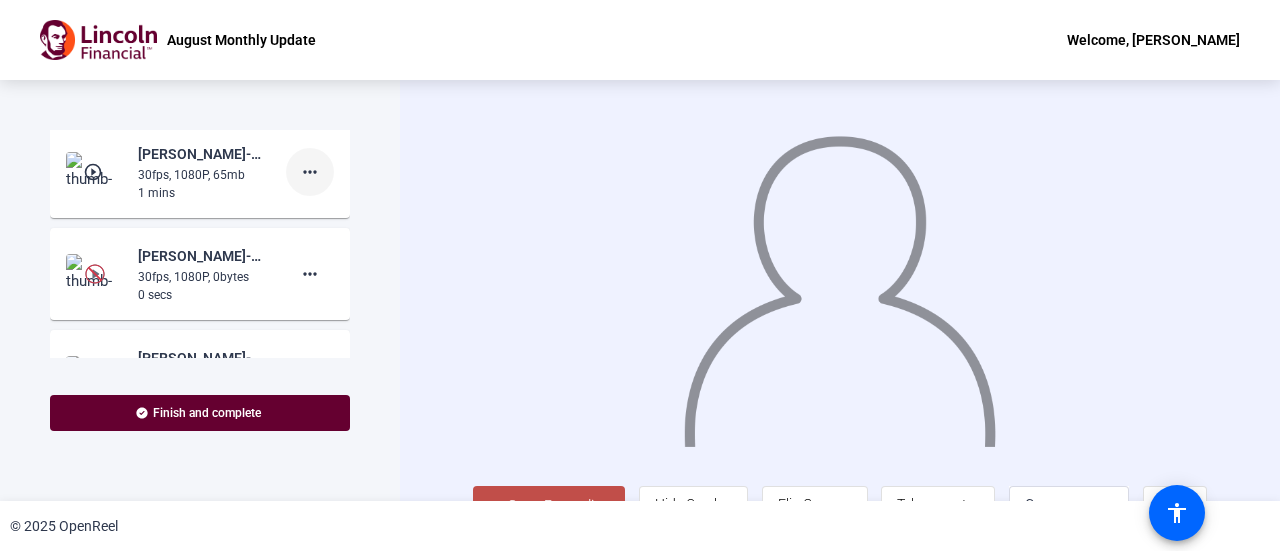 click on "more_horiz" 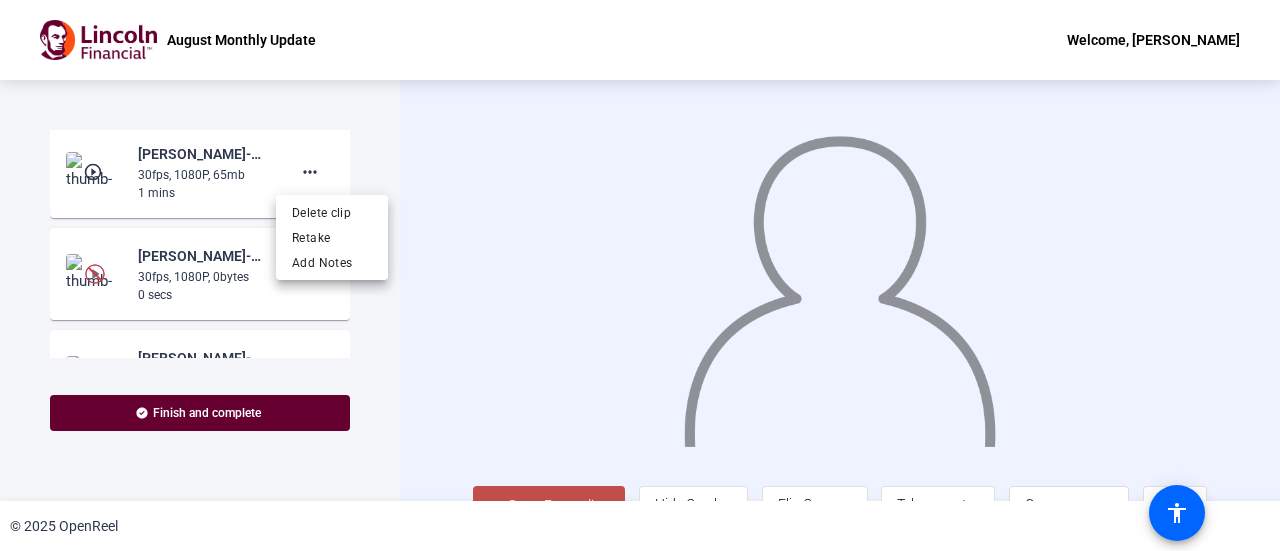 click at bounding box center (640, 275) 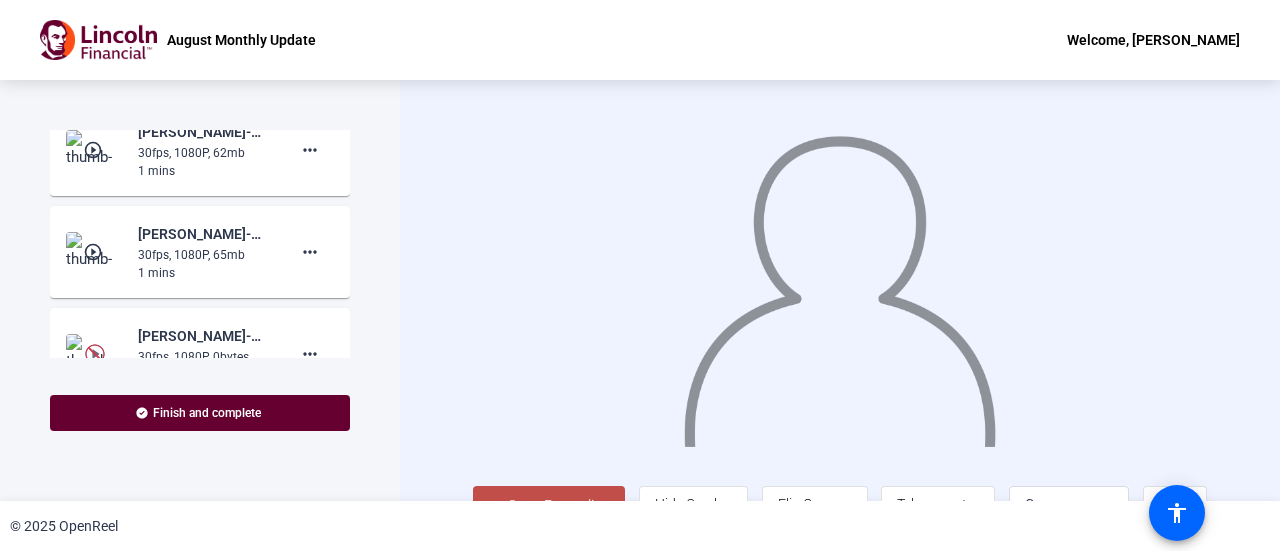 scroll, scrollTop: 846, scrollLeft: 0, axis: vertical 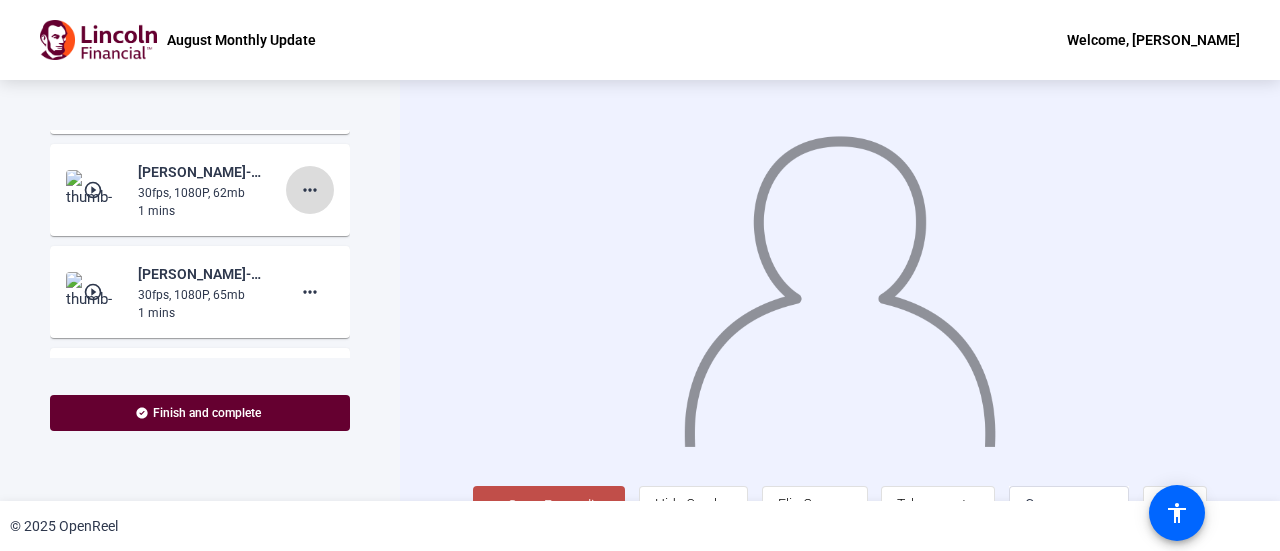 click on "more_horiz" 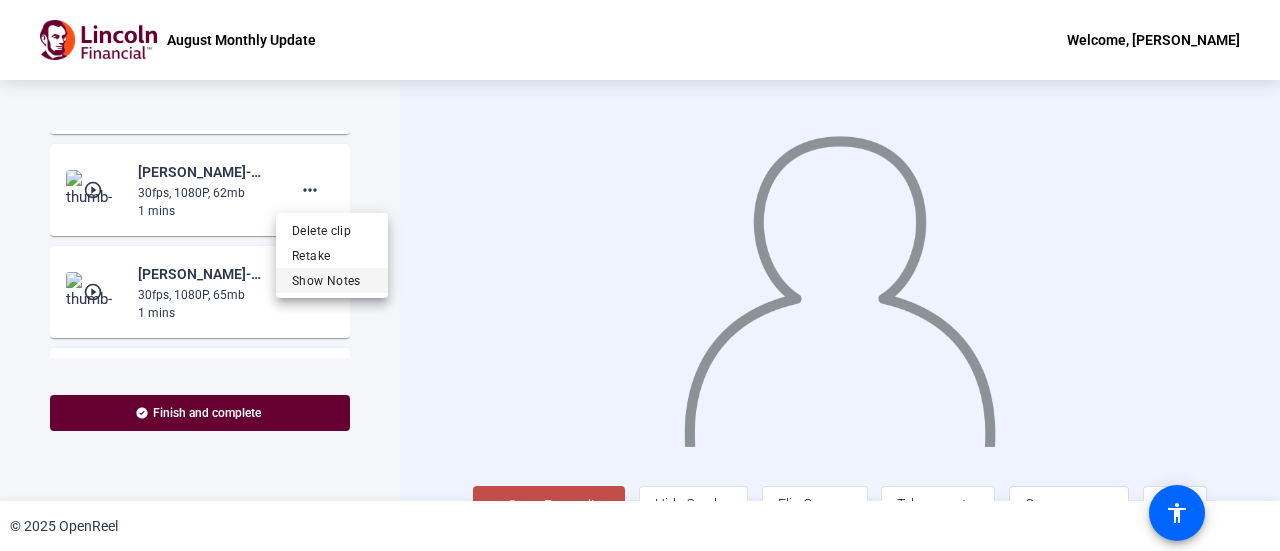 click on "Show Notes" at bounding box center (332, 280) 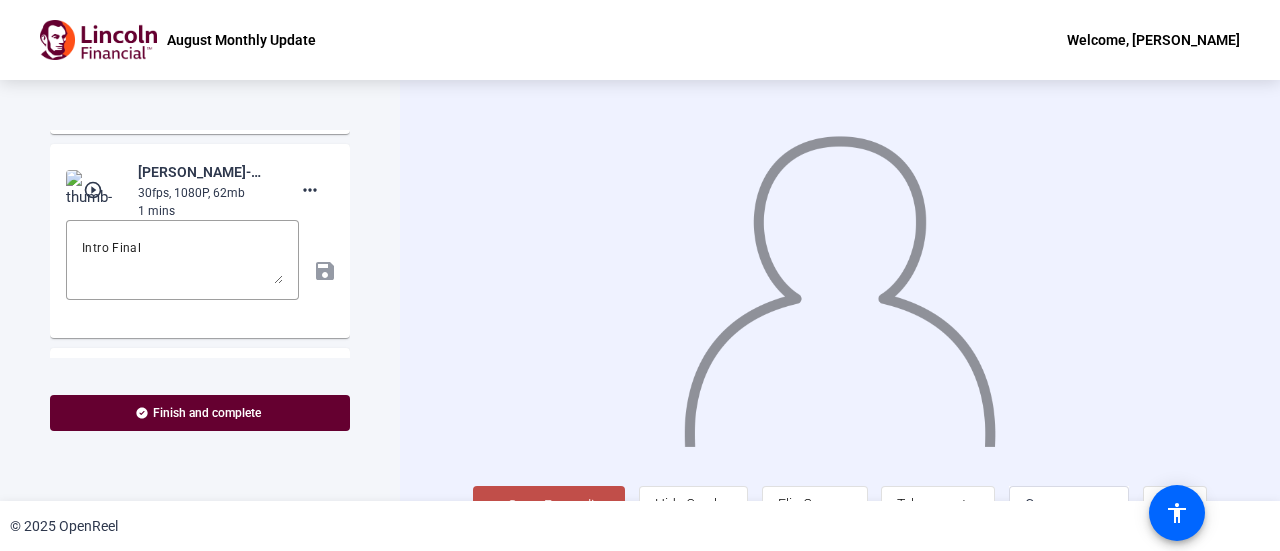 click on "play_circle_outline" 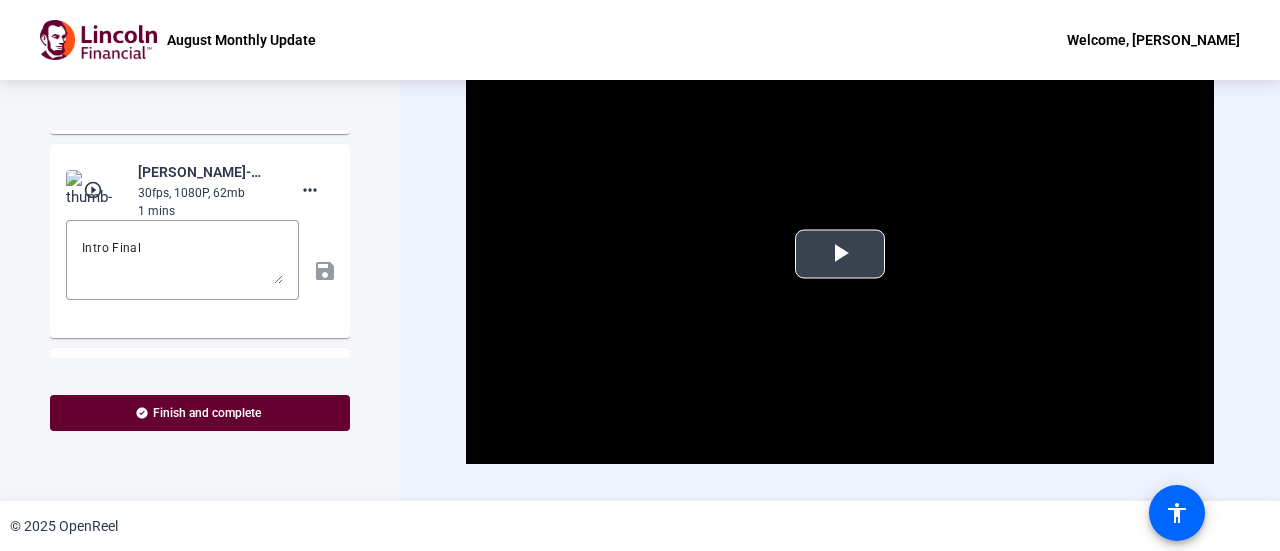 click at bounding box center (840, 254) 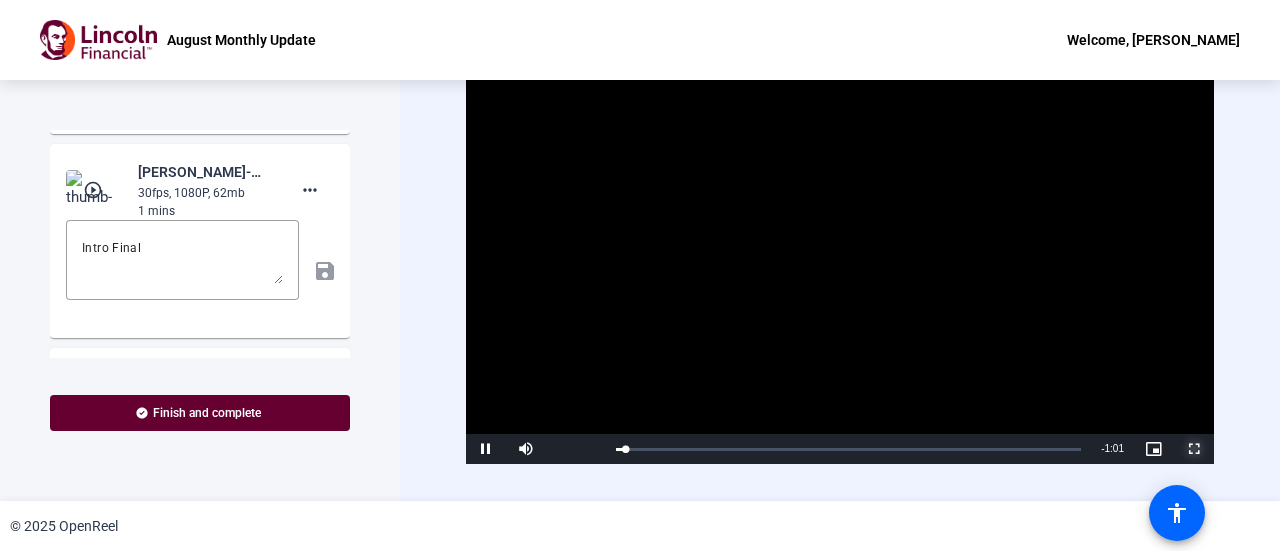 click at bounding box center (1194, 449) 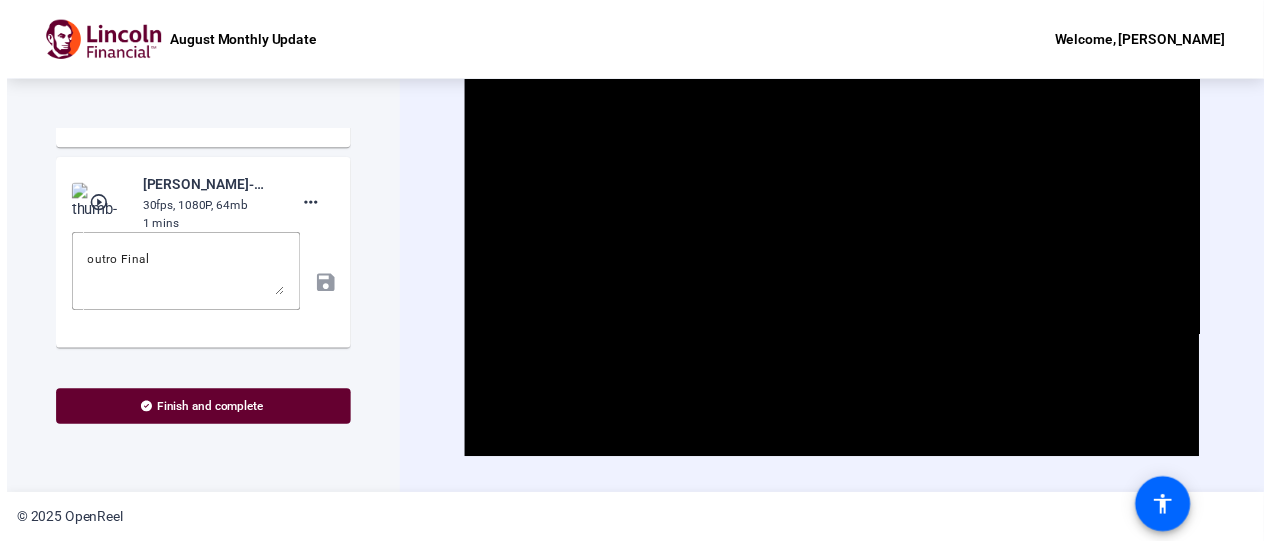 scroll, scrollTop: 638, scrollLeft: 0, axis: vertical 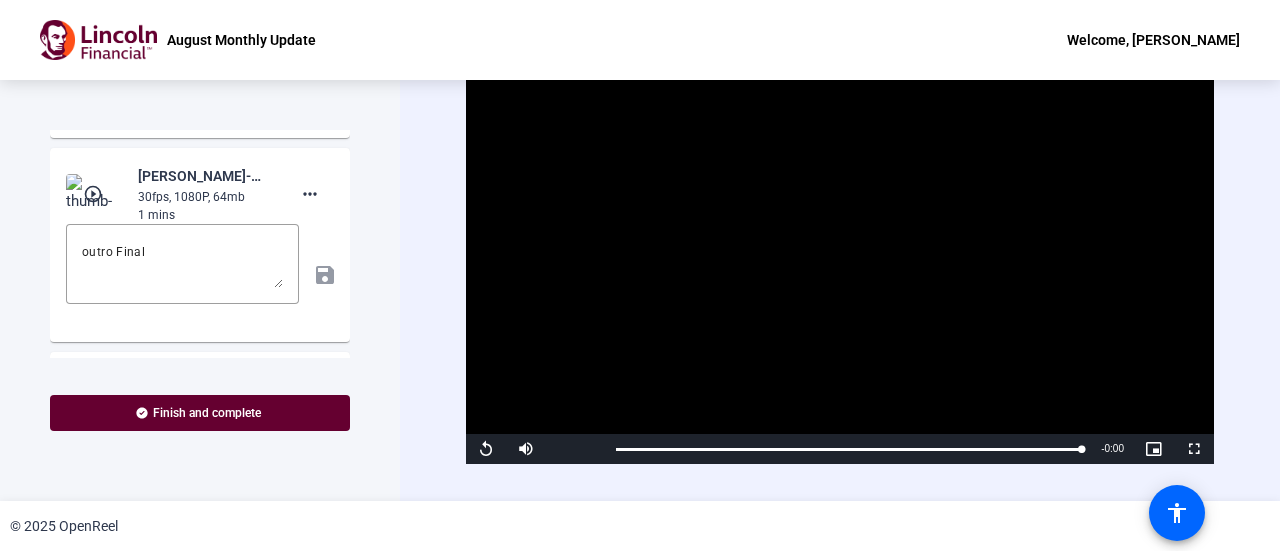 click on "play_circle_outline" 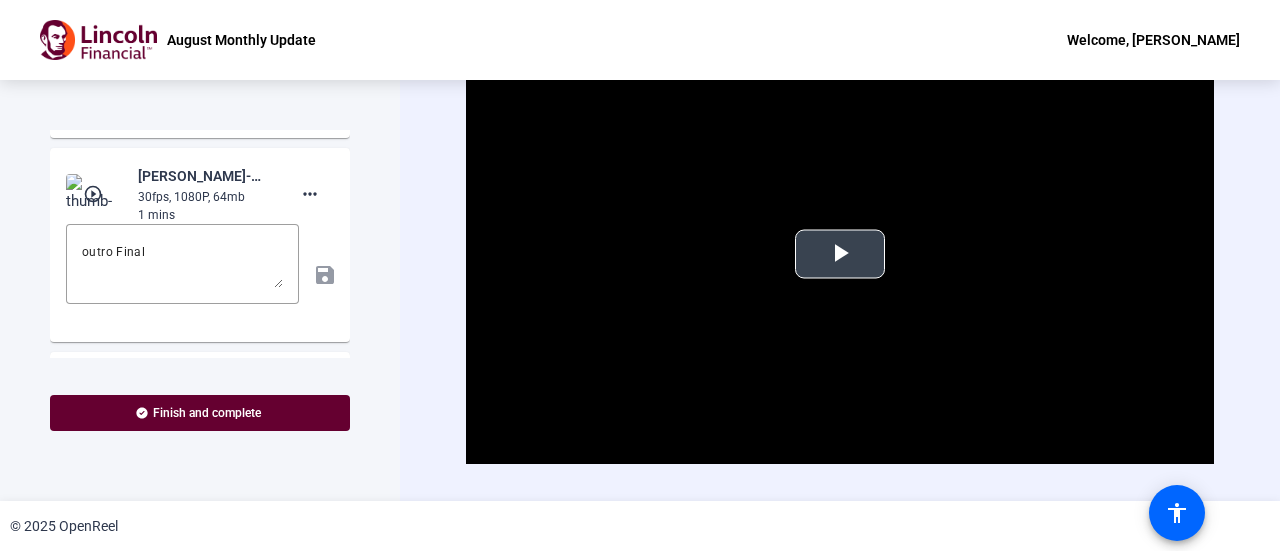 click at bounding box center [840, 254] 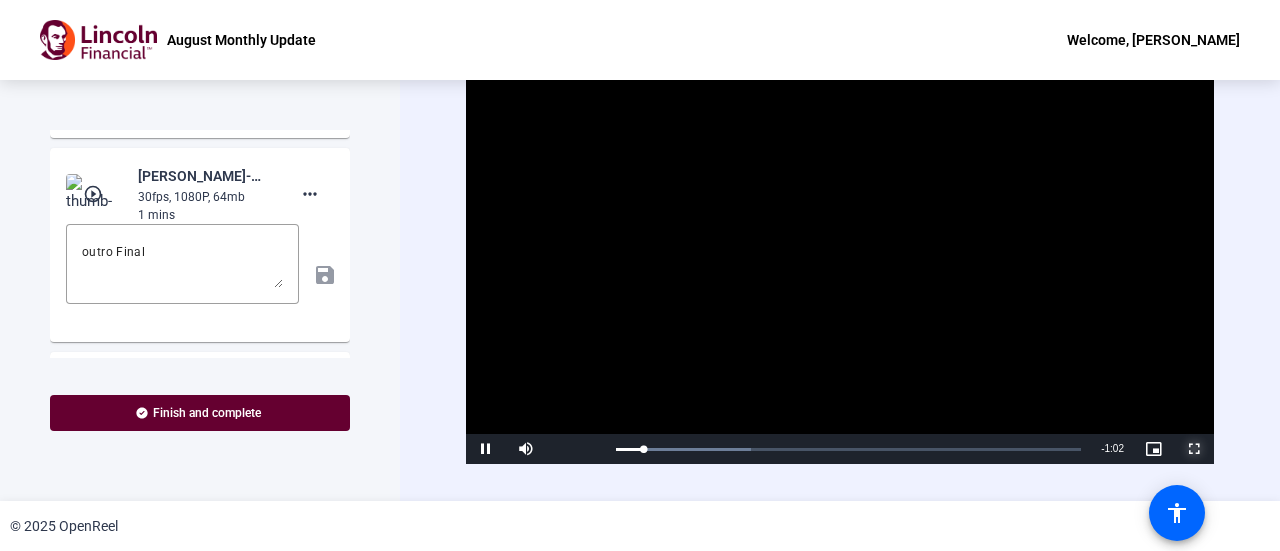 click at bounding box center (1194, 449) 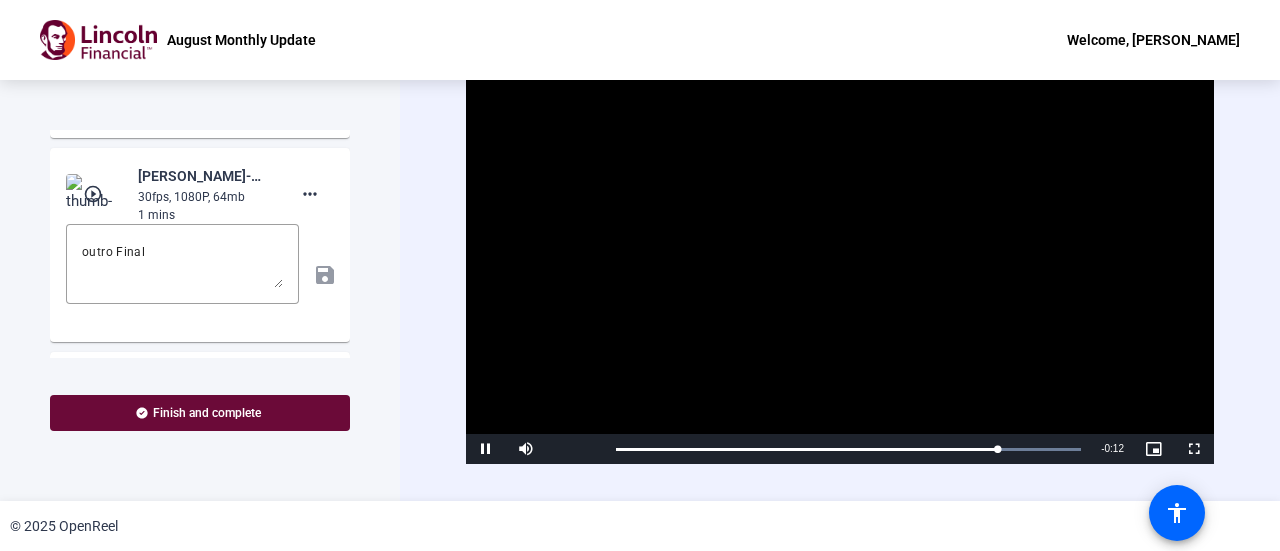 click on "Finish and complete" 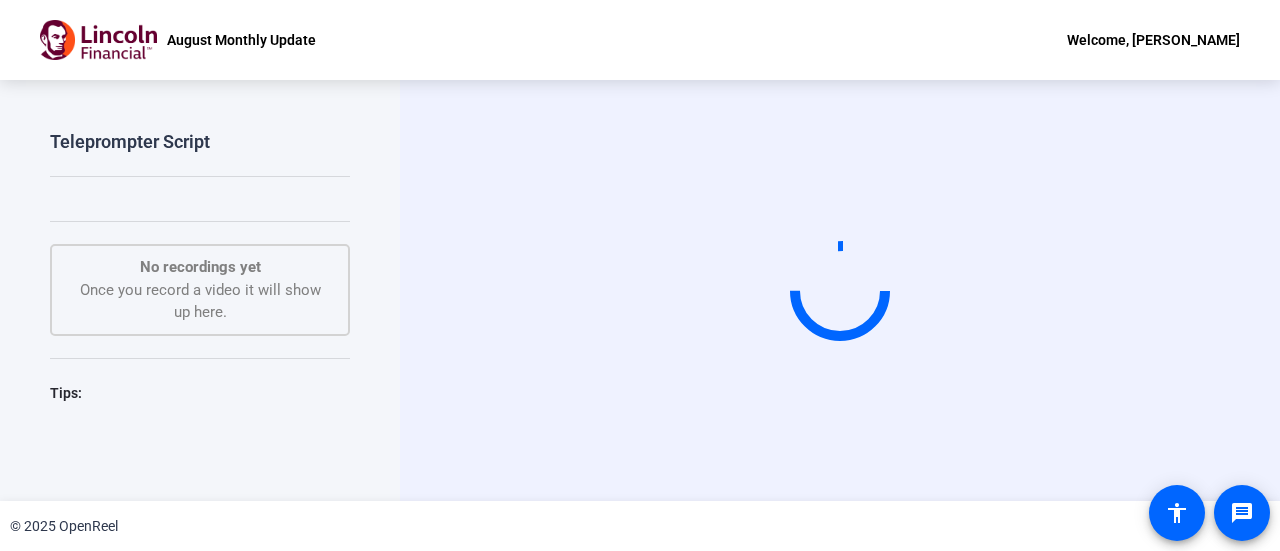 scroll, scrollTop: 0, scrollLeft: 0, axis: both 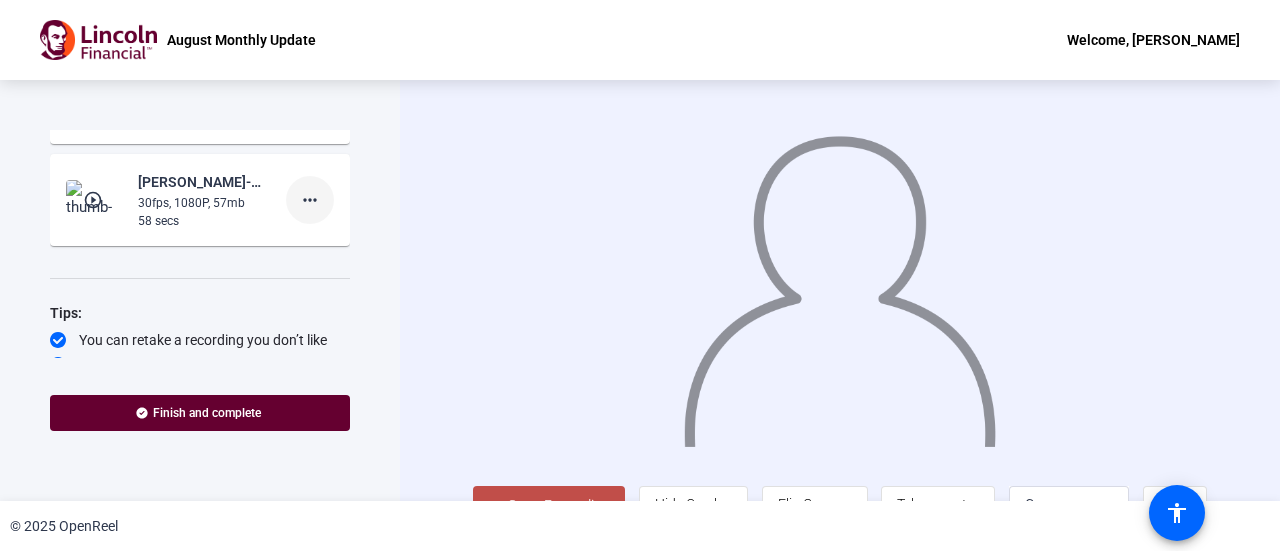 click on "more_horiz" 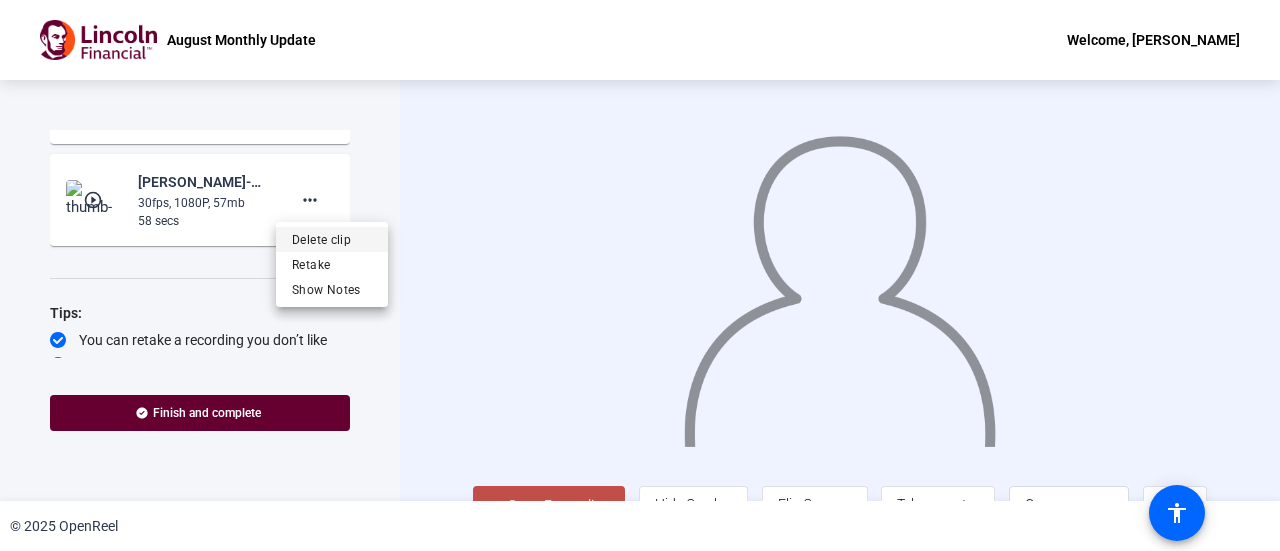 click on "Delete clip" at bounding box center (332, 240) 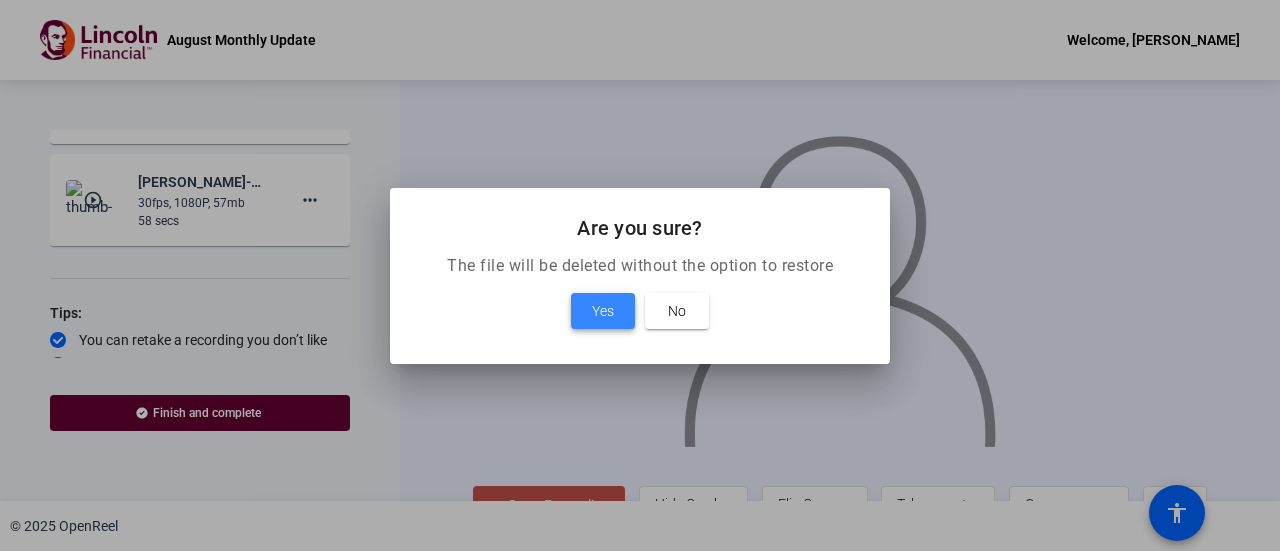 click on "Yes" at bounding box center (603, 311) 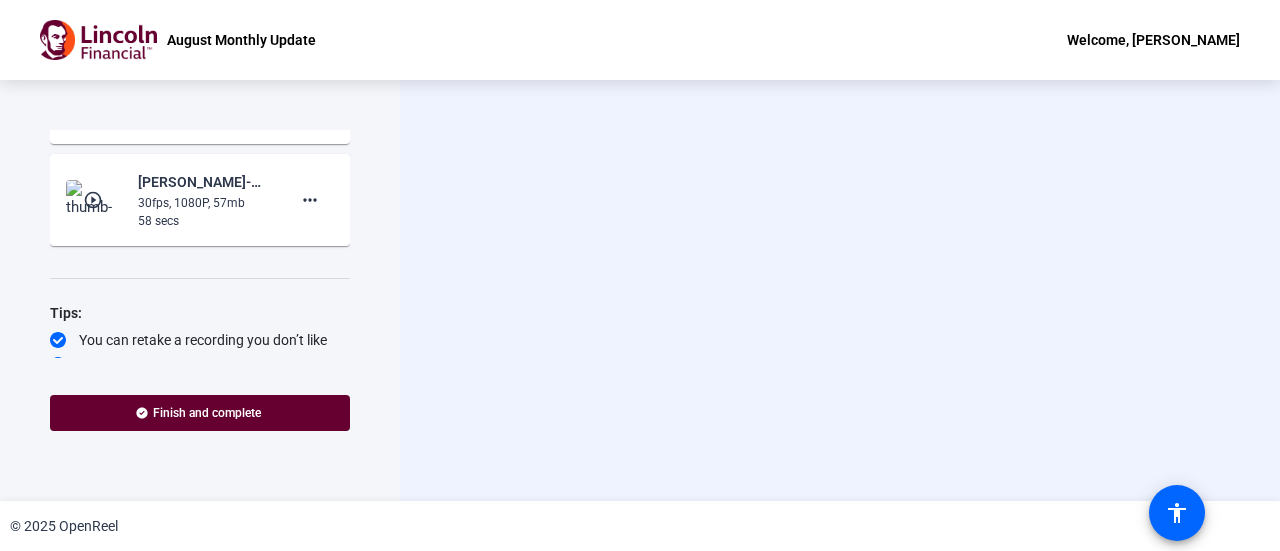scroll, scrollTop: 1182, scrollLeft: 0, axis: vertical 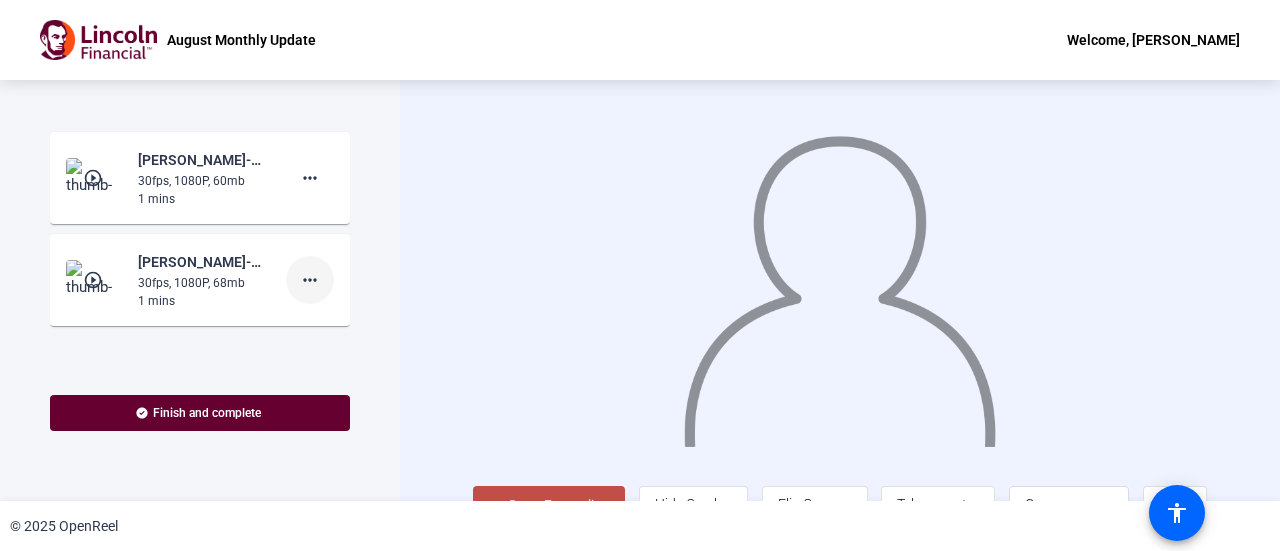 click on "more_horiz" 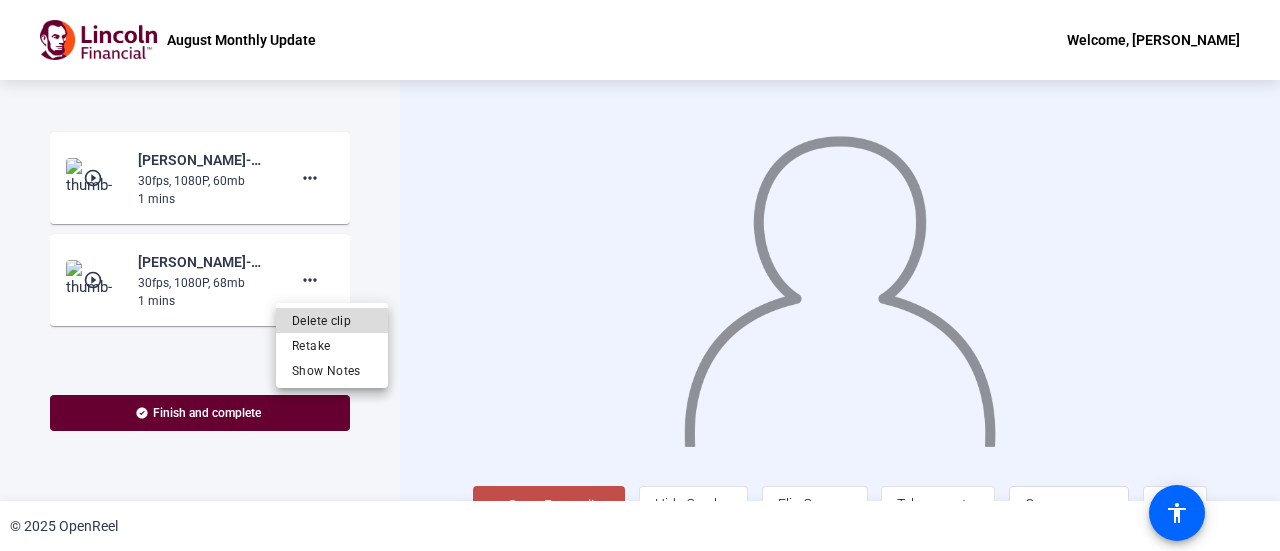 click on "Delete clip" at bounding box center (332, 320) 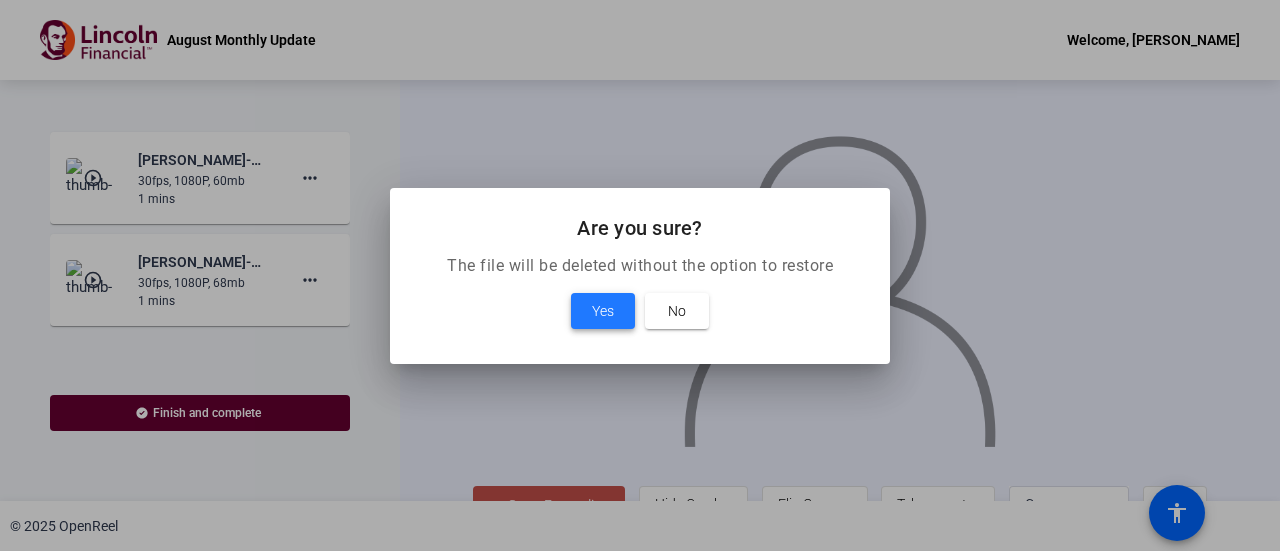 click on "Yes" at bounding box center (603, 311) 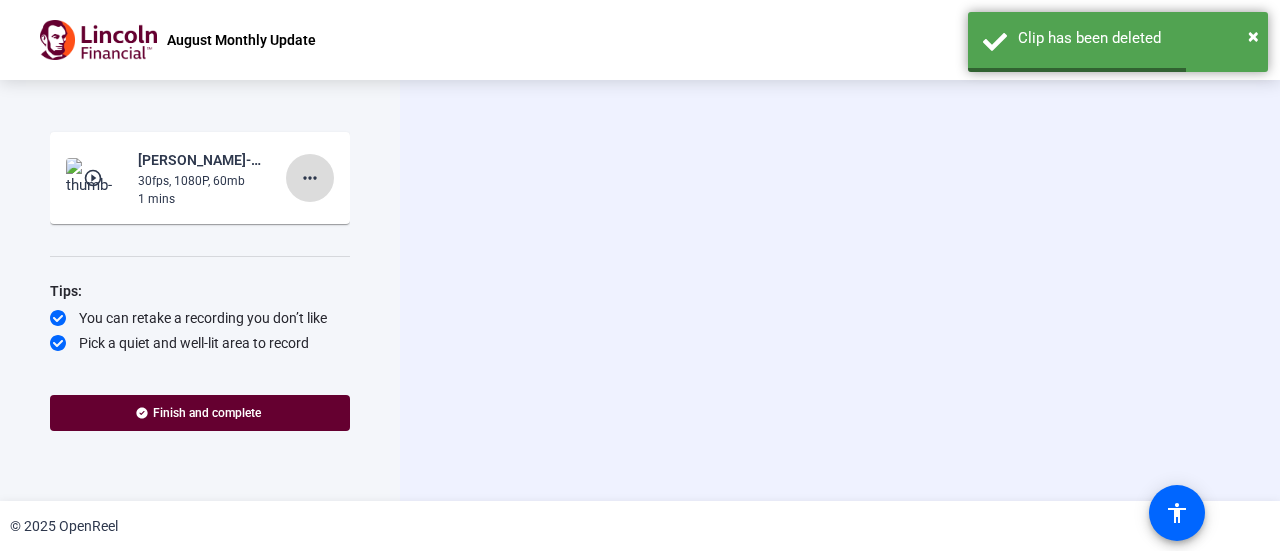 click on "more_horiz" 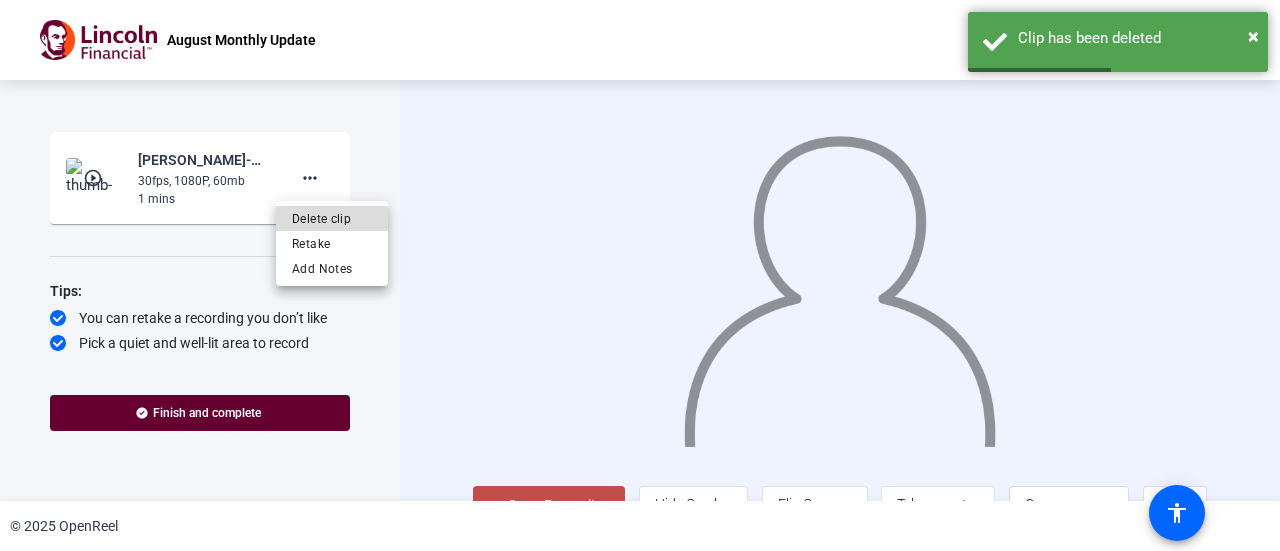 click on "Delete clip" at bounding box center [332, 218] 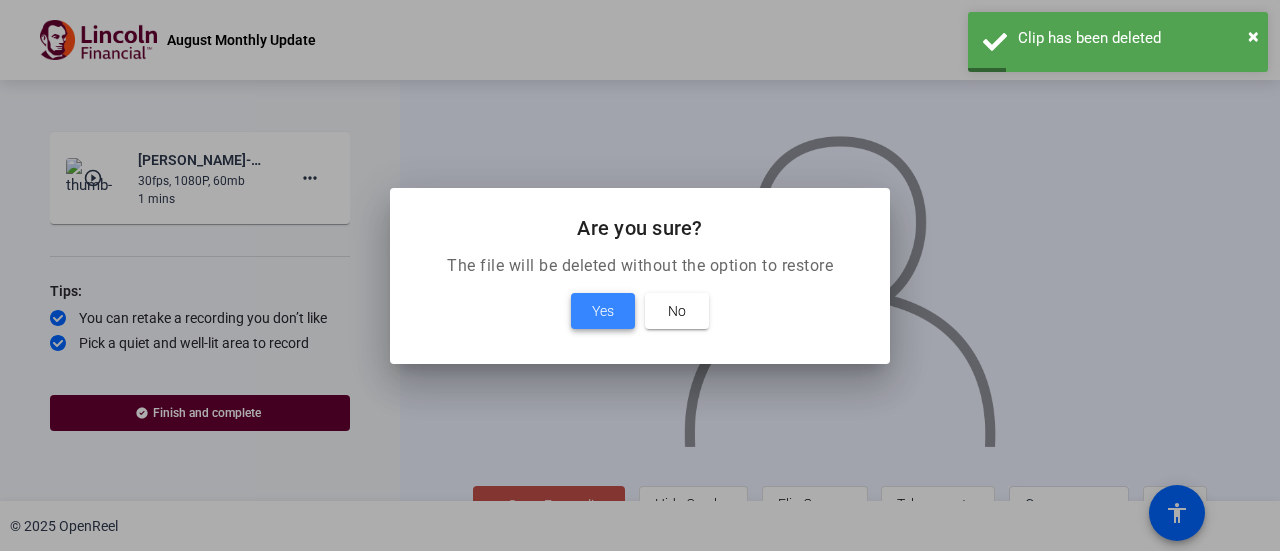 click on "Yes" at bounding box center [603, 311] 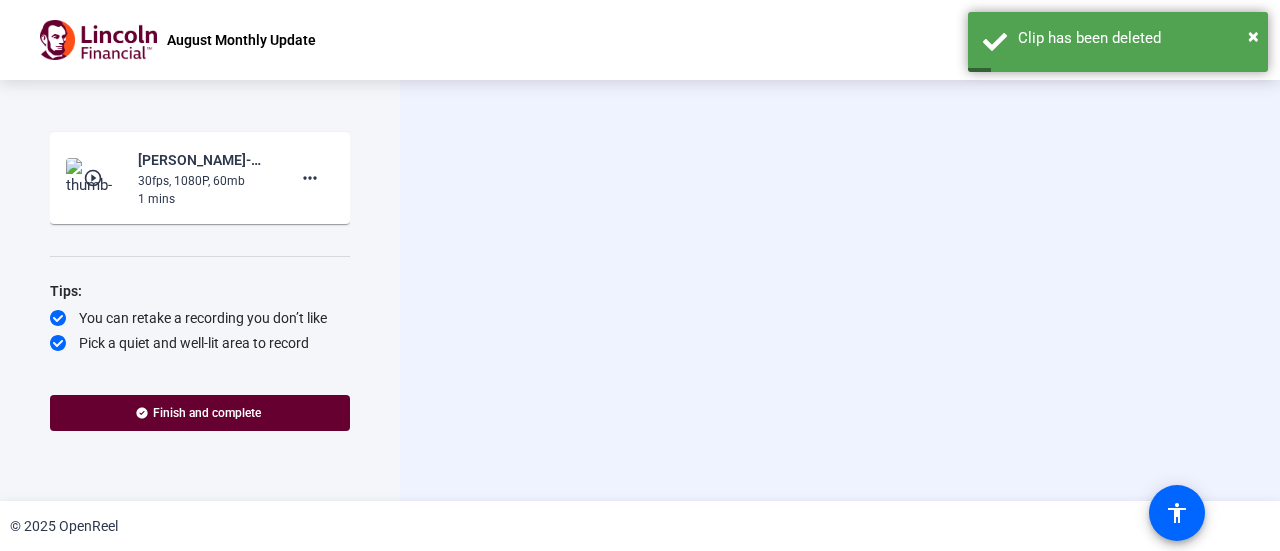 scroll, scrollTop: 978, scrollLeft: 0, axis: vertical 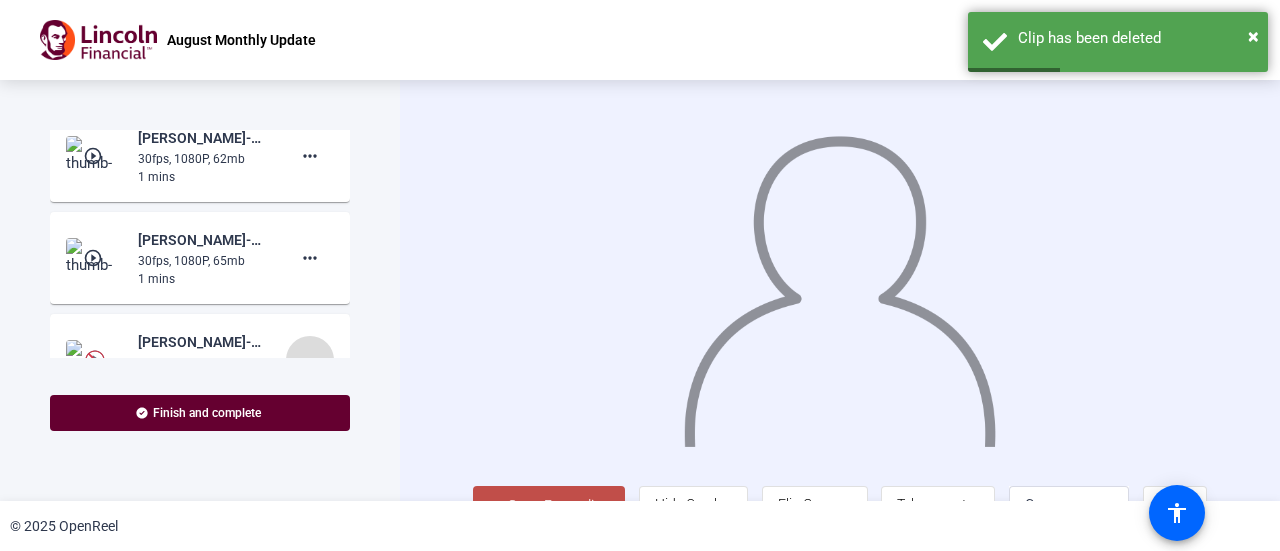 click on "more_horiz" 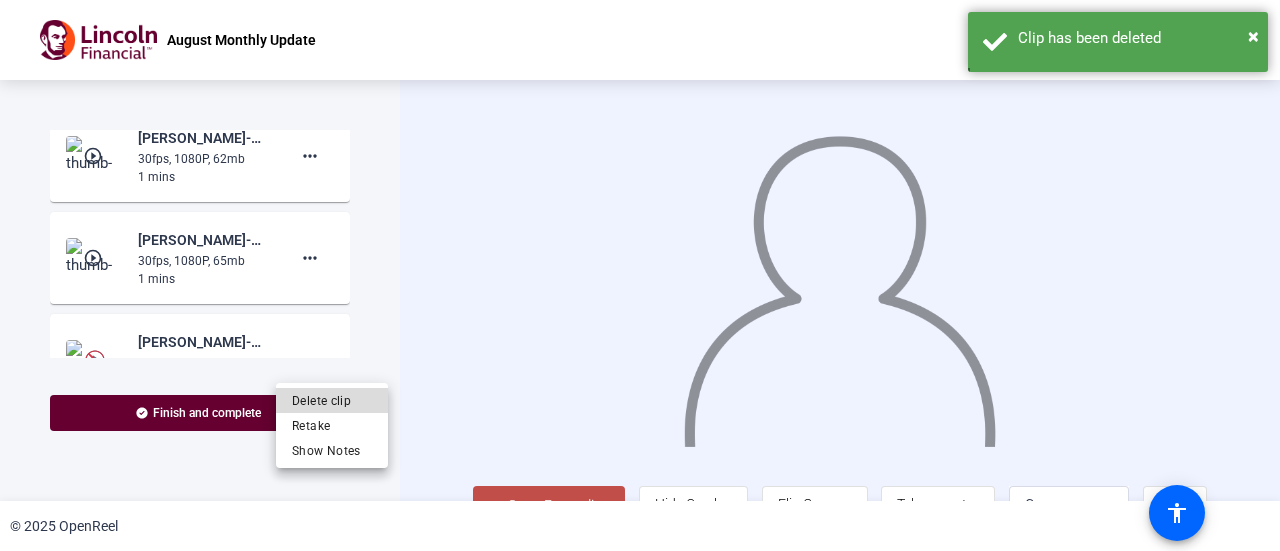 click on "Delete clip" at bounding box center [332, 400] 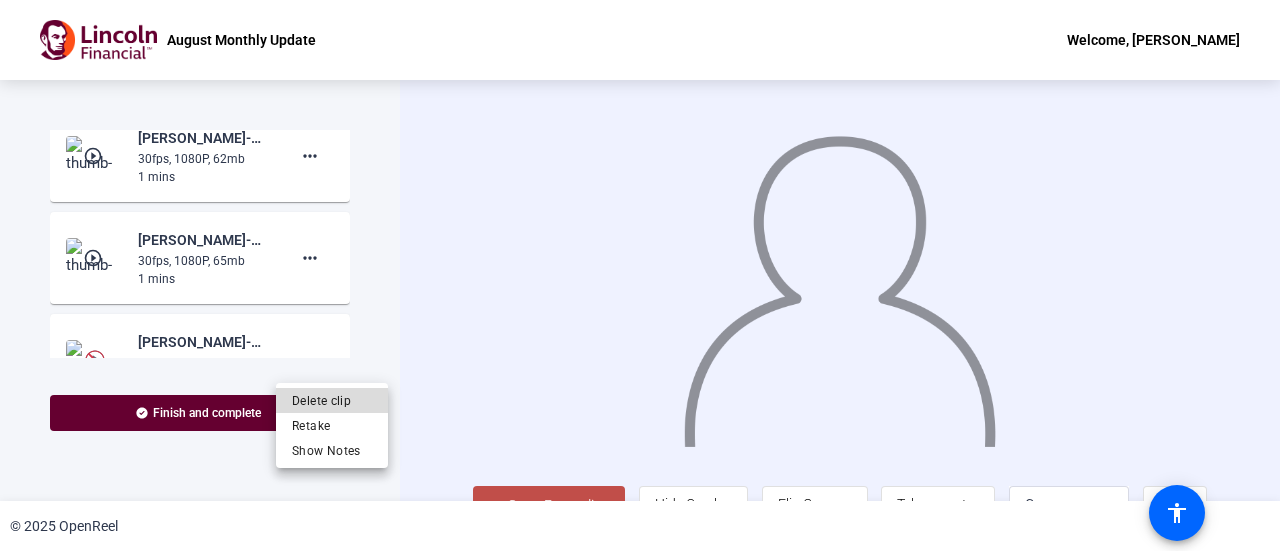 scroll, scrollTop: 802, scrollLeft: 0, axis: vertical 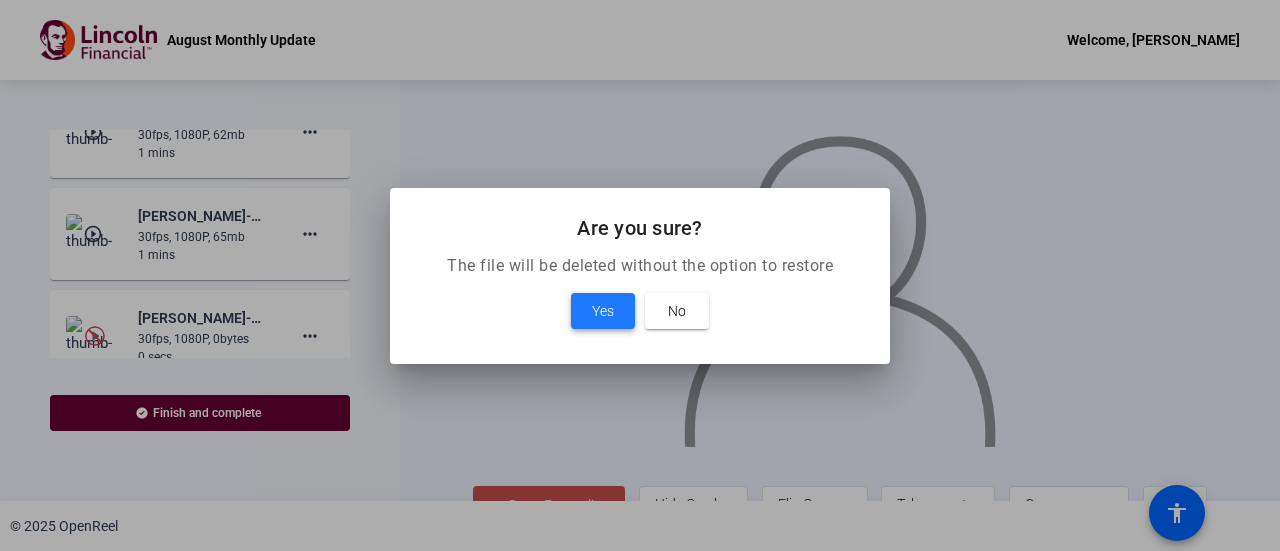 click on "Yes" at bounding box center (603, 311) 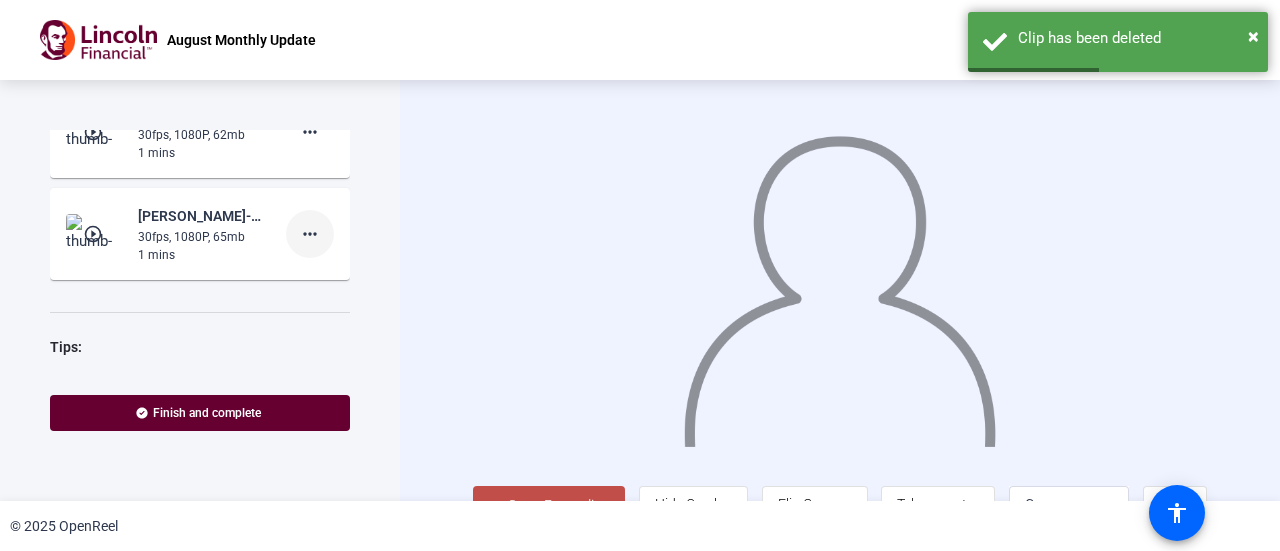click on "more_horiz" 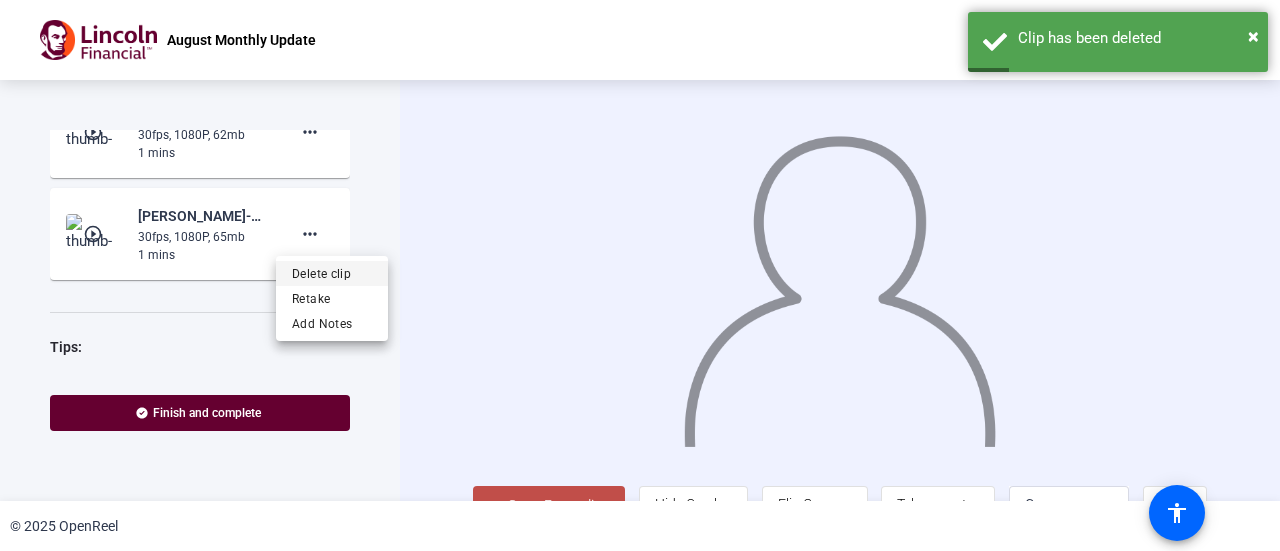 click on "Delete clip" at bounding box center [332, 274] 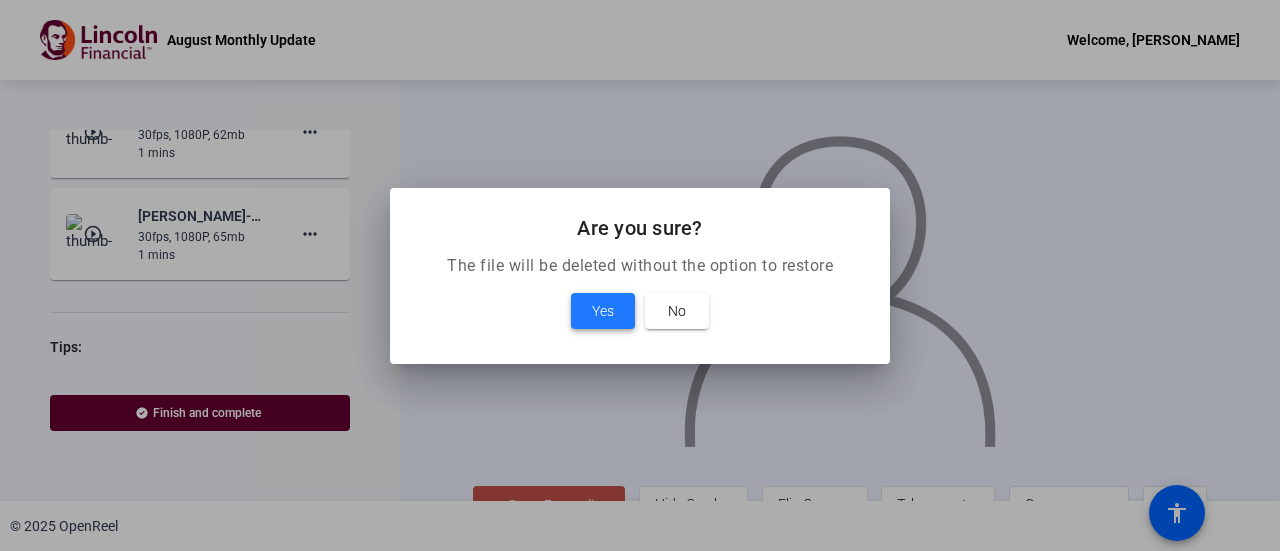 click at bounding box center [603, 311] 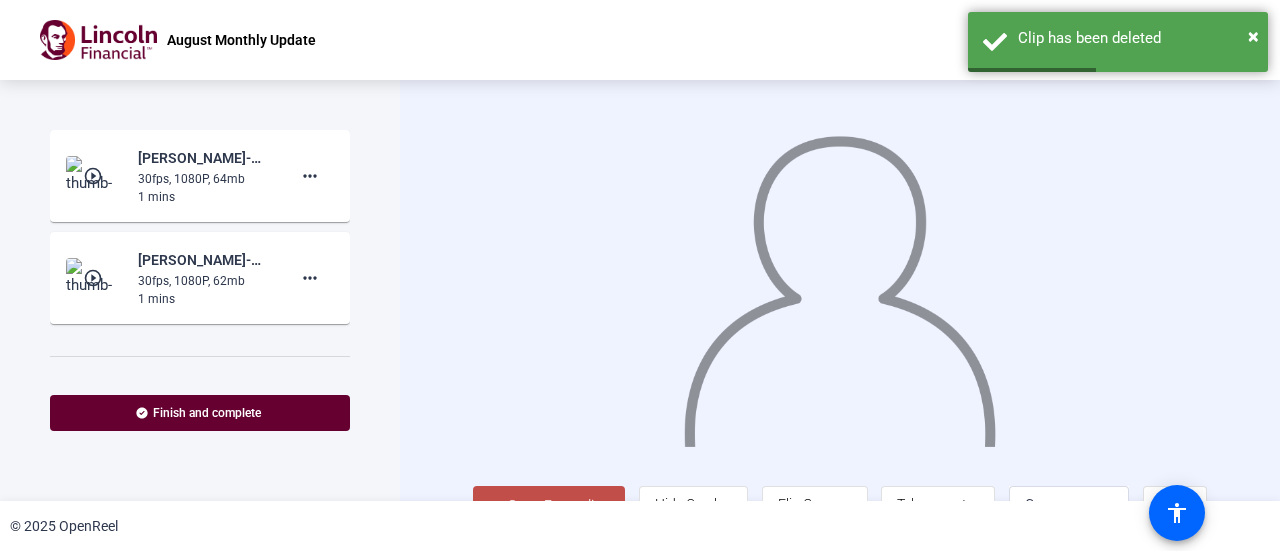 scroll, scrollTop: 640, scrollLeft: 0, axis: vertical 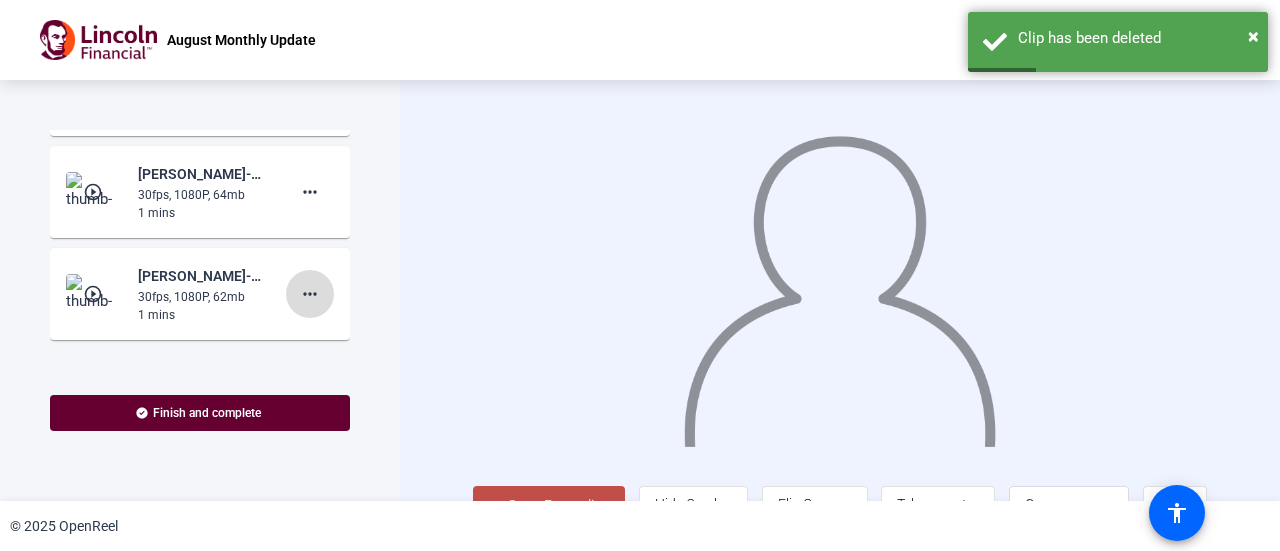 click on "more_horiz" 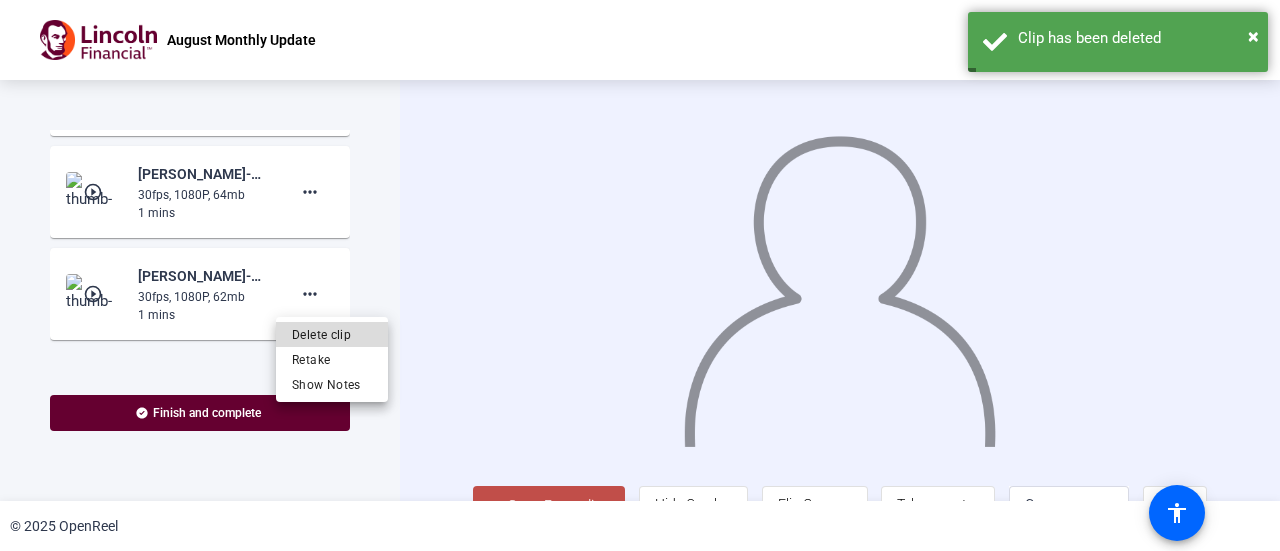 click on "Delete clip" at bounding box center (332, 334) 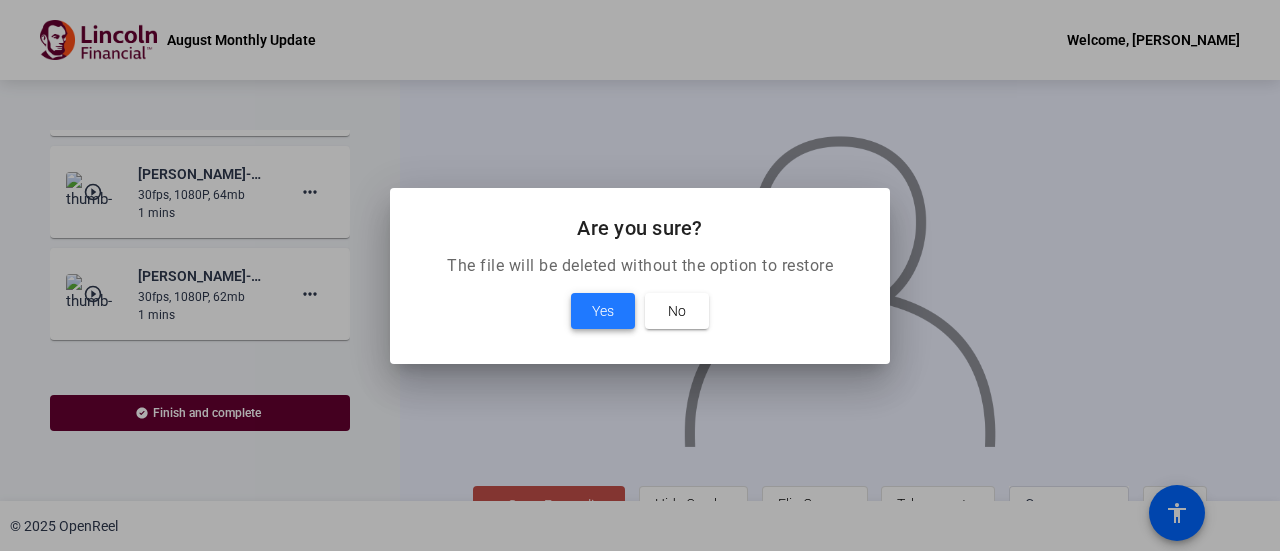 click at bounding box center (603, 311) 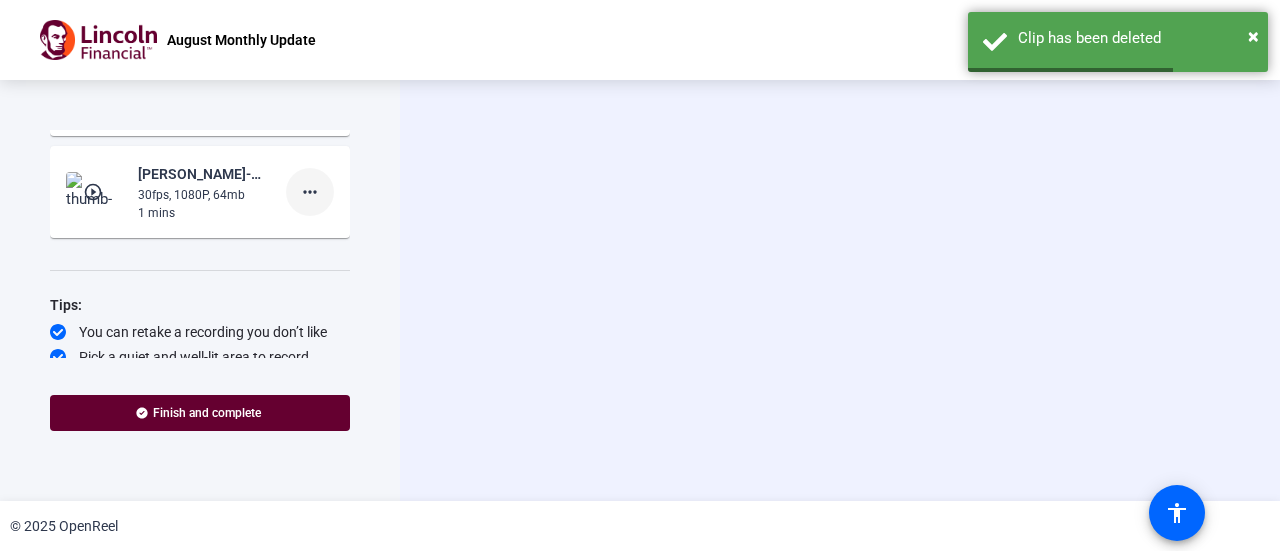 click on "more_horiz" 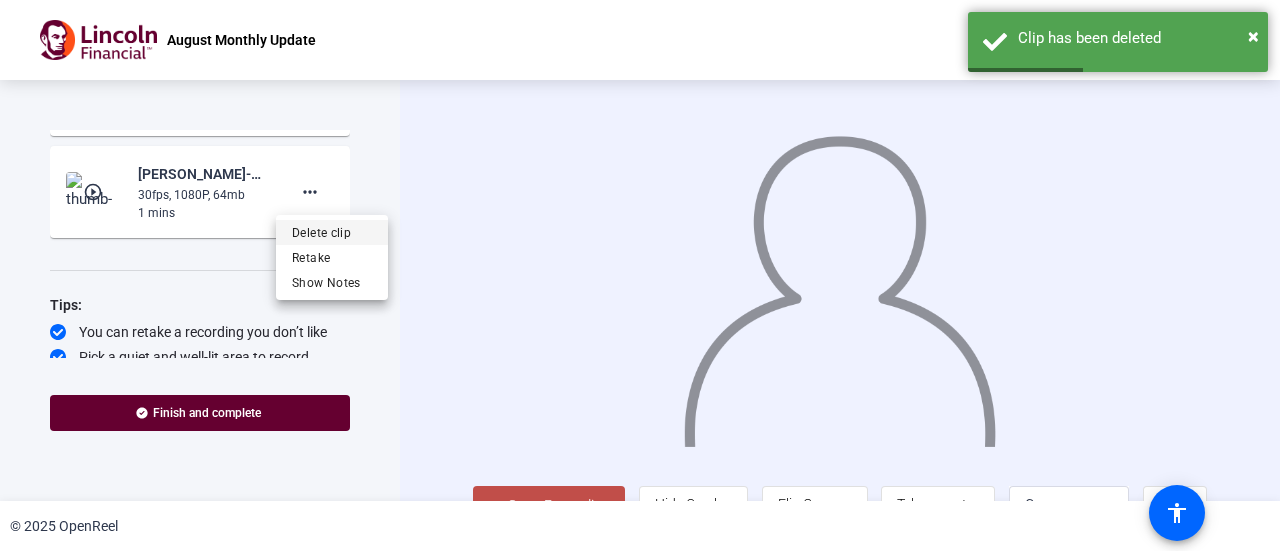 click on "Delete clip" at bounding box center (332, 232) 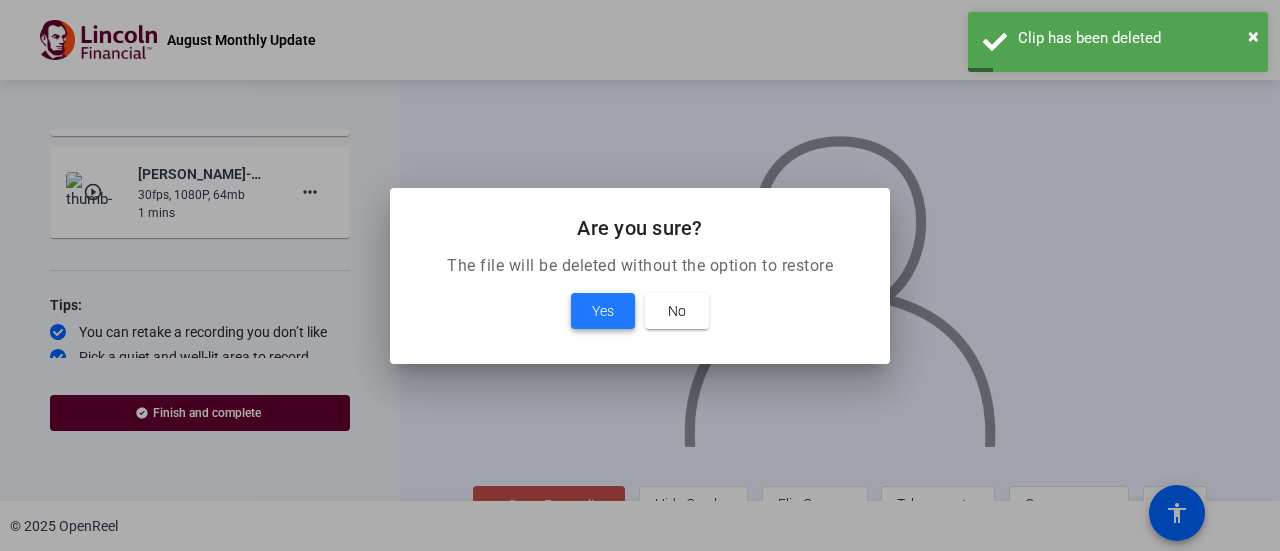 click on "Yes" at bounding box center (603, 311) 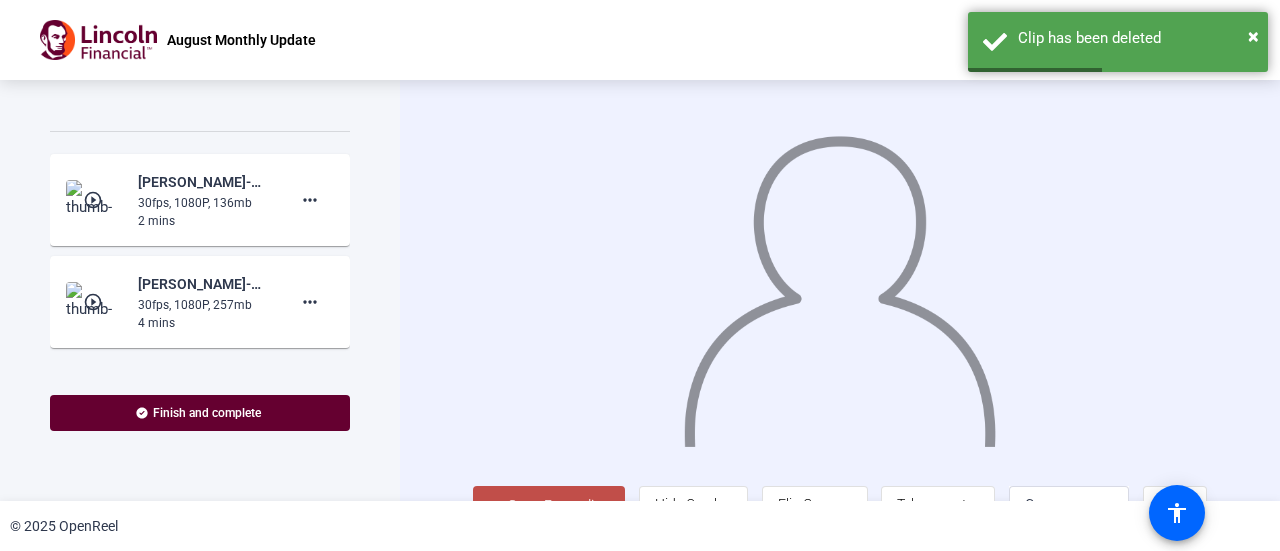 scroll, scrollTop: 410, scrollLeft: 0, axis: vertical 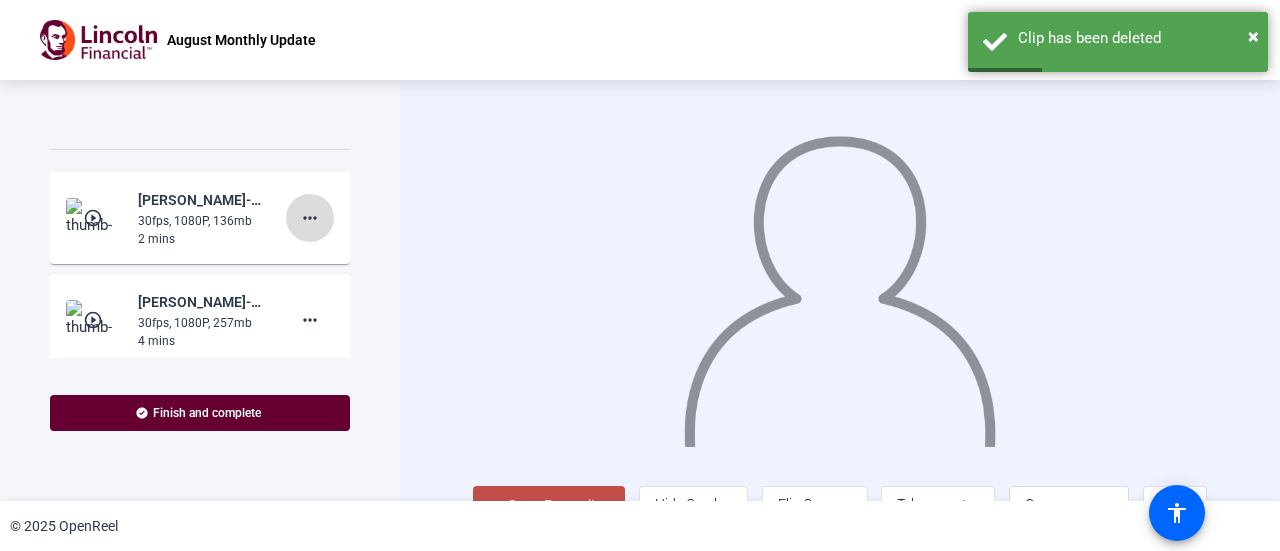 click on "more_horiz" 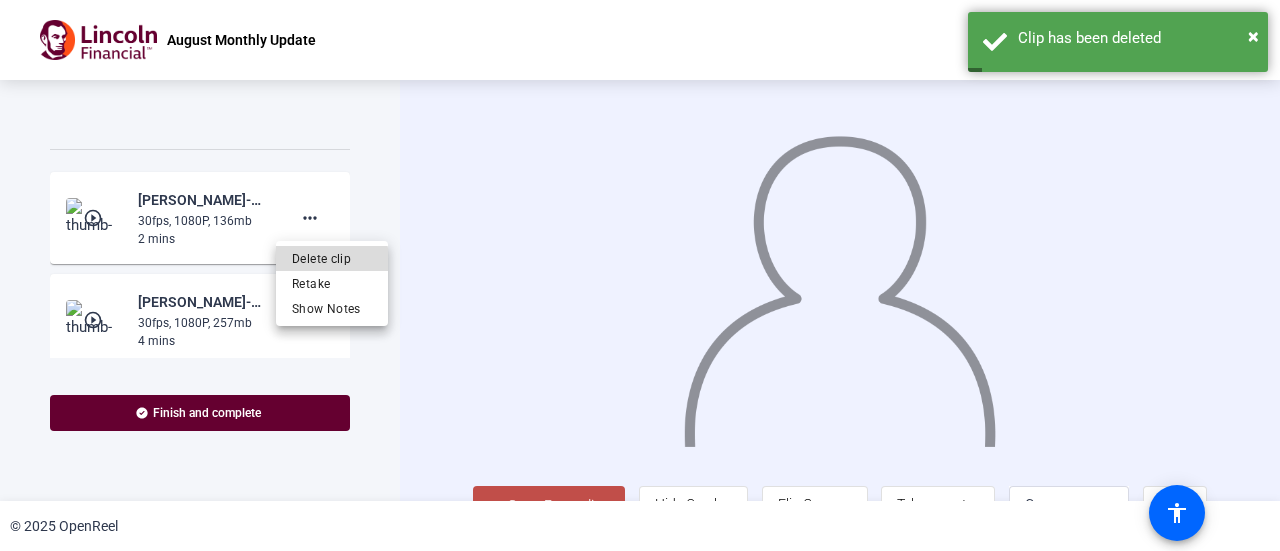 click on "Delete clip" at bounding box center [332, 258] 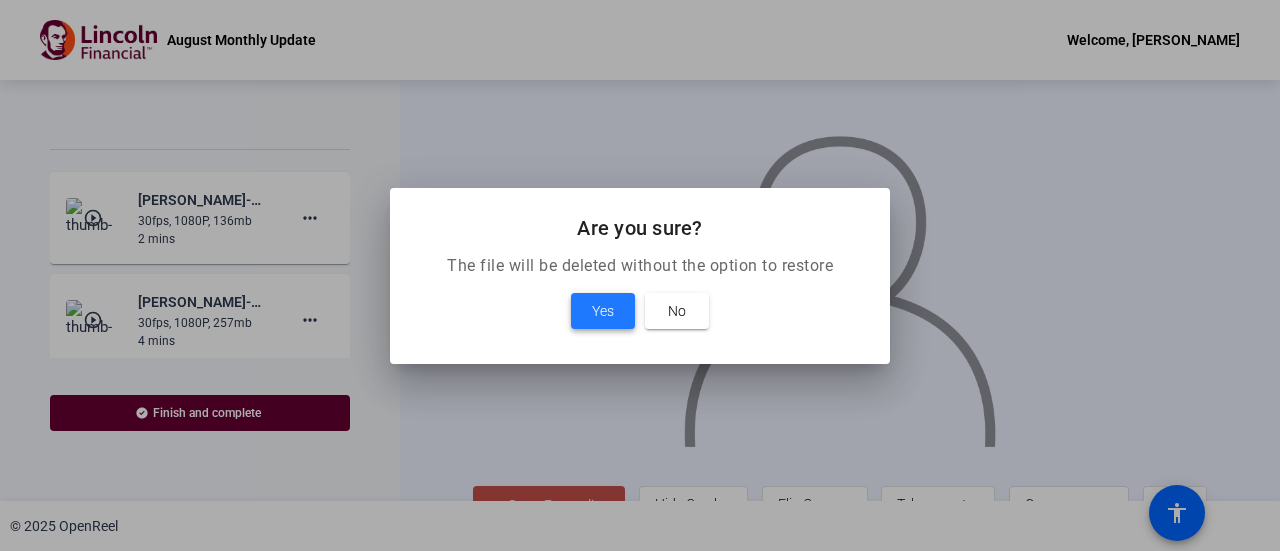 click at bounding box center [603, 311] 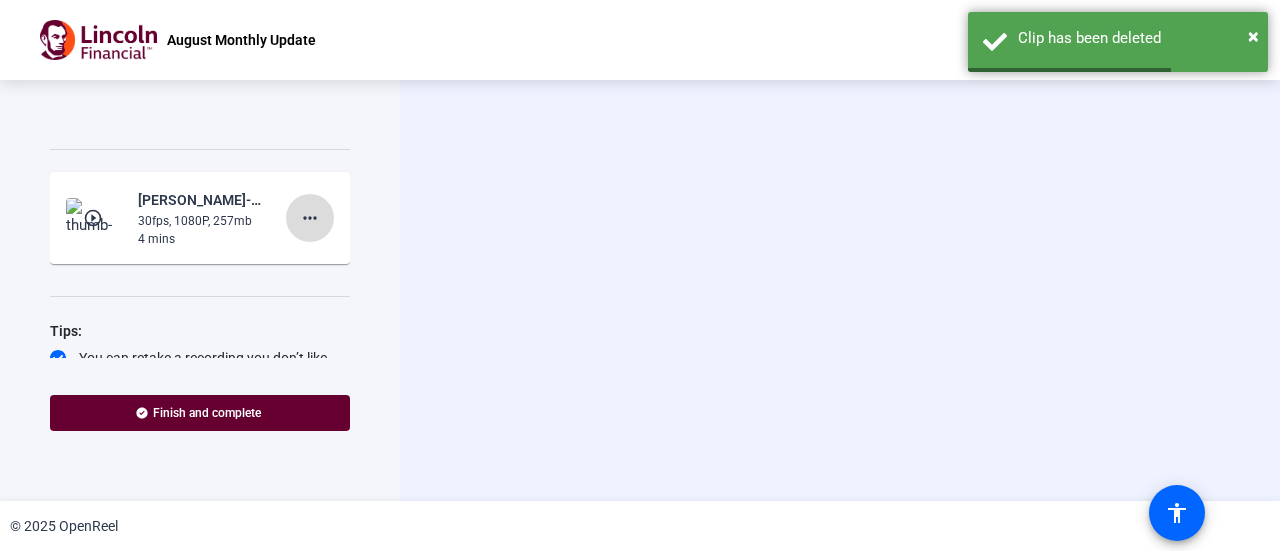 click on "more_horiz" 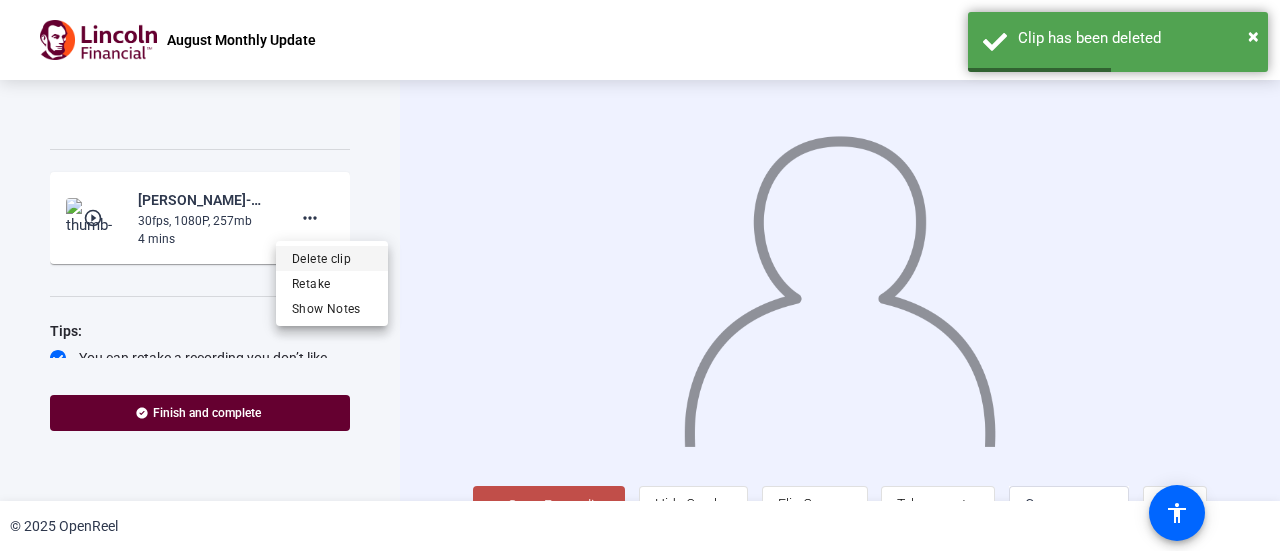 click on "Delete clip" at bounding box center [332, 258] 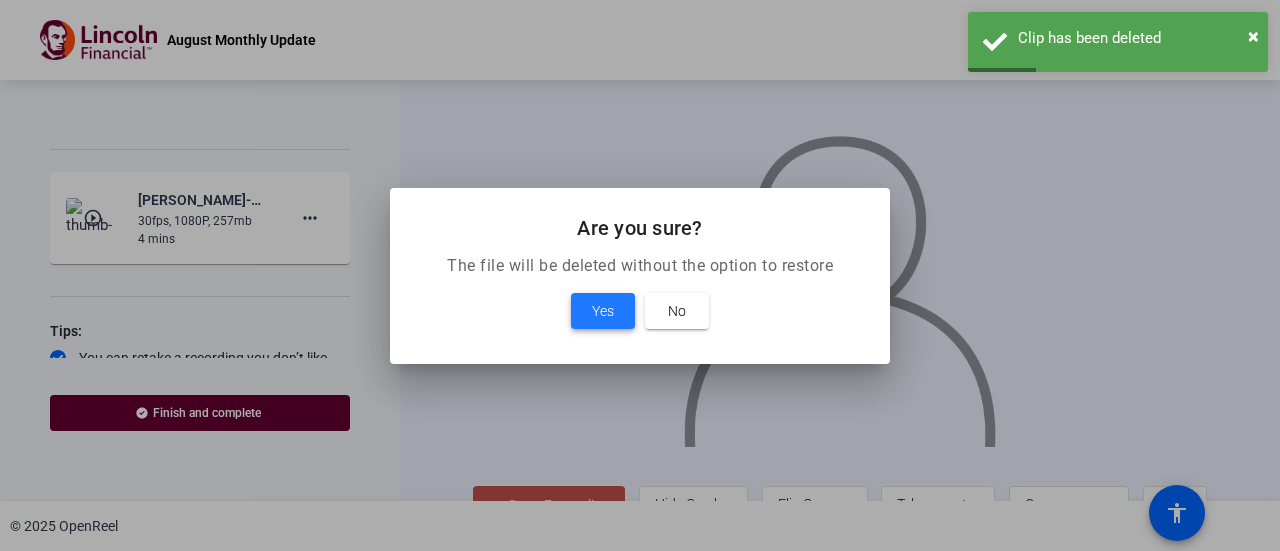 click on "Yes" at bounding box center [603, 311] 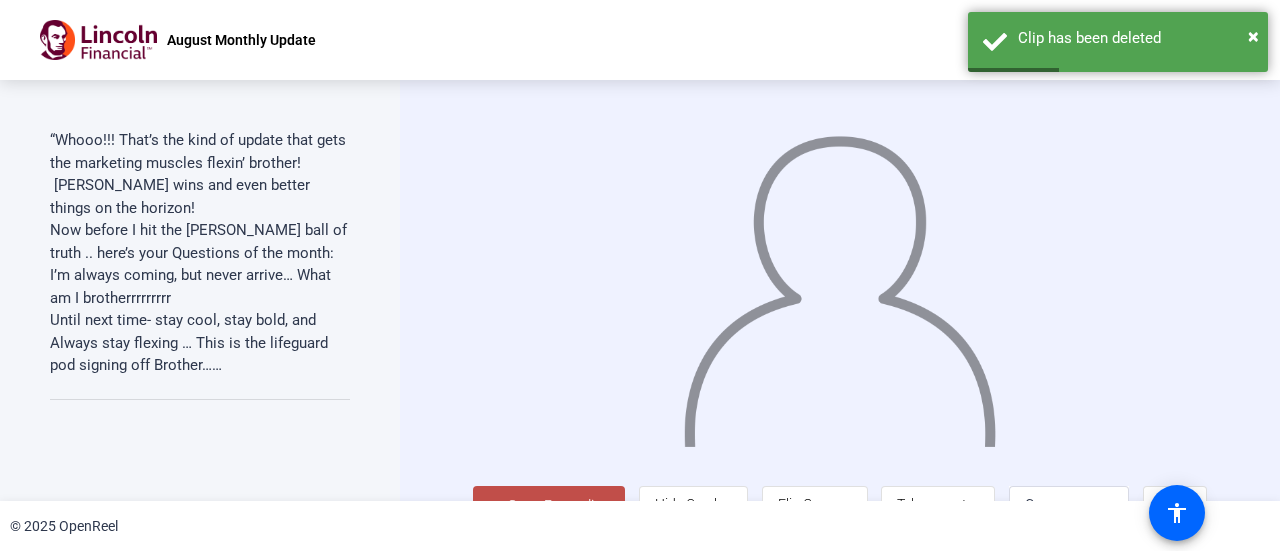 scroll, scrollTop: 162, scrollLeft: 0, axis: vertical 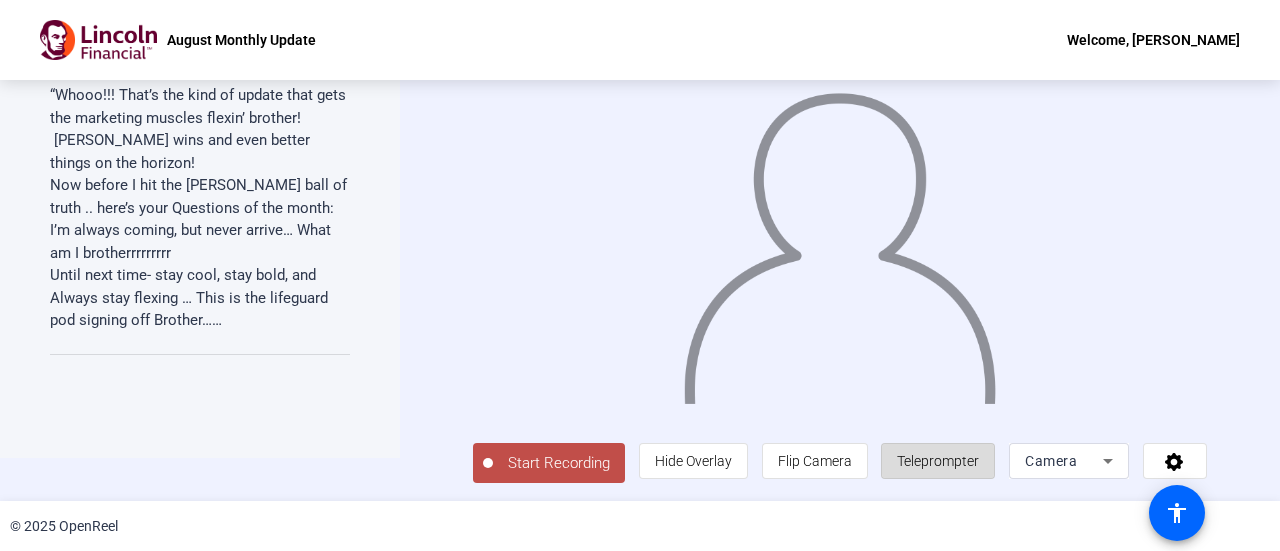 click on "Teleprompter" 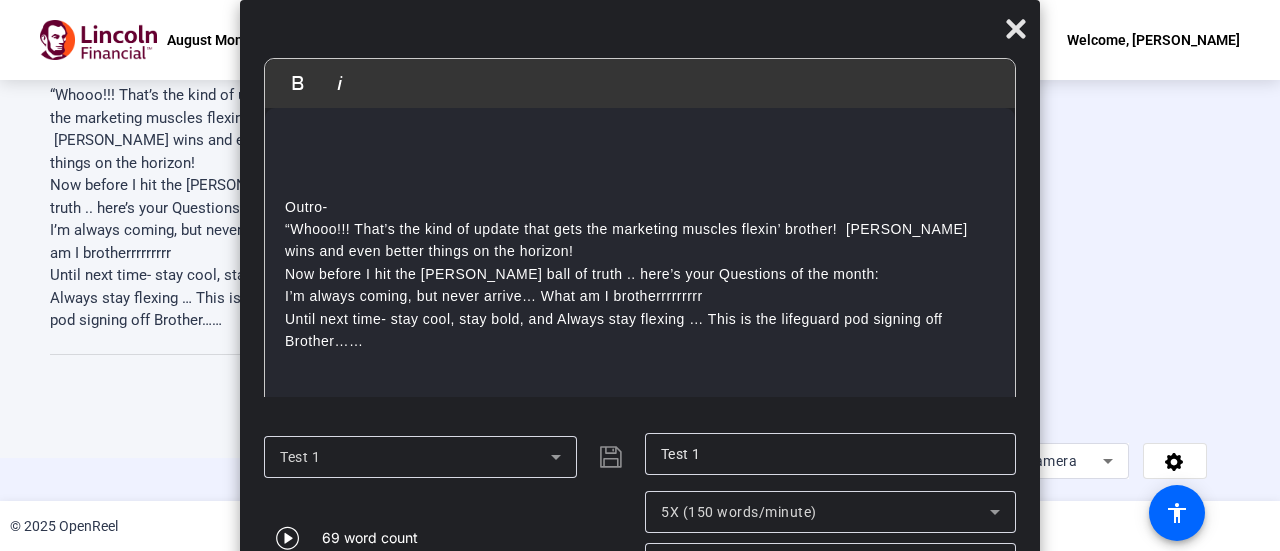 click on "Test 1" at bounding box center [415, 457] 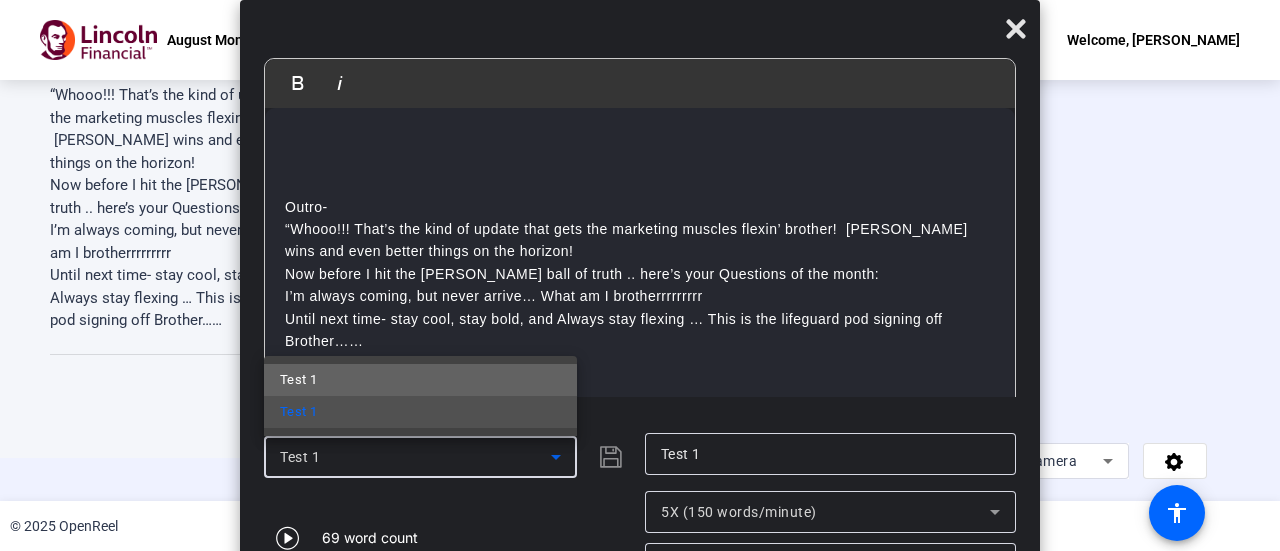 click on "Test 1" at bounding box center (420, 380) 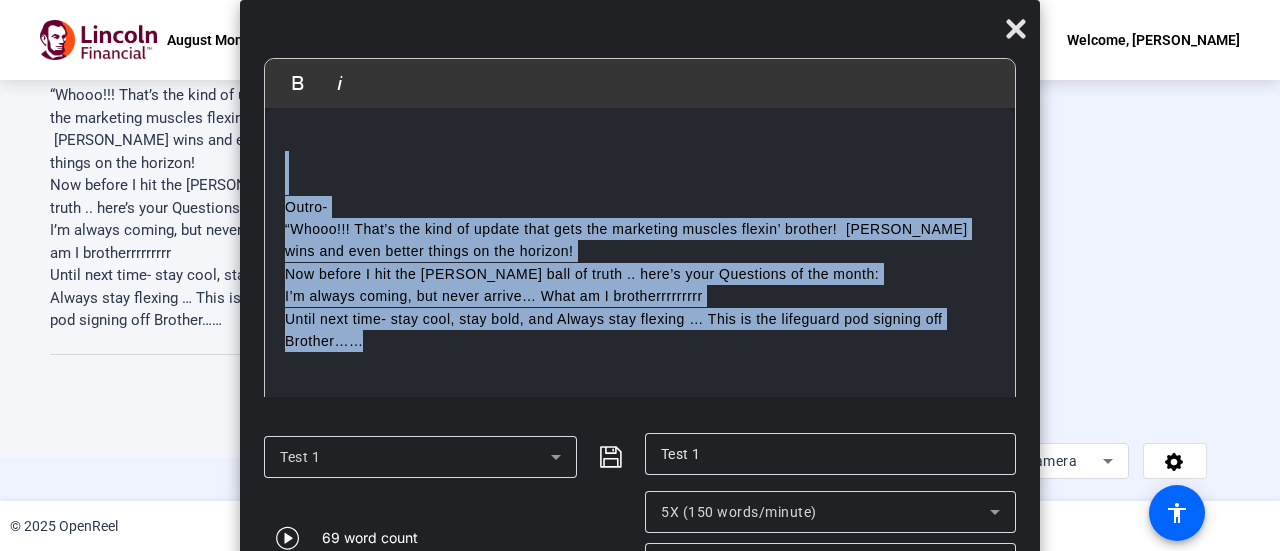 drag, startPoint x: 422, startPoint y: 341, endPoint x: 296, endPoint y: 155, distance: 224.65974 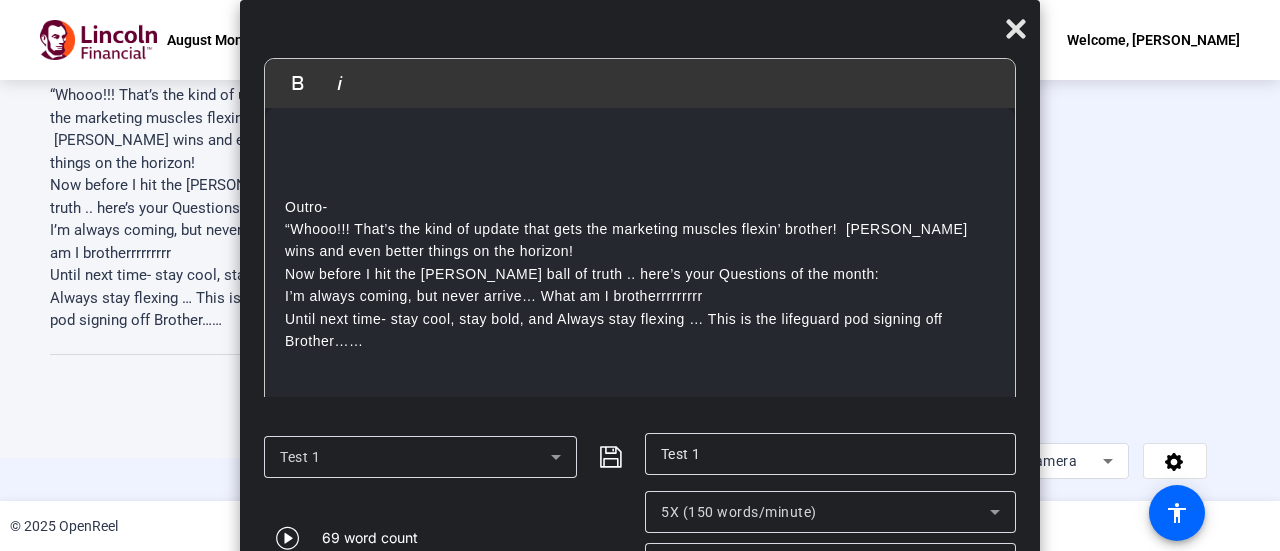 type 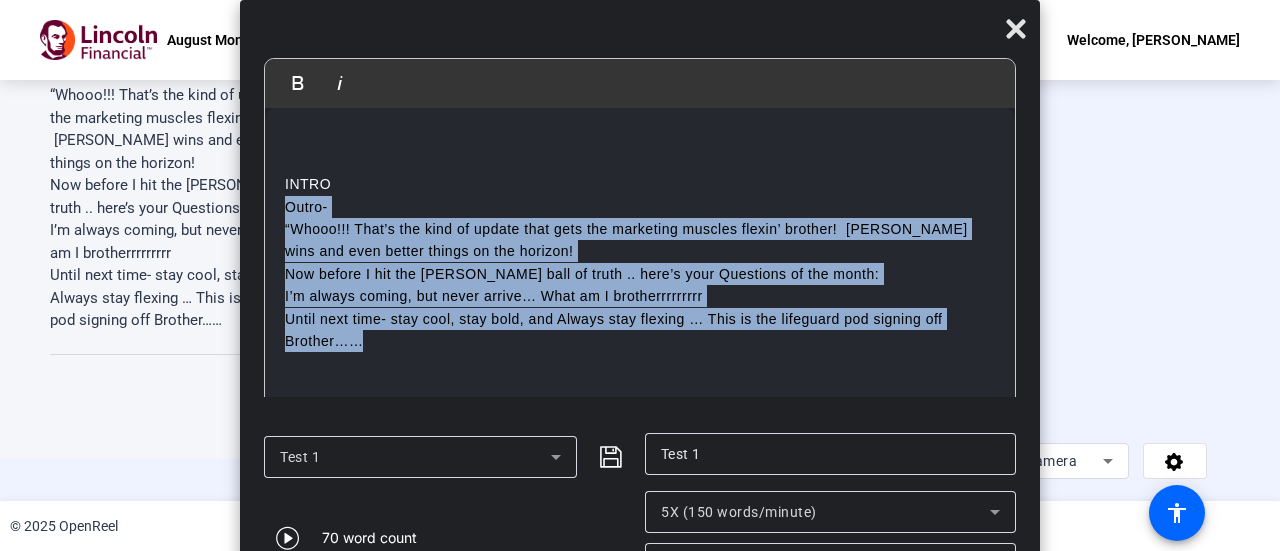 drag, startPoint x: 365, startPoint y: 336, endPoint x: 276, endPoint y: 206, distance: 157.54681 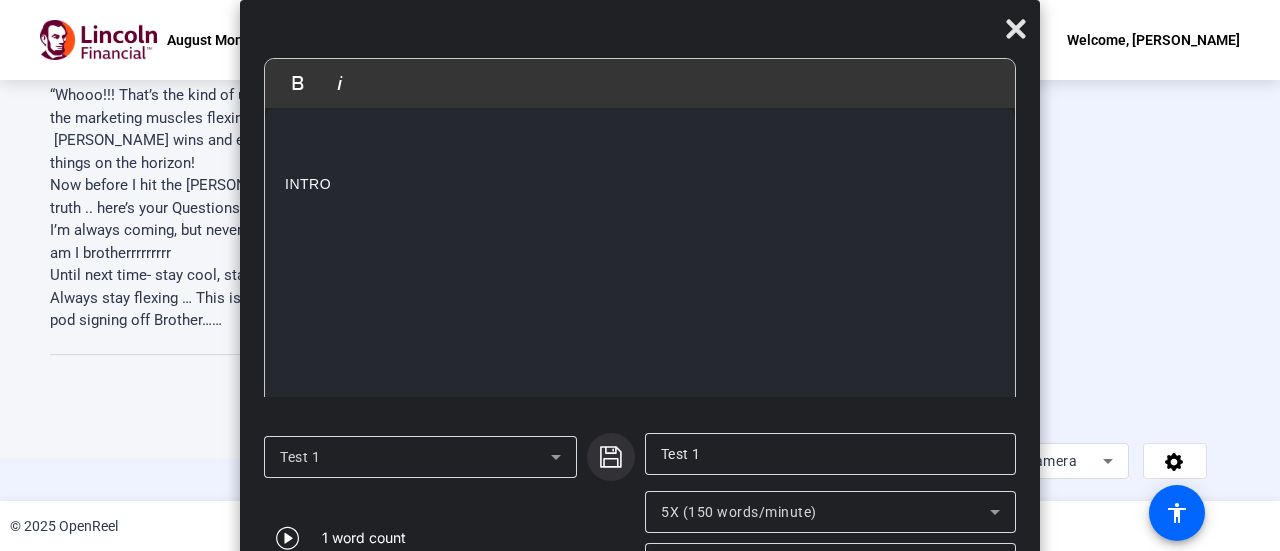 click 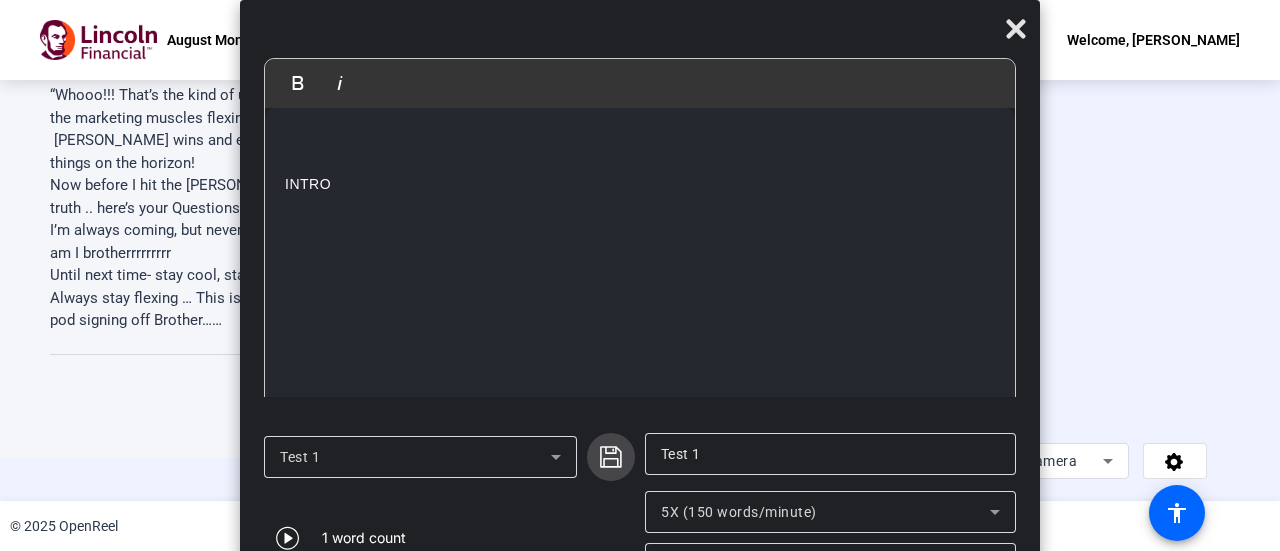 scroll, scrollTop: 159, scrollLeft: 0, axis: vertical 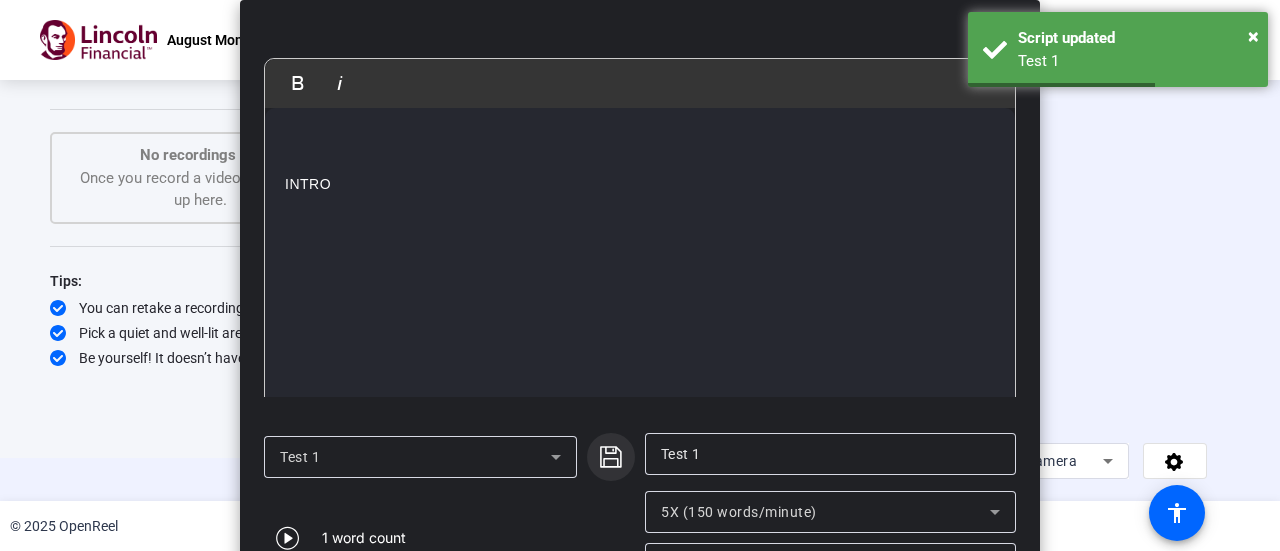 click 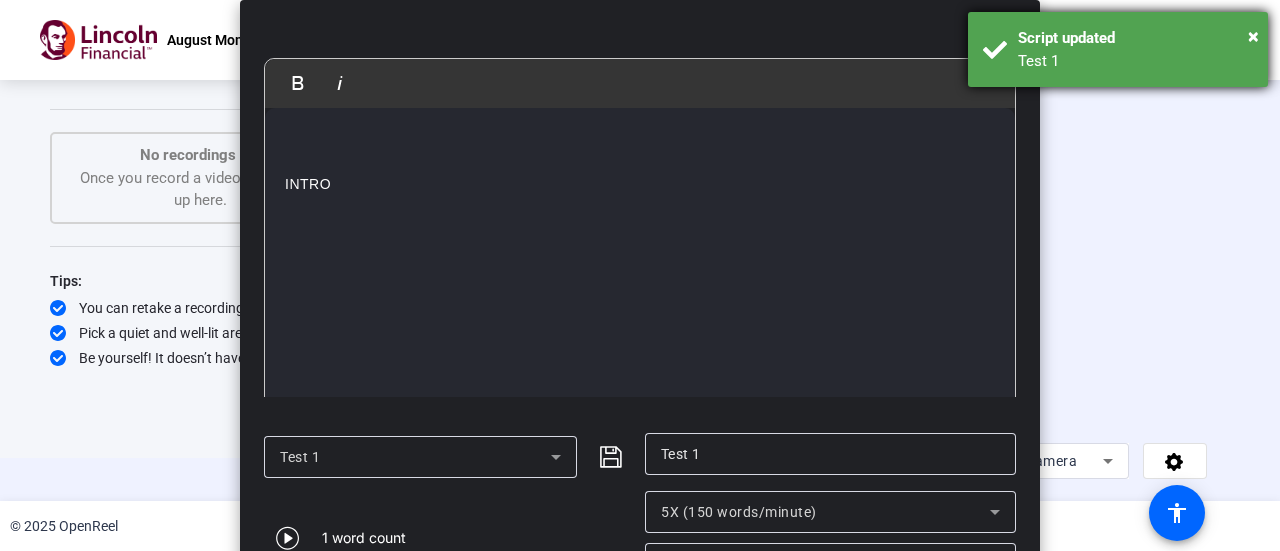 click on "Script updated" at bounding box center [1135, 38] 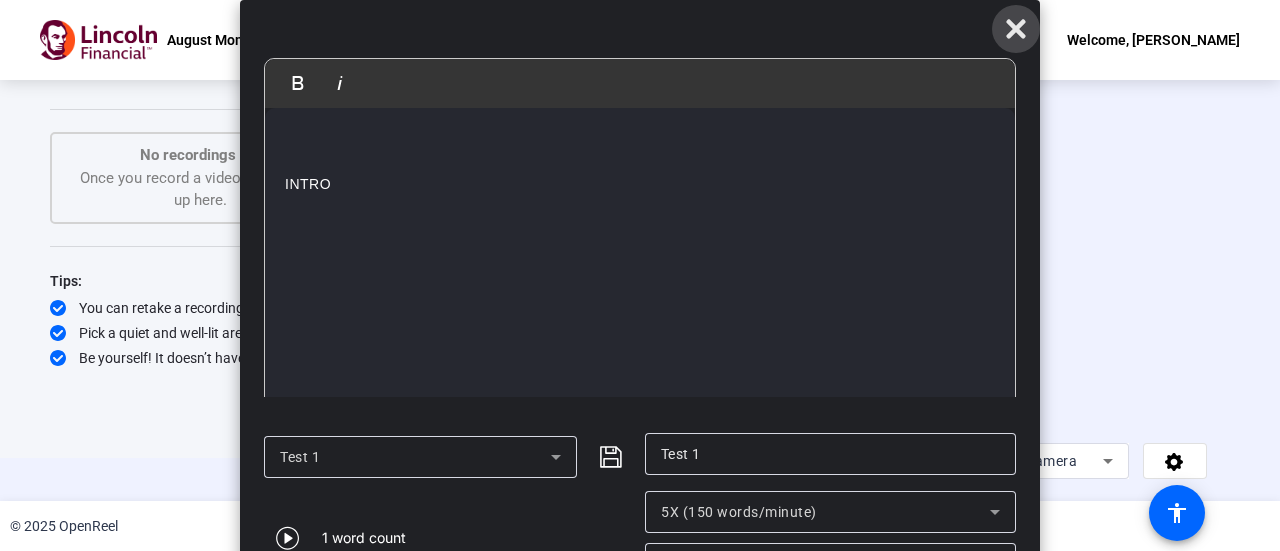 click 